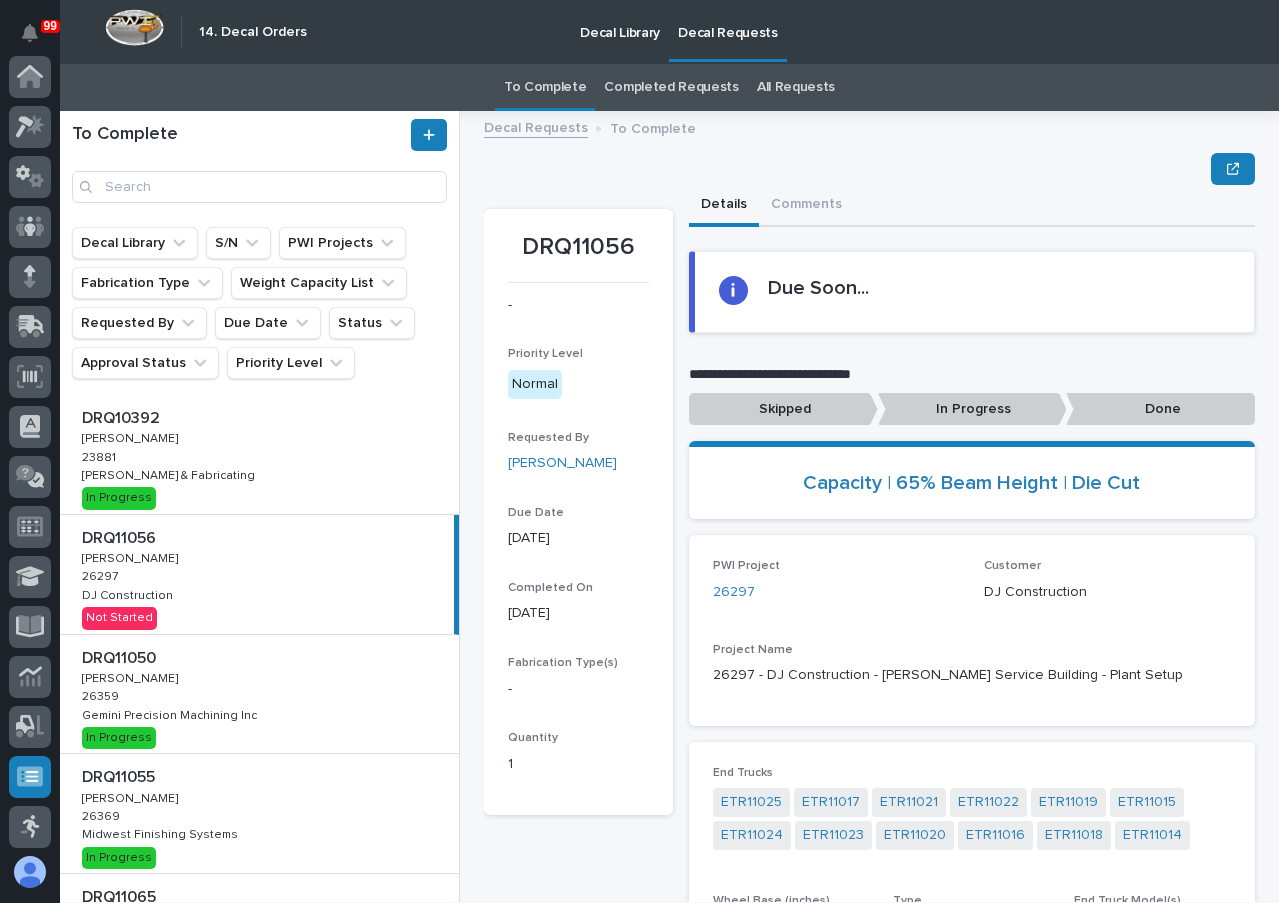 scroll, scrollTop: 0, scrollLeft: 0, axis: both 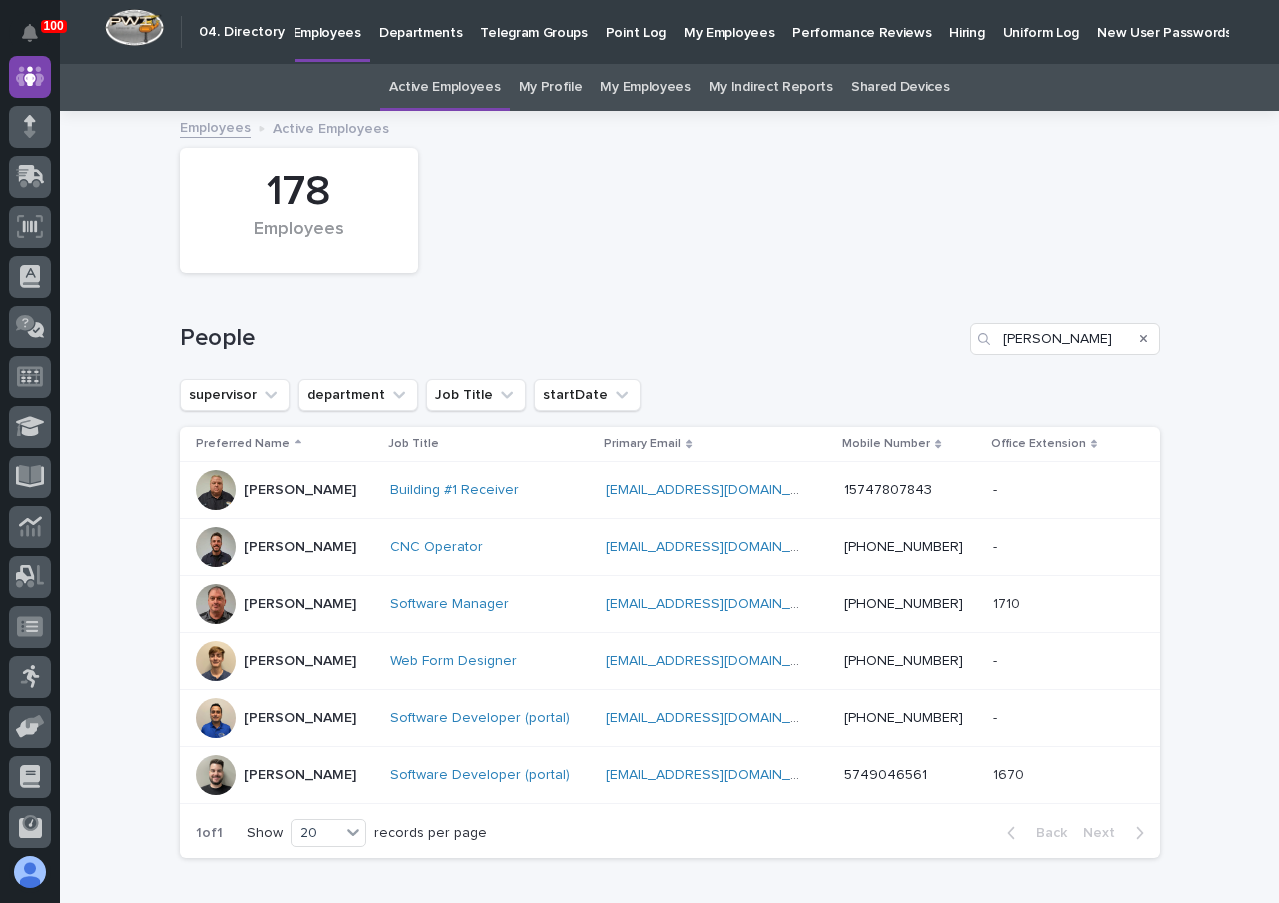 click on "Hiring" at bounding box center (966, 21) 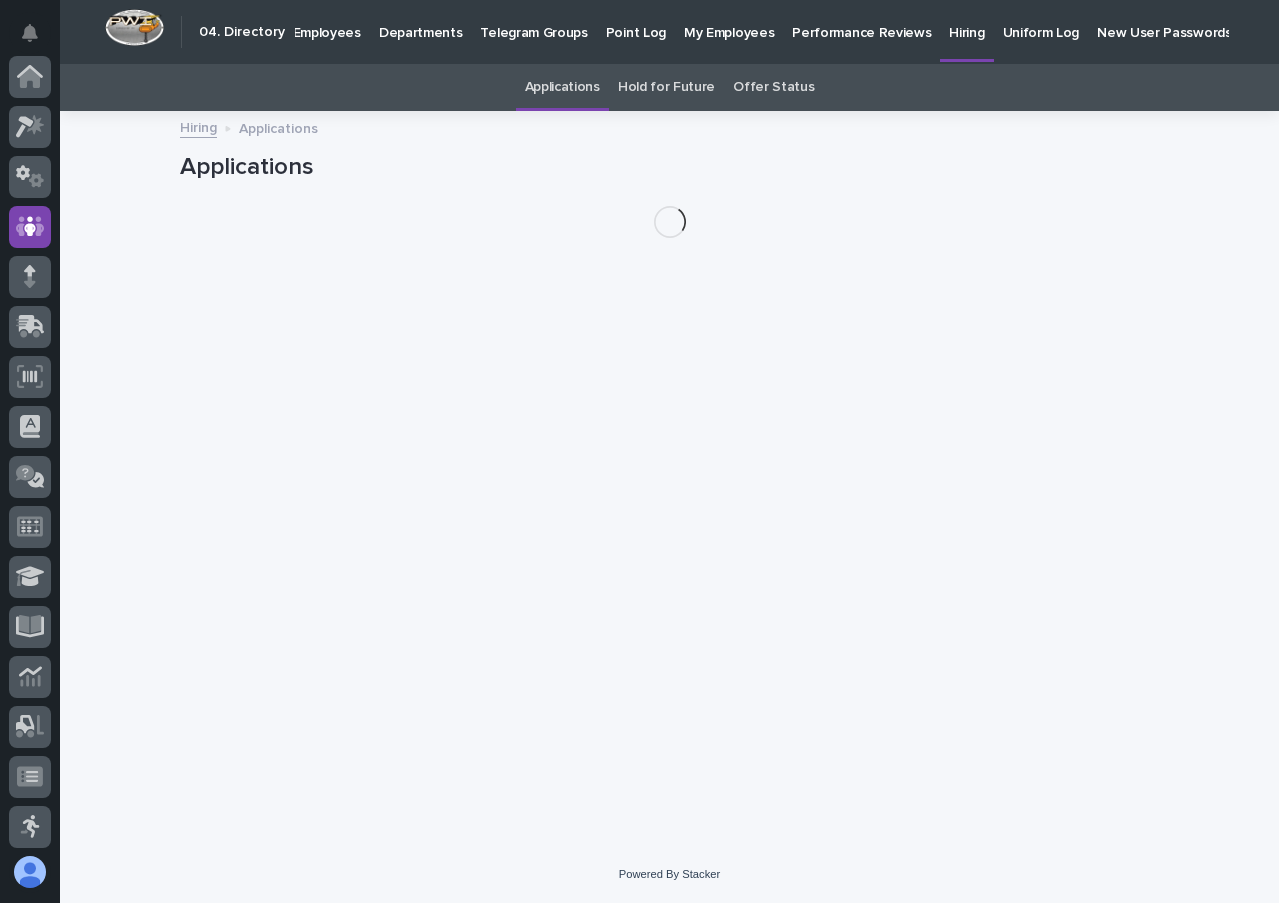scroll, scrollTop: 150, scrollLeft: 0, axis: vertical 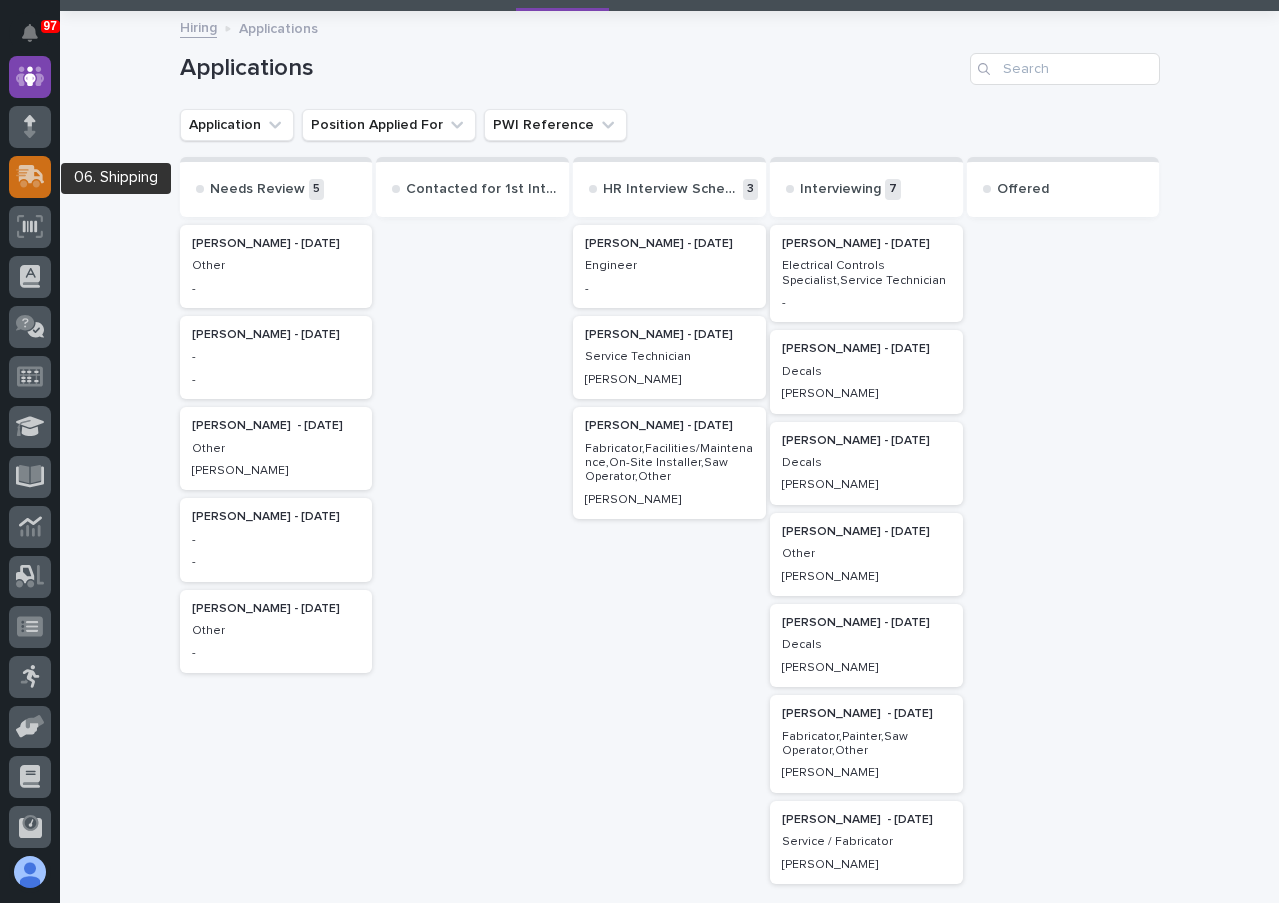 click 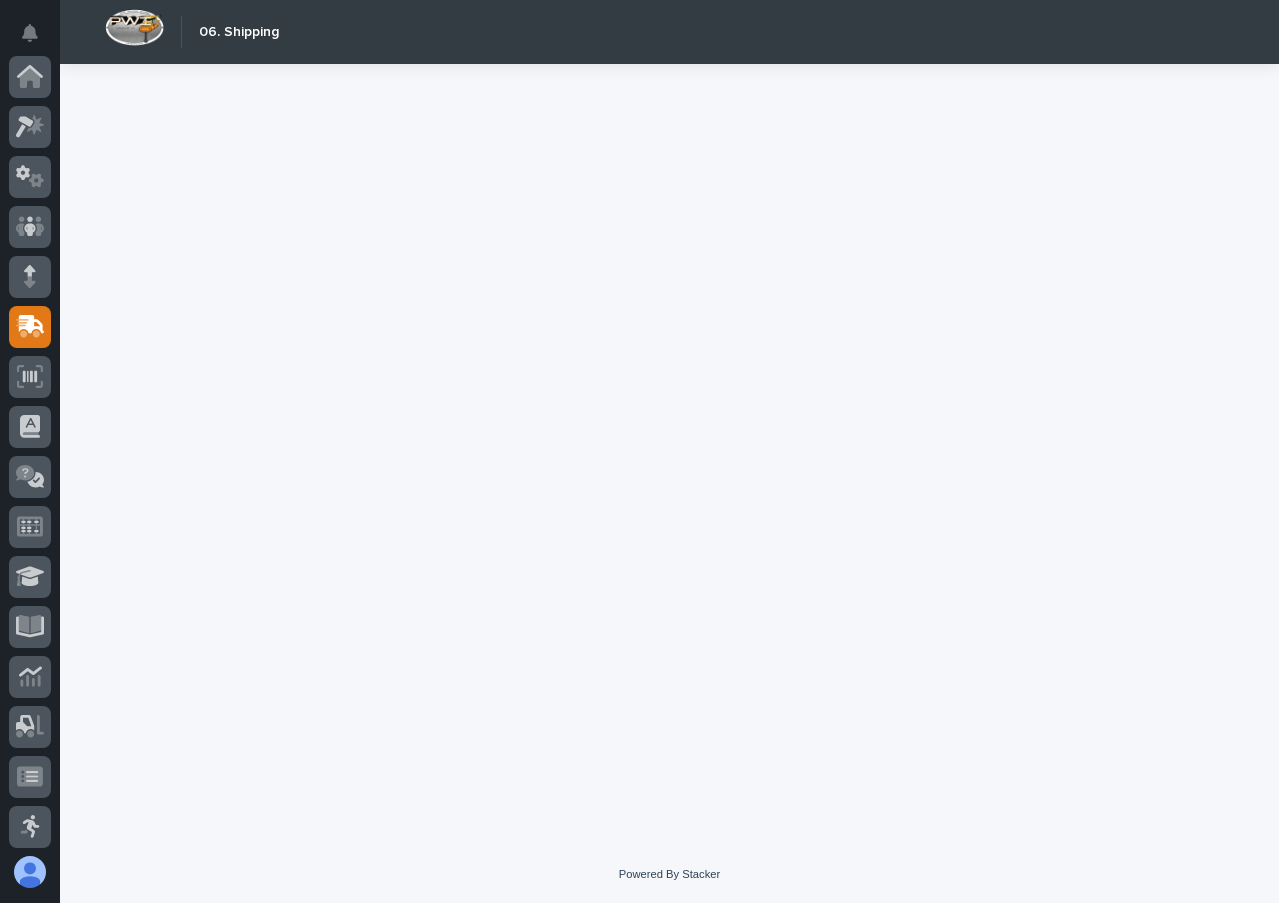 scroll, scrollTop: 250, scrollLeft: 0, axis: vertical 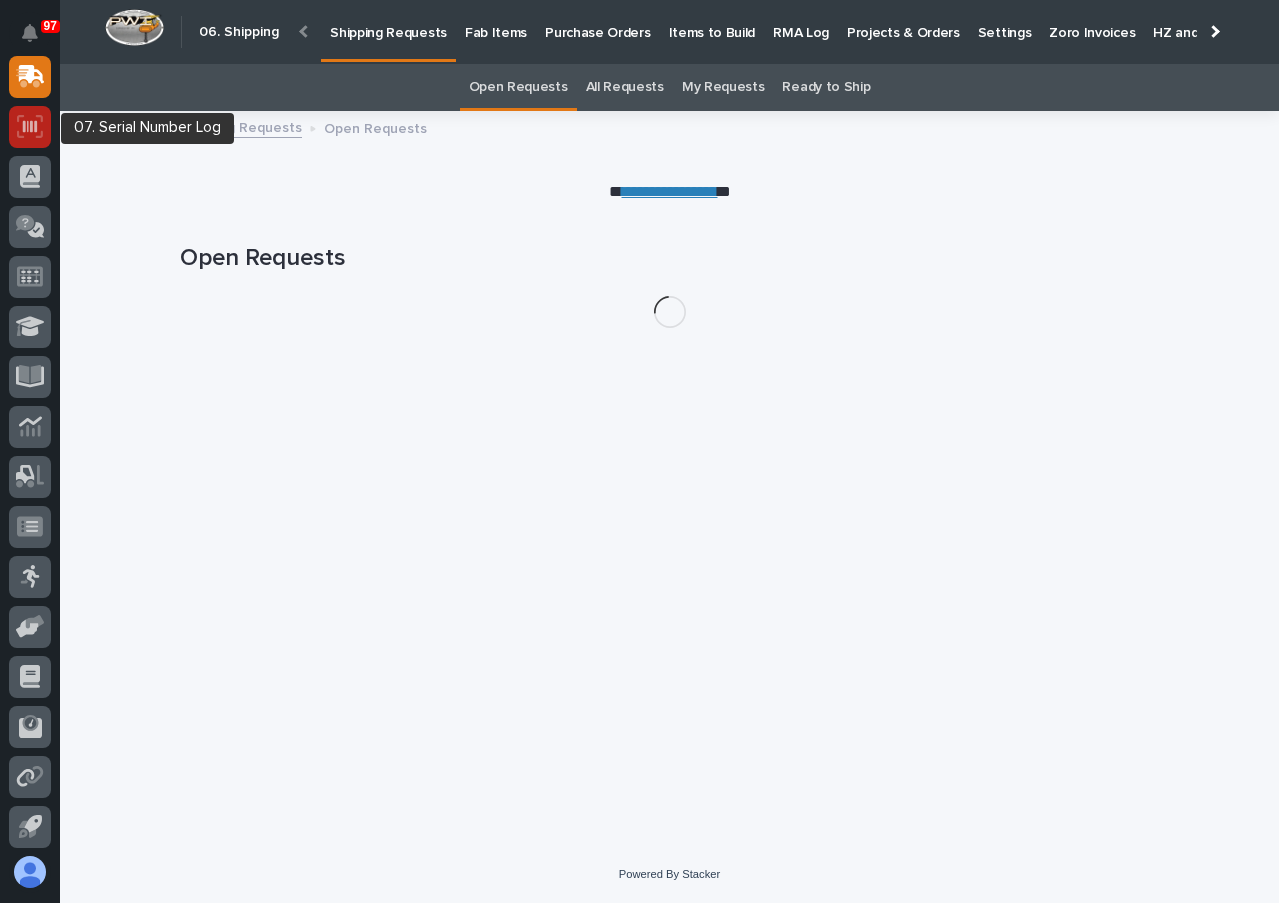 click 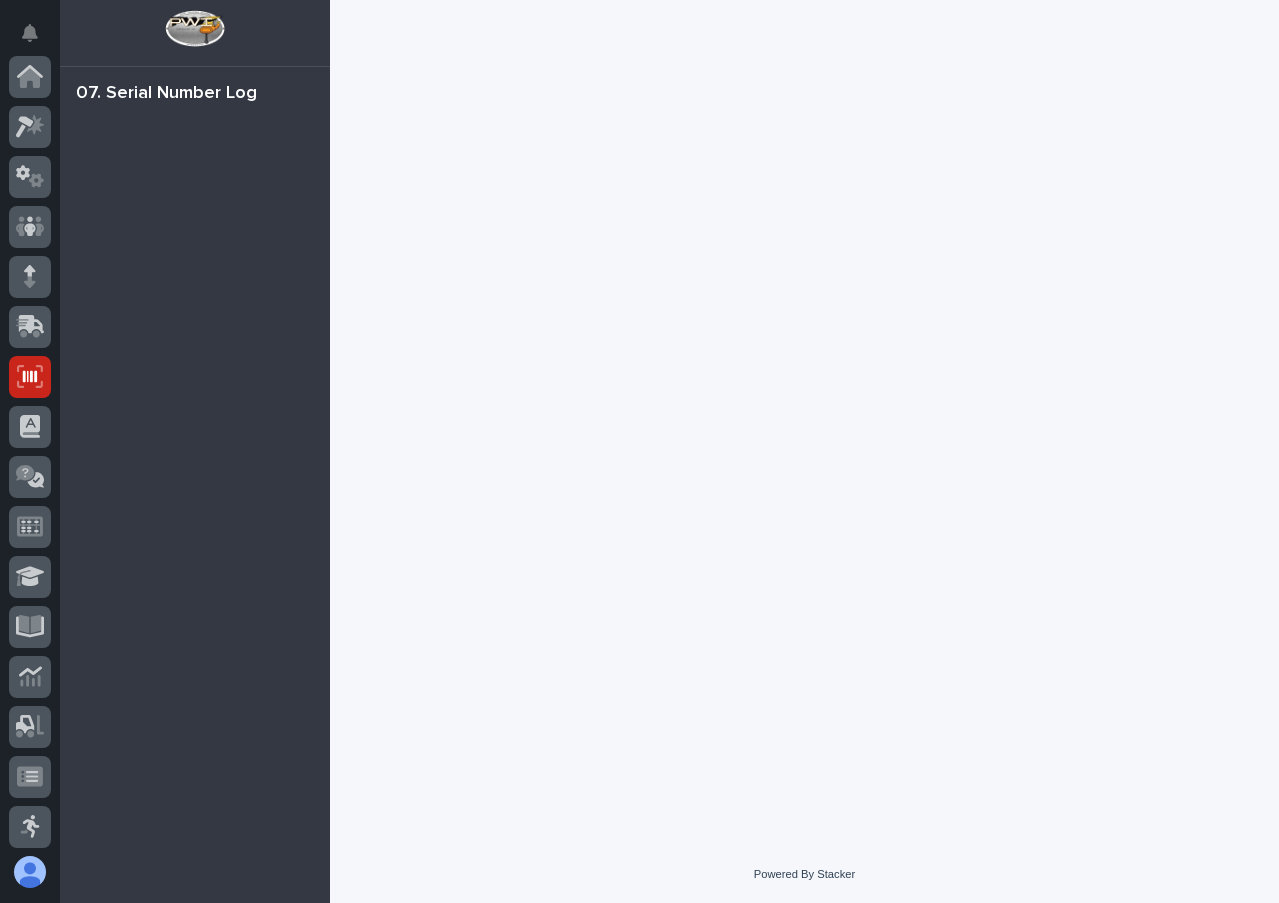 scroll, scrollTop: 255, scrollLeft: 0, axis: vertical 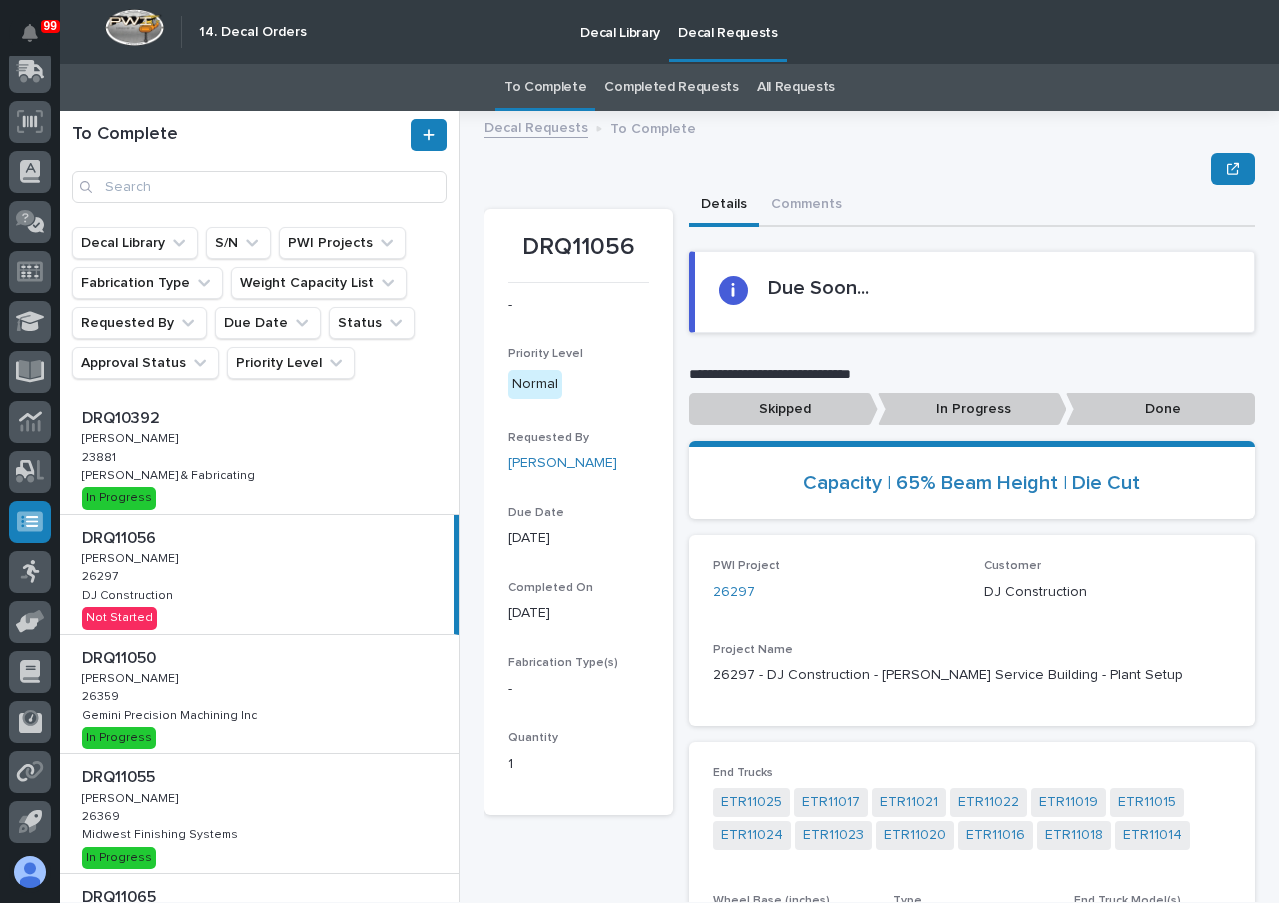 click on "Jomar Machining & Fabricating" at bounding box center [170, 474] 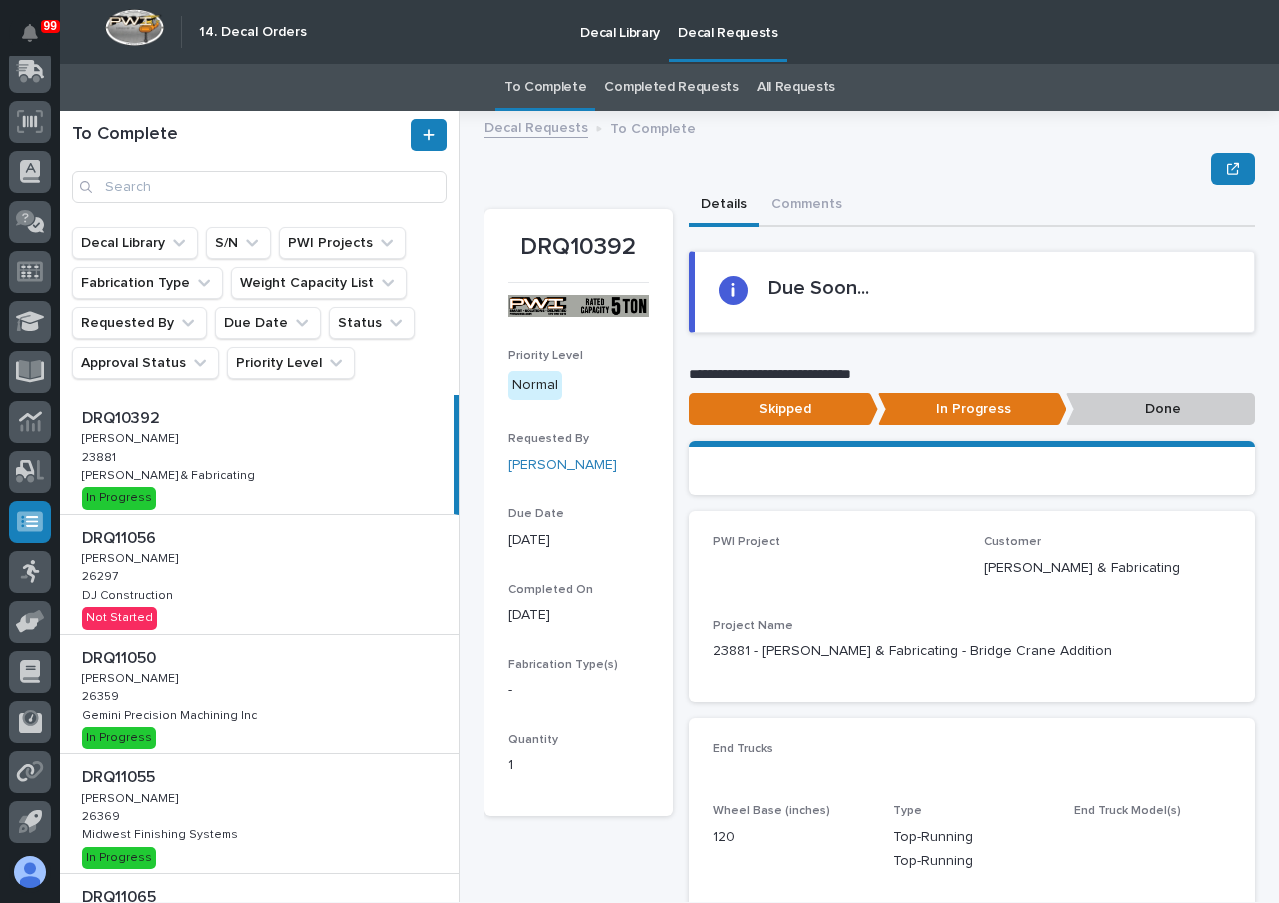 scroll, scrollTop: 200, scrollLeft: 0, axis: vertical 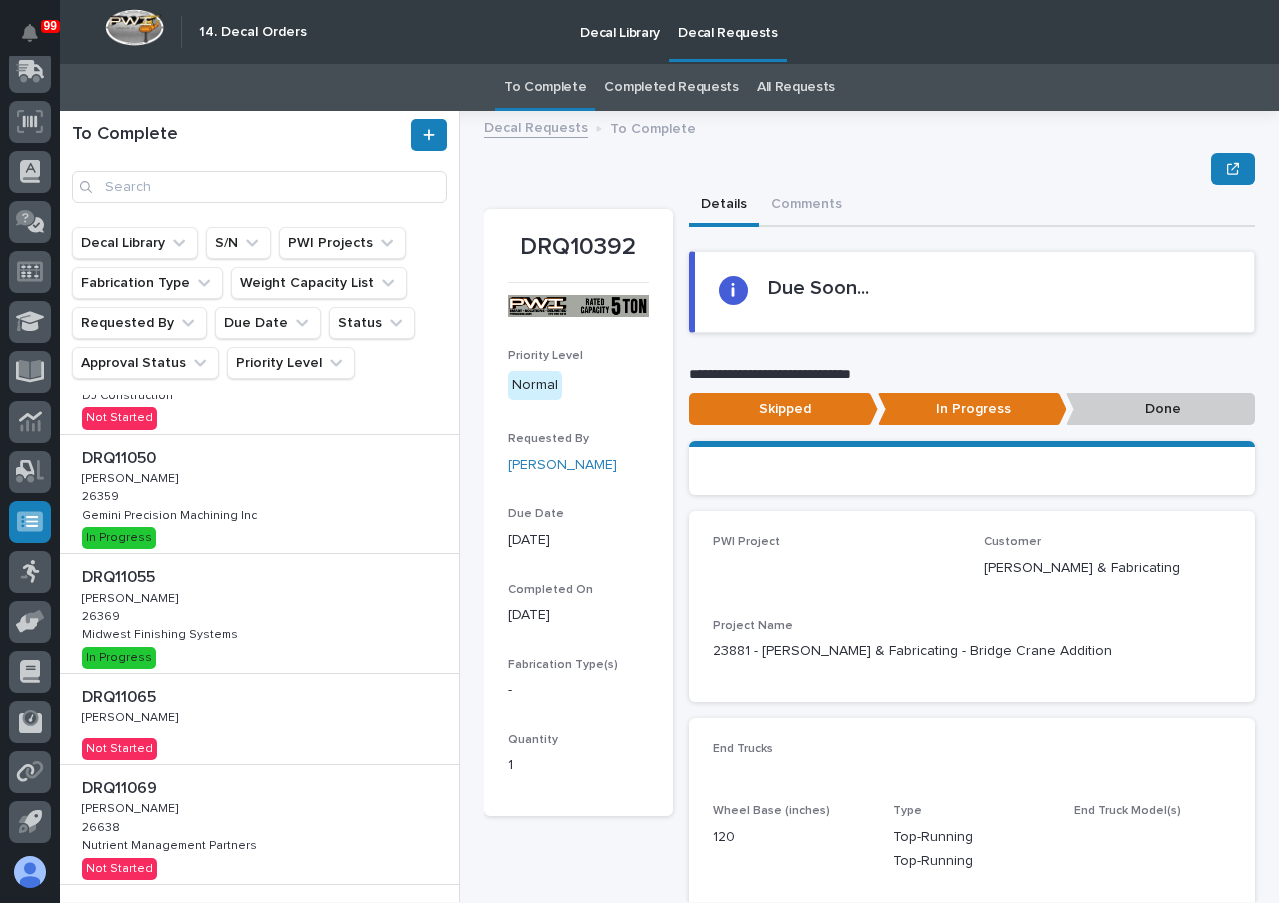 click on "DRQ11055 DRQ11055   Adam Yutzy Adam Yutzy   26369 26369   Midwest Finishing Systems Midwest Finishing Systems   In Progress" at bounding box center (259, 613) 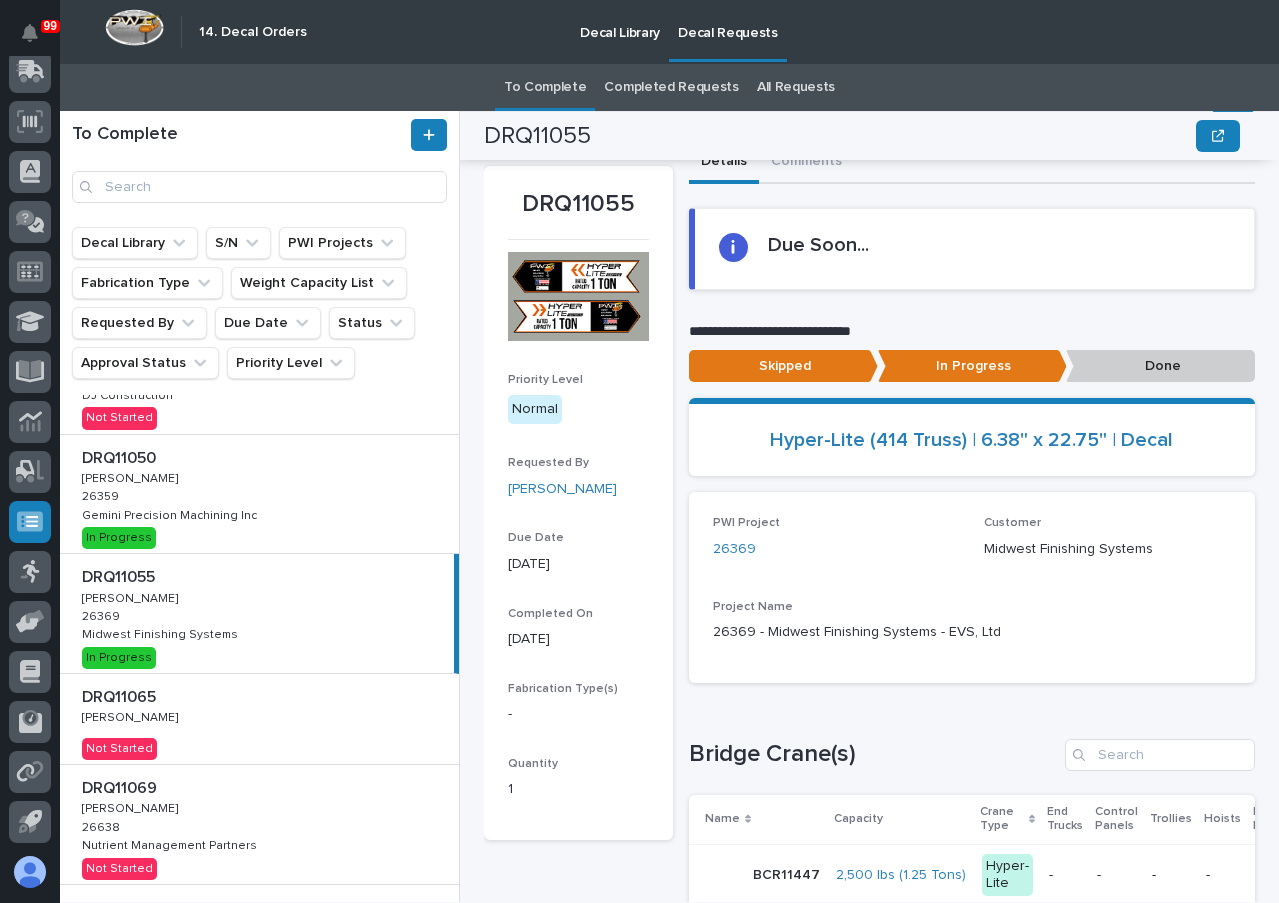 scroll, scrollTop: 0, scrollLeft: 0, axis: both 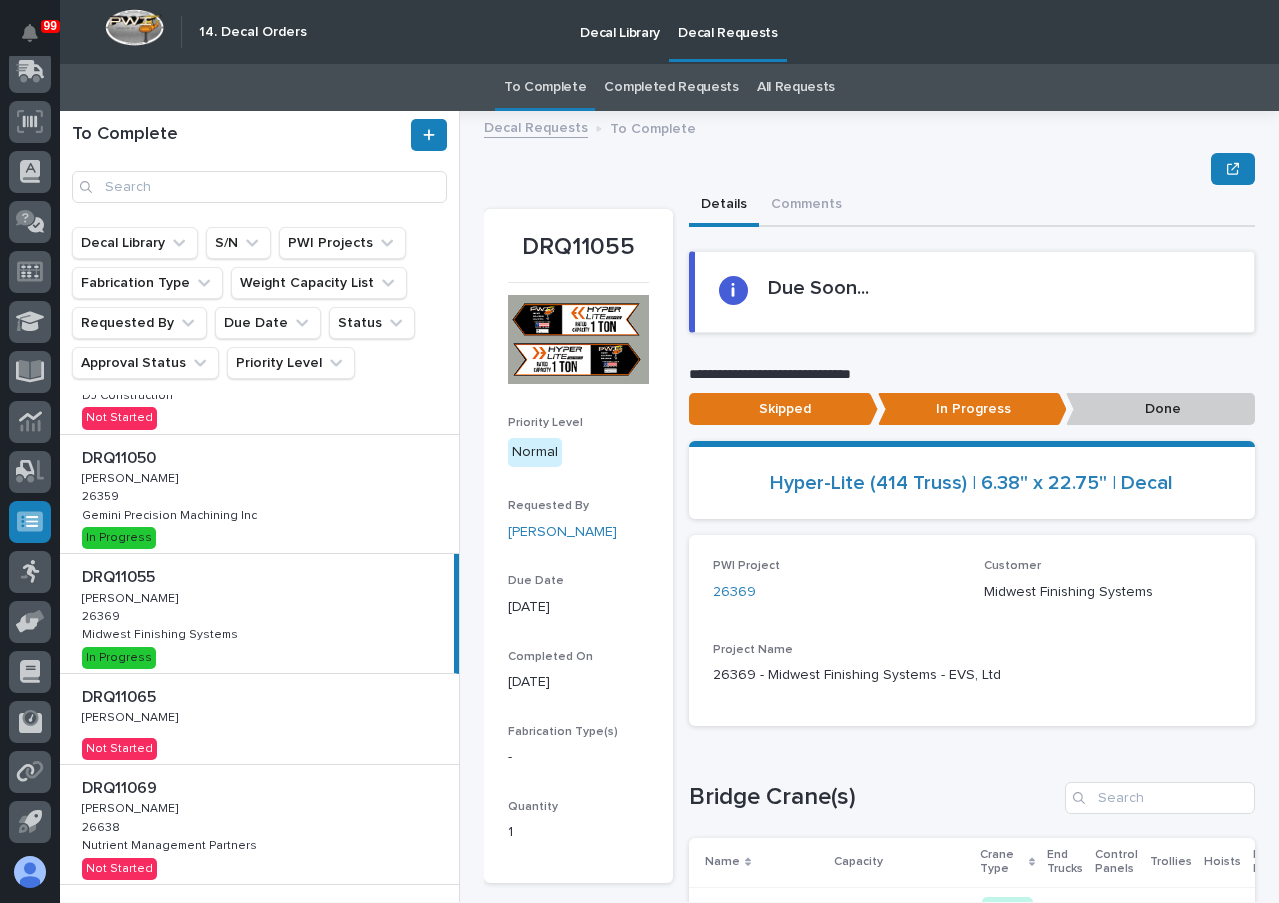 click on "Done" at bounding box center (1160, 409) 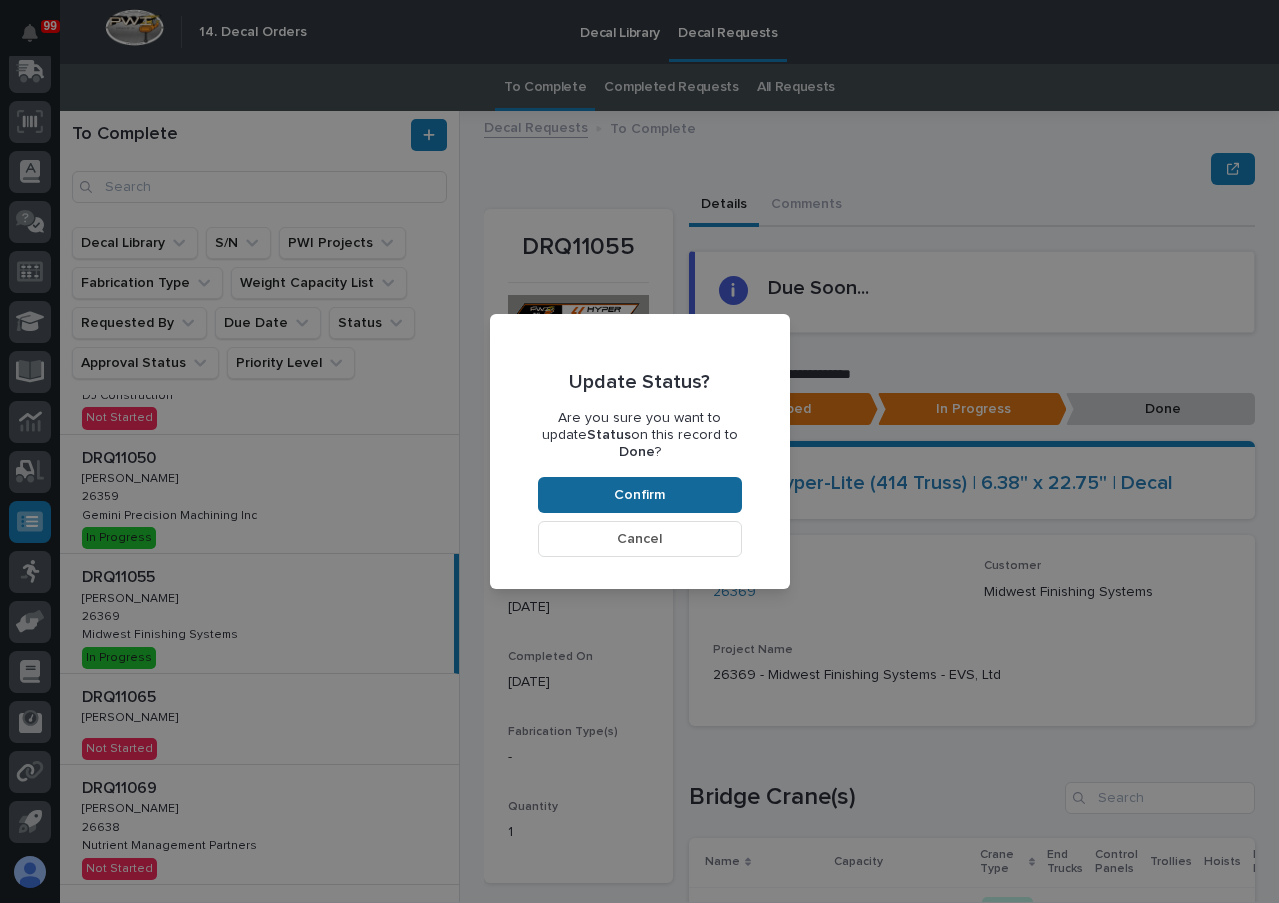 click on "Confirm" at bounding box center (640, 495) 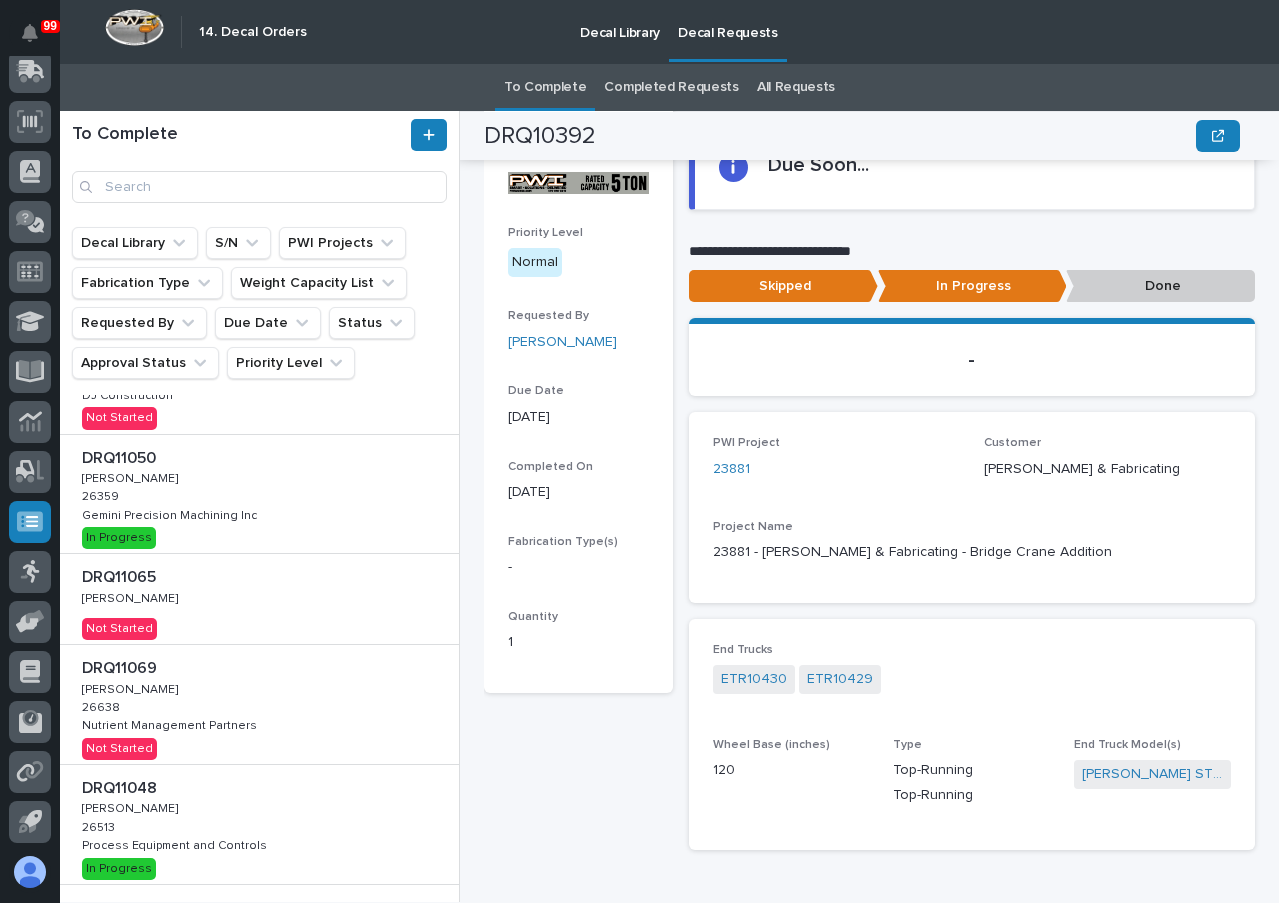 scroll, scrollTop: 100, scrollLeft: 0, axis: vertical 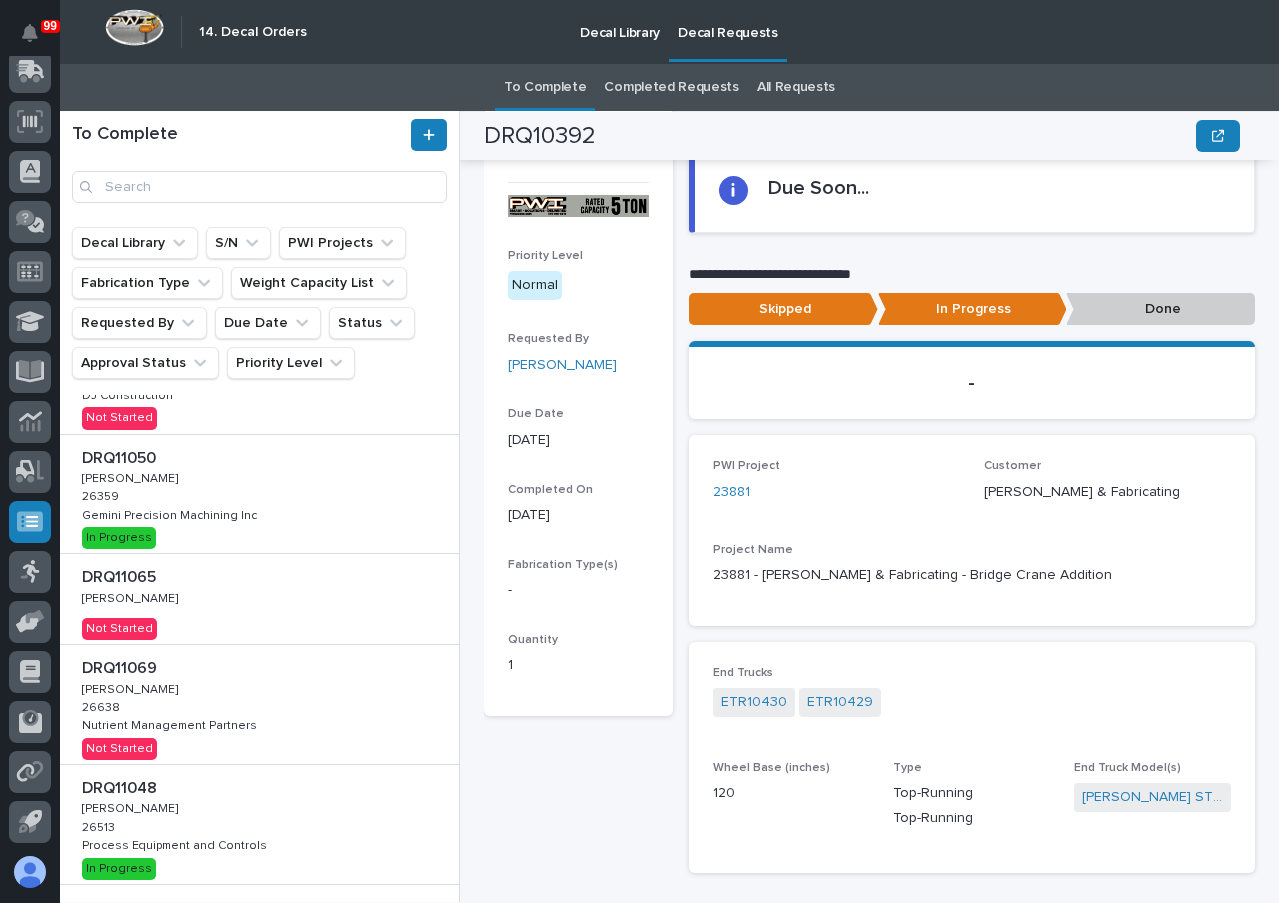 click on "DRQ11050 DRQ11050   Adam Yutzy Adam Yutzy   26359 26359   Gemini Precision Machining Inc Gemini Precision Machining Inc   In Progress" at bounding box center [259, 494] 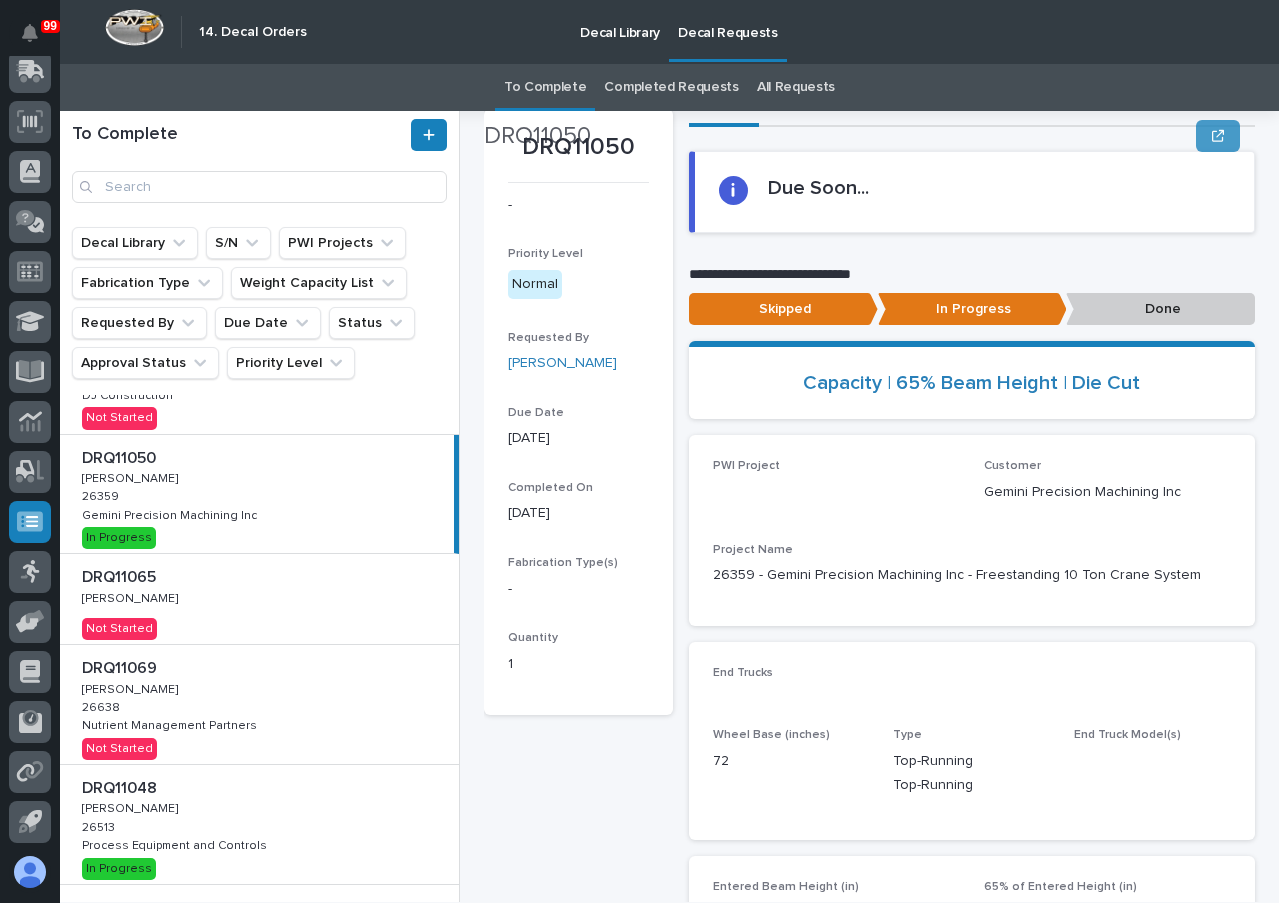 click on "Done" at bounding box center [1160, 309] 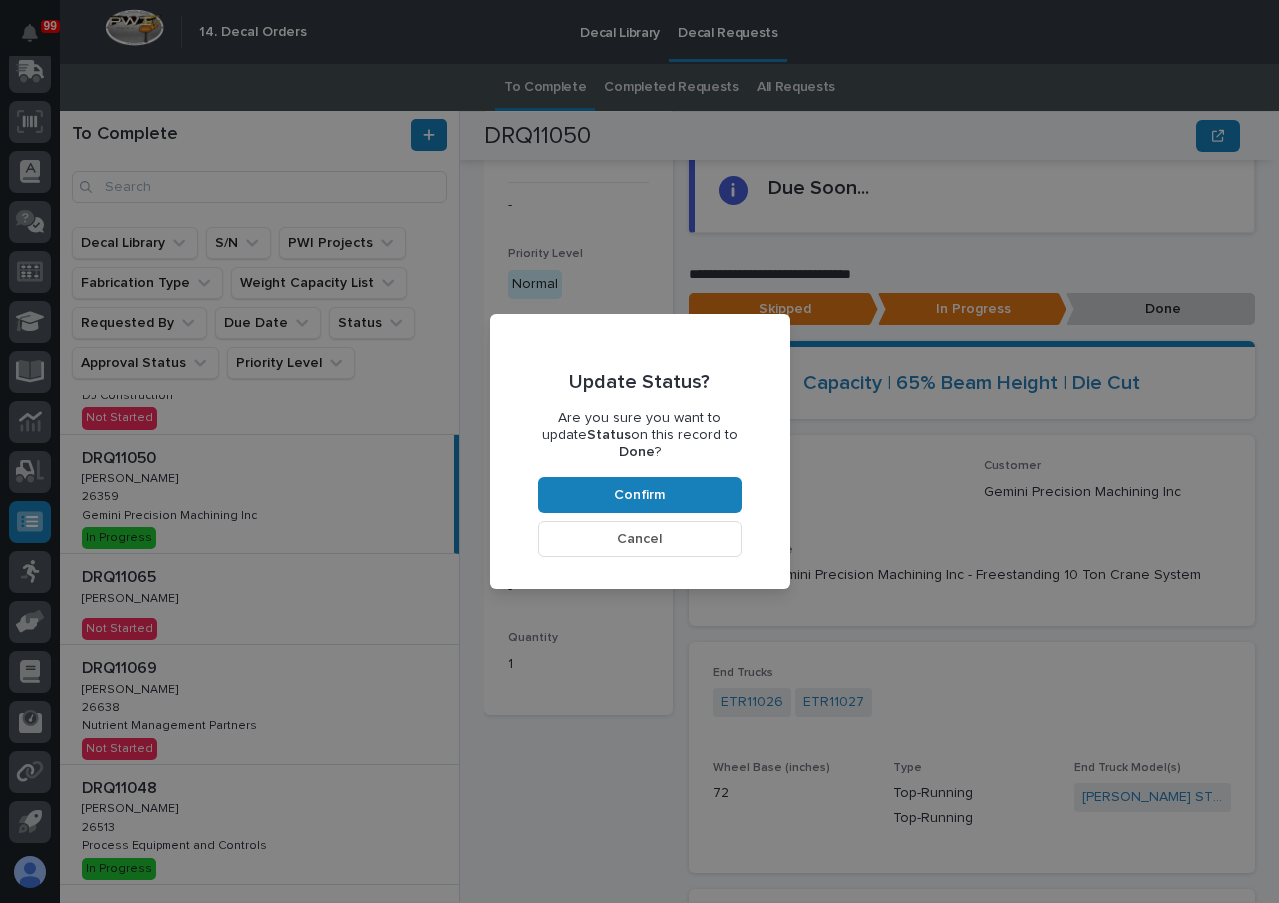 click on "Cancel" at bounding box center [640, 539] 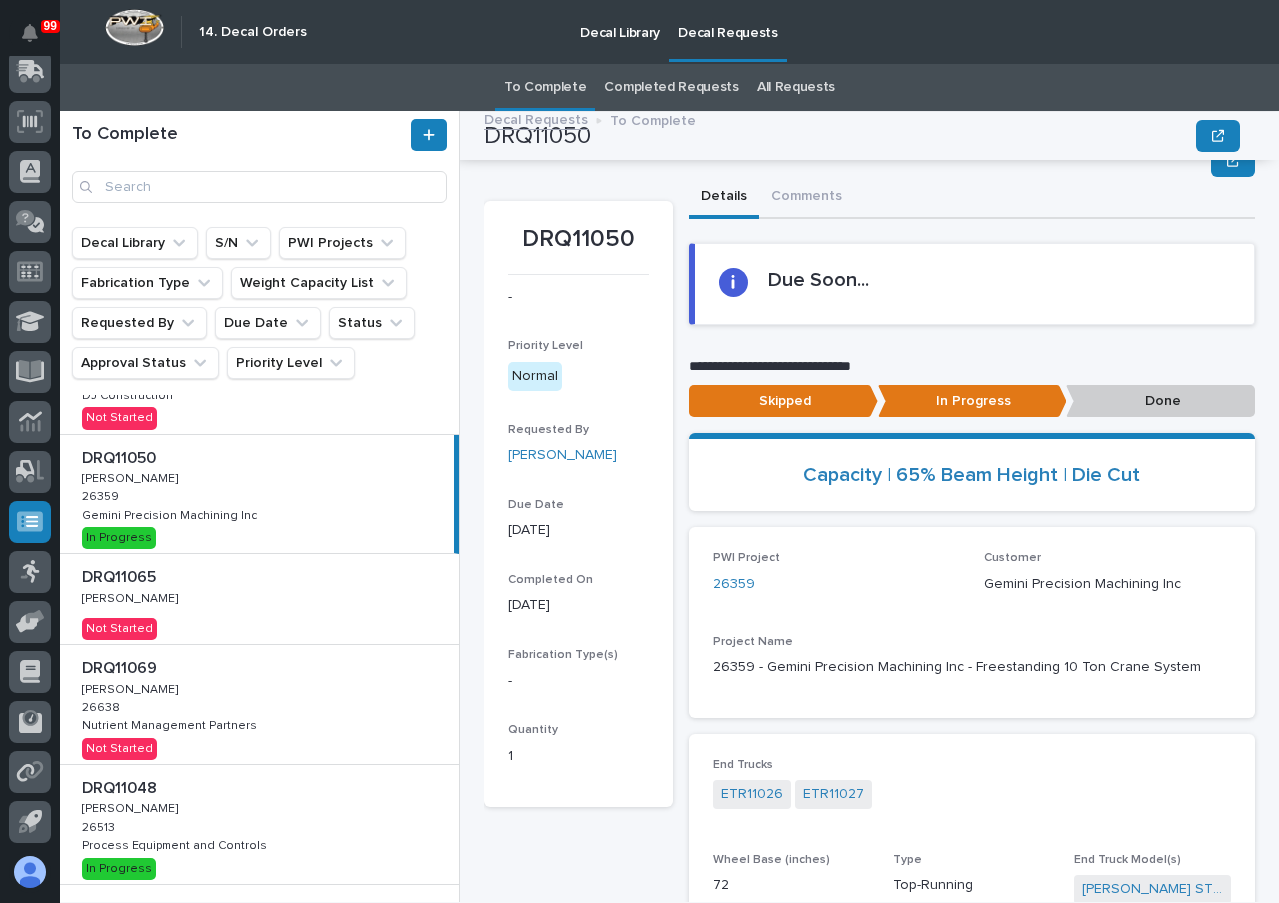 scroll, scrollTop: 0, scrollLeft: 0, axis: both 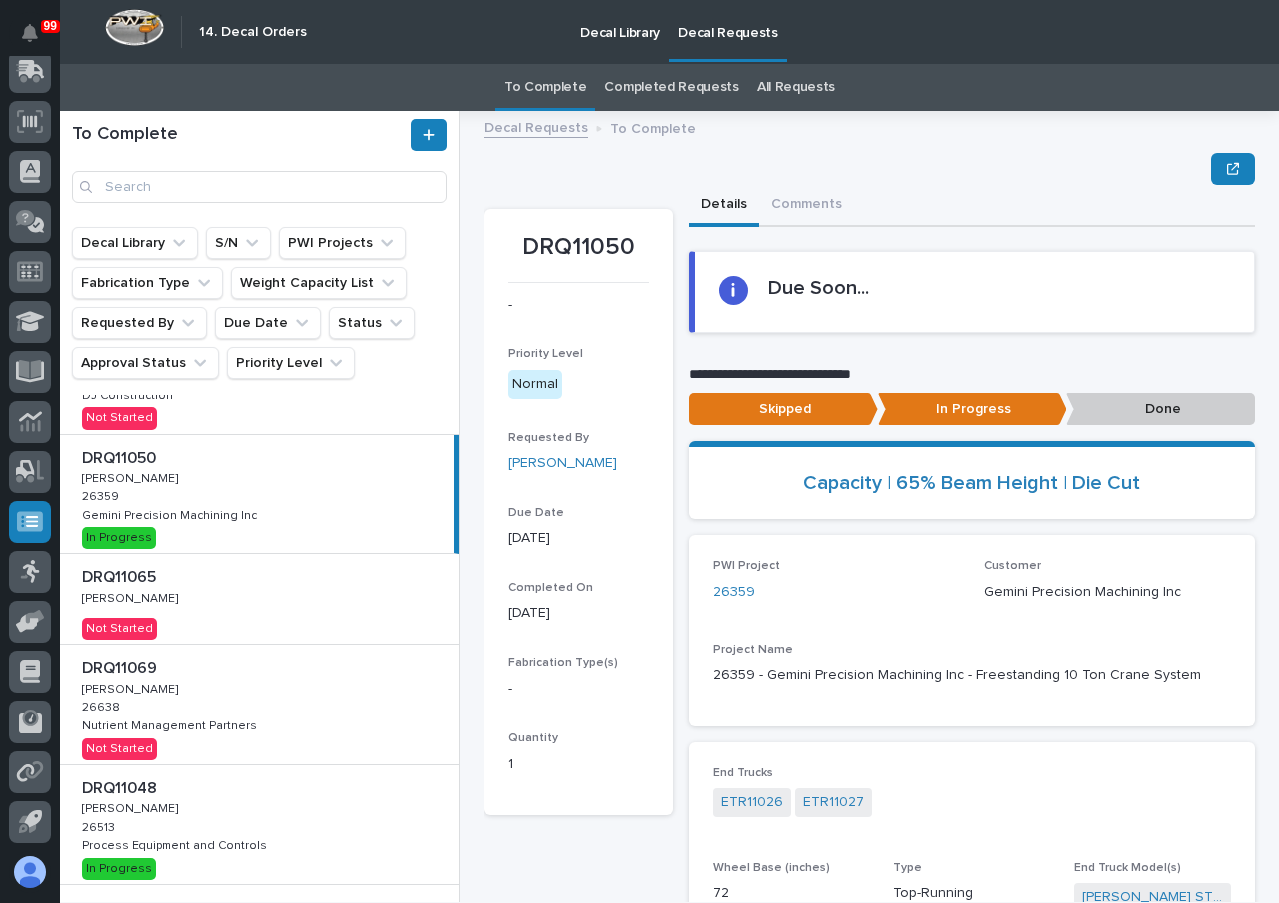 click on "Done" at bounding box center [1160, 409] 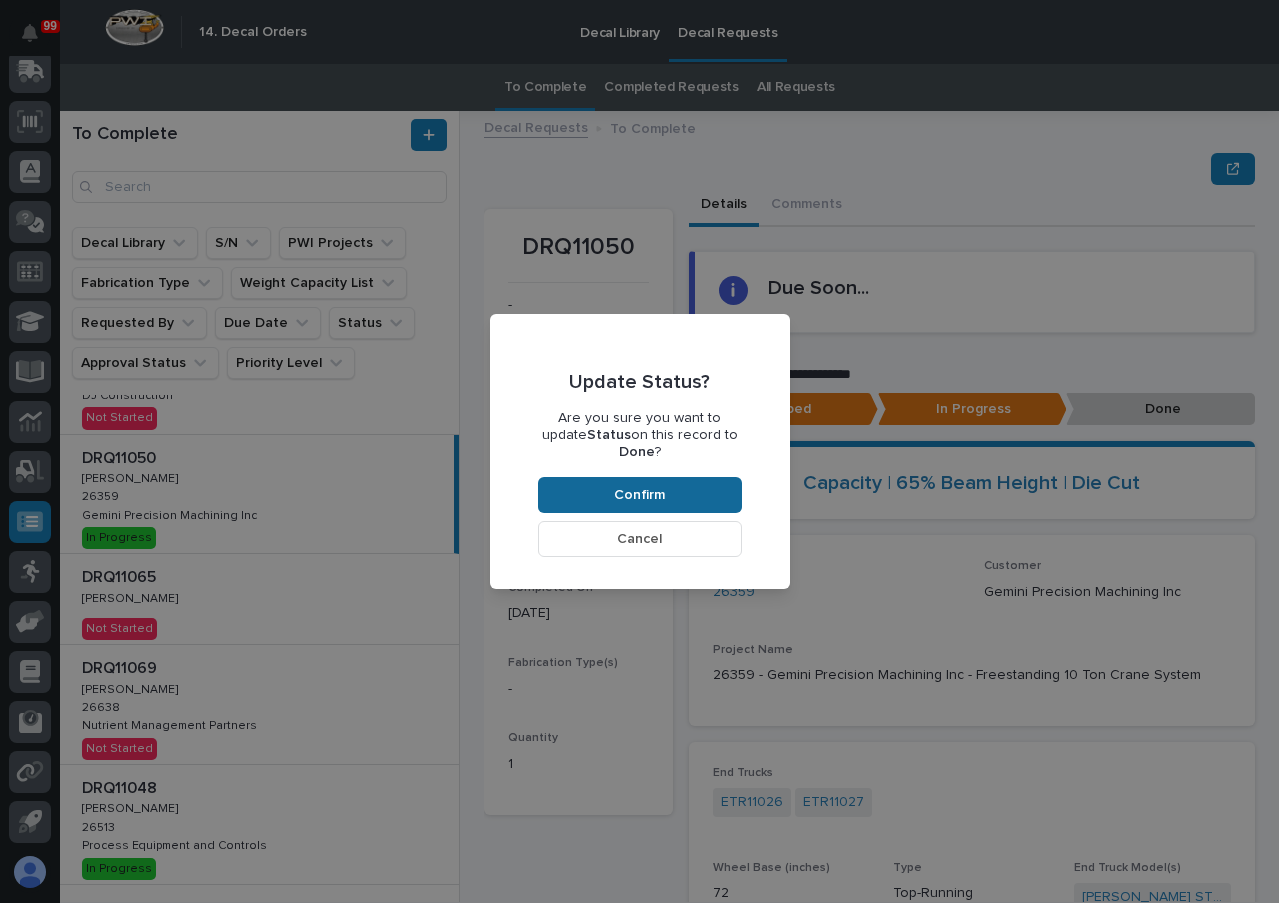 click on "Confirm" at bounding box center (640, 495) 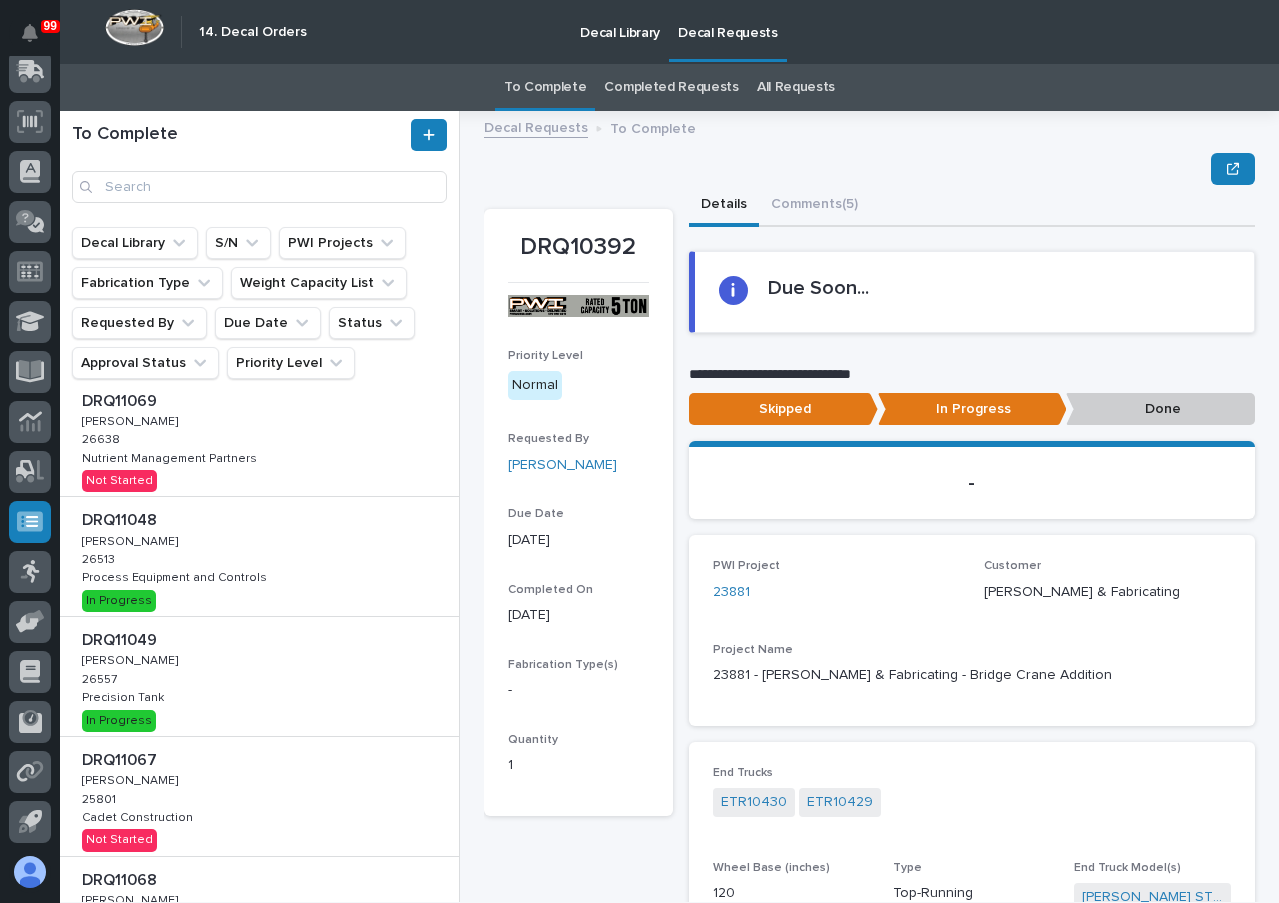 scroll, scrollTop: 400, scrollLeft: 0, axis: vertical 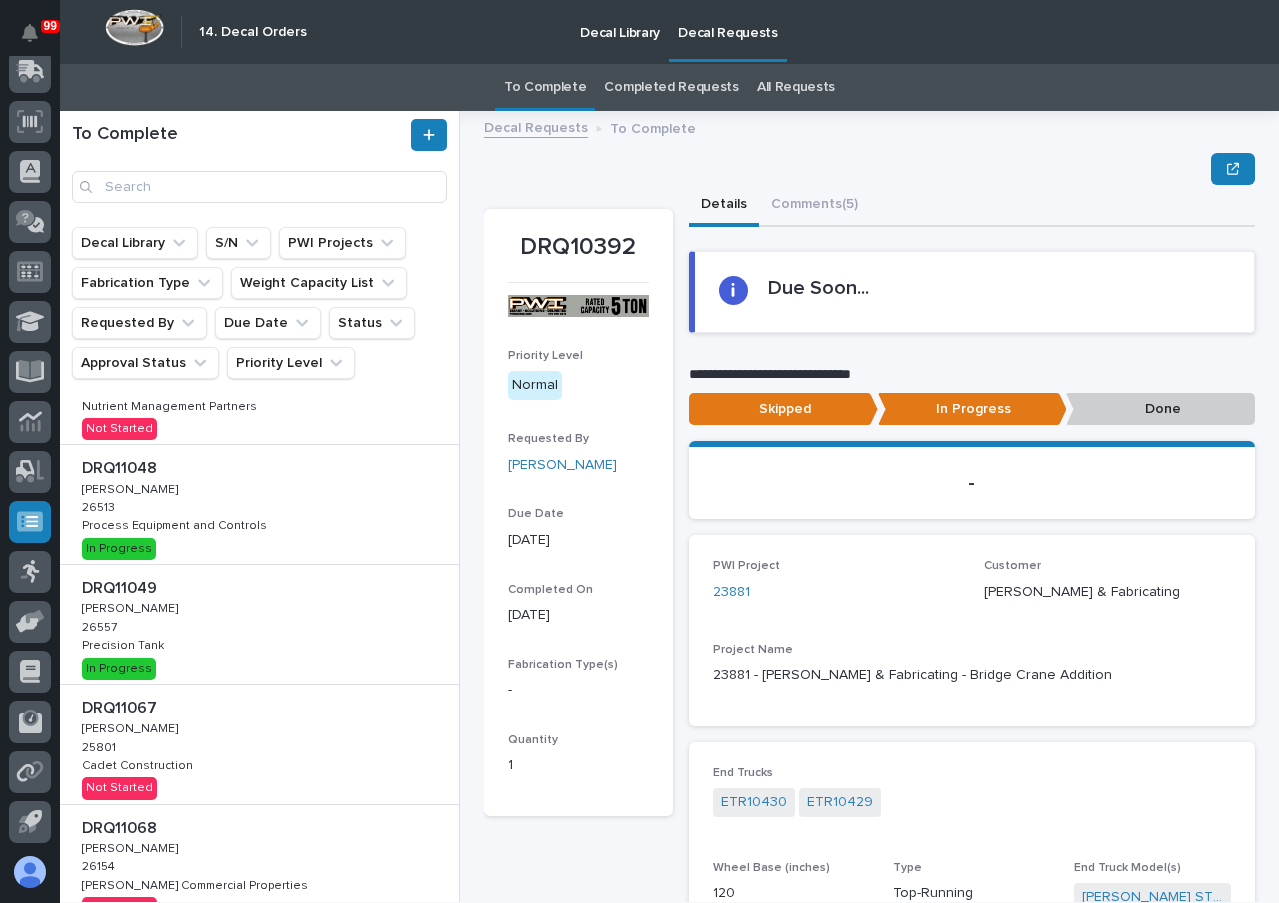 click on "DRQ11048 DRQ11048   Adam Yutzy Adam Yutzy   26513 26513   Process Equipment and Controls Process Equipment and Controls   In Progress" at bounding box center [259, 504] 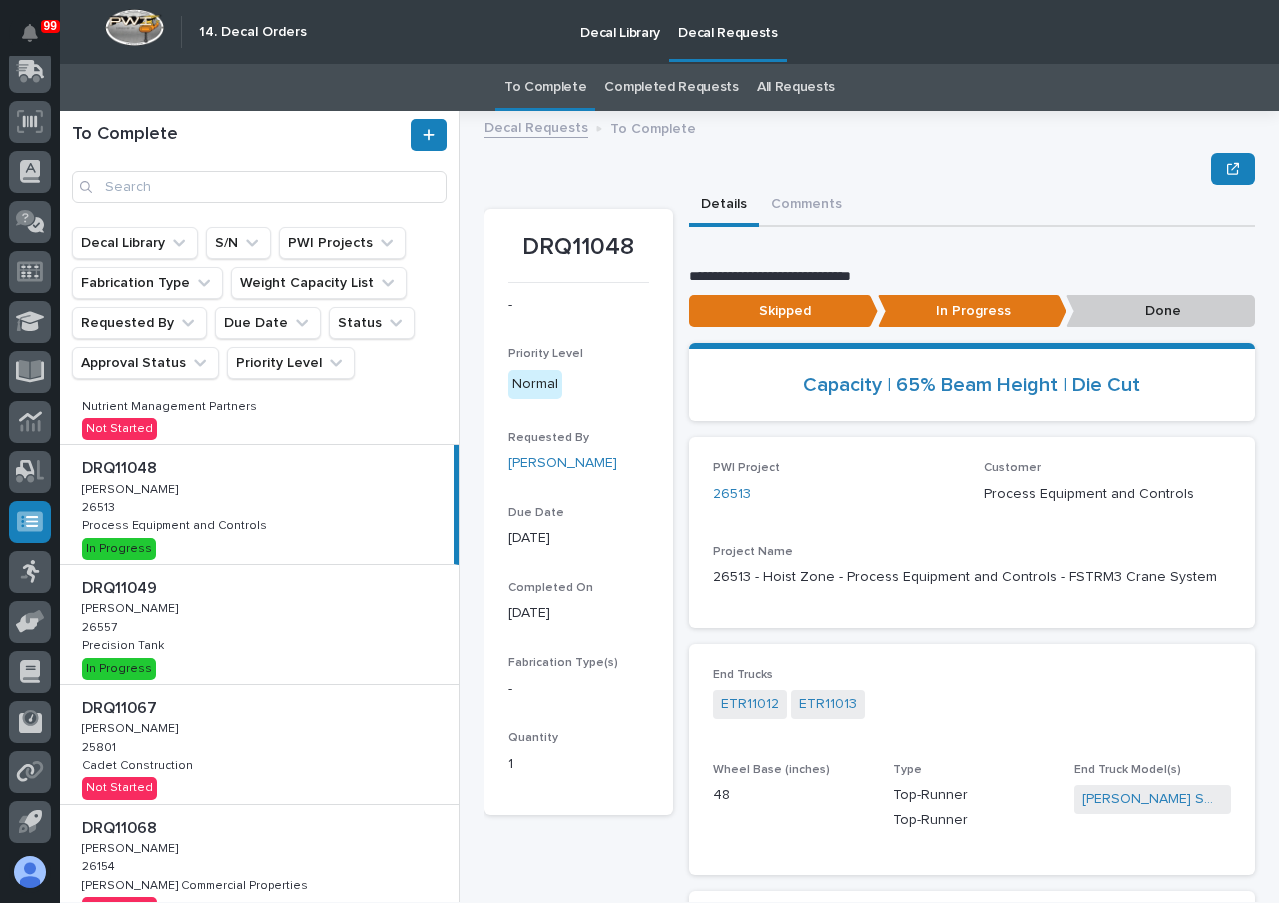 click on "Done" at bounding box center [1160, 311] 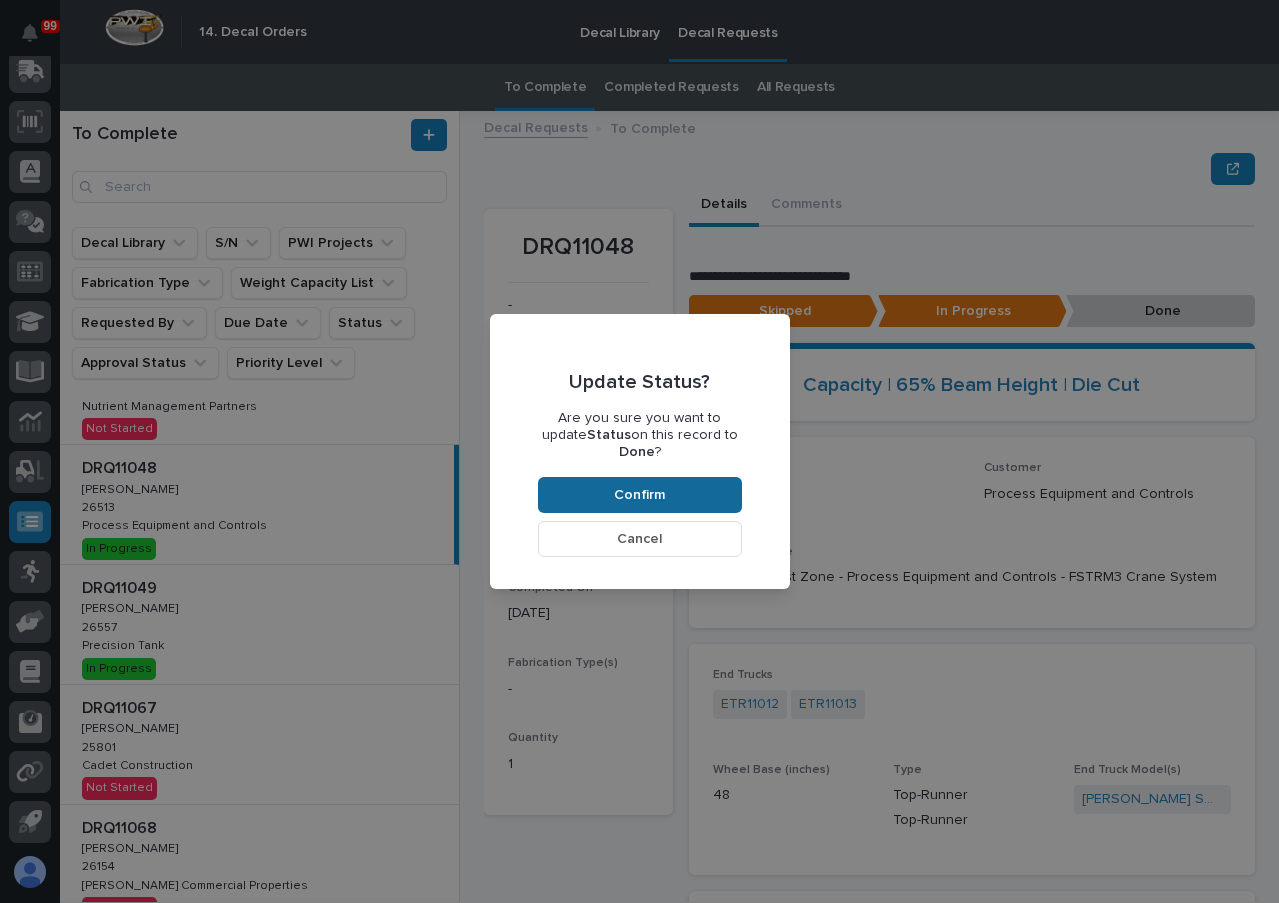 click on "Confirm" at bounding box center [639, 495] 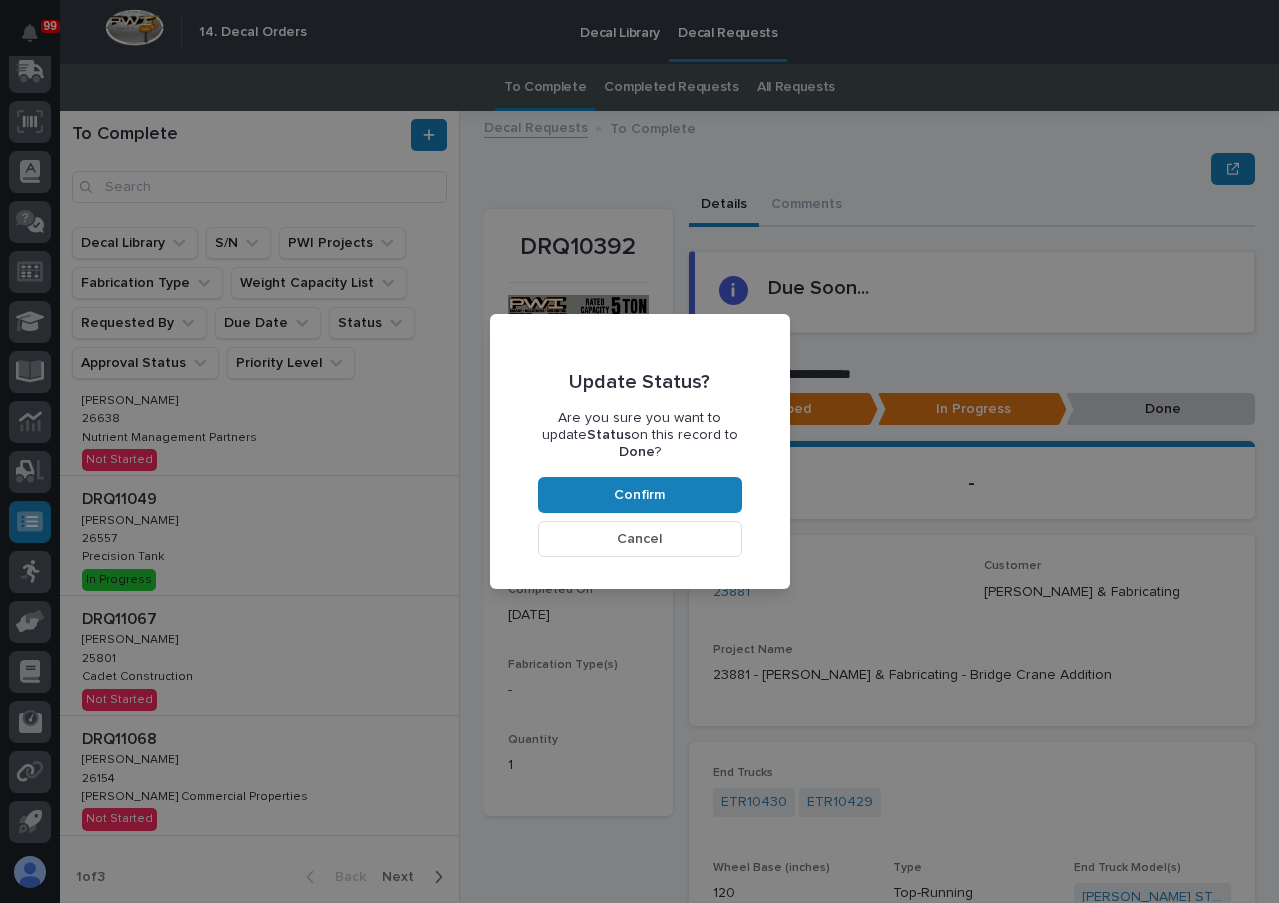 scroll, scrollTop: 369, scrollLeft: 0, axis: vertical 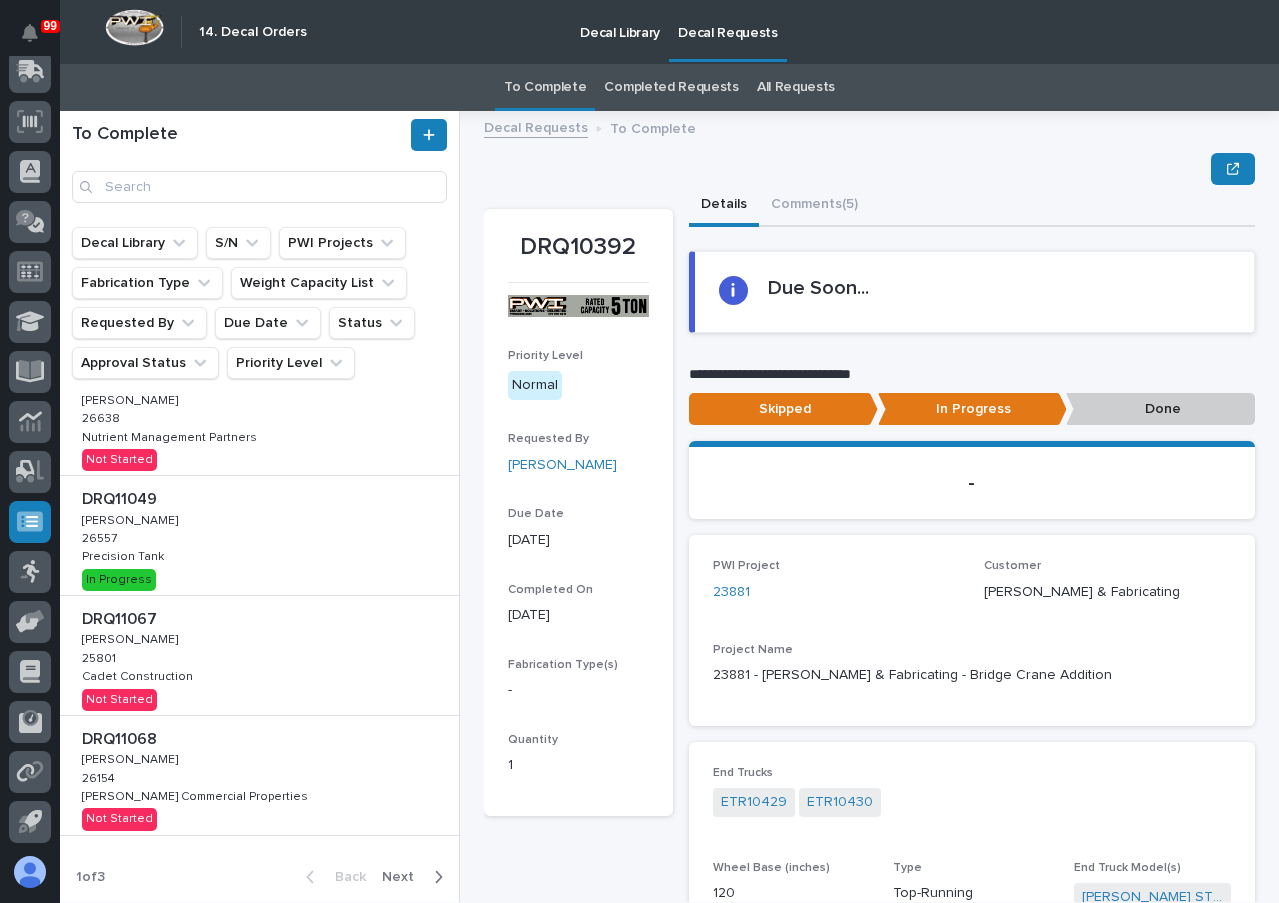 click on "DRQ11049 DRQ11049   Adam Yutzy Adam Yutzy   26557 26557   Precision Tank Precision Tank   In Progress" at bounding box center [259, 535] 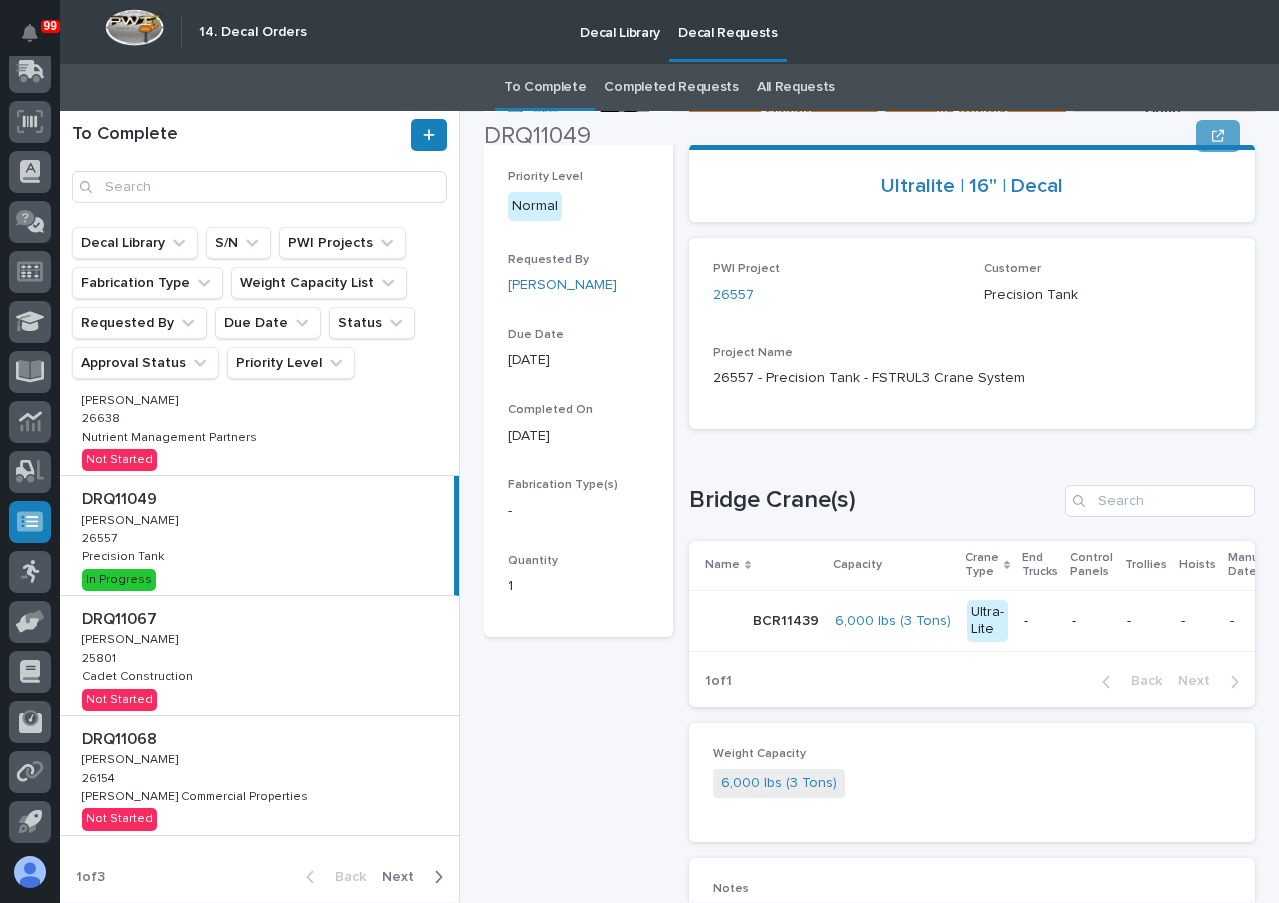 scroll, scrollTop: 200, scrollLeft: 0, axis: vertical 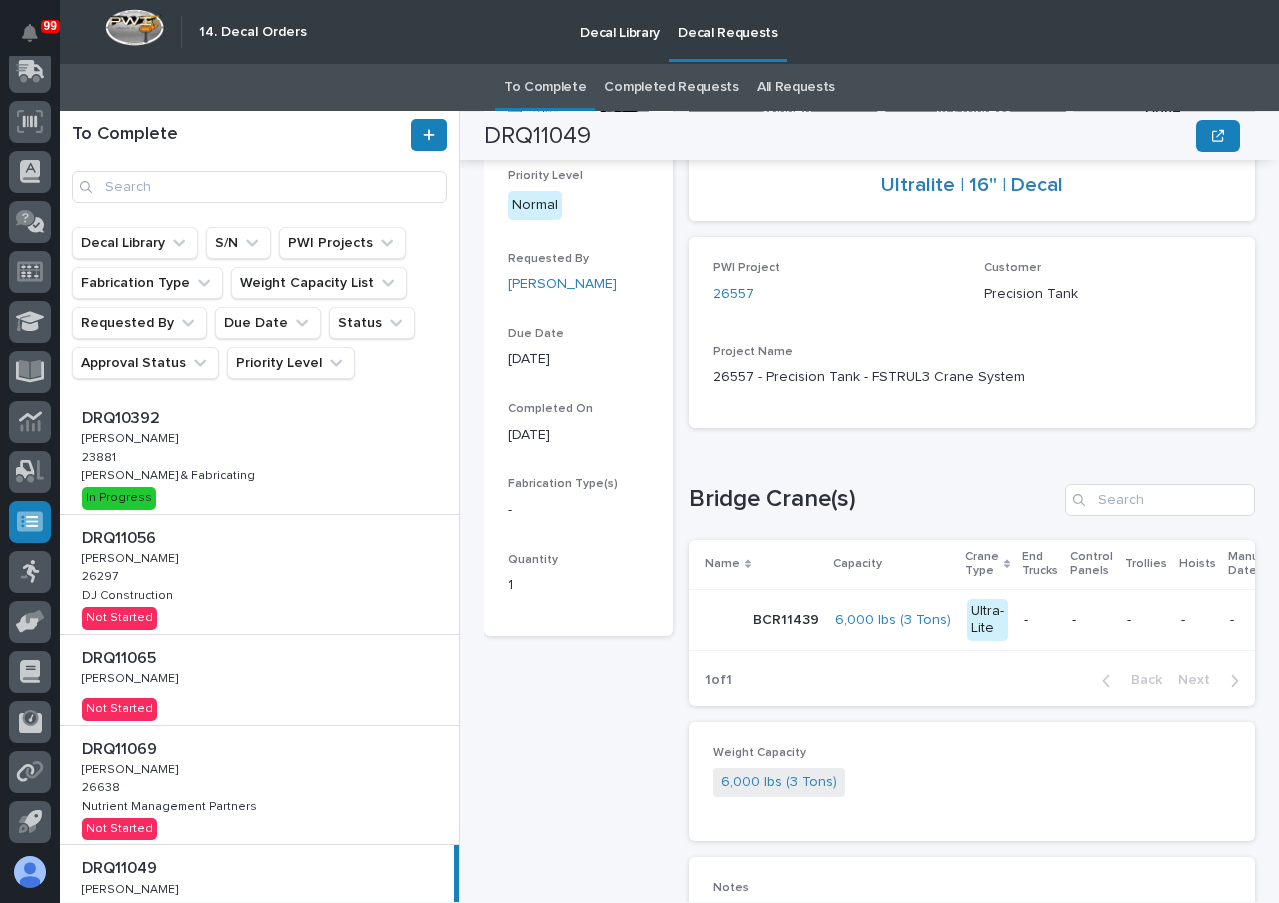 click on "DRQ10392 DRQ10392   Adam Yutzy Adam Yutzy   23881 23881   Jomar Machining & Fabricating Jomar Machining & Fabricating   In Progress" at bounding box center (259, 454) 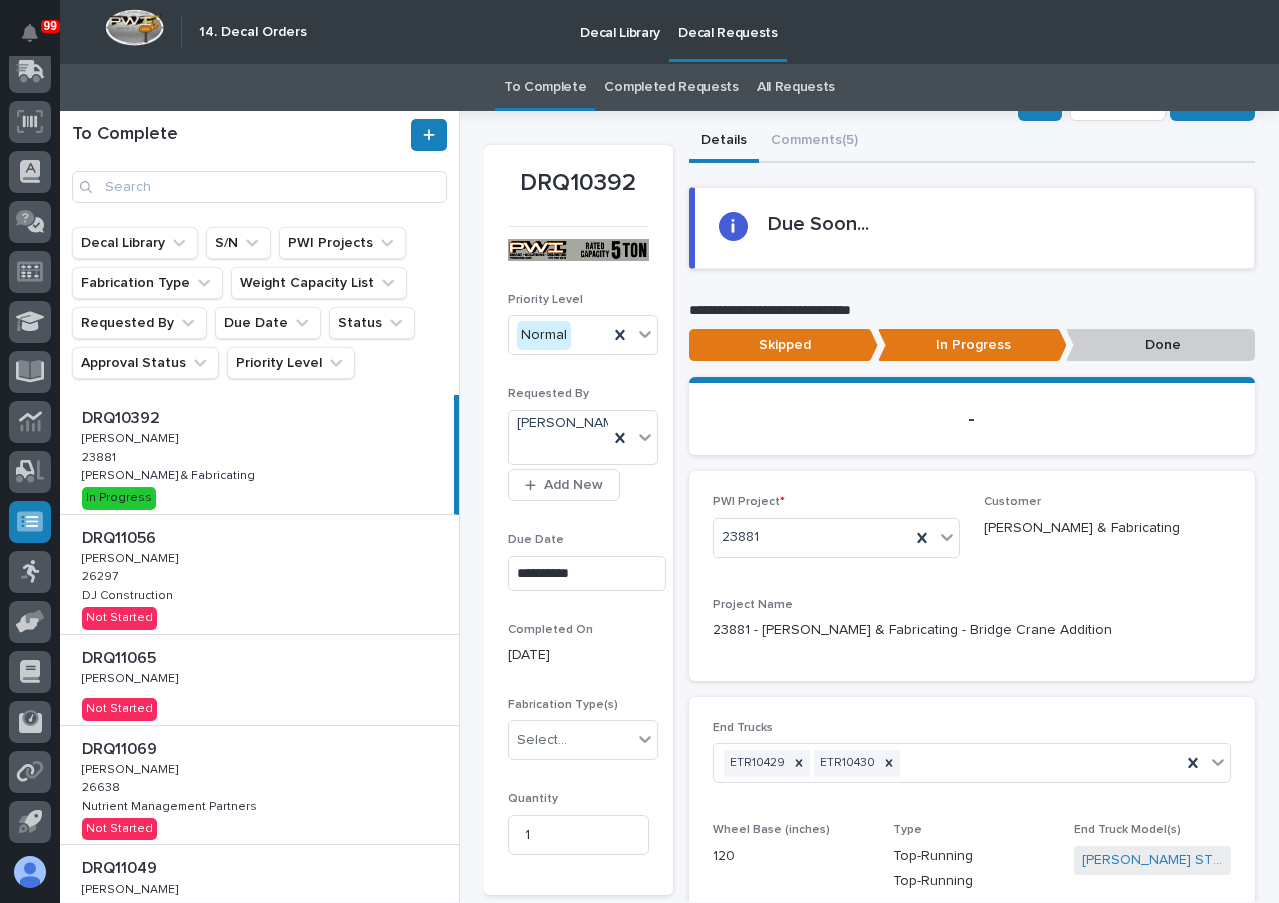 scroll, scrollTop: 100, scrollLeft: 0, axis: vertical 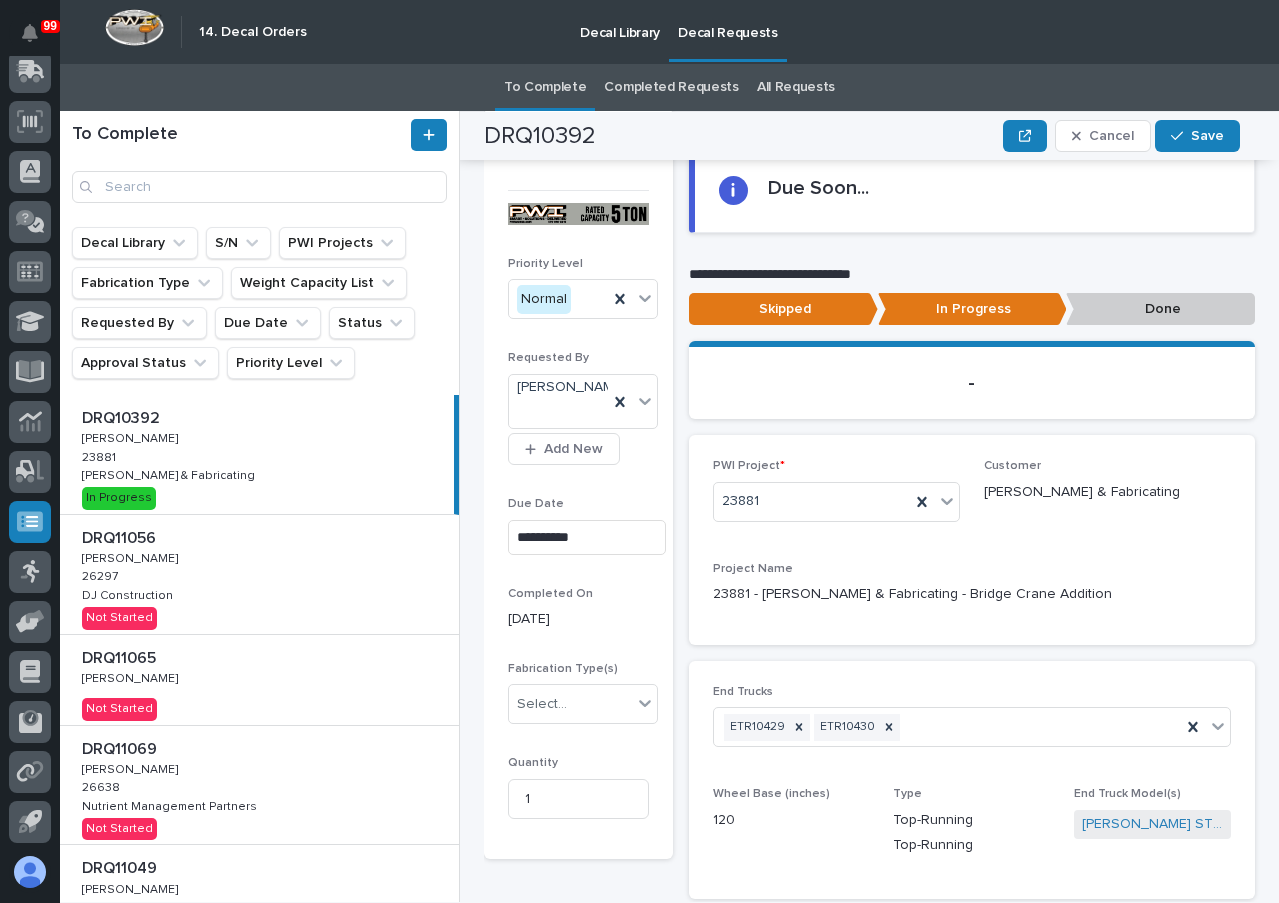 click on "**********" at bounding box center [587, 537] 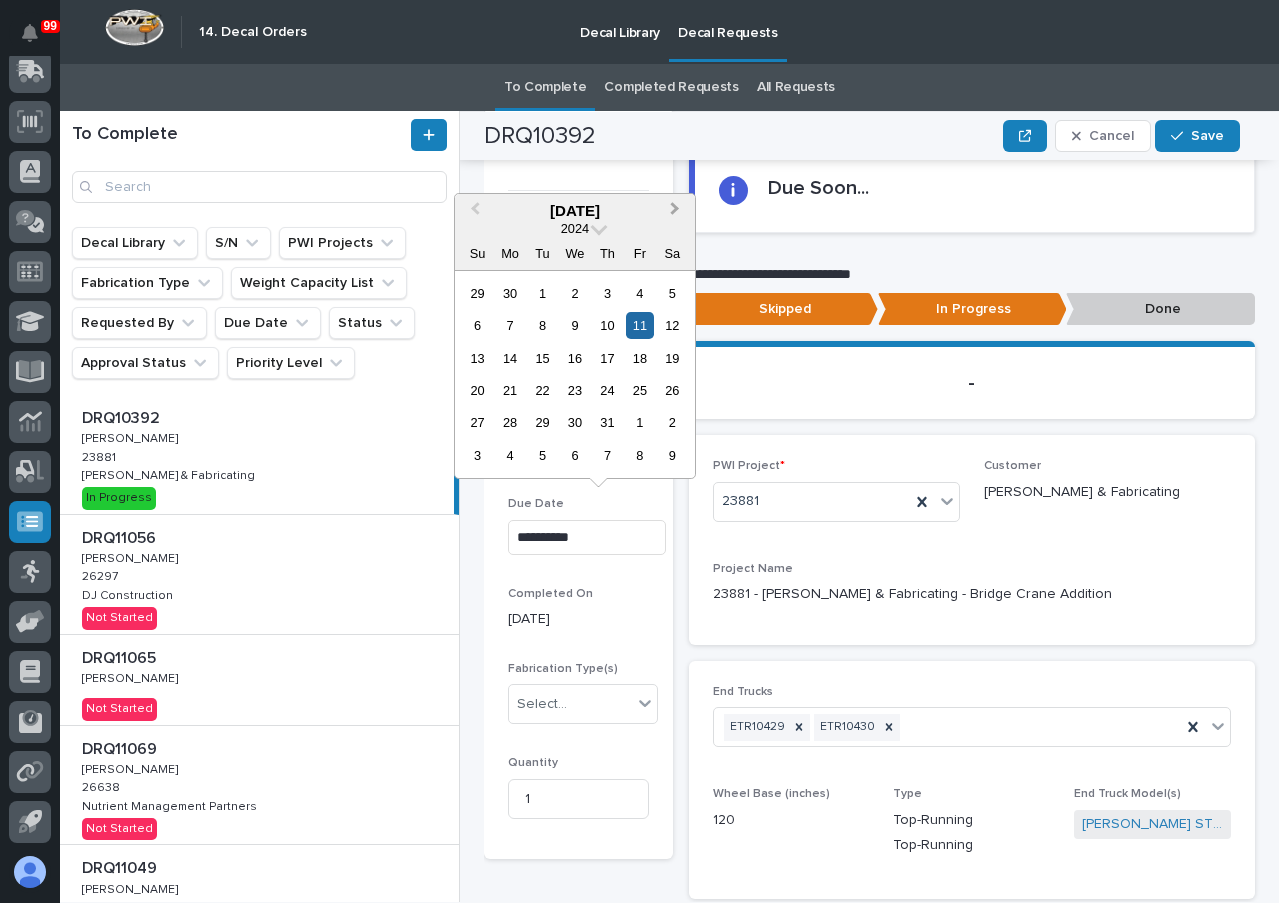 click on "Next Month" at bounding box center (675, 211) 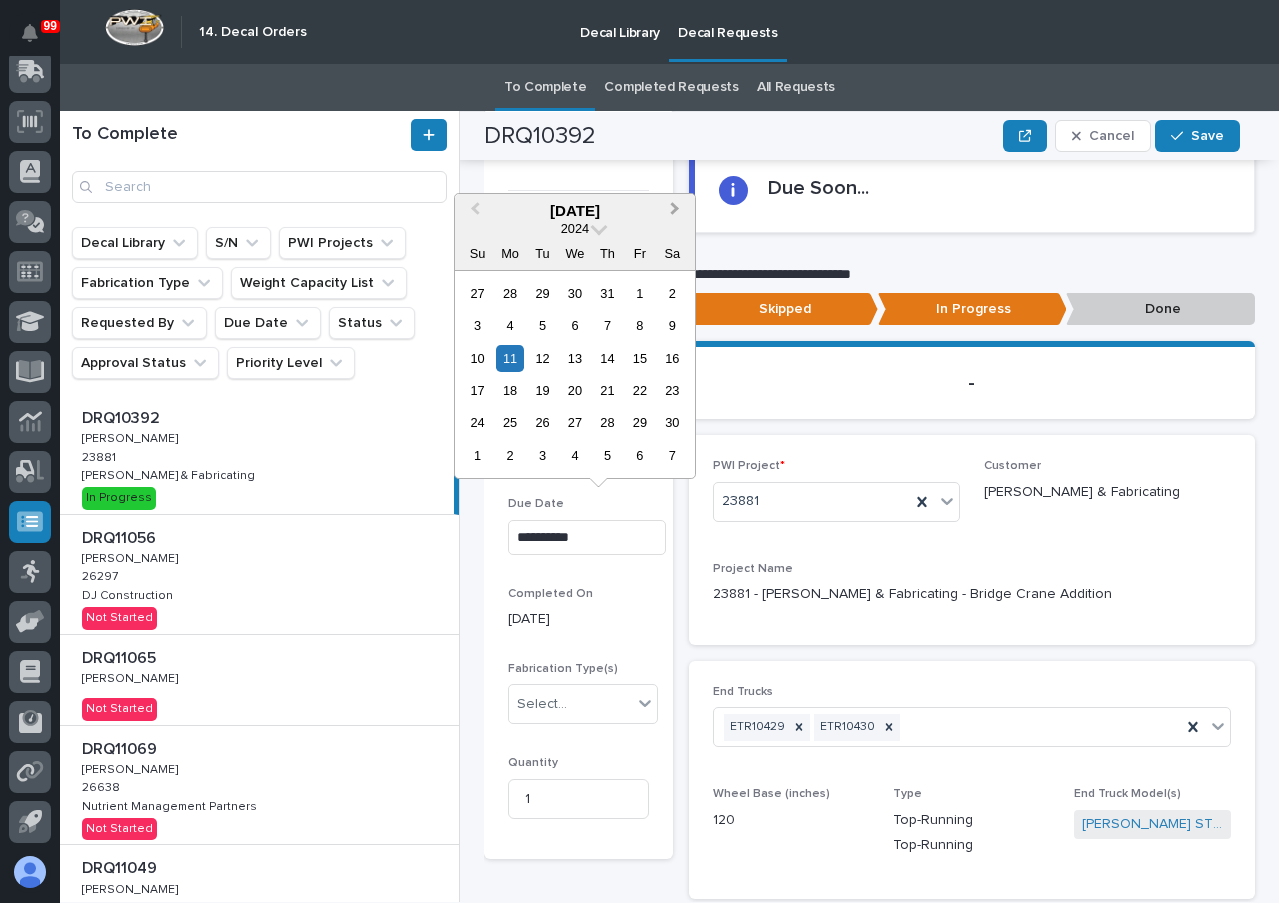 click on "Next Month" at bounding box center (675, 211) 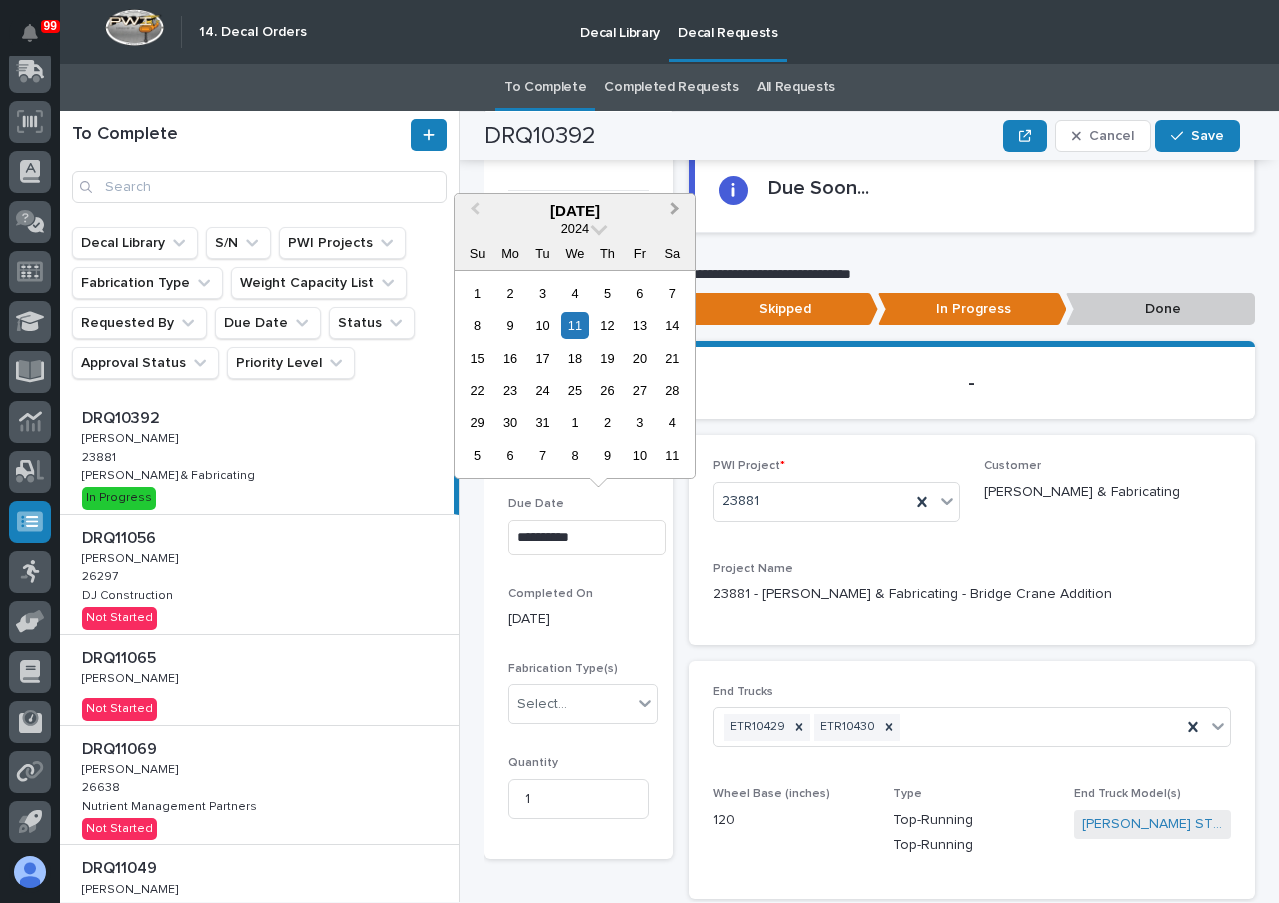 click on "Next Month" at bounding box center [675, 211] 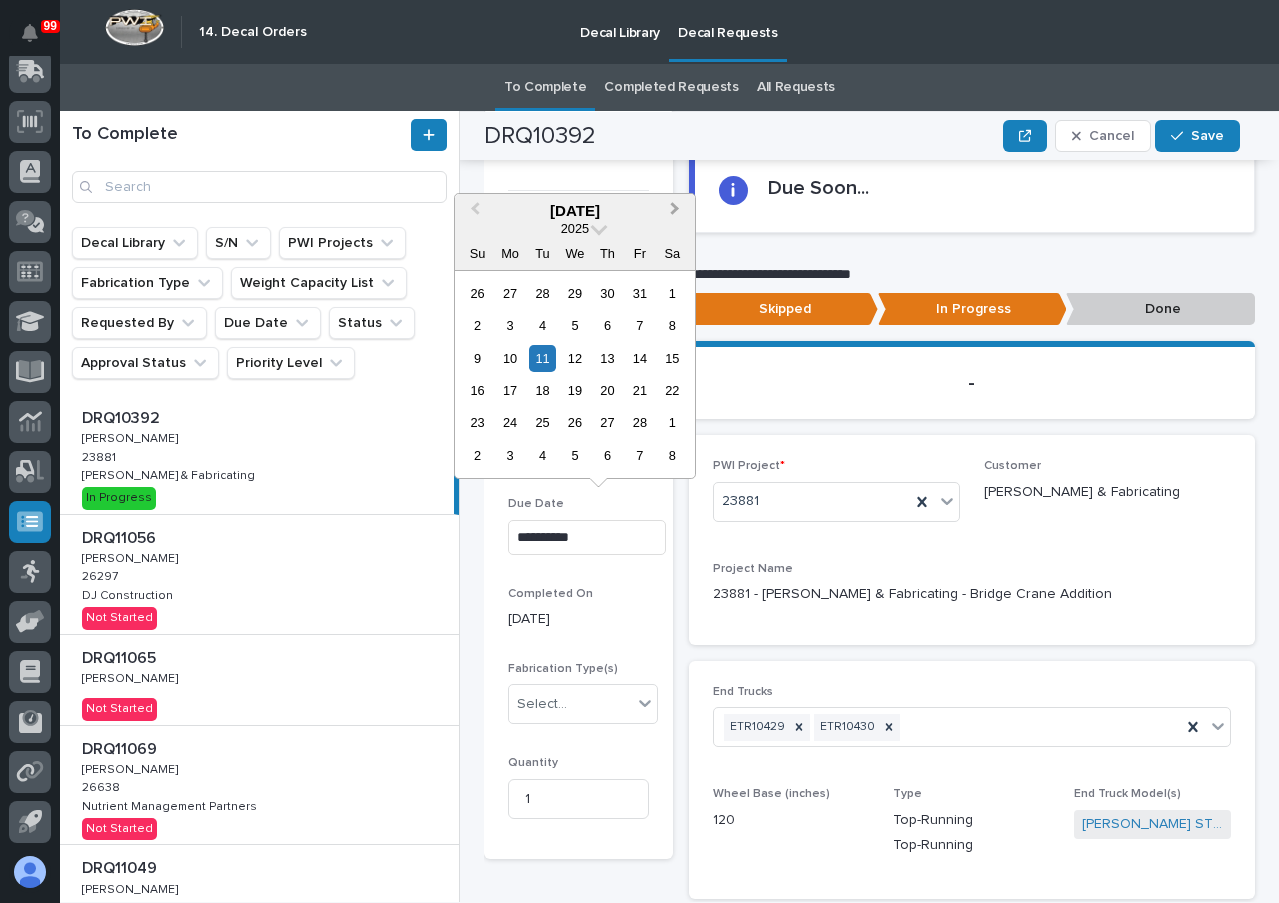 click on "Next Month" at bounding box center (675, 211) 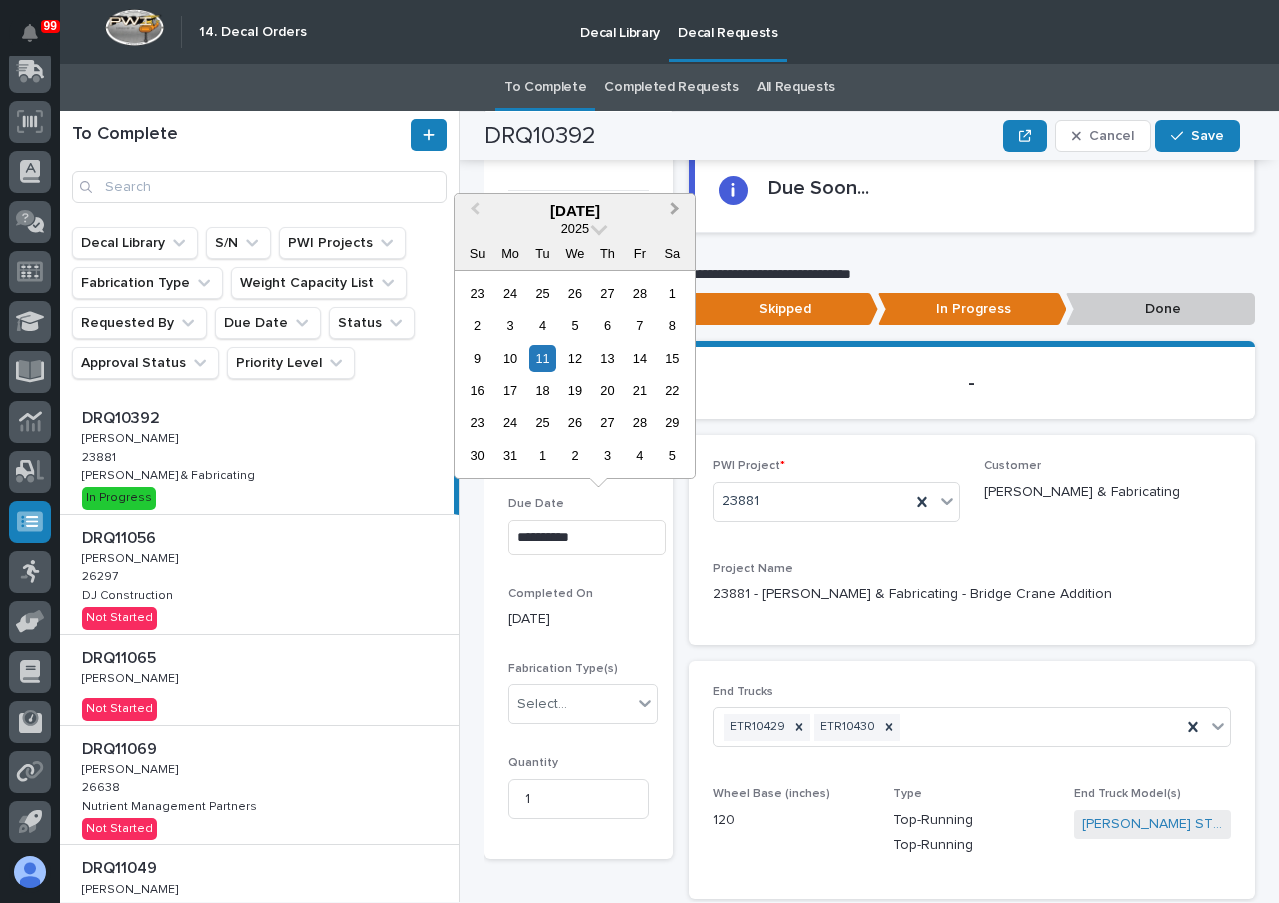 click on "Next Month" at bounding box center (675, 211) 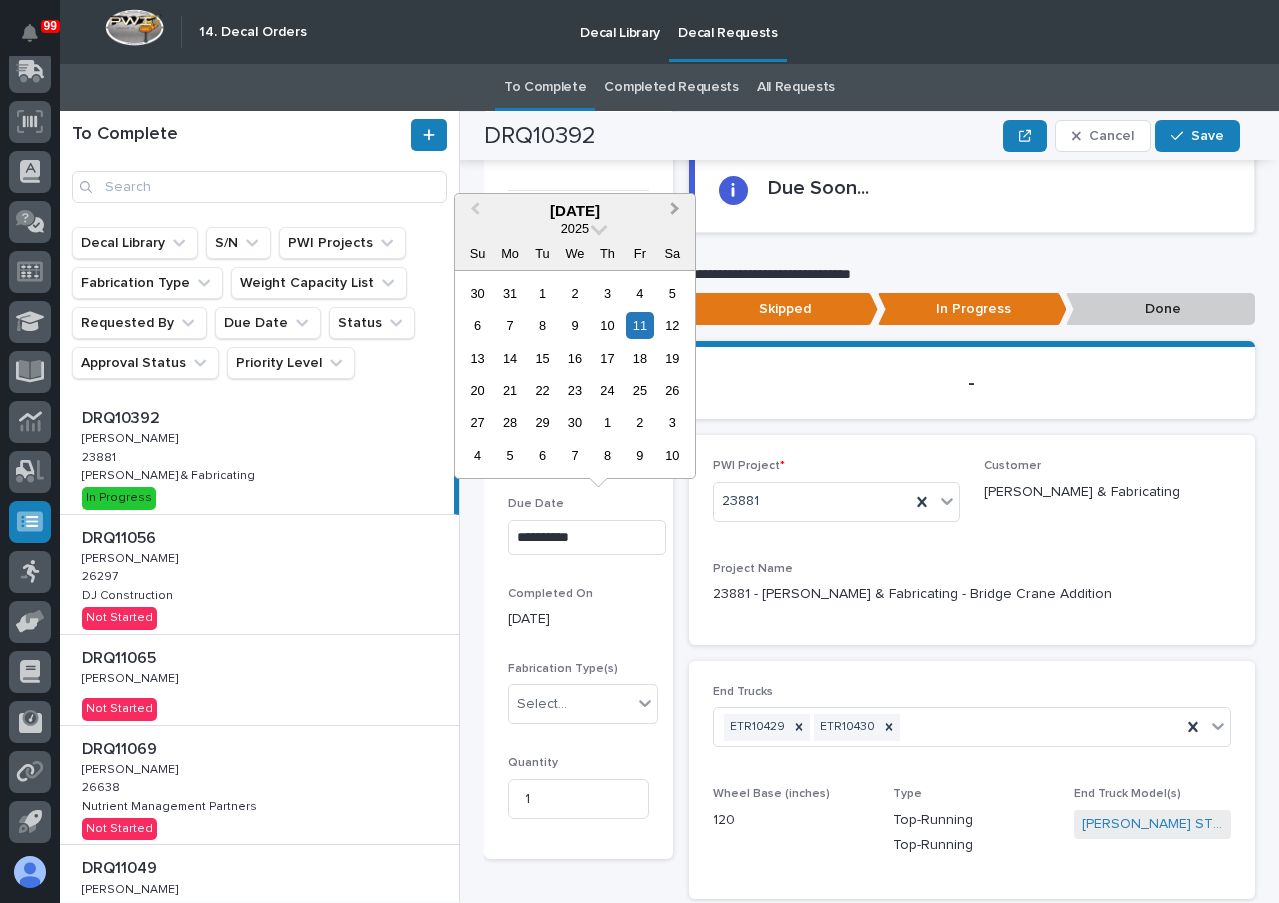 click on "Next Month" at bounding box center (675, 211) 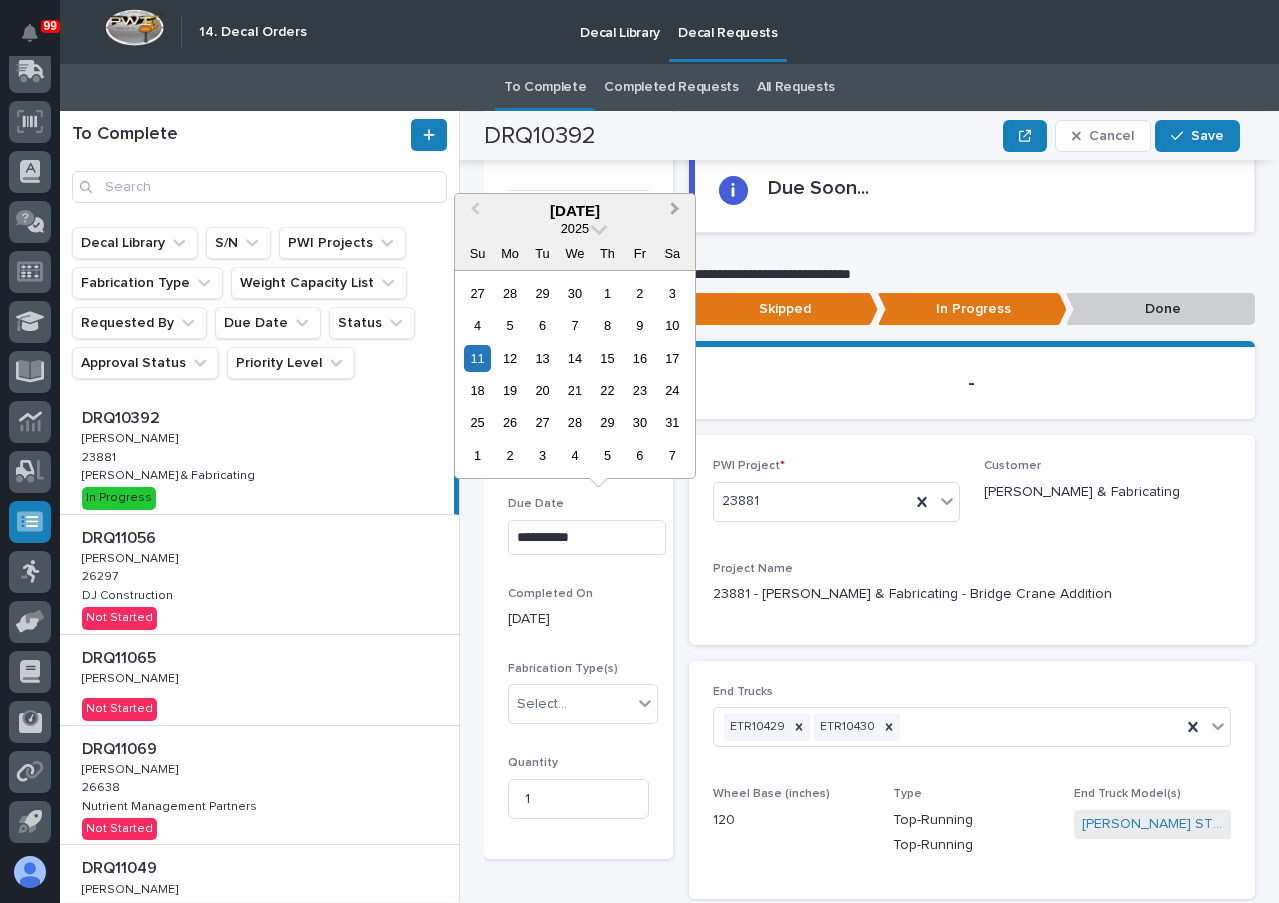 click on "Next Month" at bounding box center (675, 211) 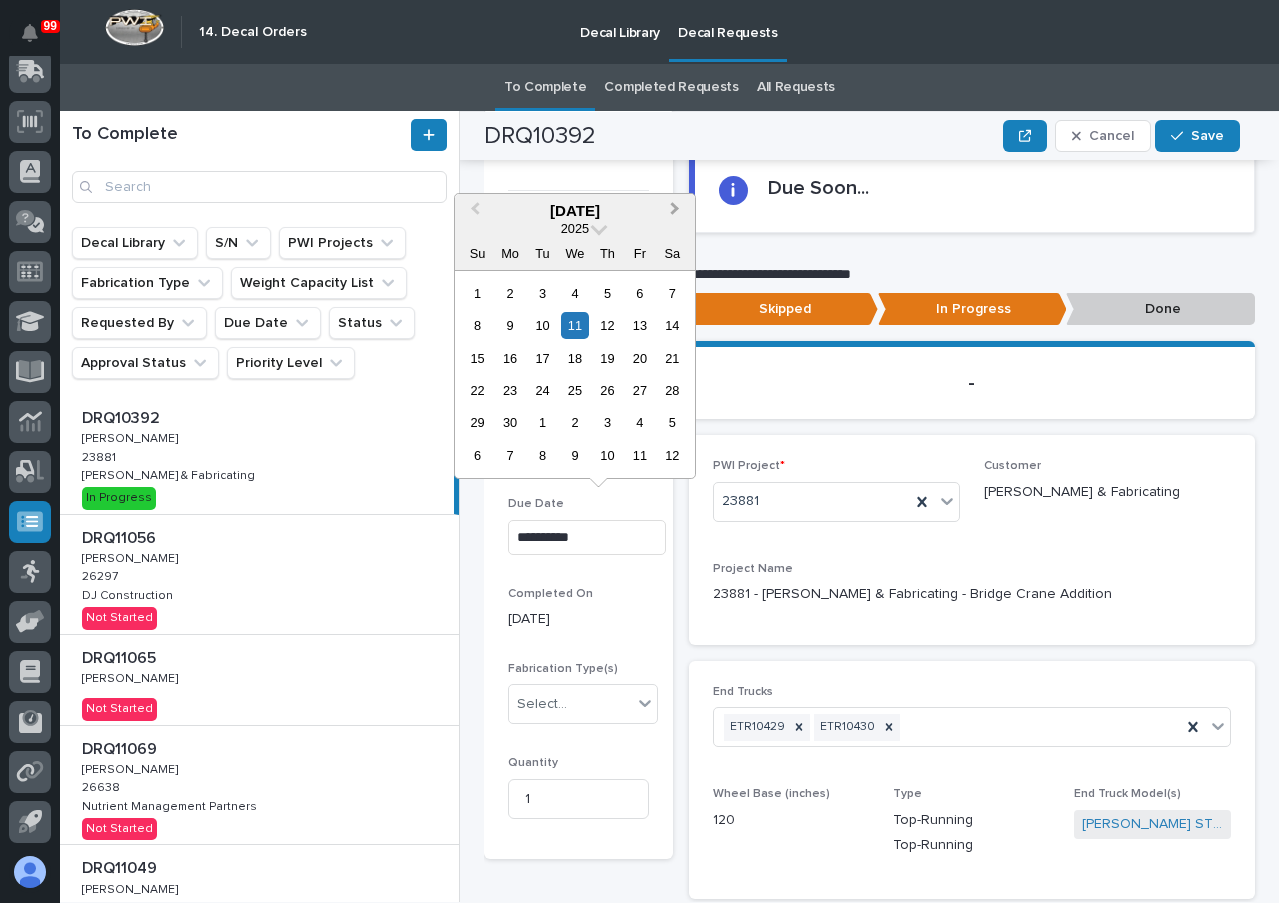 click on "Next Month" at bounding box center [675, 211] 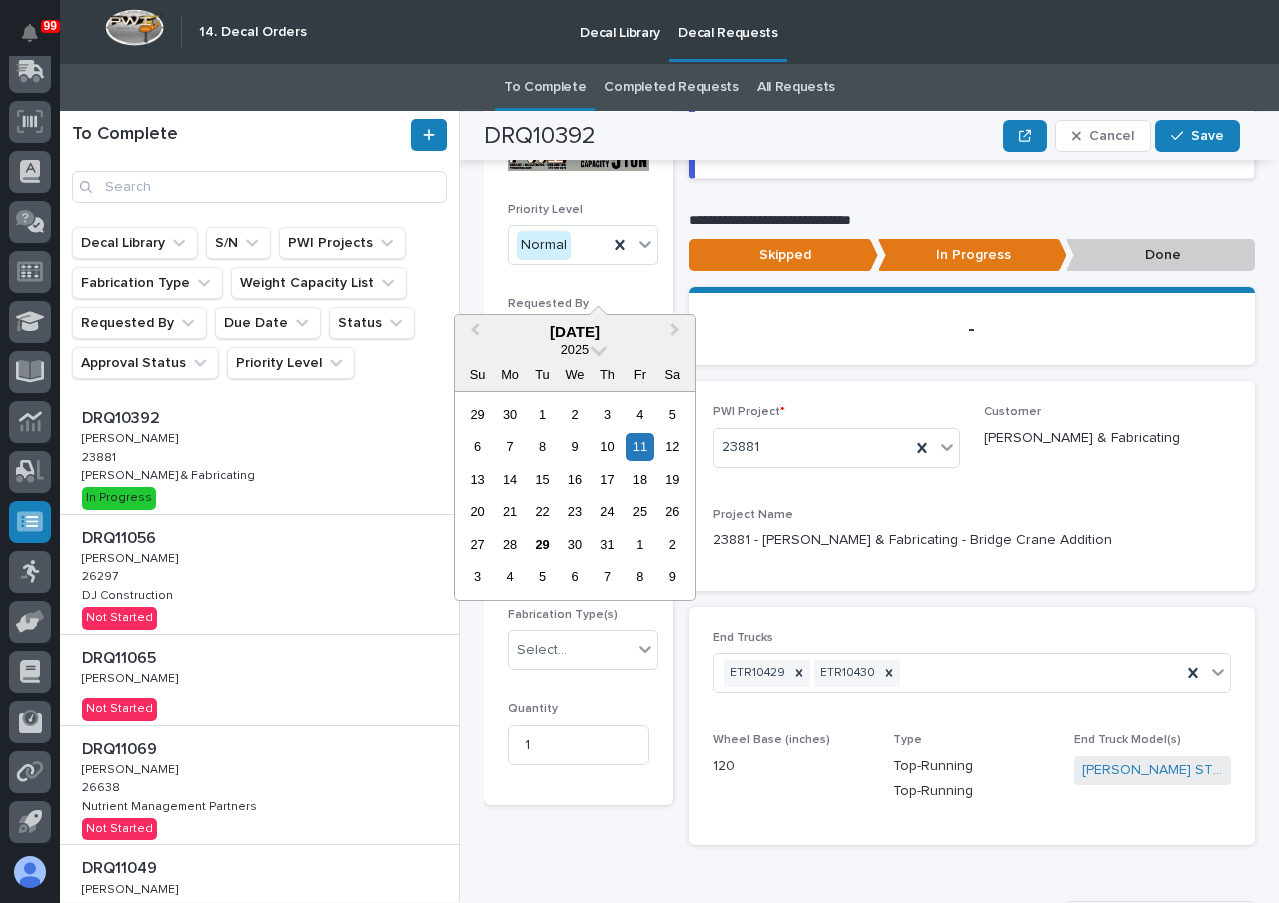 scroll, scrollTop: 74, scrollLeft: 0, axis: vertical 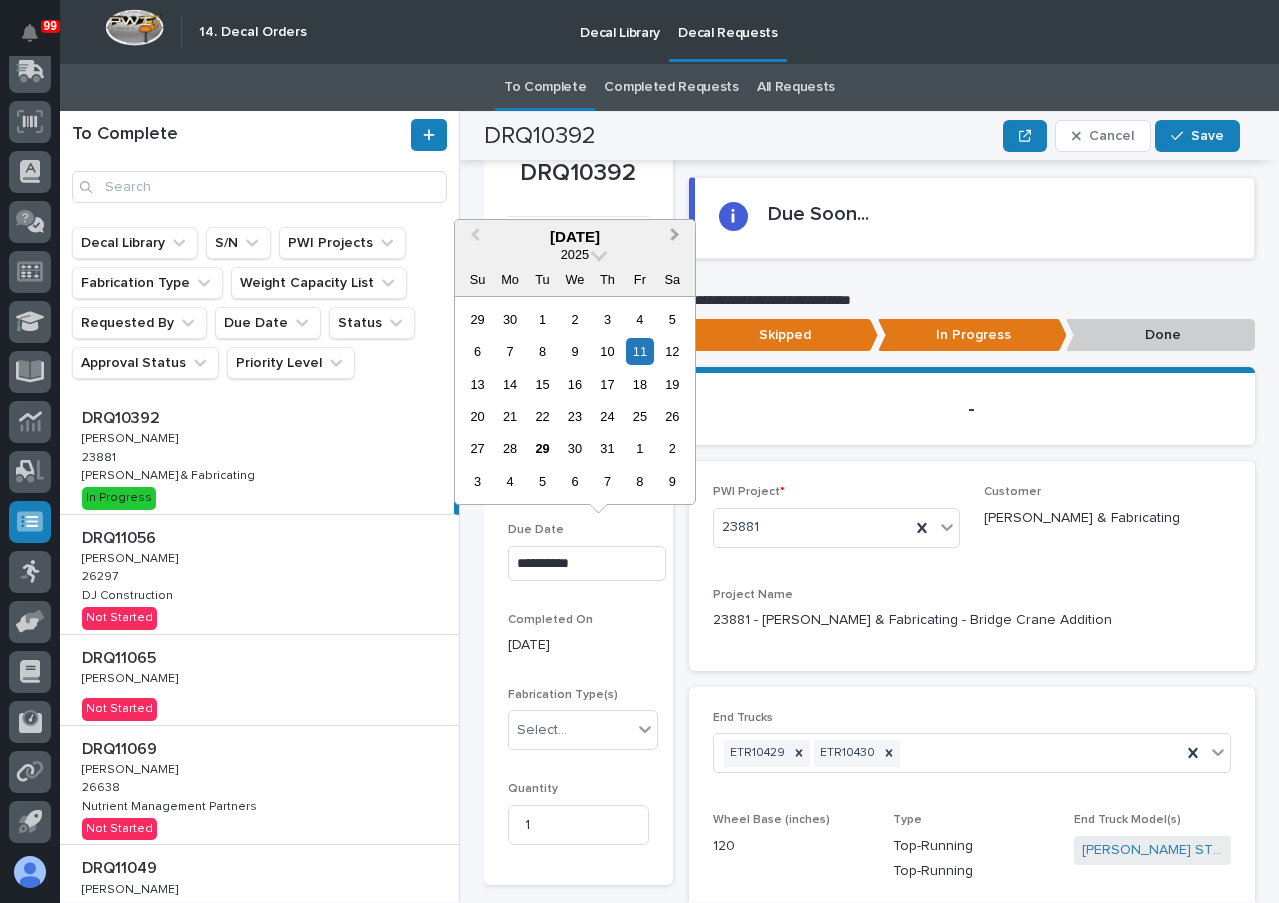 click on "Next Month" at bounding box center (675, 237) 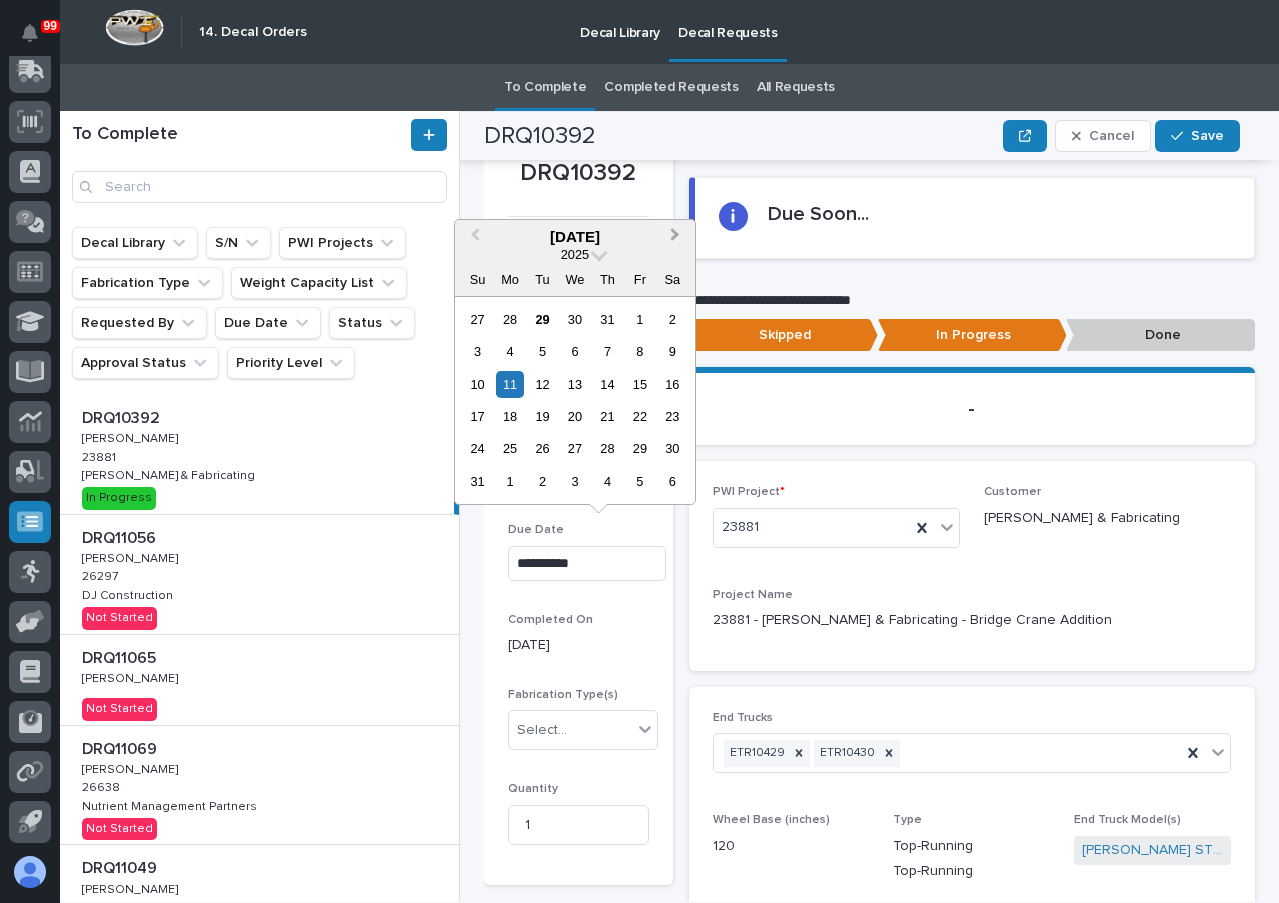 click on "Next Month" at bounding box center [675, 237] 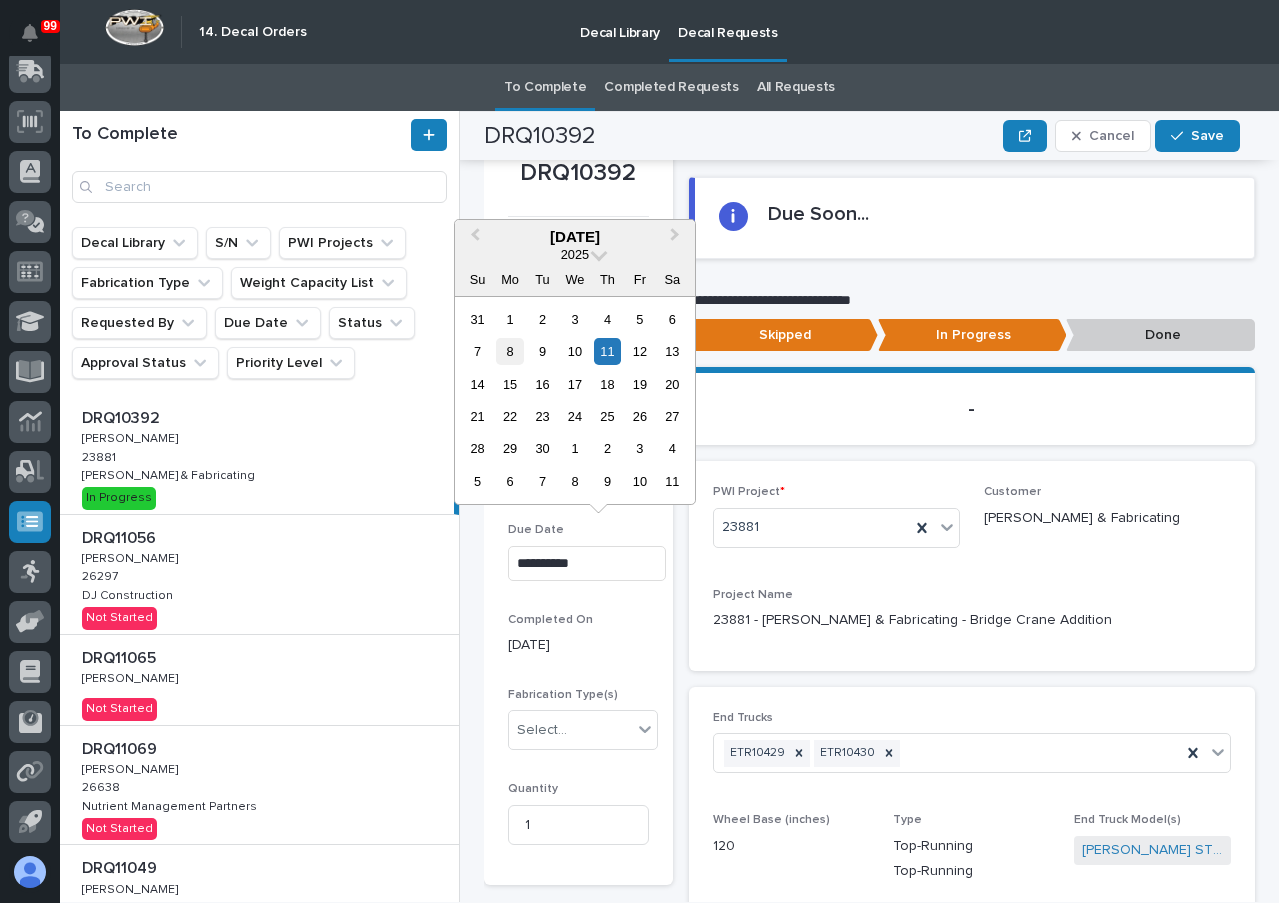 click on "8" at bounding box center (509, 351) 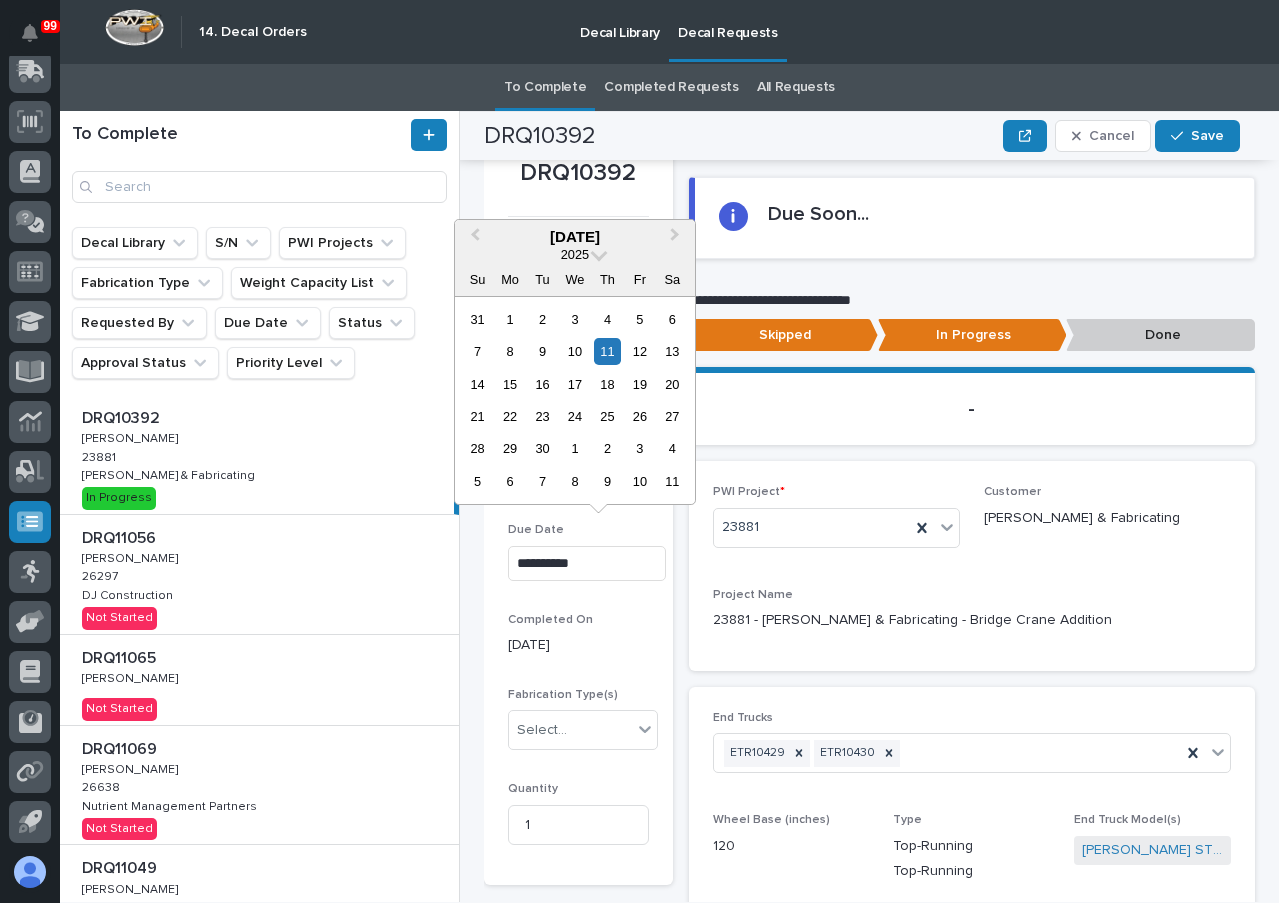 type on "**********" 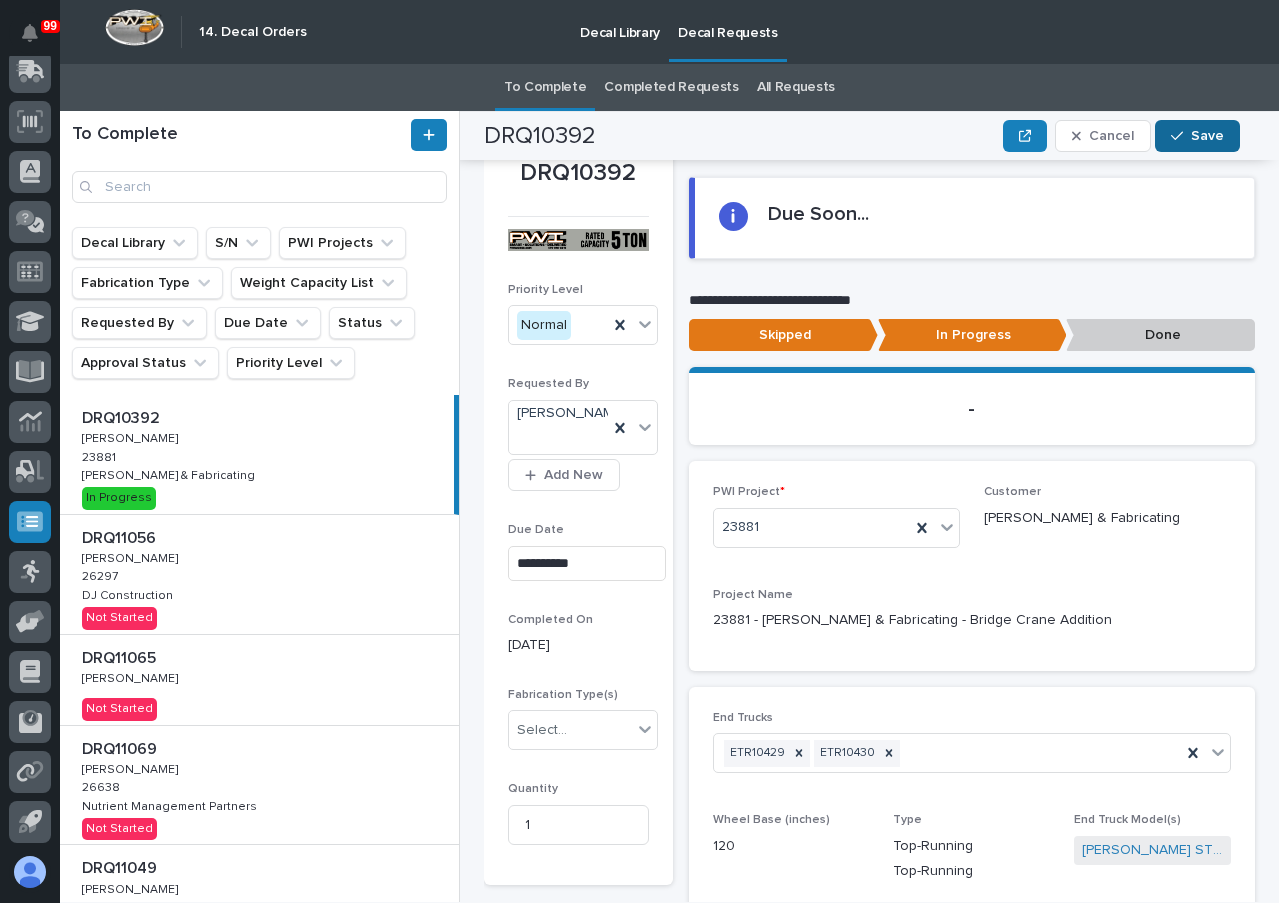 click at bounding box center (1181, 136) 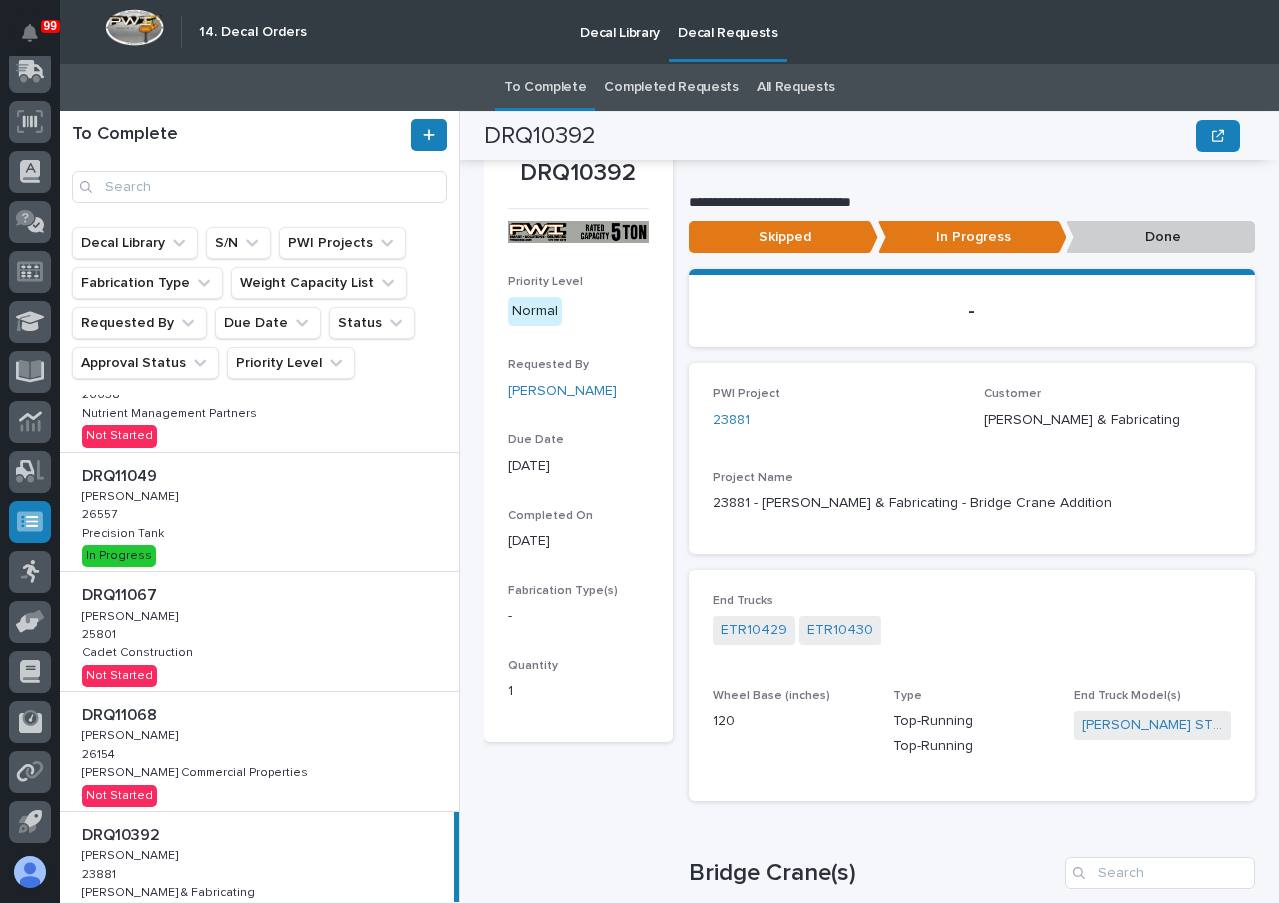 scroll, scrollTop: 0, scrollLeft: 0, axis: both 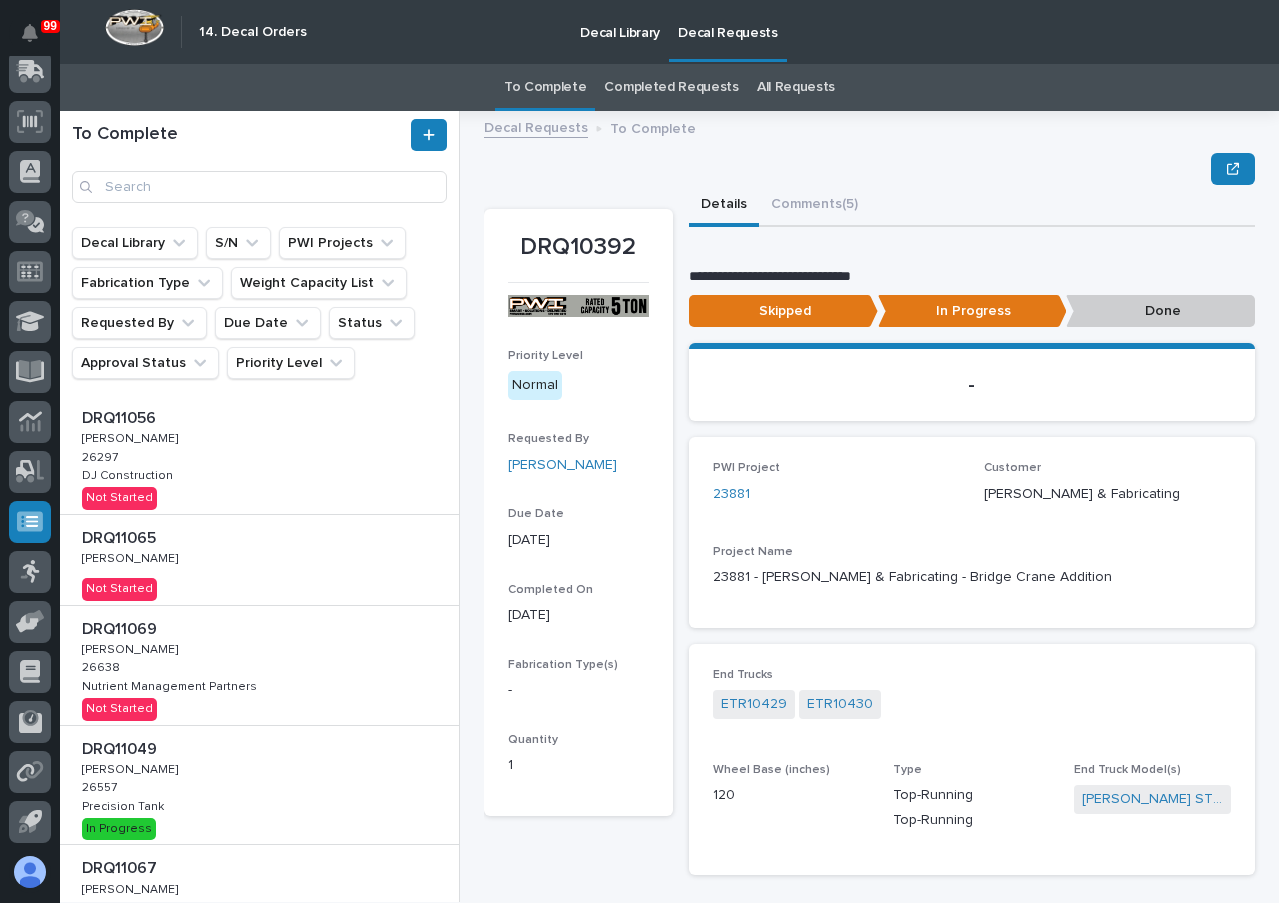 click on "DRQ11056 DRQ11056   Adam Yutzy Adam Yutzy   26297 26297   DJ Construction DJ Construction   Not Started" at bounding box center (259, 454) 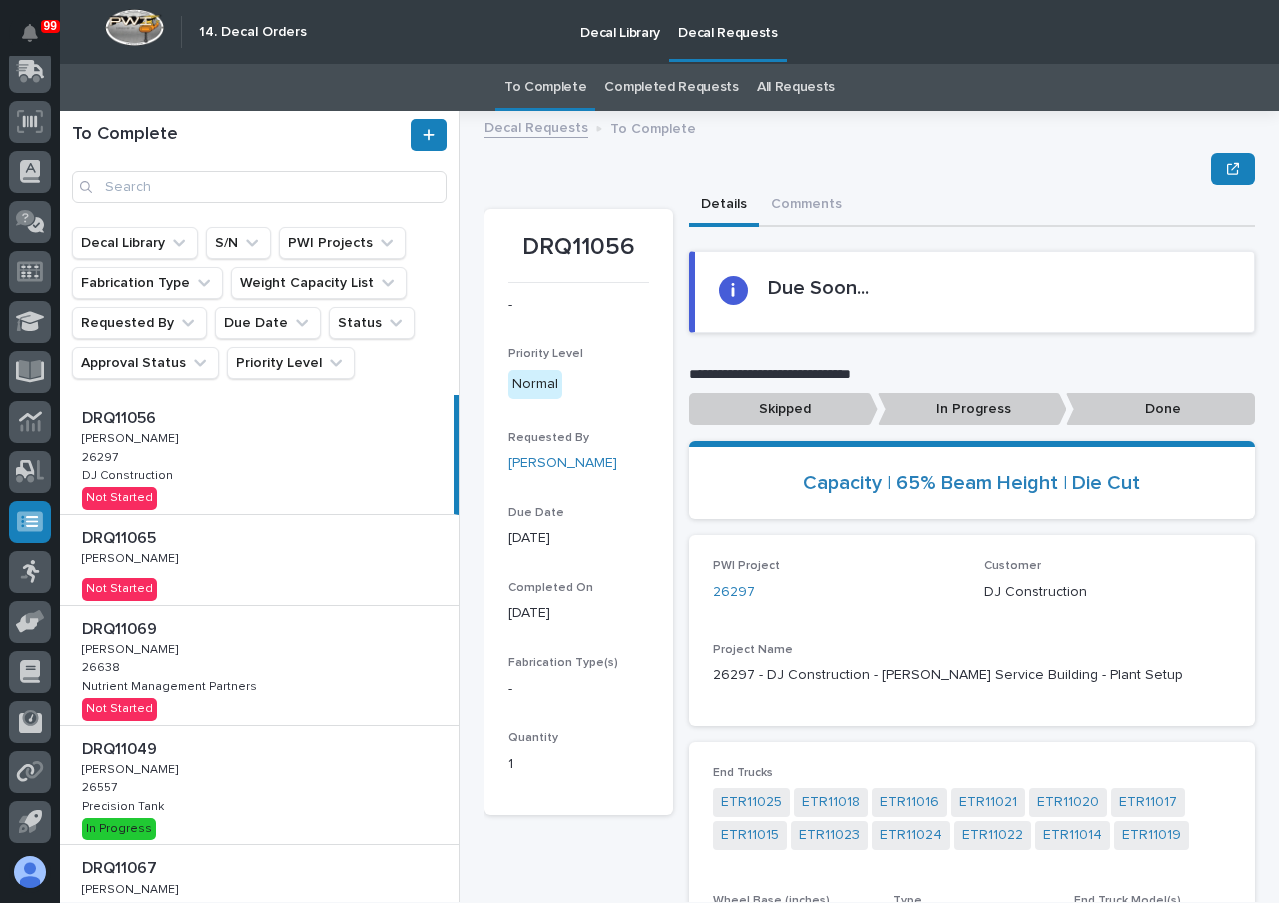 click on "DRQ11065 DRQ11065   Adam Yutzy Adam Yutzy   Not Started" at bounding box center [259, 560] 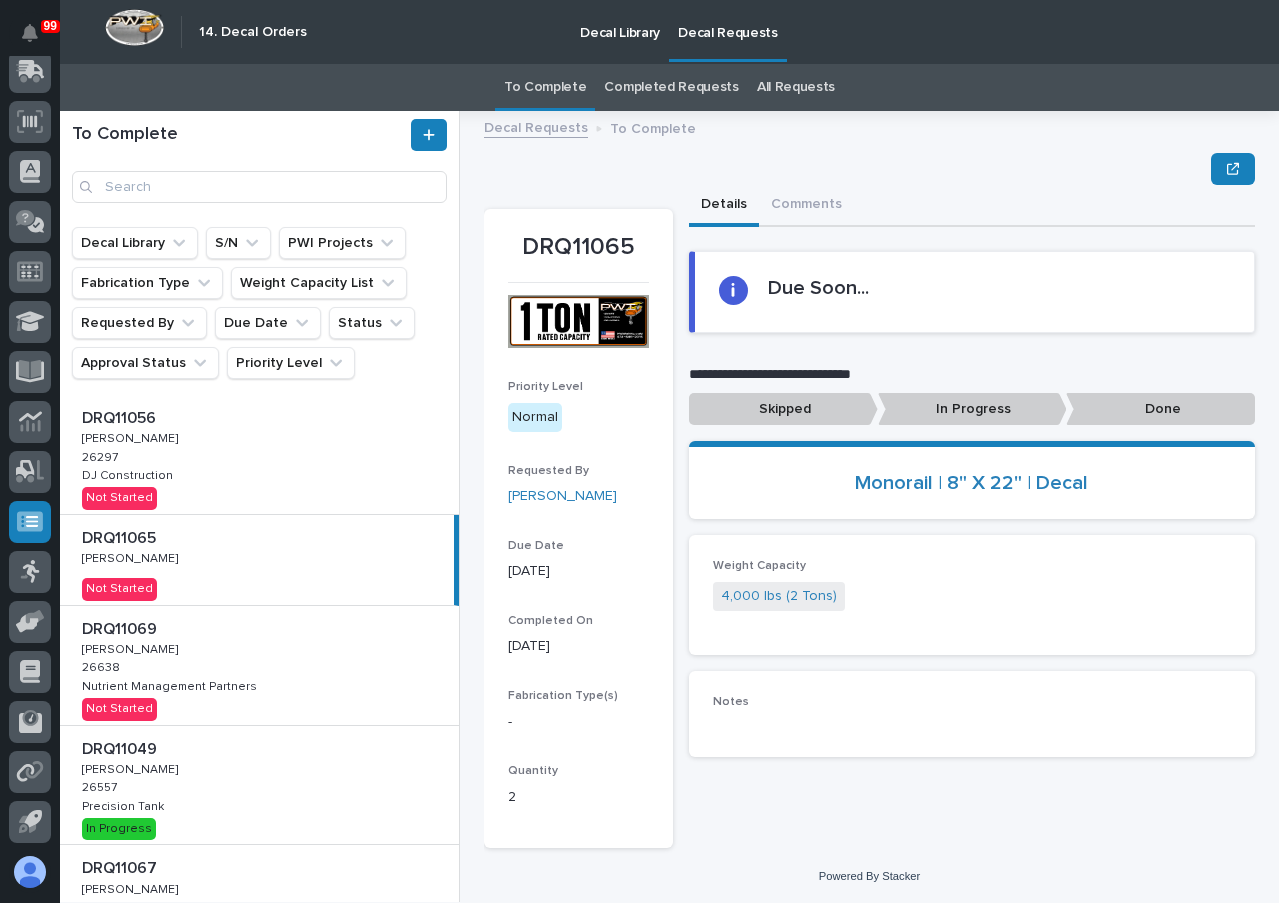 scroll, scrollTop: 1, scrollLeft: 0, axis: vertical 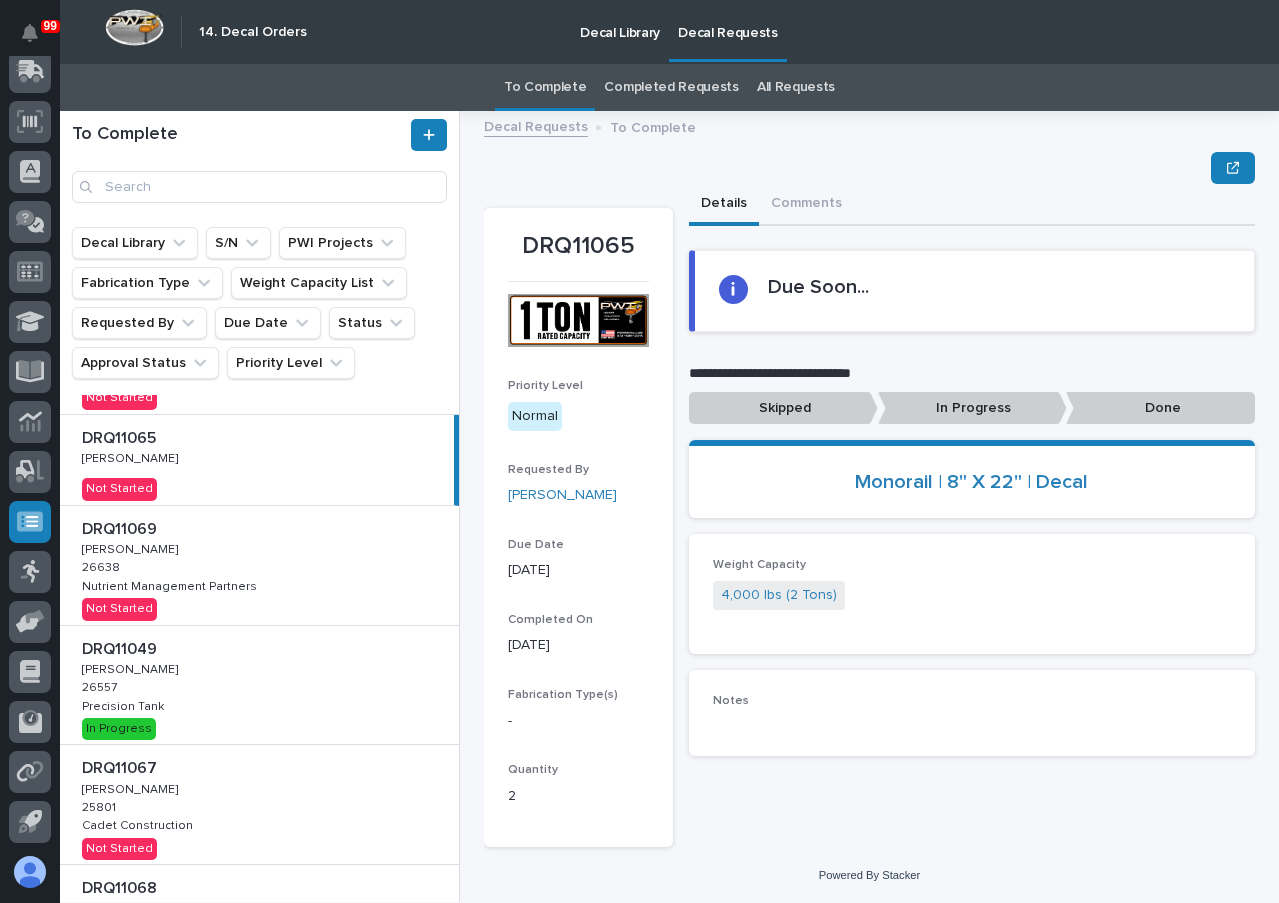 click on "Nutrient Management Partners" at bounding box center (171, 585) 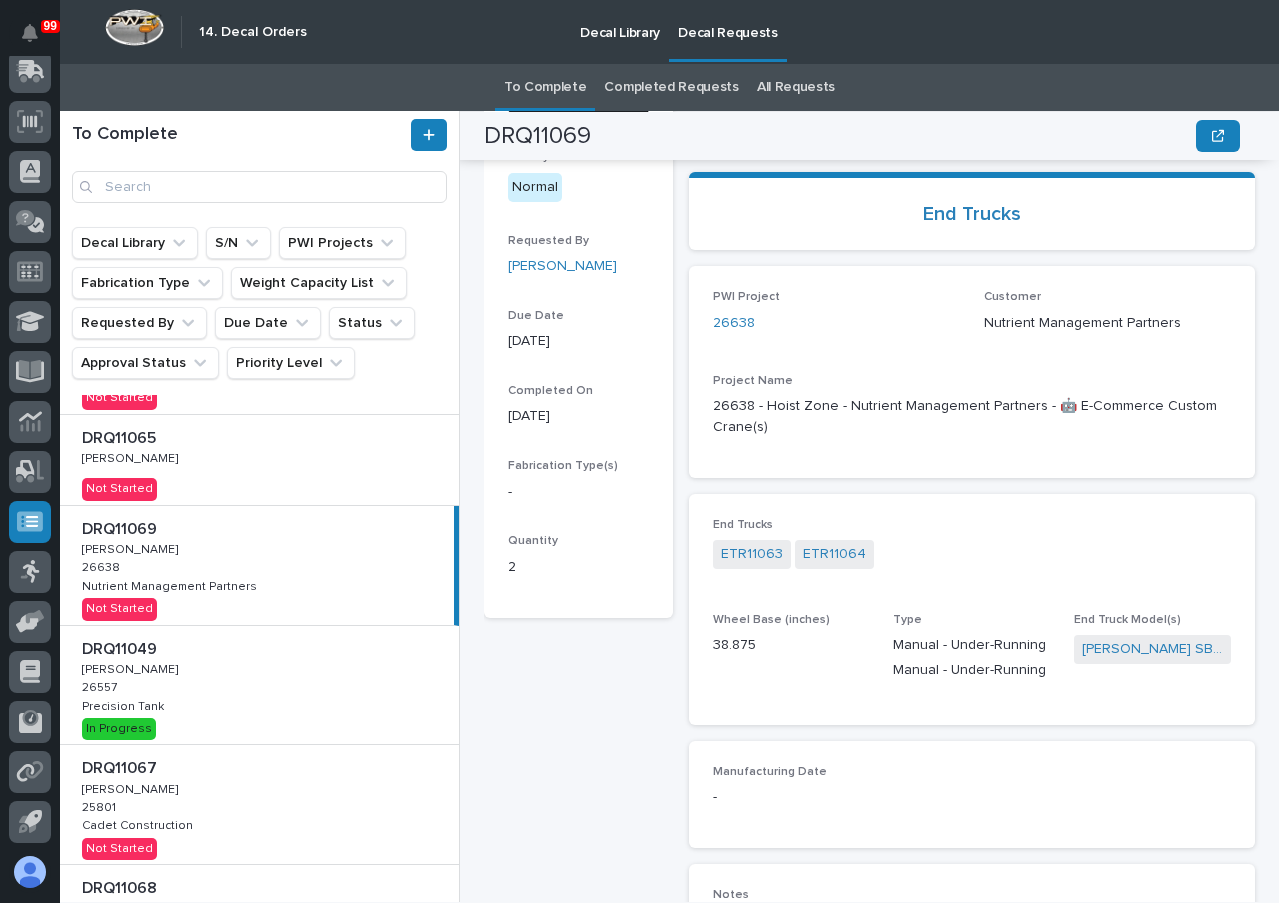 scroll, scrollTop: 301, scrollLeft: 0, axis: vertical 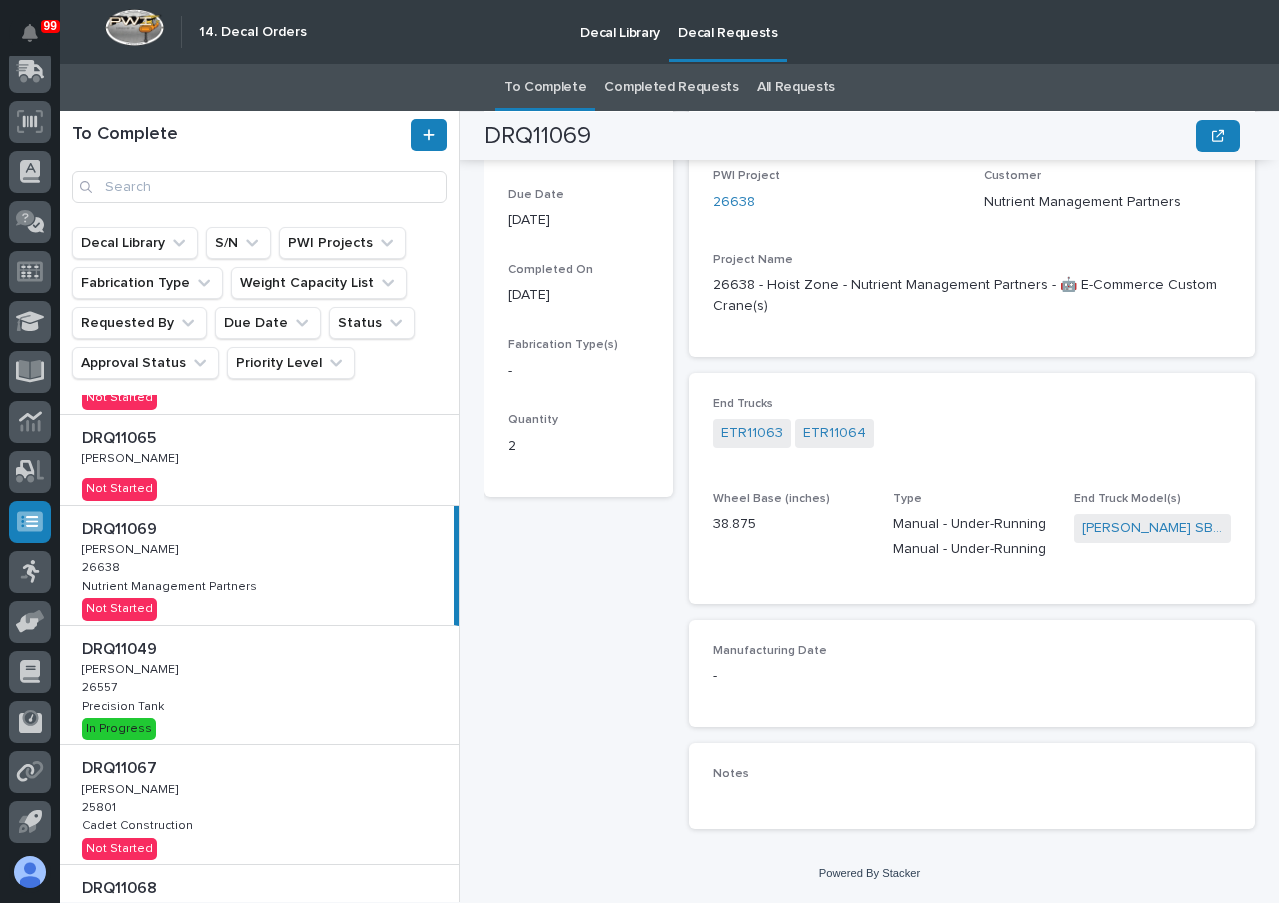 click on "DRQ11069 Priority Level Normal Requested By Adam Yutzy   Due Date 07/30/2025 Completed On 07/28/2025 Fabrication Type(s) - Quantity 2" at bounding box center (578, 332) 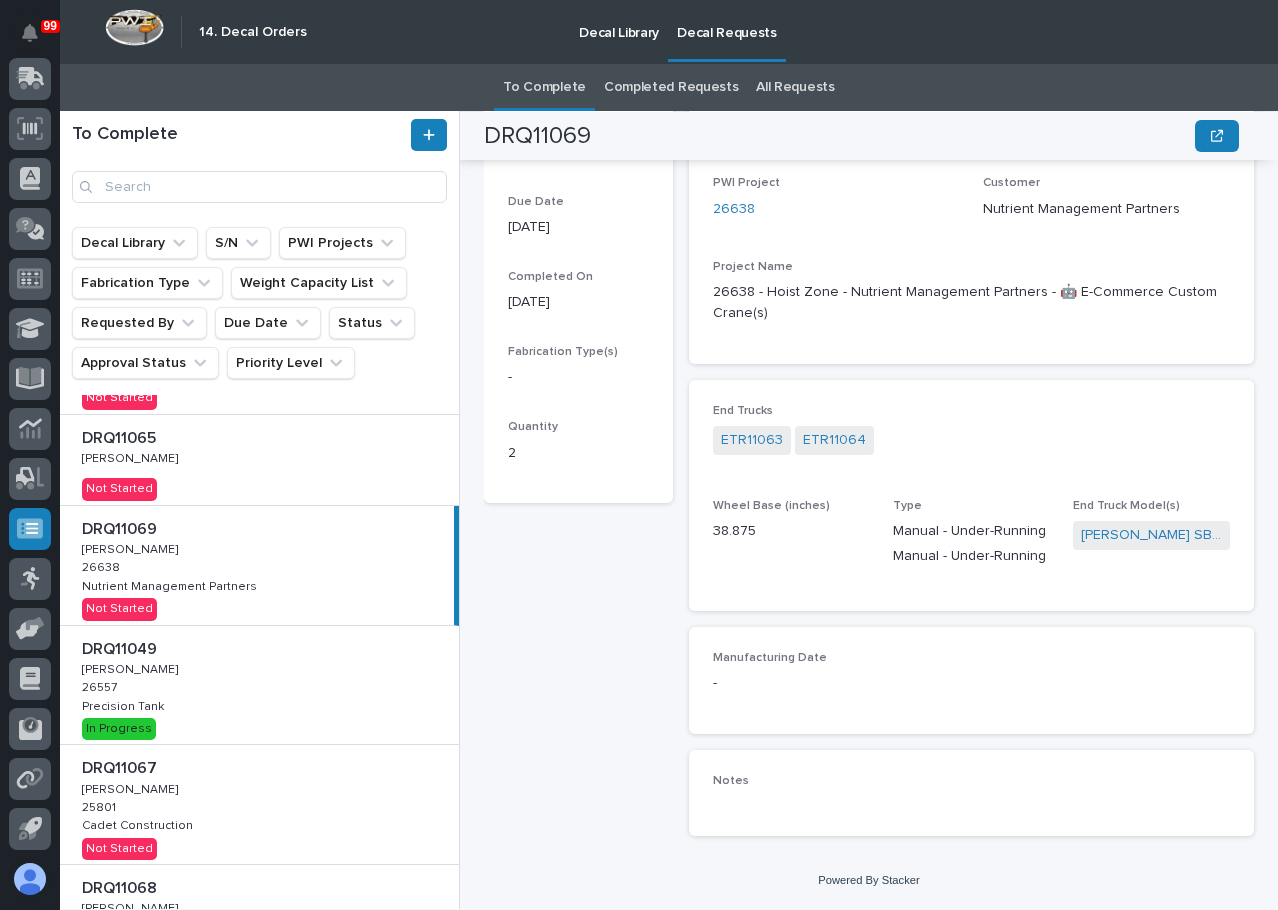 scroll, scrollTop: 383, scrollLeft: 0, axis: vertical 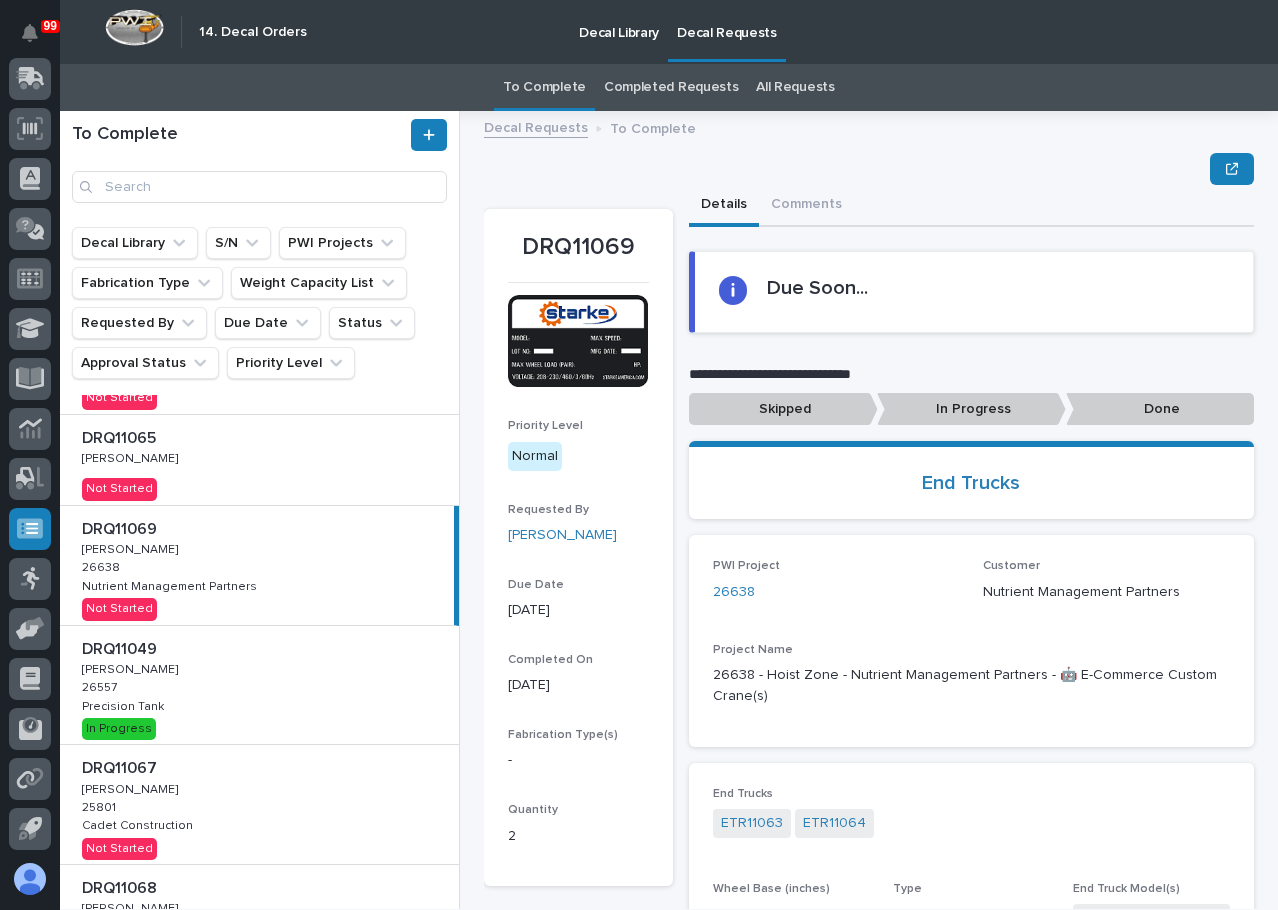 click on "In Progress" at bounding box center (971, 409) 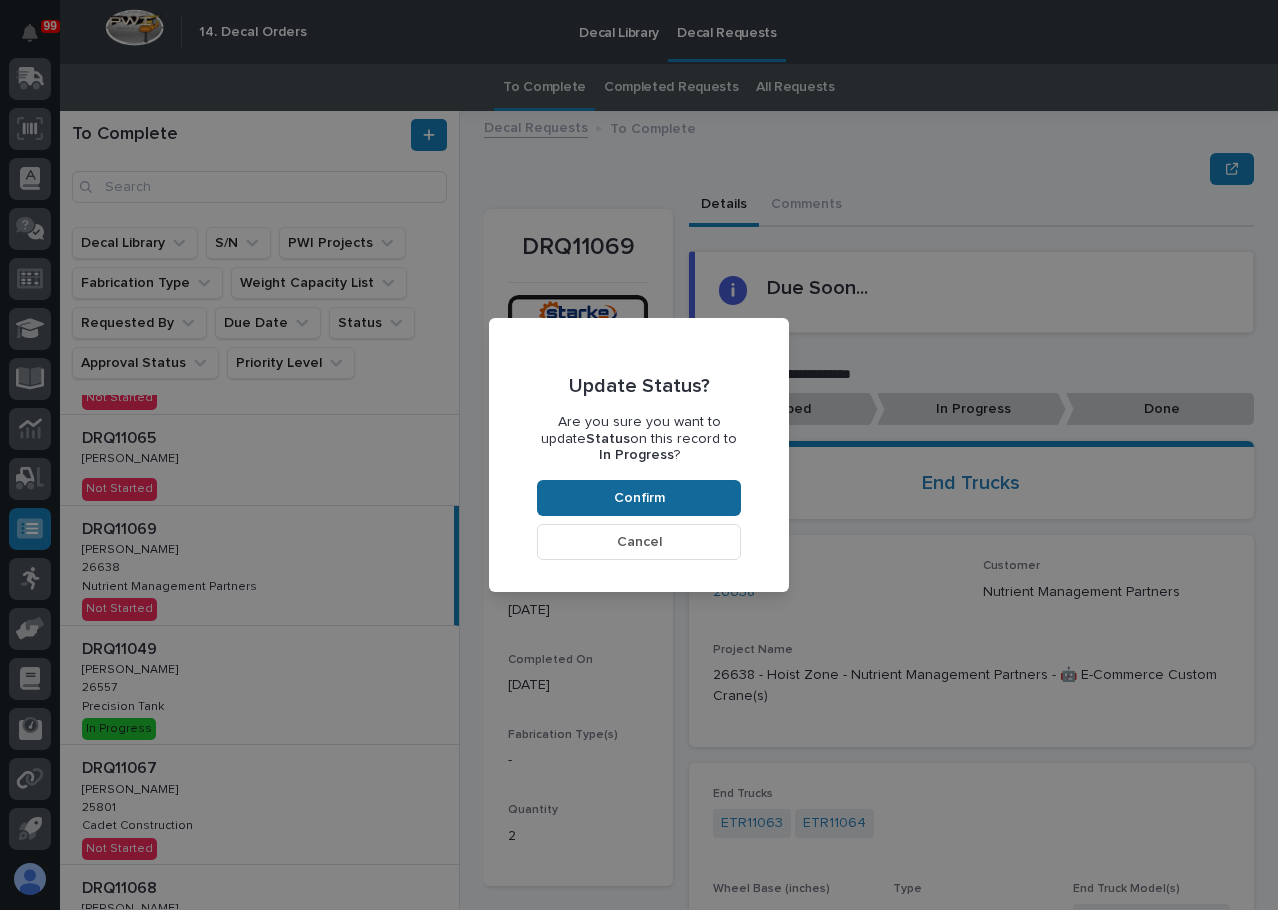 click on "Confirm" at bounding box center [639, 498] 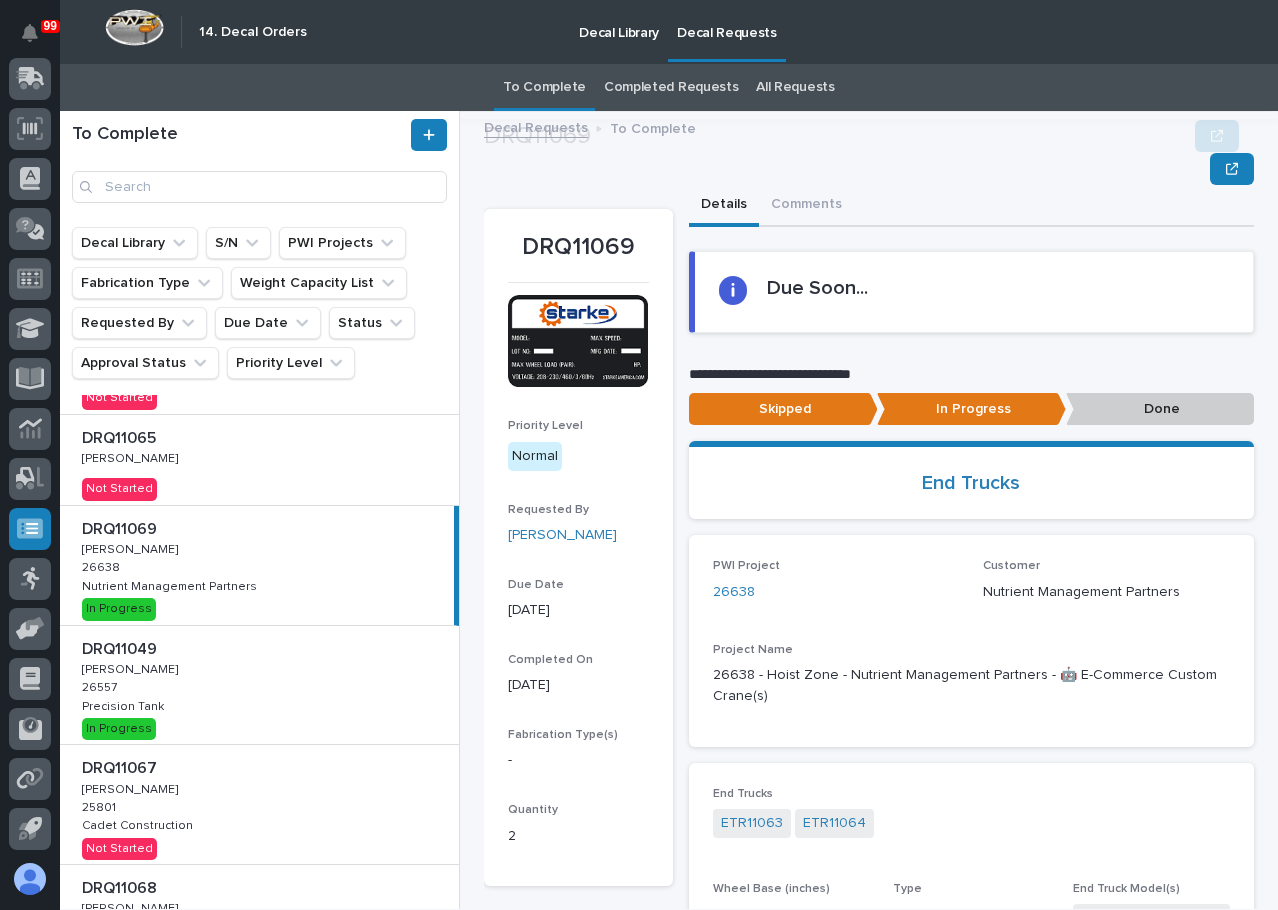 scroll, scrollTop: 120, scrollLeft: 0, axis: vertical 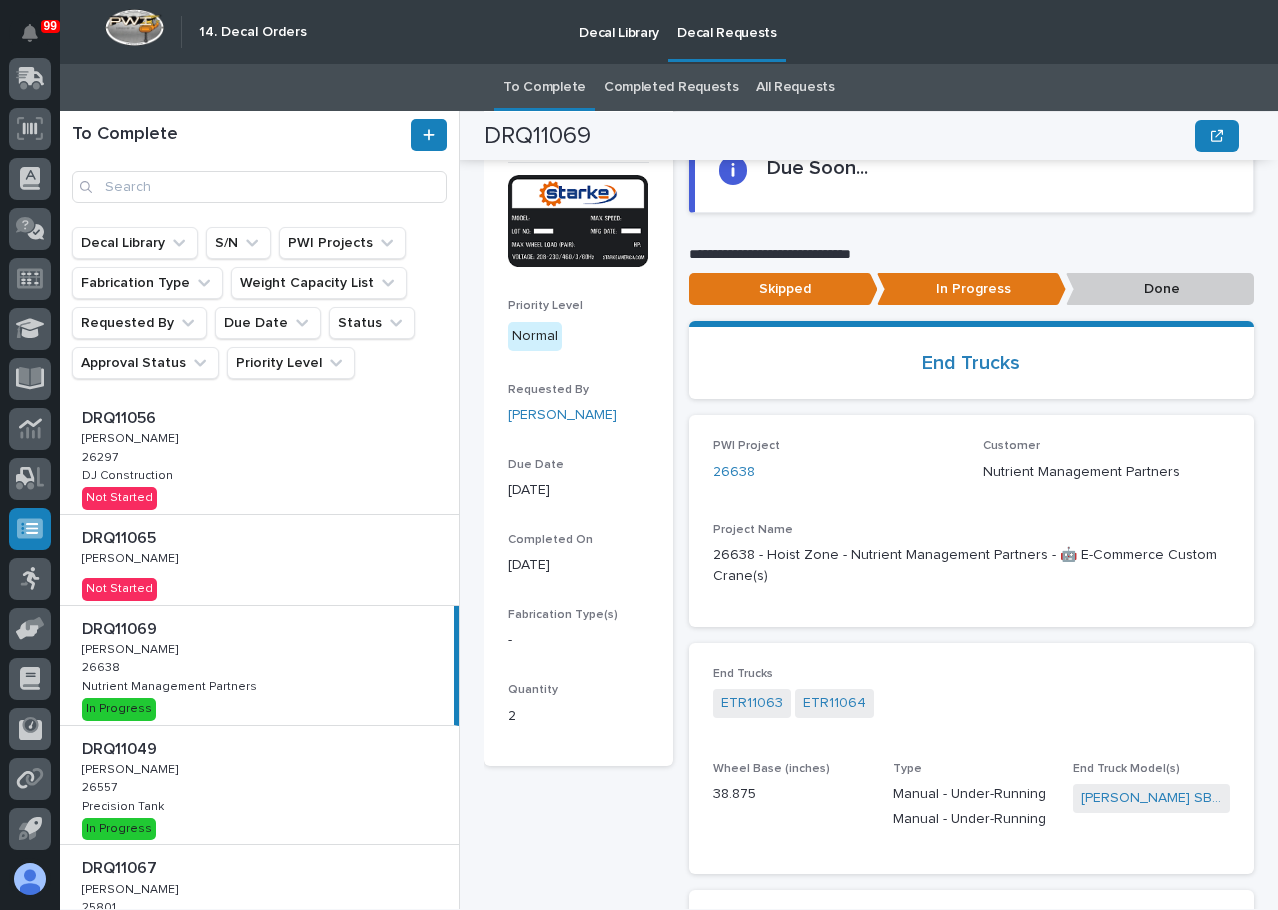 click on "DRQ11065 DRQ11065   Adam Yutzy Adam Yutzy   Not Started" at bounding box center [259, 560] 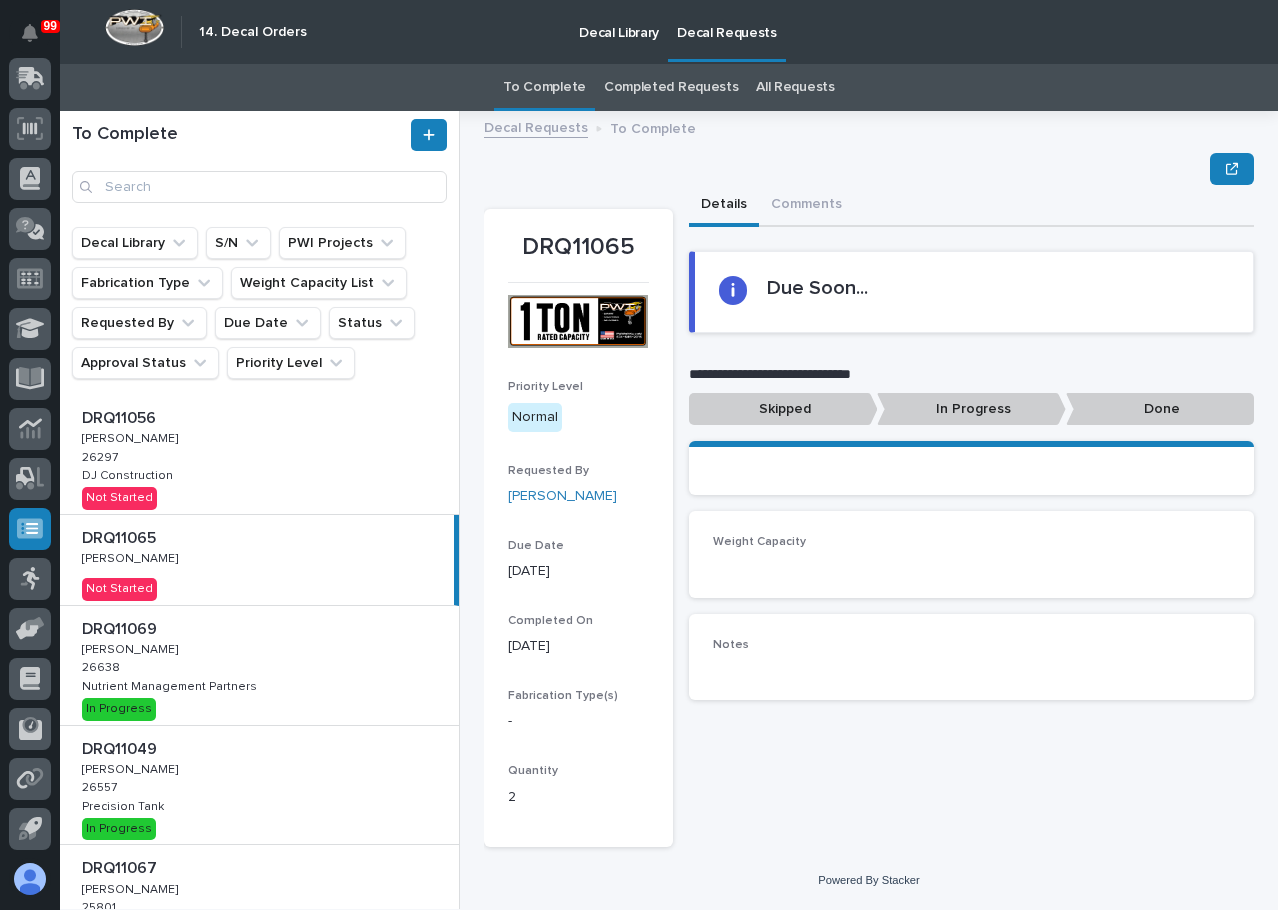 scroll, scrollTop: 0, scrollLeft: 0, axis: both 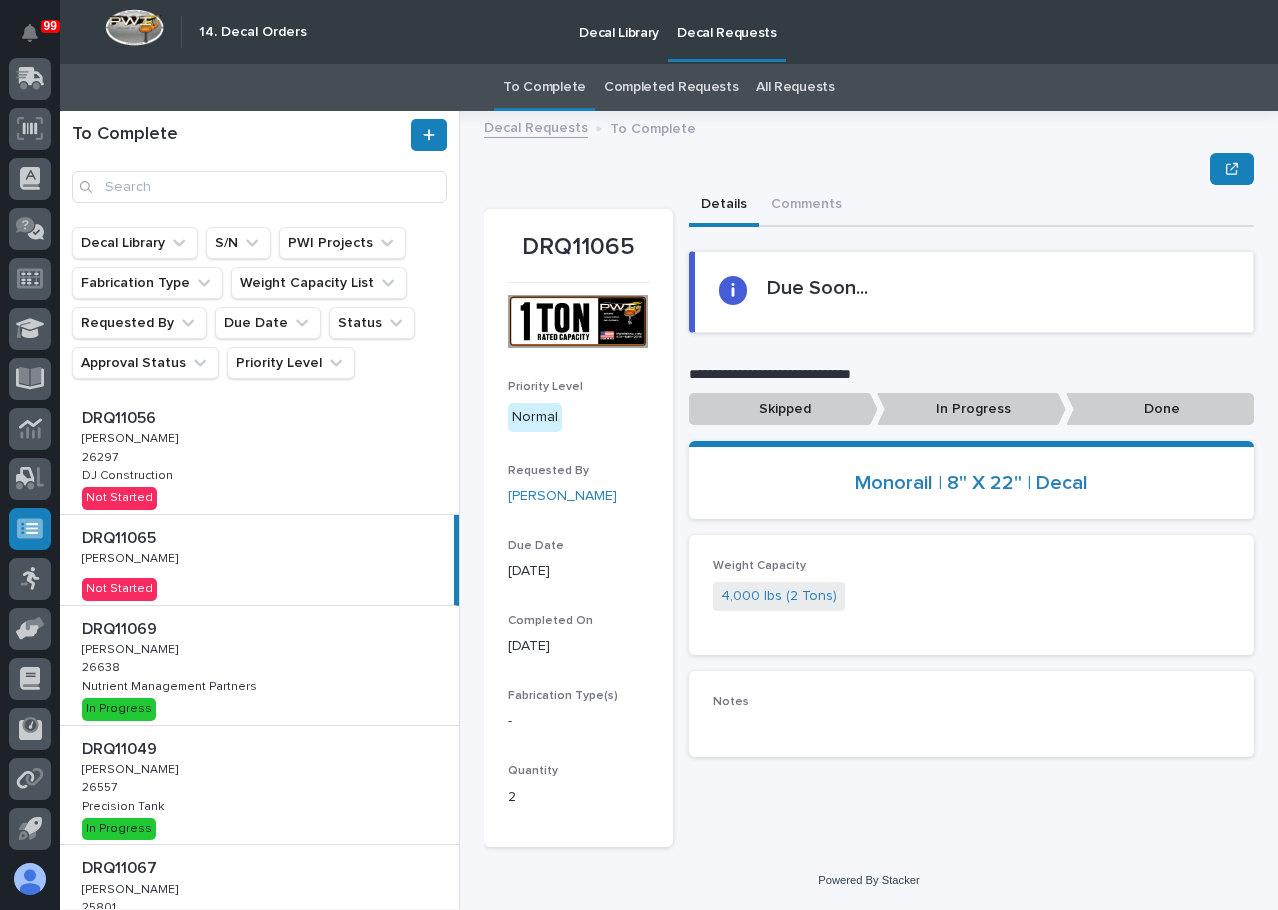 click on "Loading... Saving… Notes                                         •••" at bounding box center [972, 722] 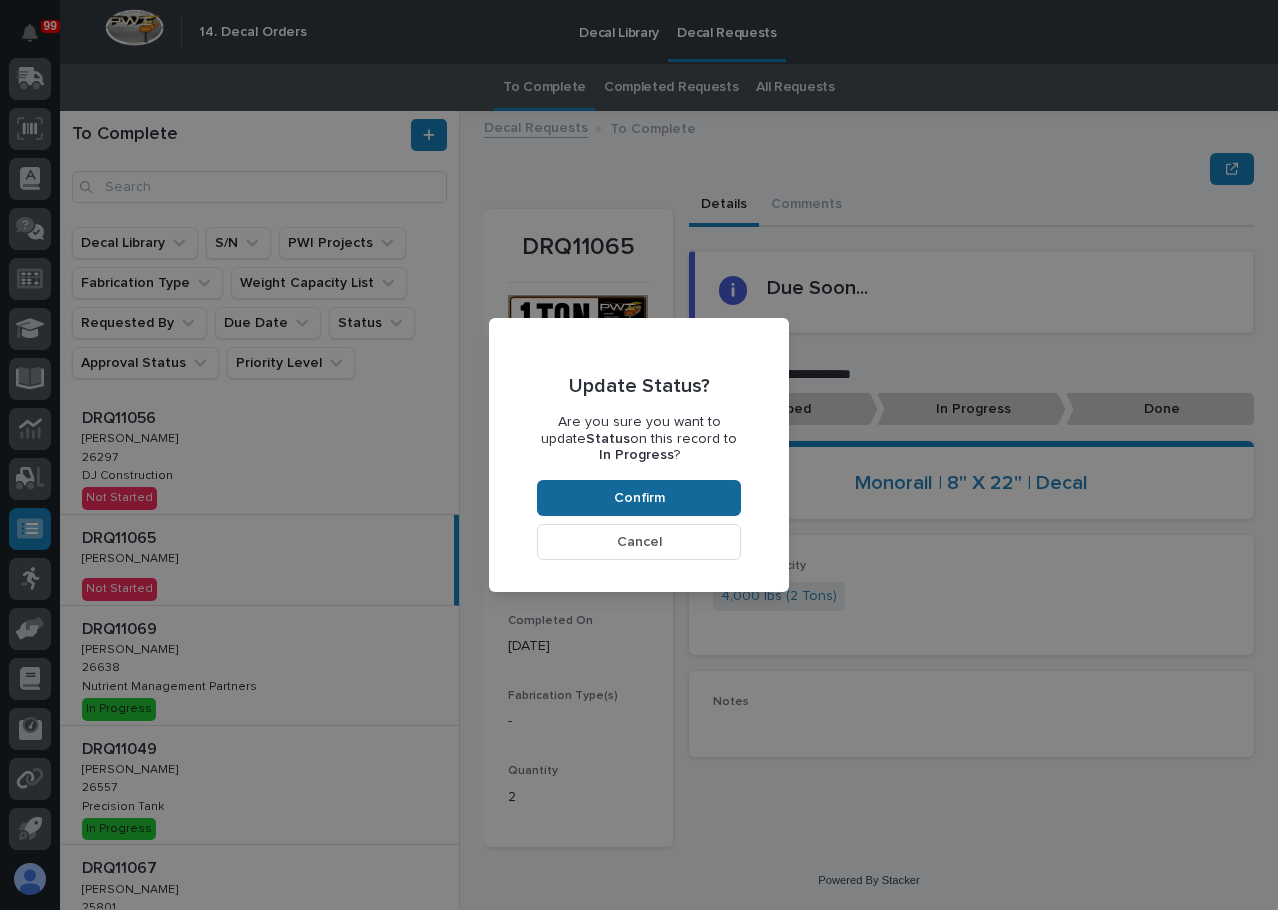 click on "Confirm" at bounding box center [639, 498] 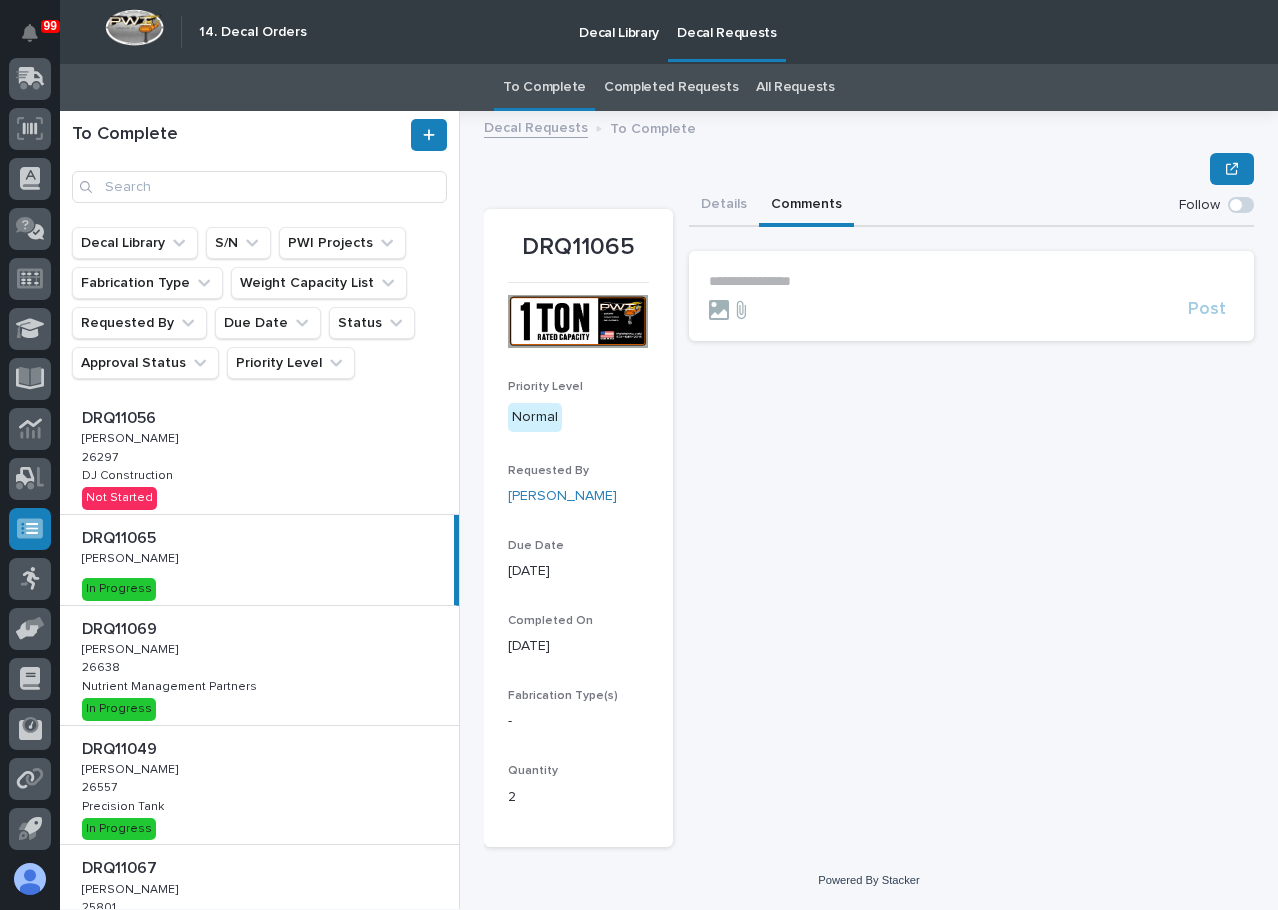 click on "Comments" at bounding box center (806, 206) 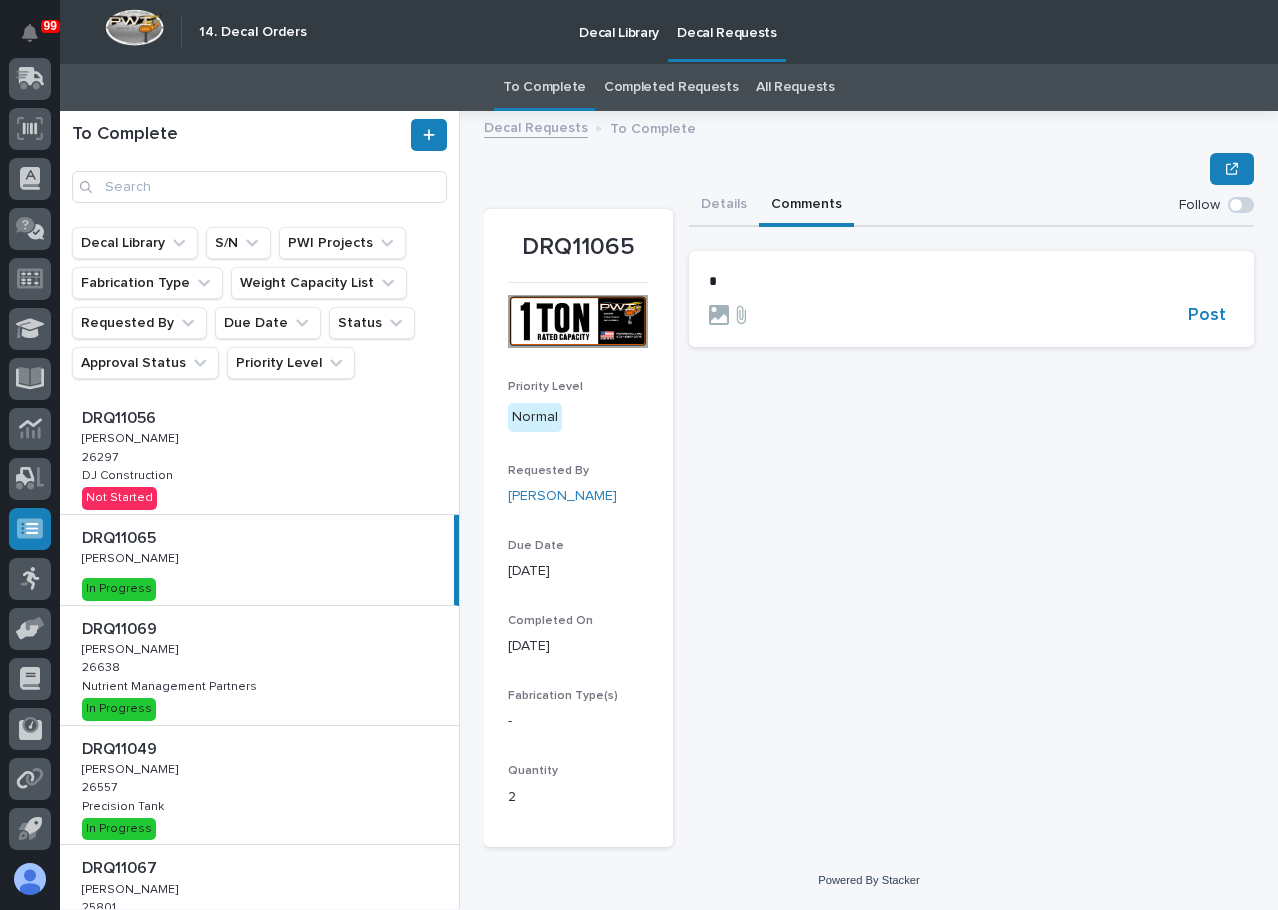 type 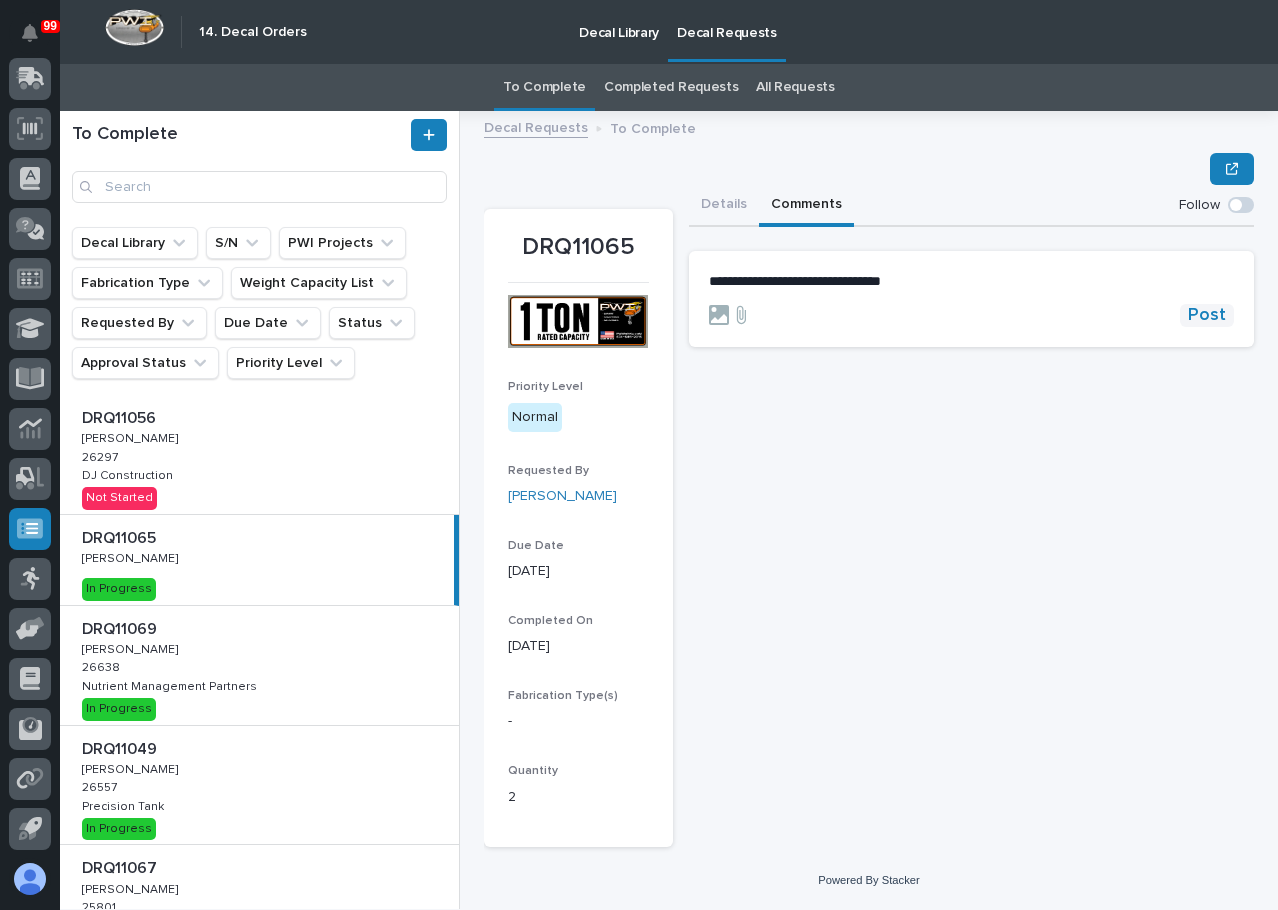 click on "Post" at bounding box center (1207, 315) 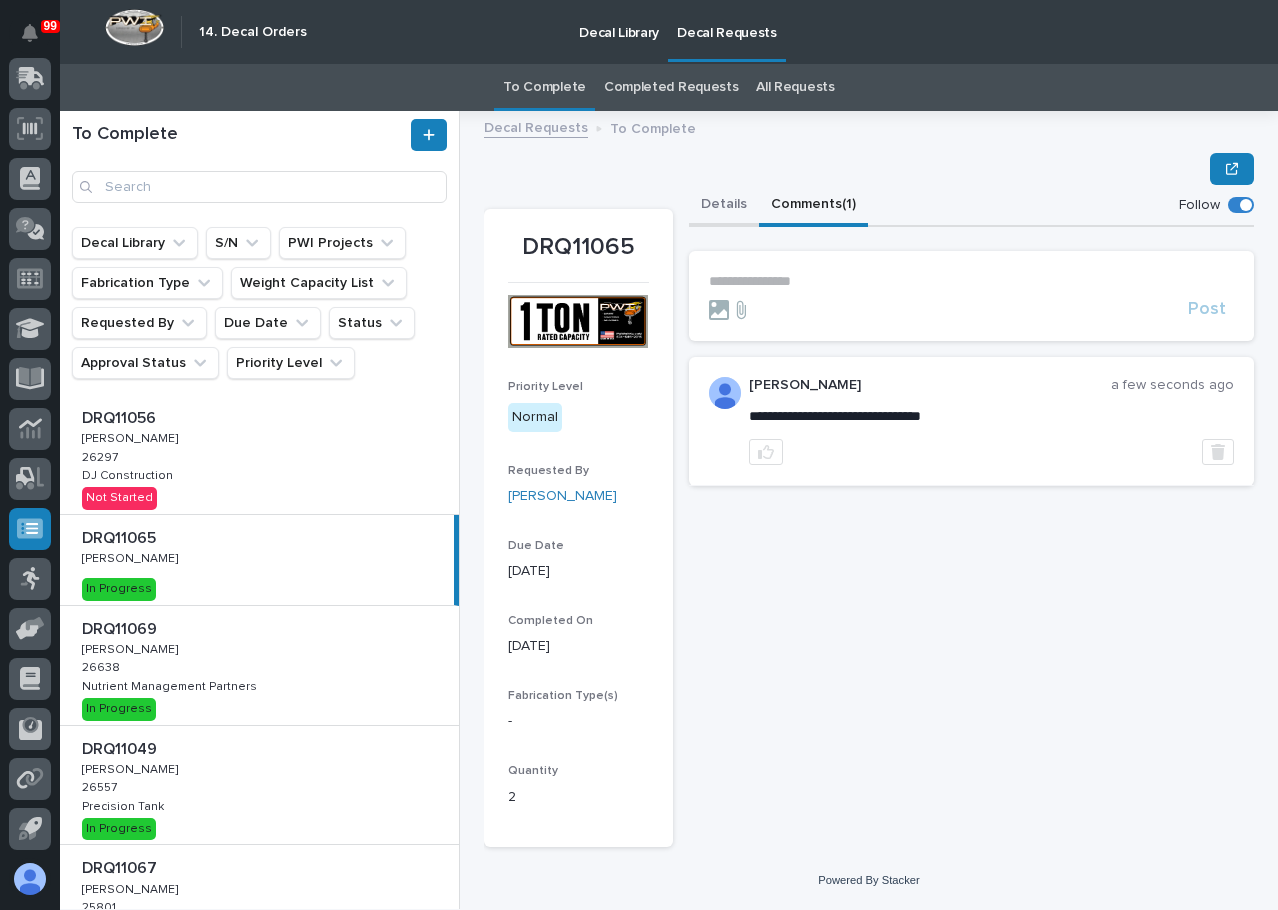 click on "Details" at bounding box center (724, 206) 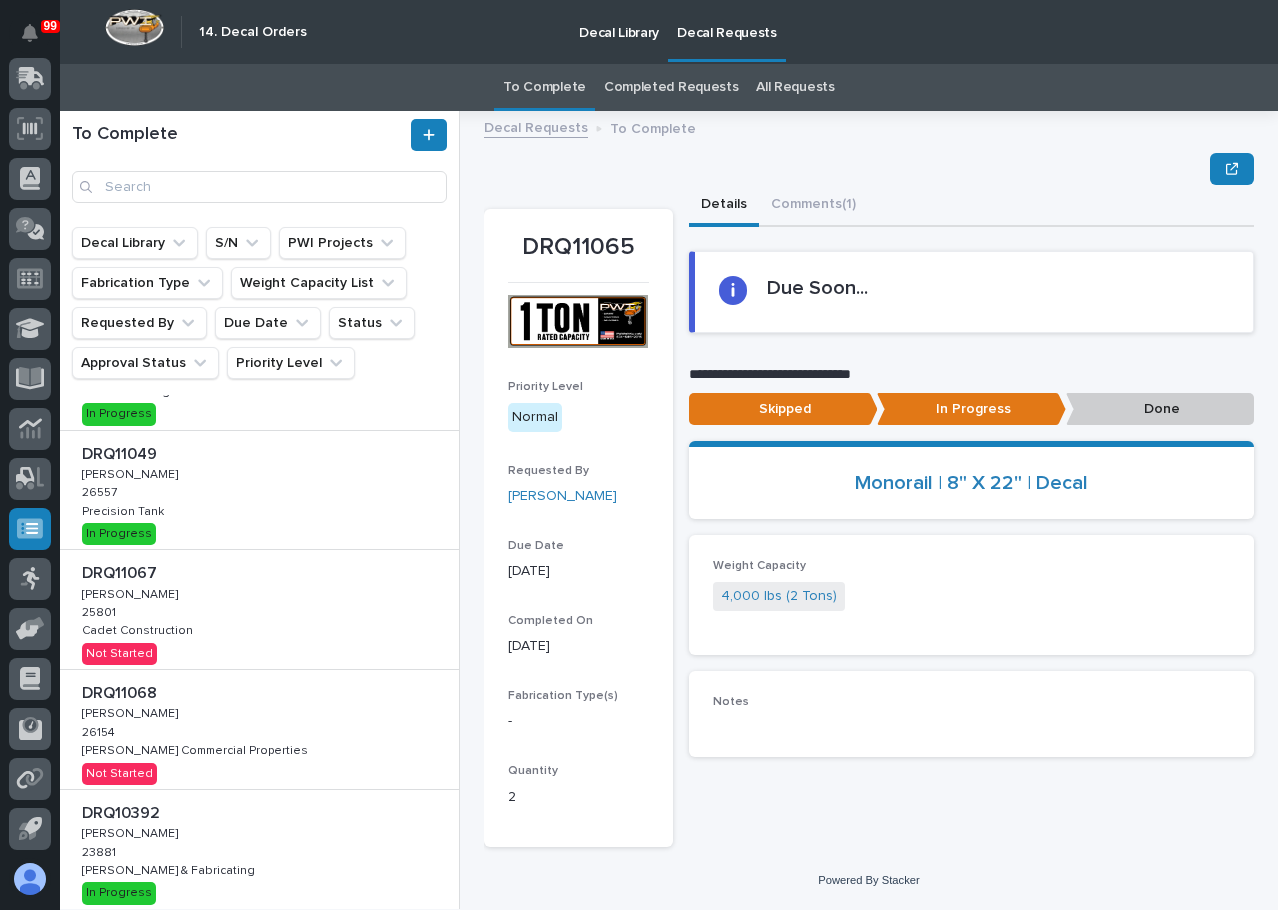 scroll, scrollTop: 300, scrollLeft: 0, axis: vertical 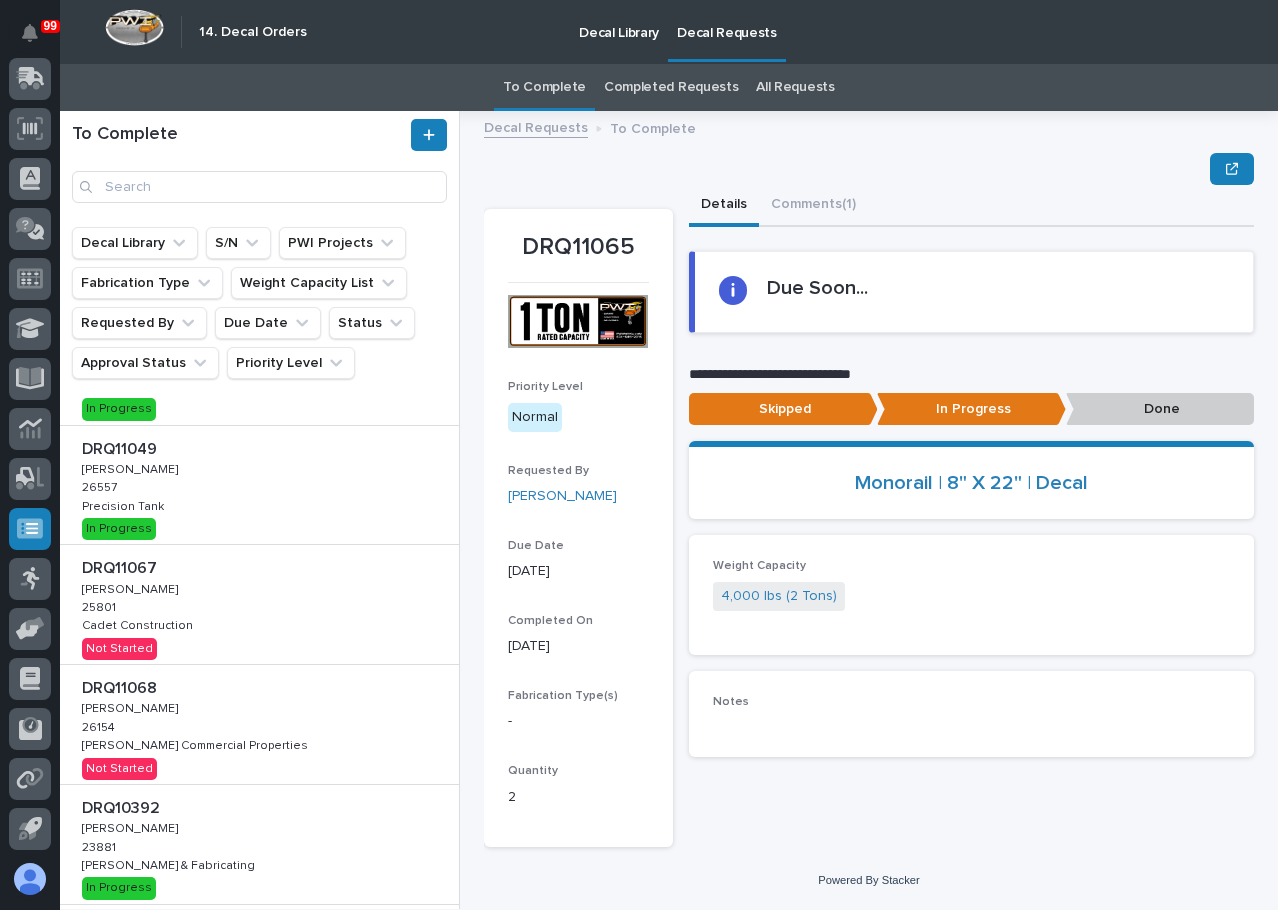 click on "DRQ11067 DRQ11067   Adam Yutzy Adam Yutzy   25801 25801   Cadet Construction Cadet Construction   Not Started" at bounding box center [259, 604] 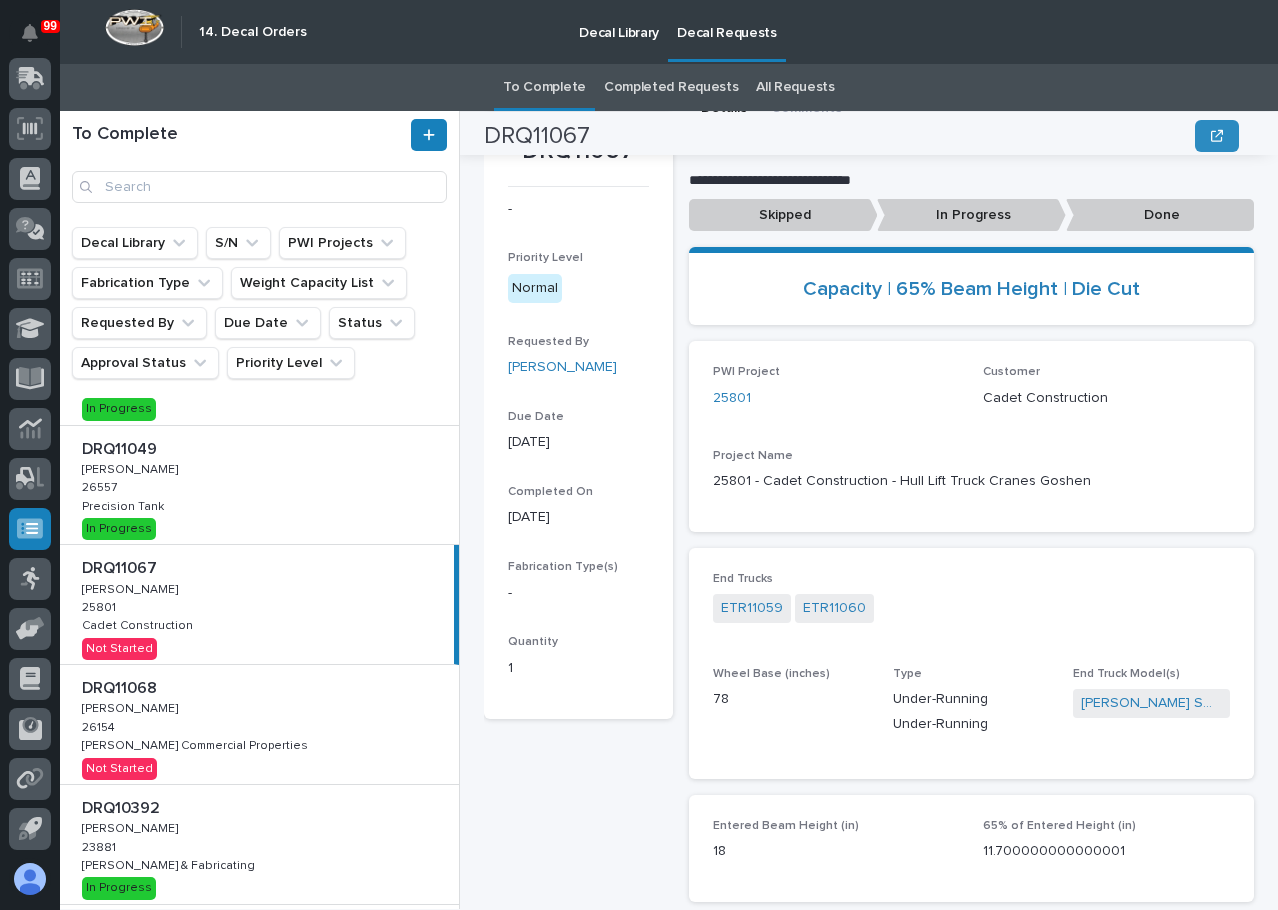 scroll, scrollTop: 0, scrollLeft: 0, axis: both 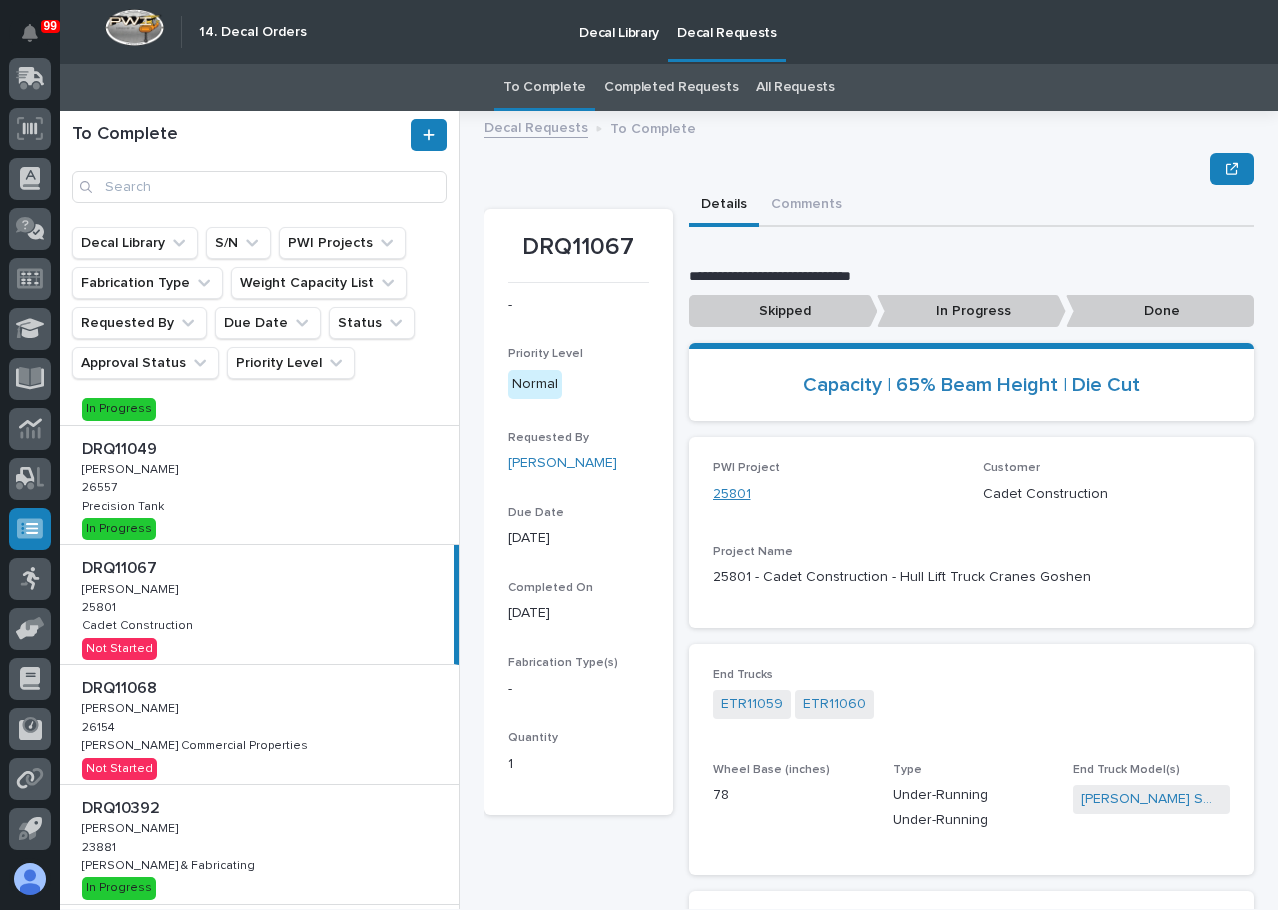 click on "25801" at bounding box center [732, 494] 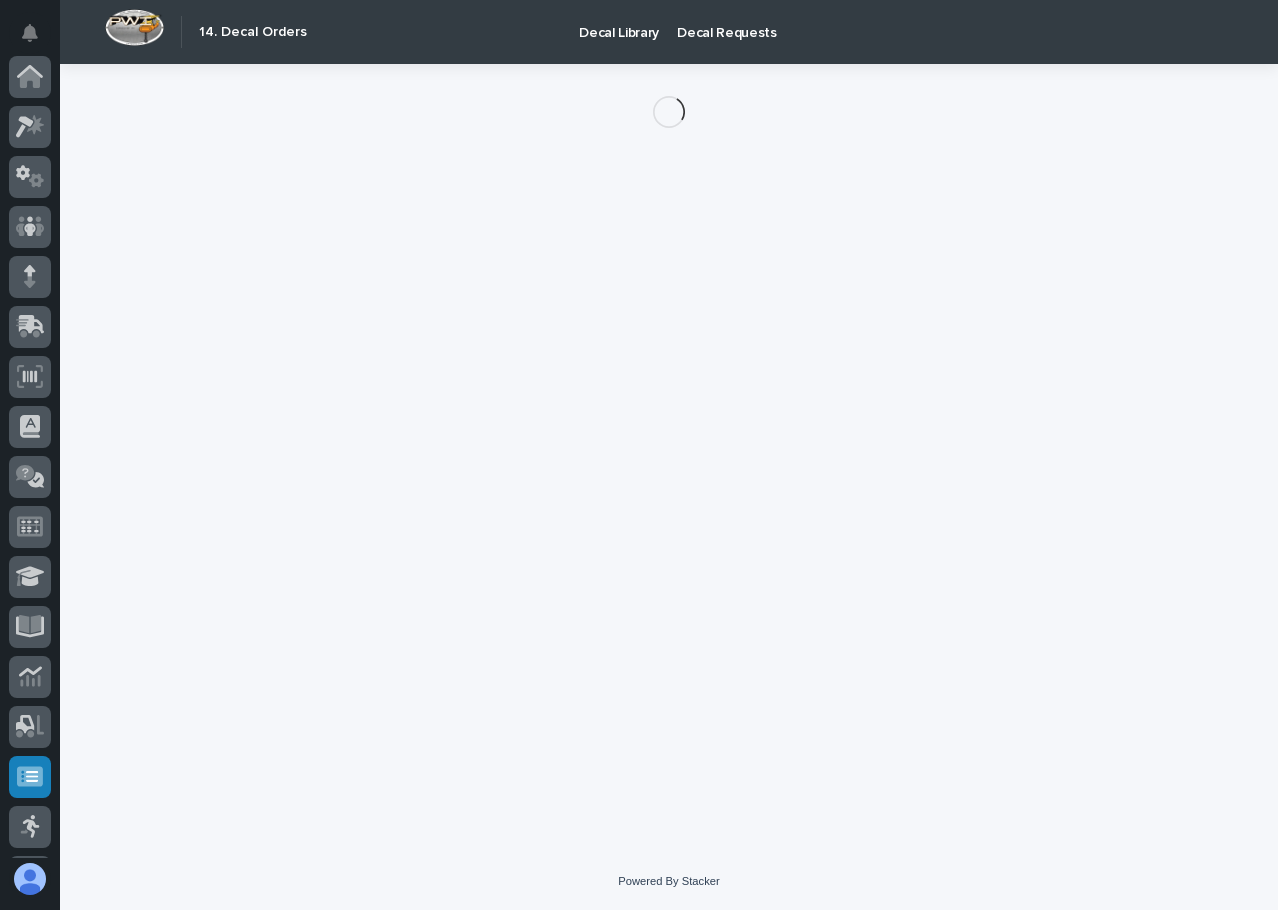 scroll, scrollTop: 248, scrollLeft: 0, axis: vertical 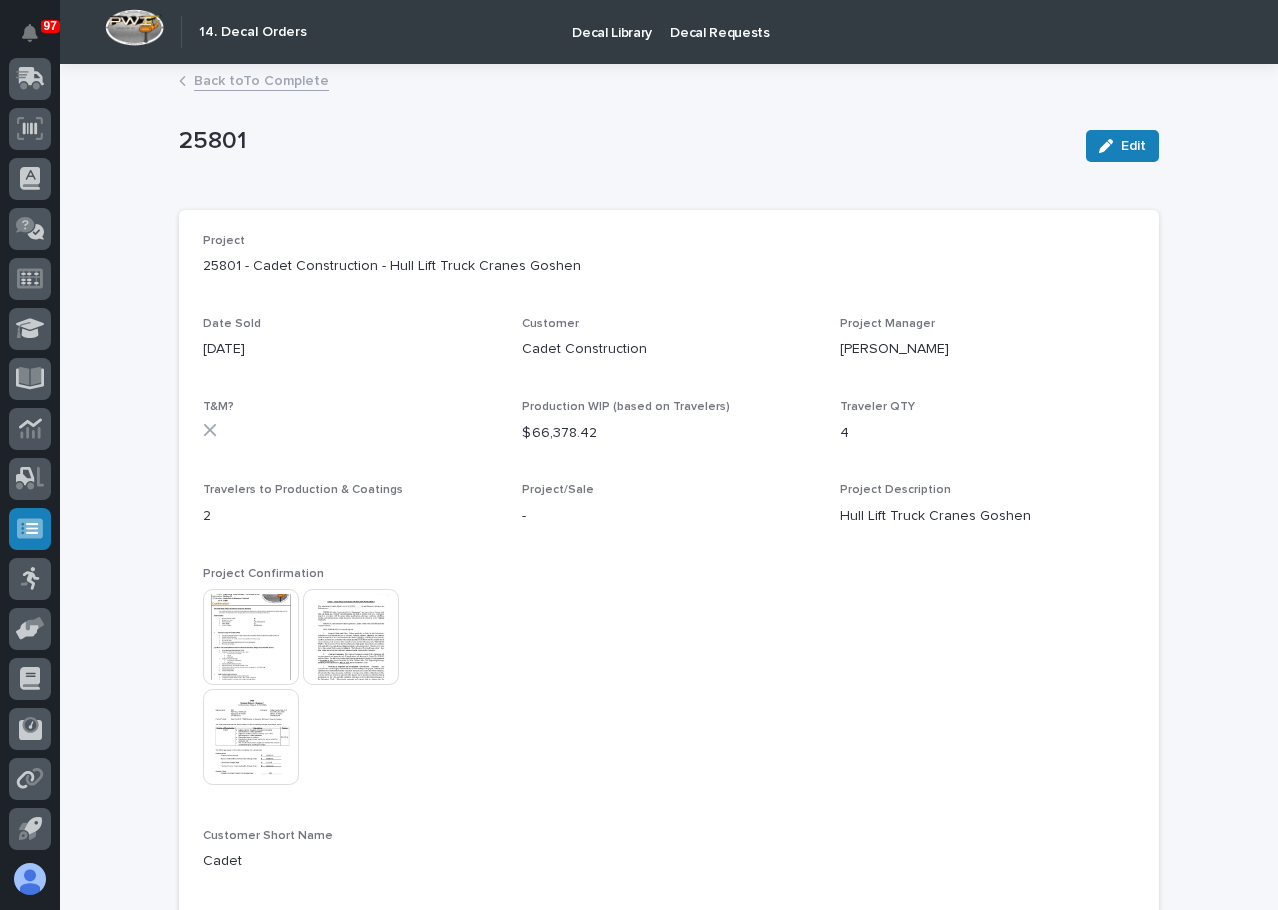click at bounding box center [251, 637] 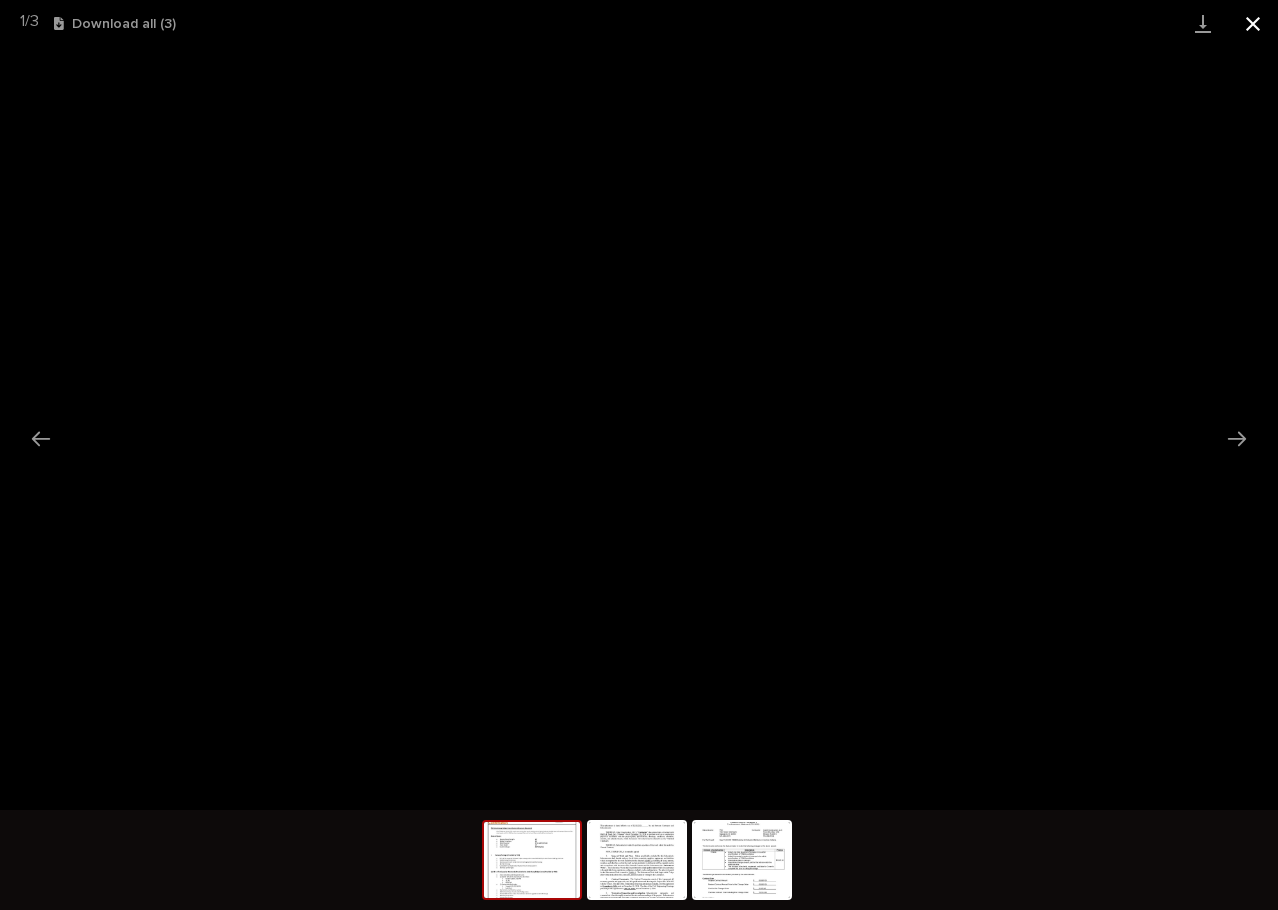 click at bounding box center (1253, 23) 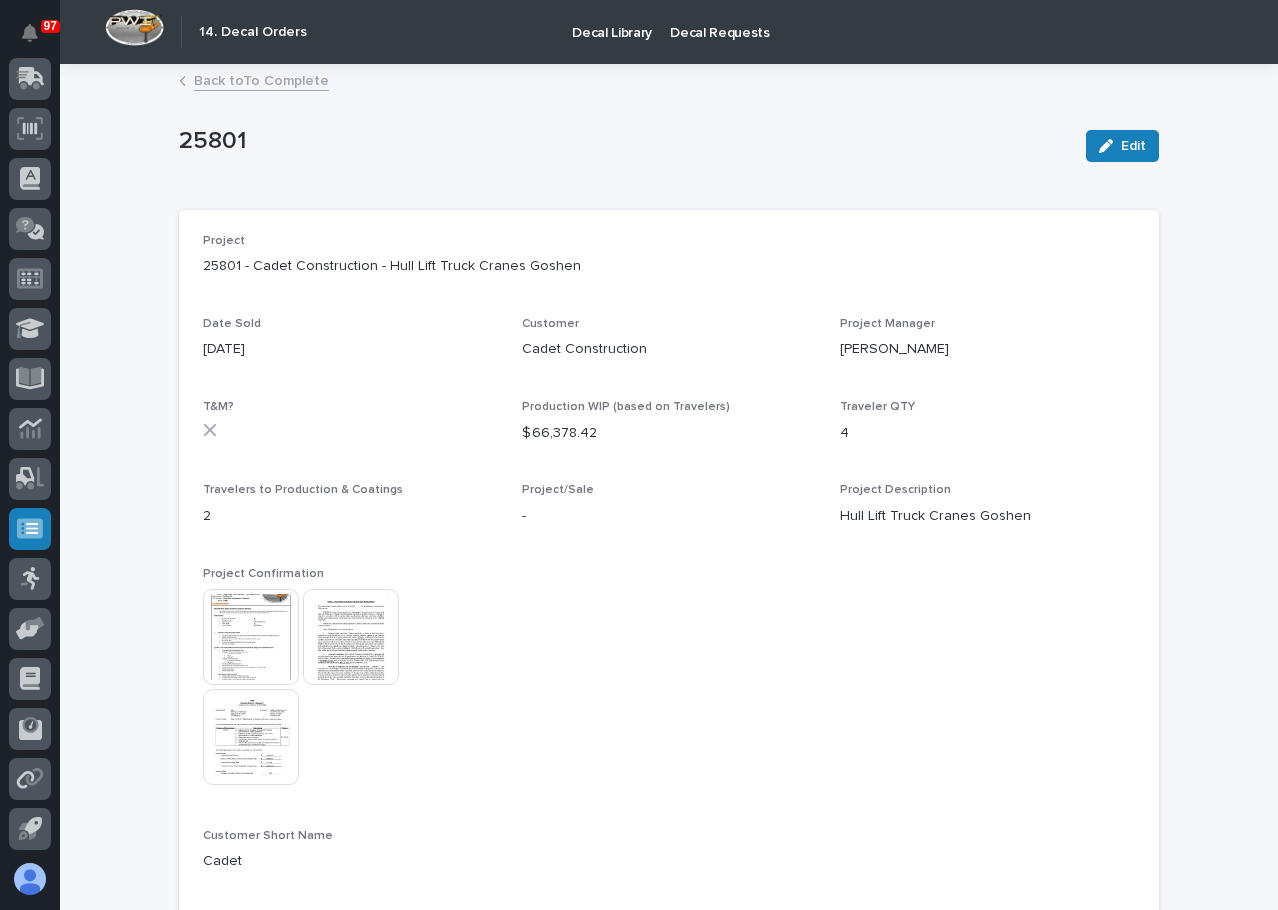click on "Back to  To Complete" at bounding box center (261, 79) 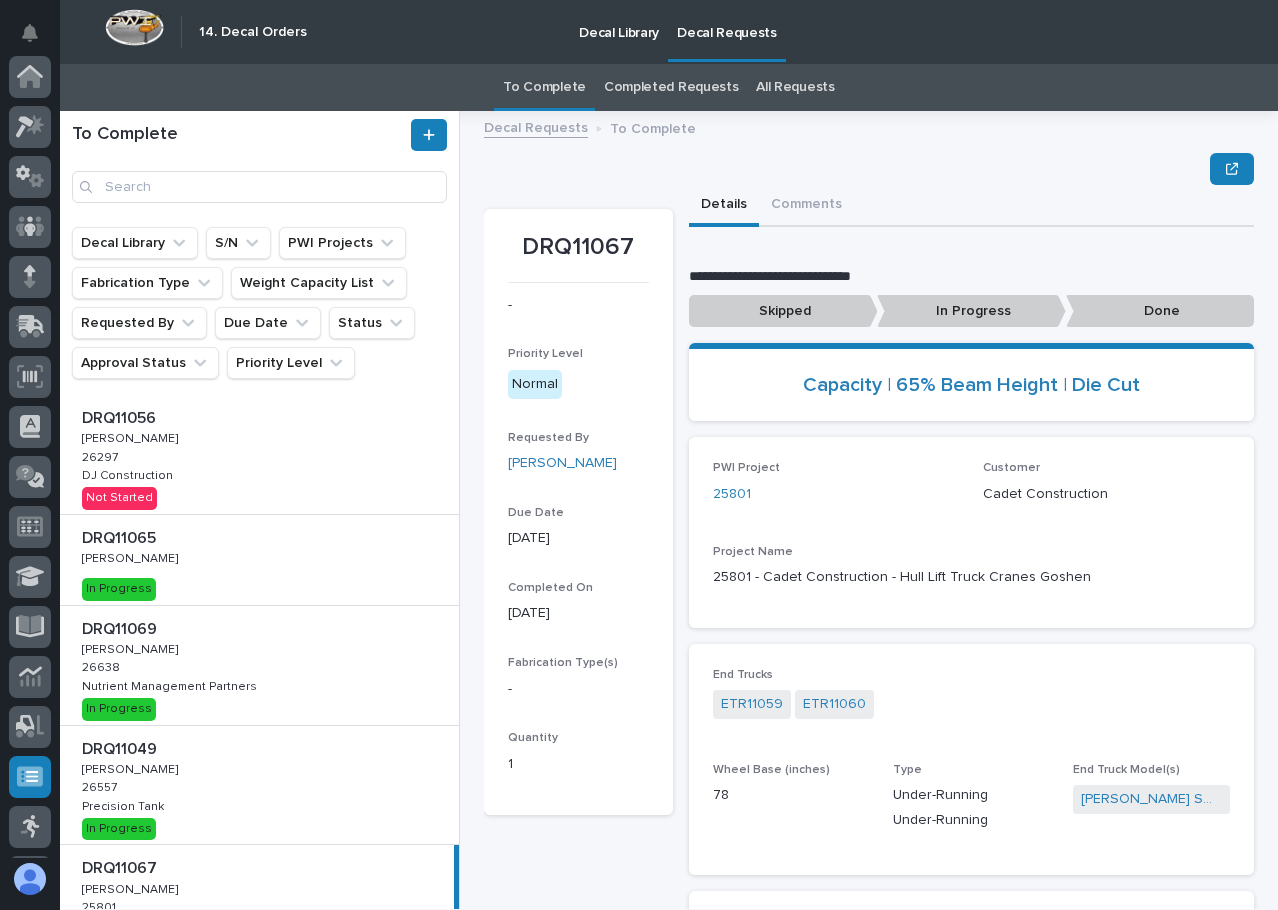 scroll, scrollTop: 248, scrollLeft: 0, axis: vertical 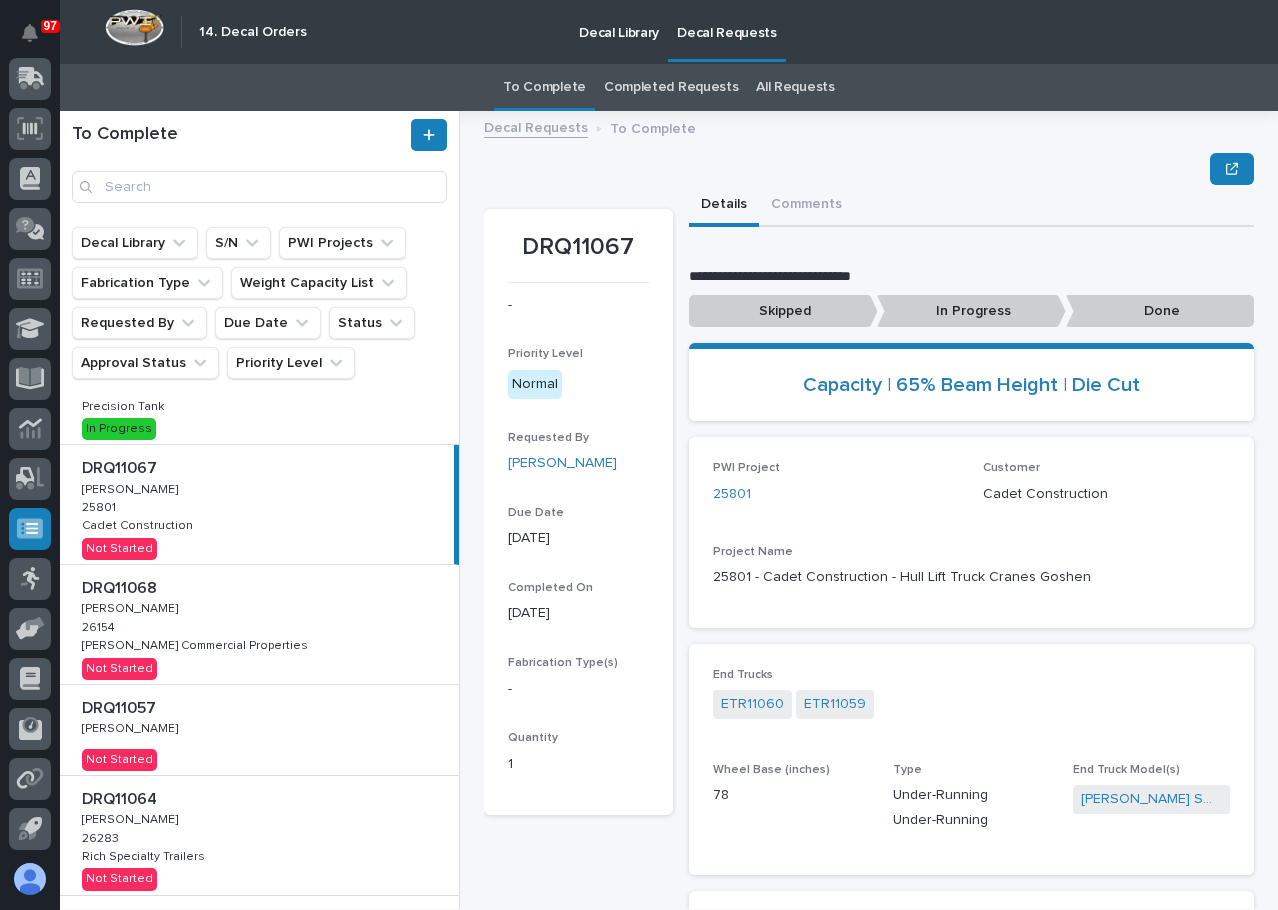 click on "DRQ11068 DRQ11068   Adam Yutzy Adam Yutzy   26154 26154   Graber Commercial Properties Graber Commercial Properties   Not Started" at bounding box center [259, 624] 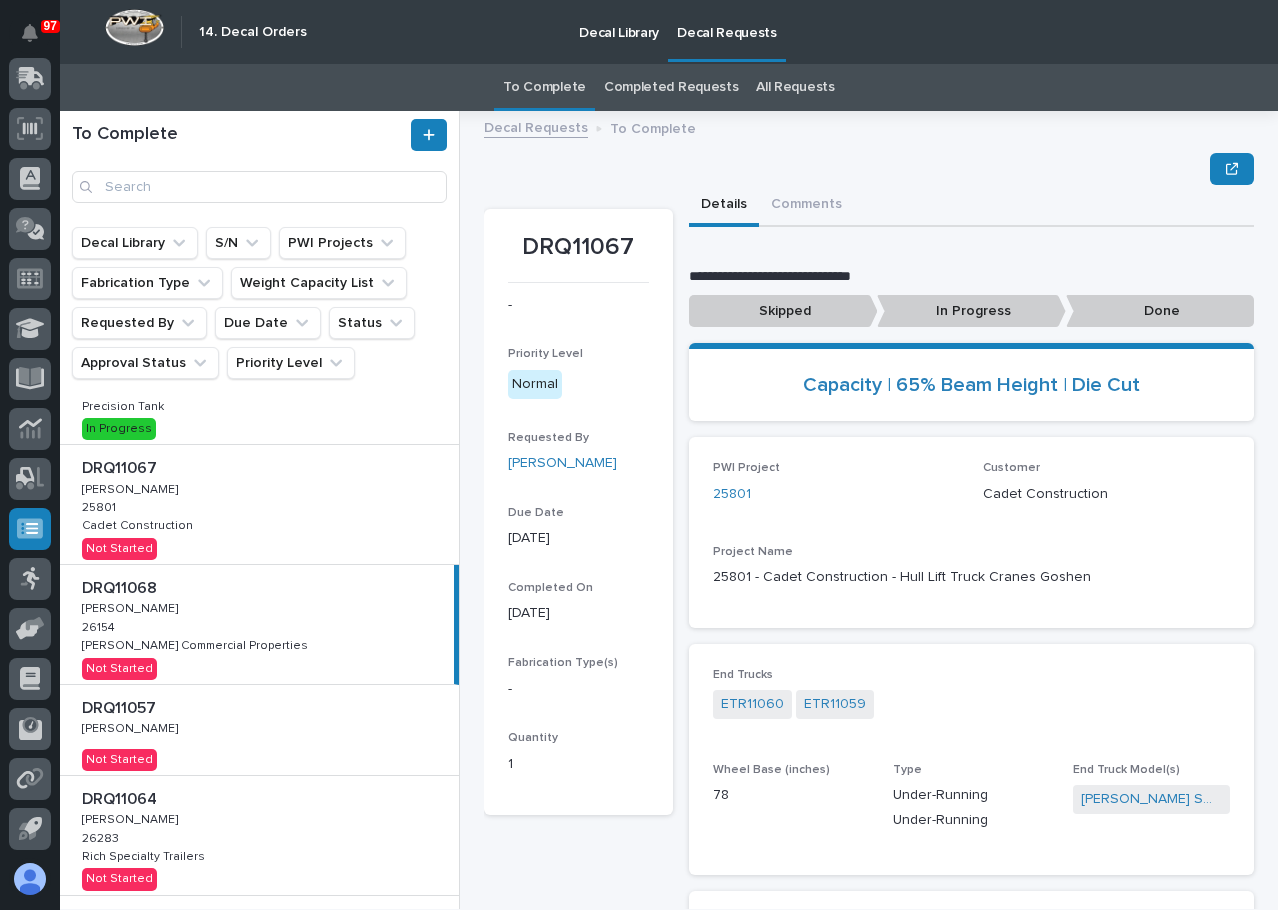 click on "DRQ11067 DRQ11067   Adam Yutzy Adam Yutzy   25801 25801   Cadet Construction Cadet Construction   Not Started" at bounding box center (259, 504) 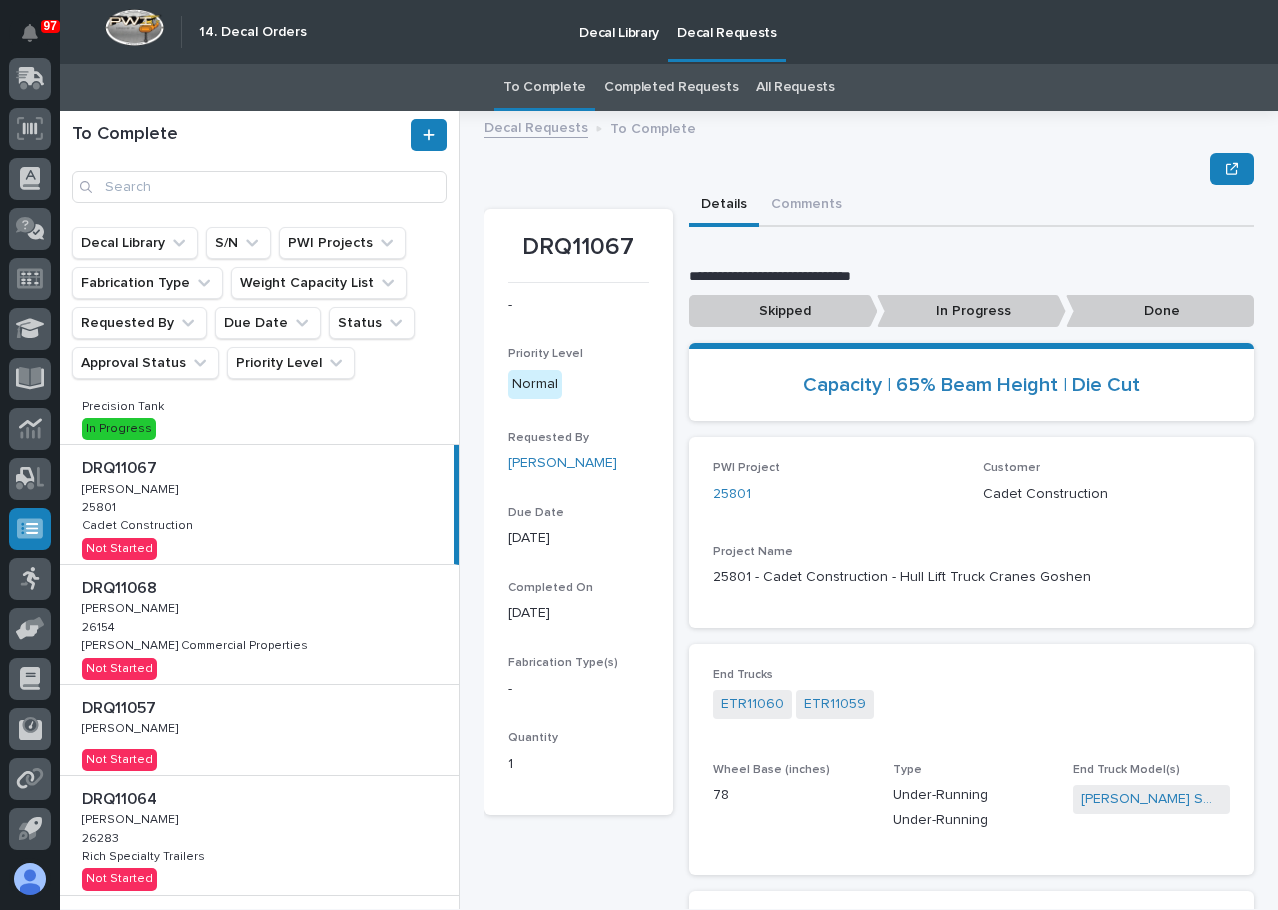 click on "In Progress" at bounding box center [971, 311] 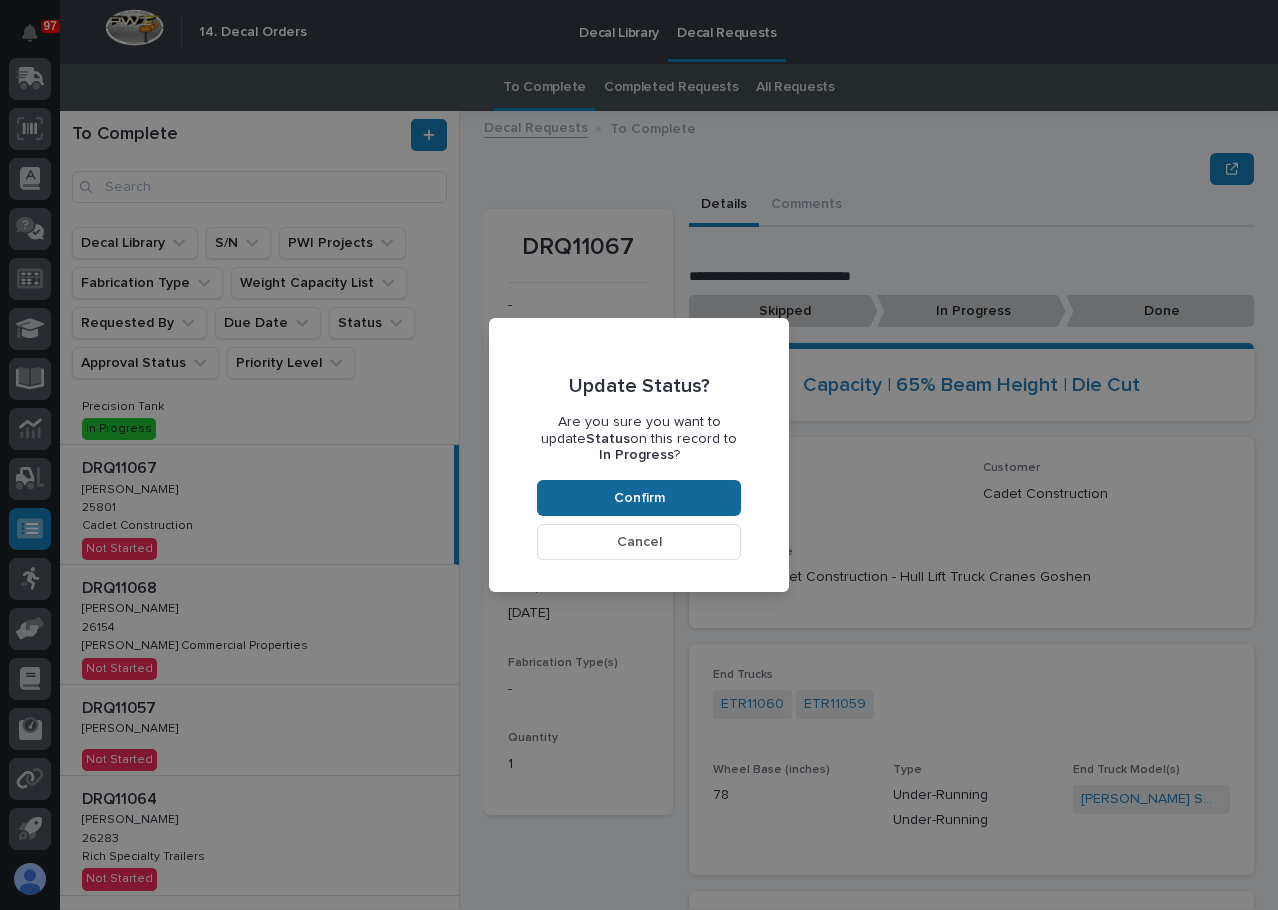 click on "Confirm" at bounding box center (639, 498) 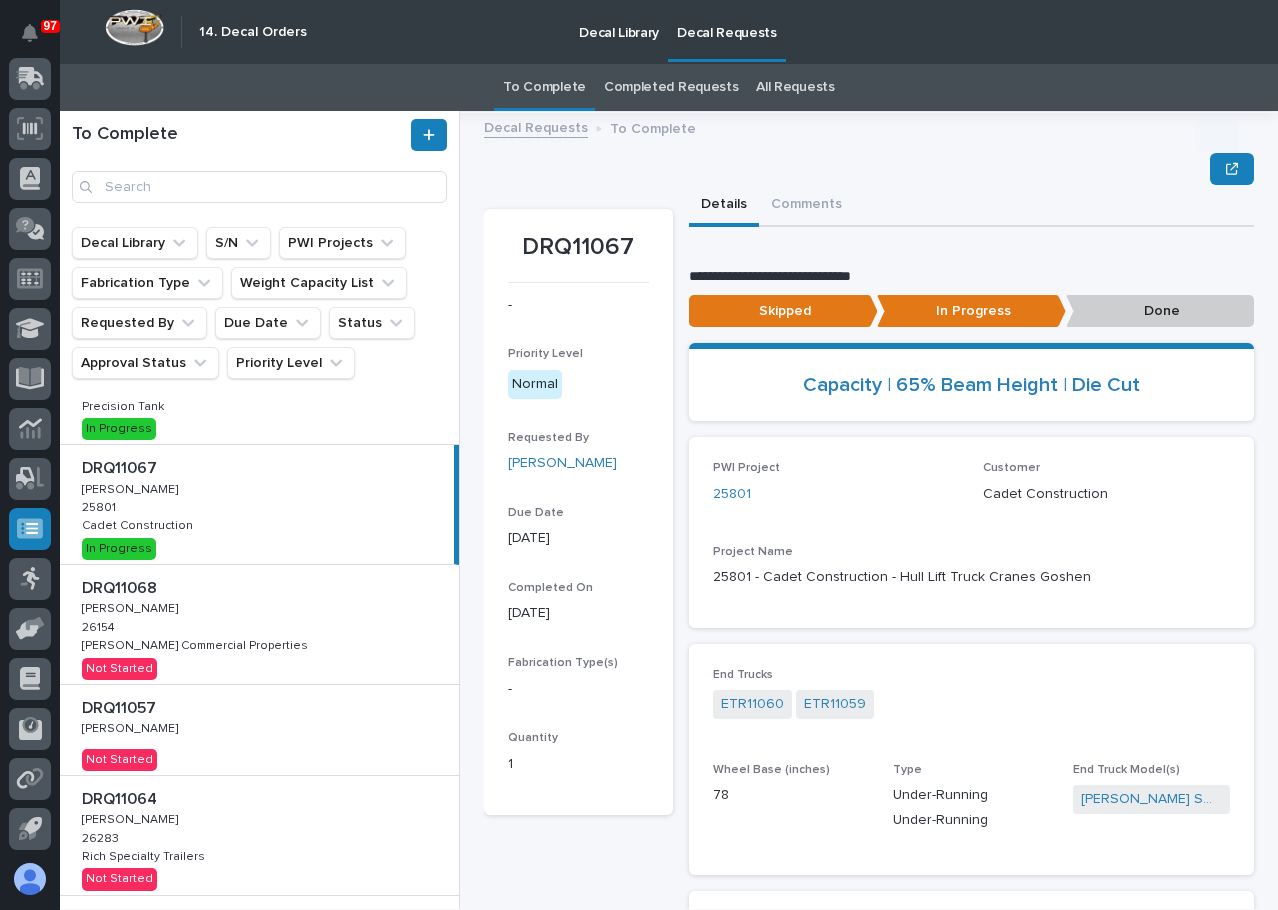 scroll, scrollTop: 120, scrollLeft: 0, axis: vertical 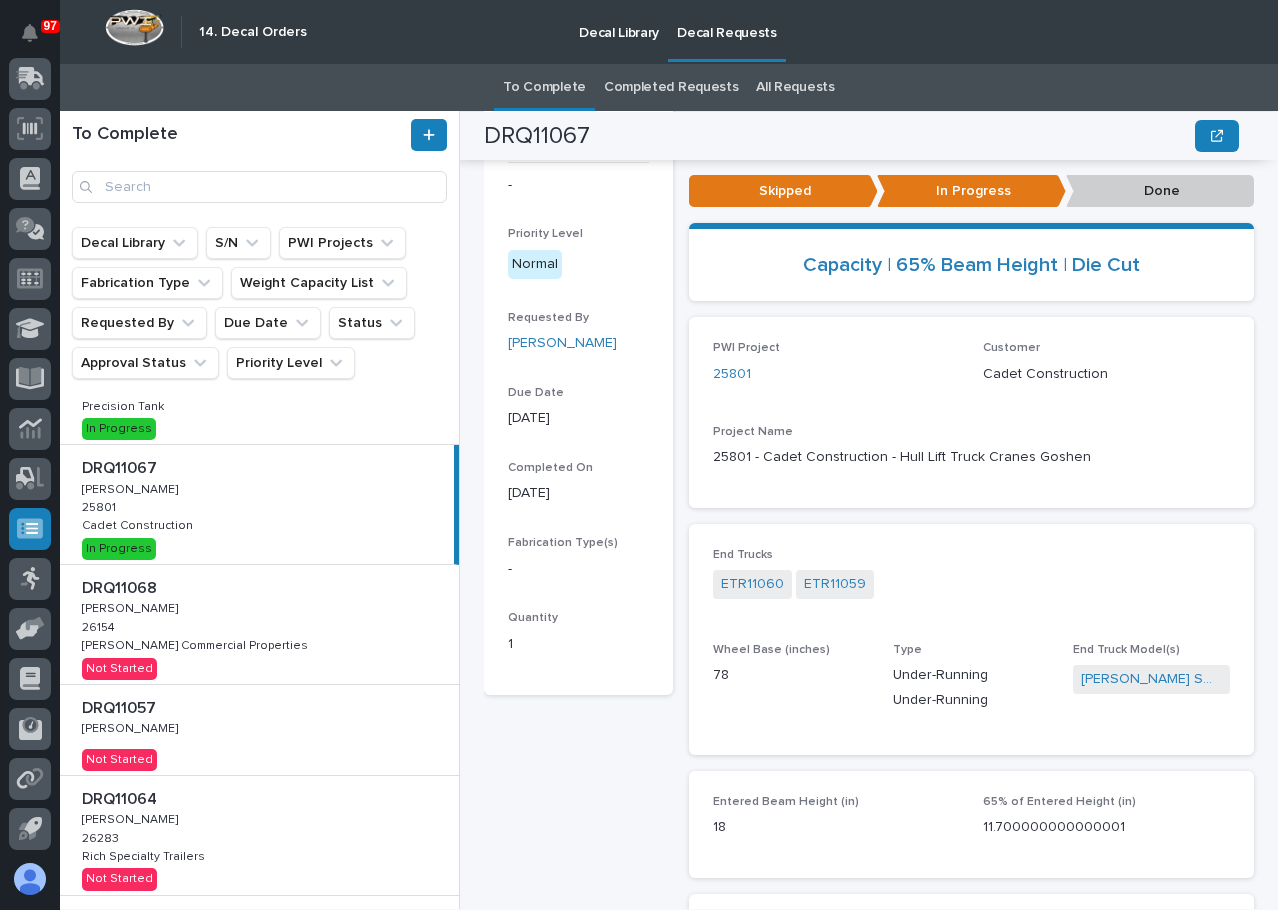 click on "DRQ11068 DRQ11068   Adam Yutzy Adam Yutzy   26154 26154   Graber Commercial Properties Graber Commercial Properties   Not Started" at bounding box center [259, 624] 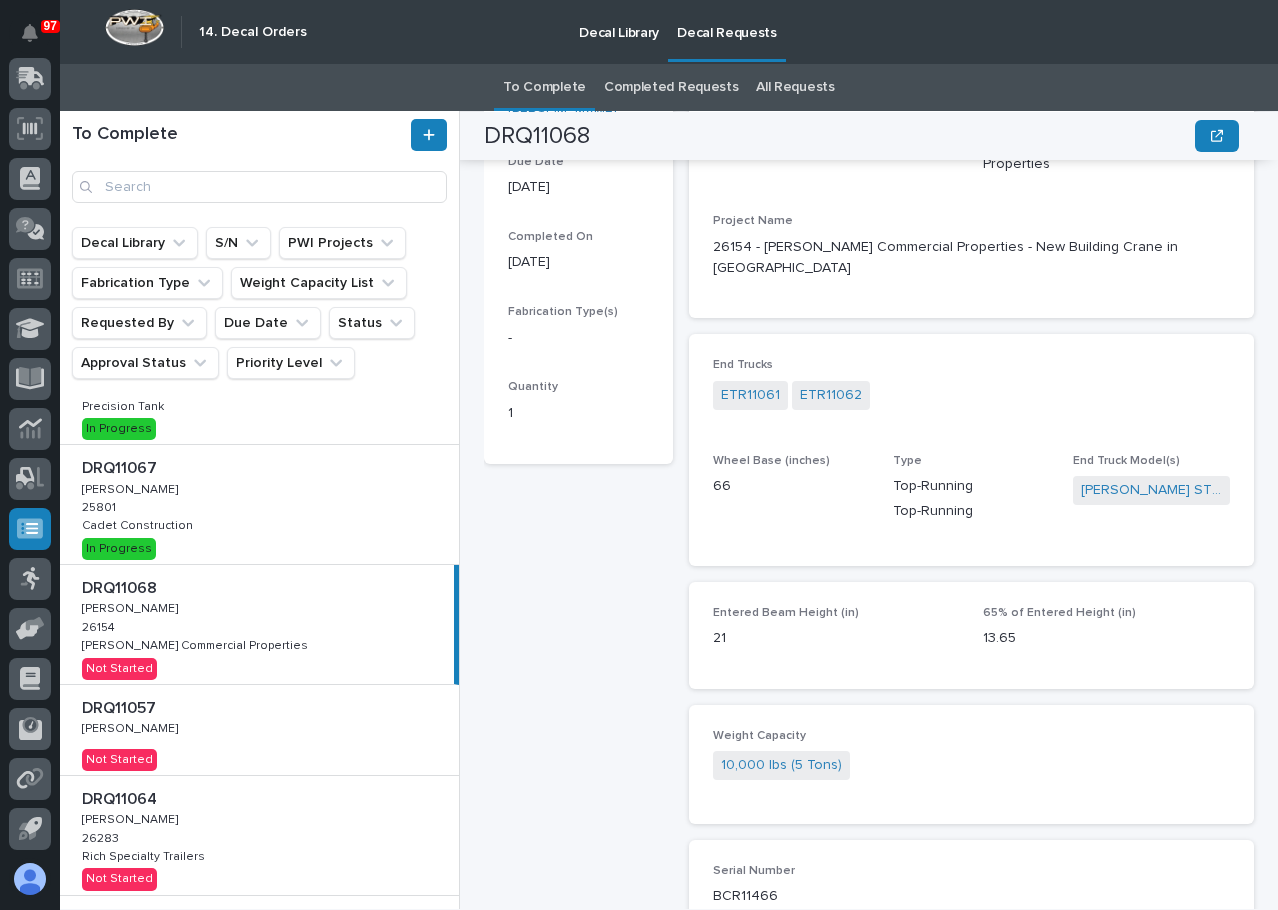 scroll, scrollTop: 323, scrollLeft: 0, axis: vertical 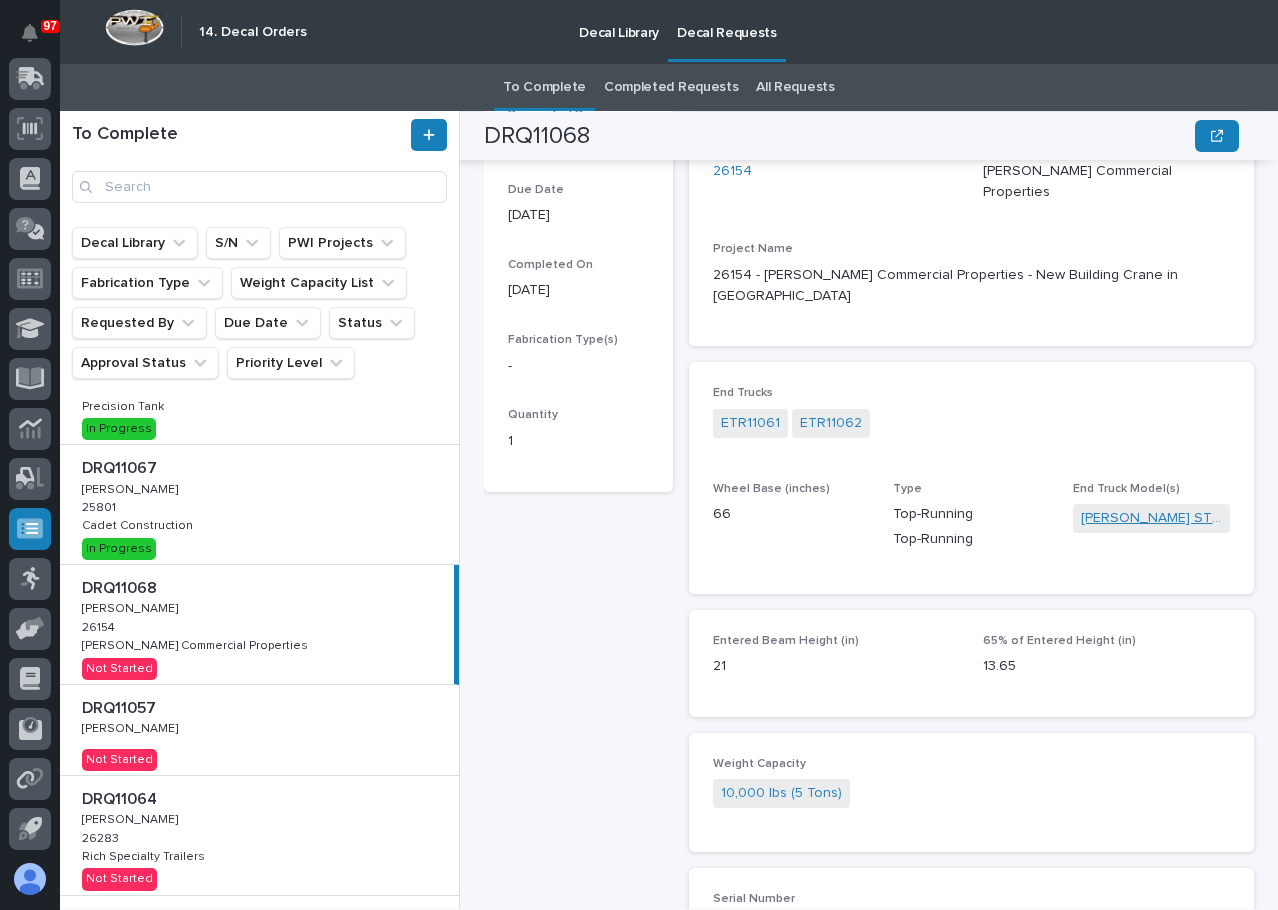 click on "Starke STT-170-150" at bounding box center (1151, 518) 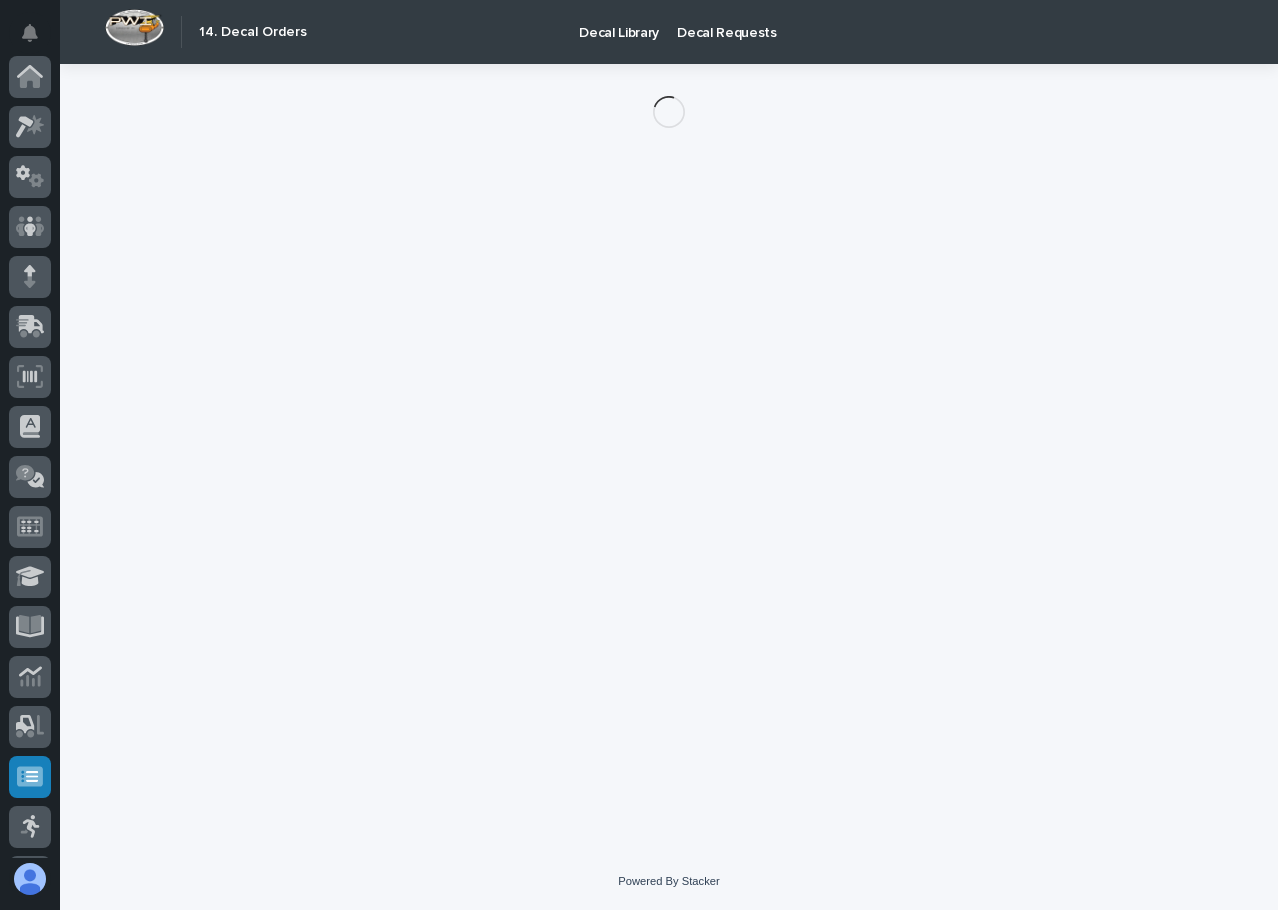 scroll, scrollTop: 248, scrollLeft: 0, axis: vertical 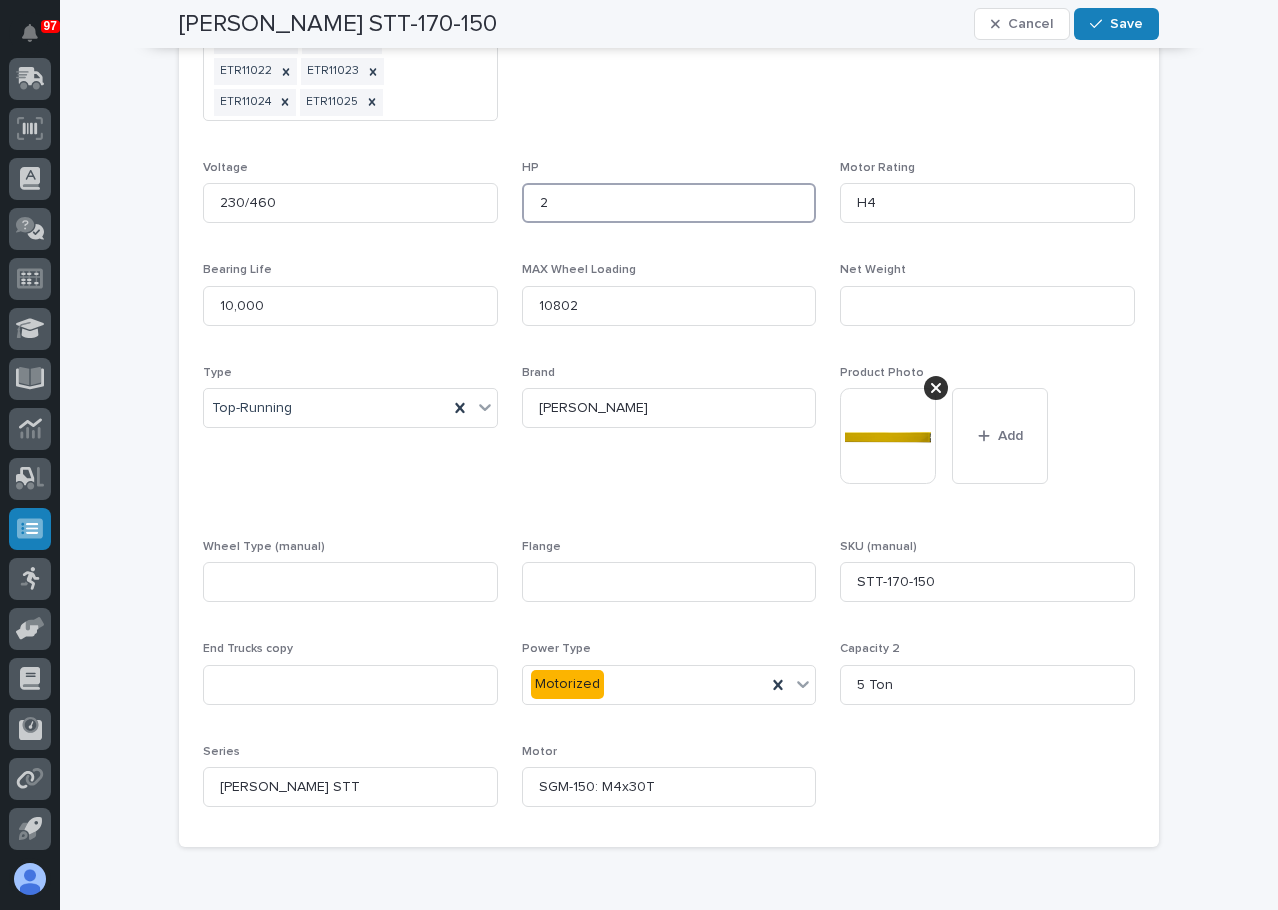 drag, startPoint x: 540, startPoint y: 206, endPoint x: 514, endPoint y: 206, distance: 26 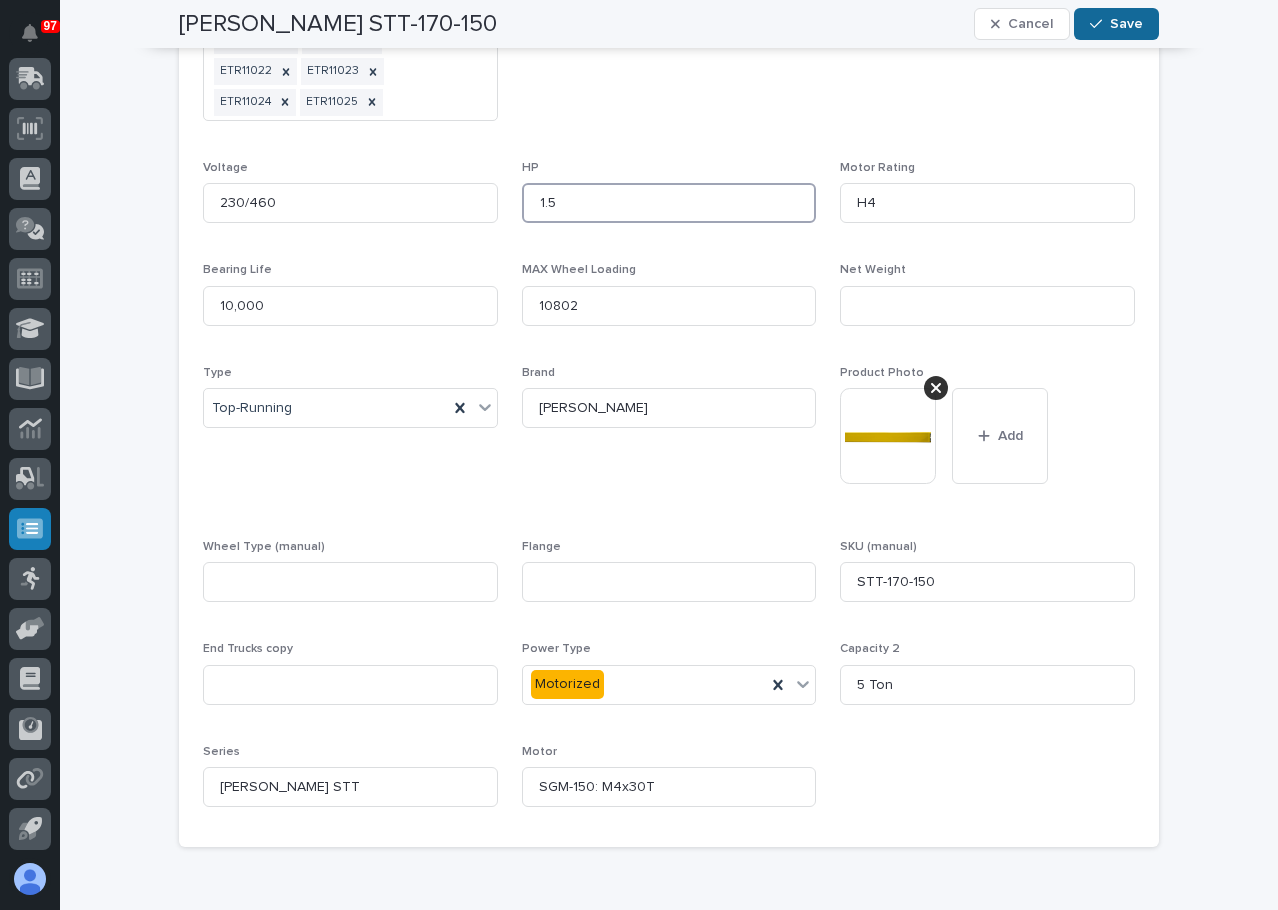 type on "1.5" 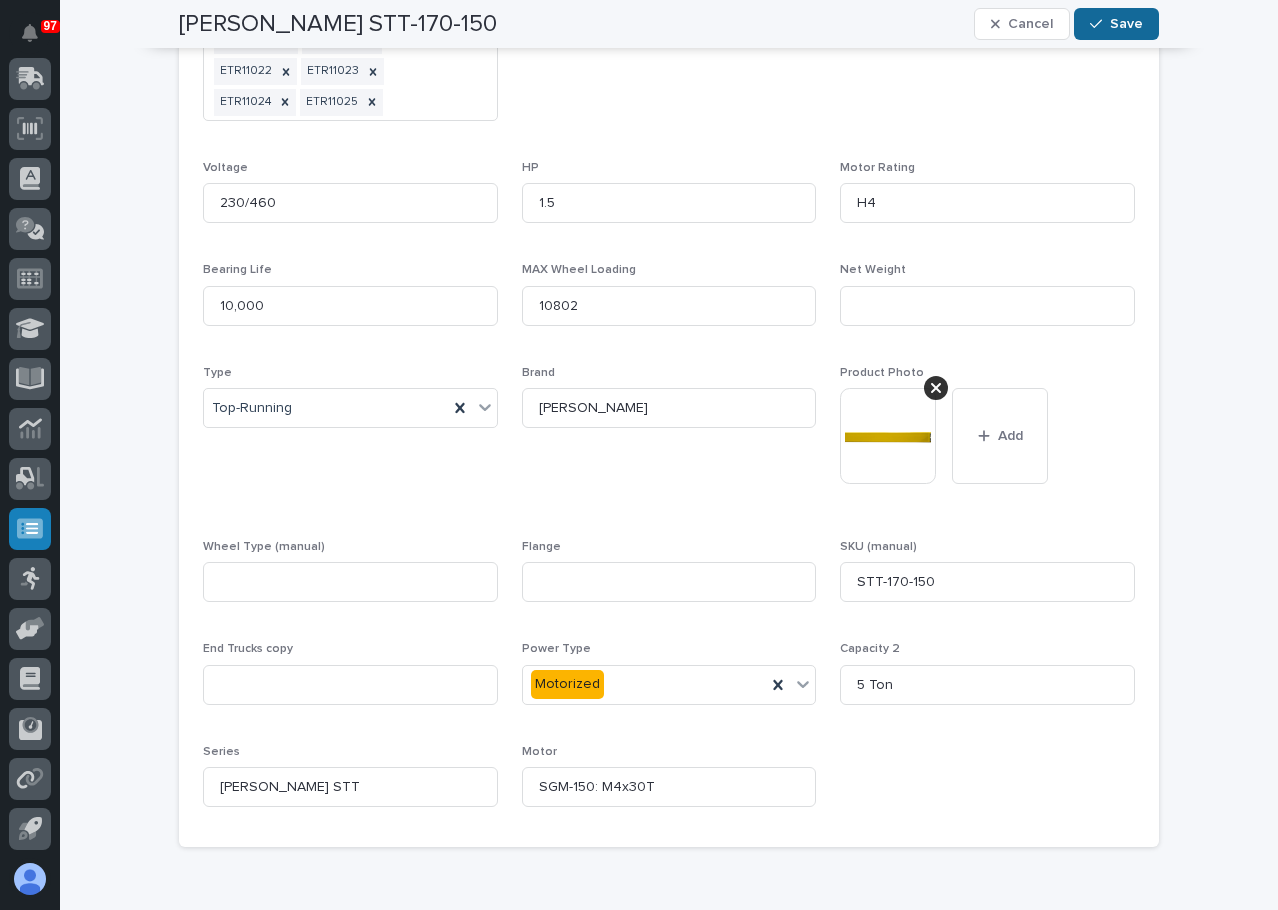 click on "Save" at bounding box center (1126, 24) 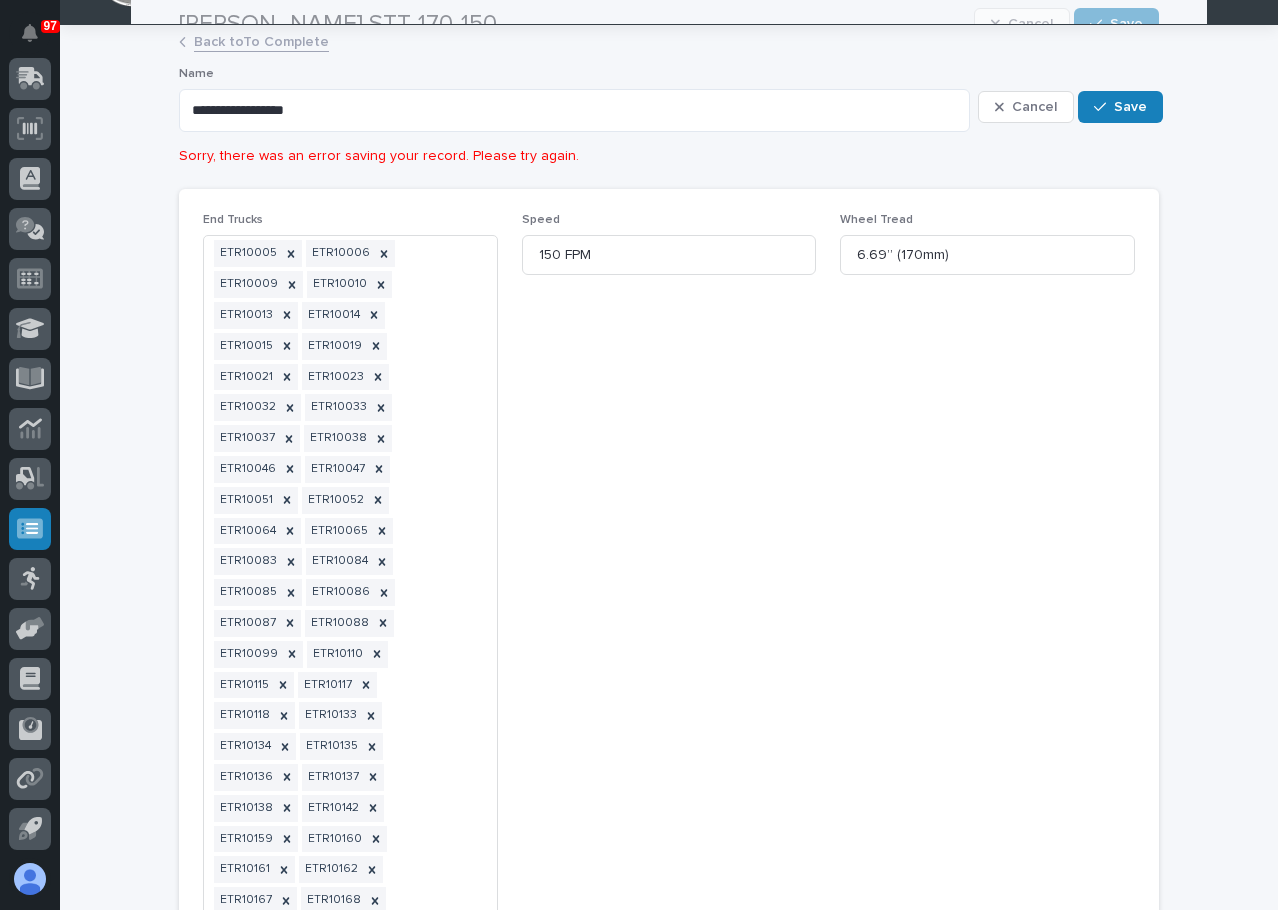 scroll, scrollTop: 0, scrollLeft: 0, axis: both 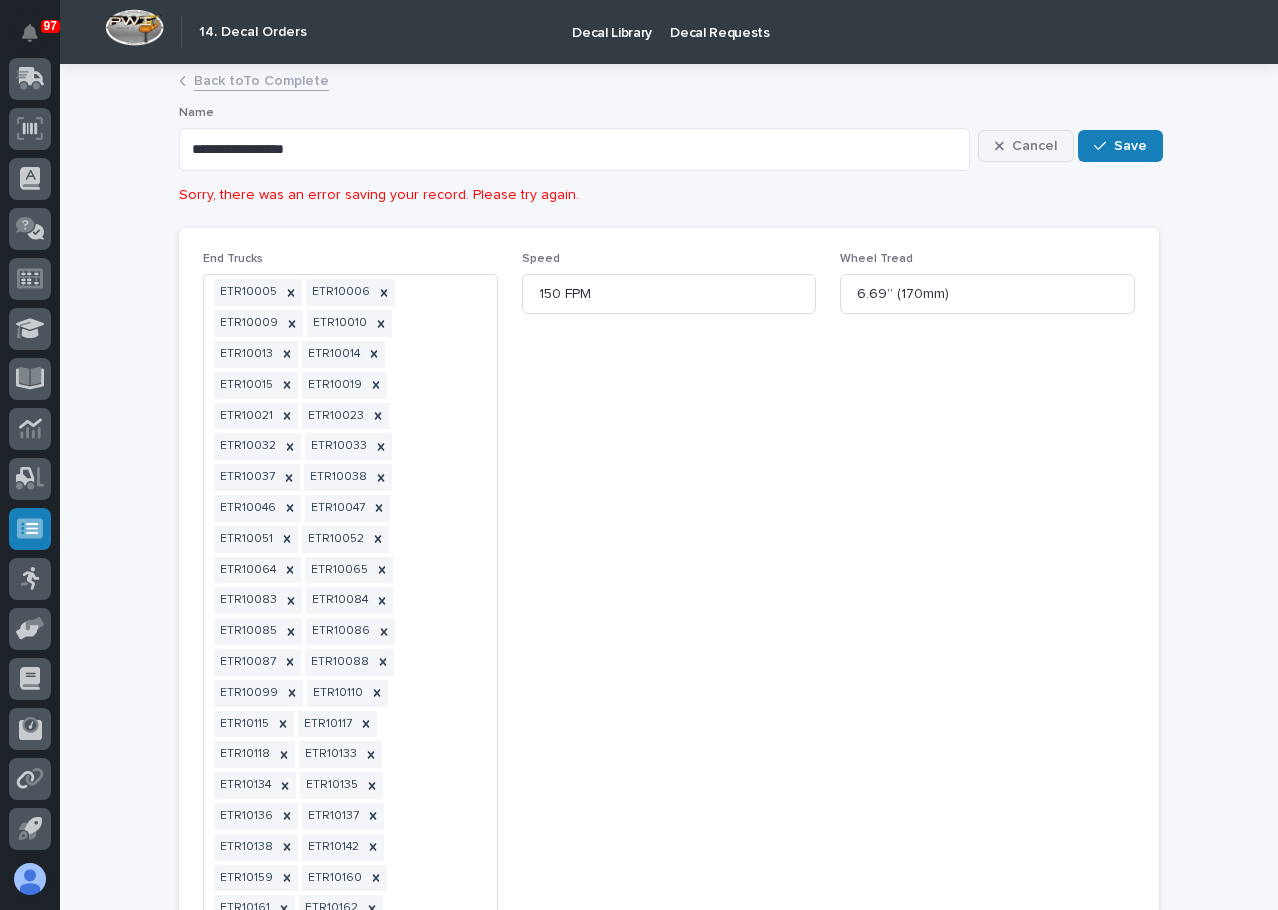 click on "Cancel" at bounding box center (1034, 146) 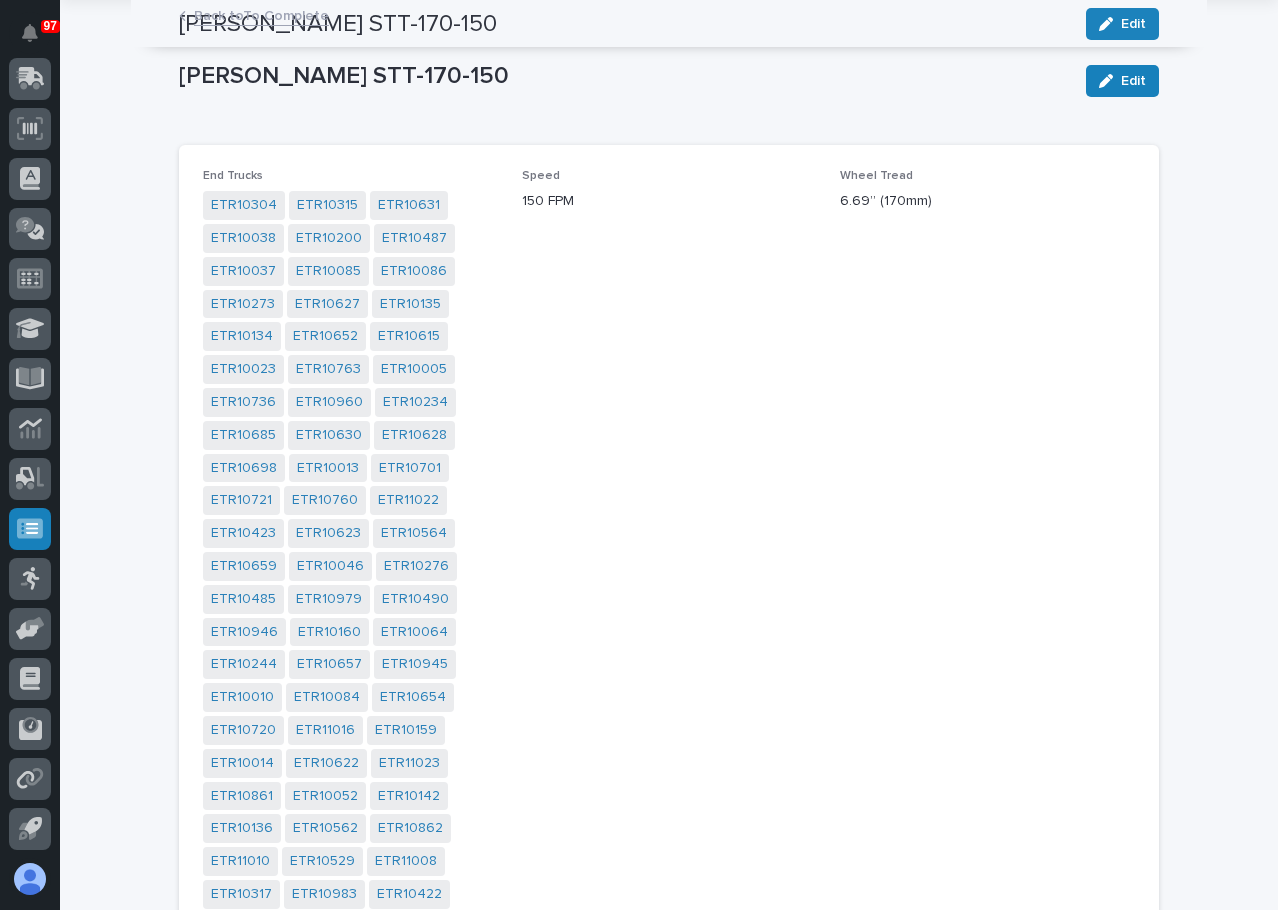 scroll, scrollTop: 0, scrollLeft: 0, axis: both 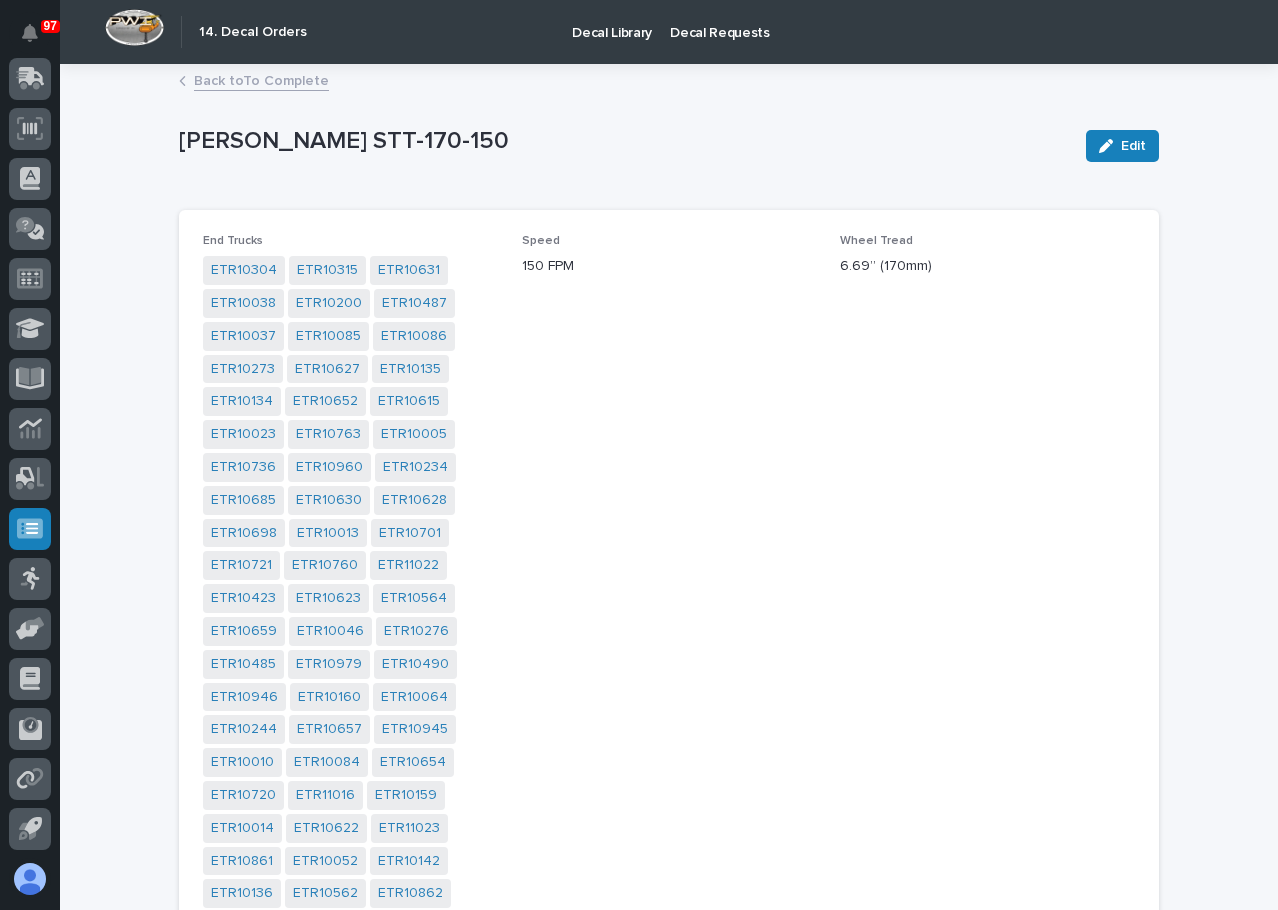 click on "Back to  To Complete" at bounding box center (261, 79) 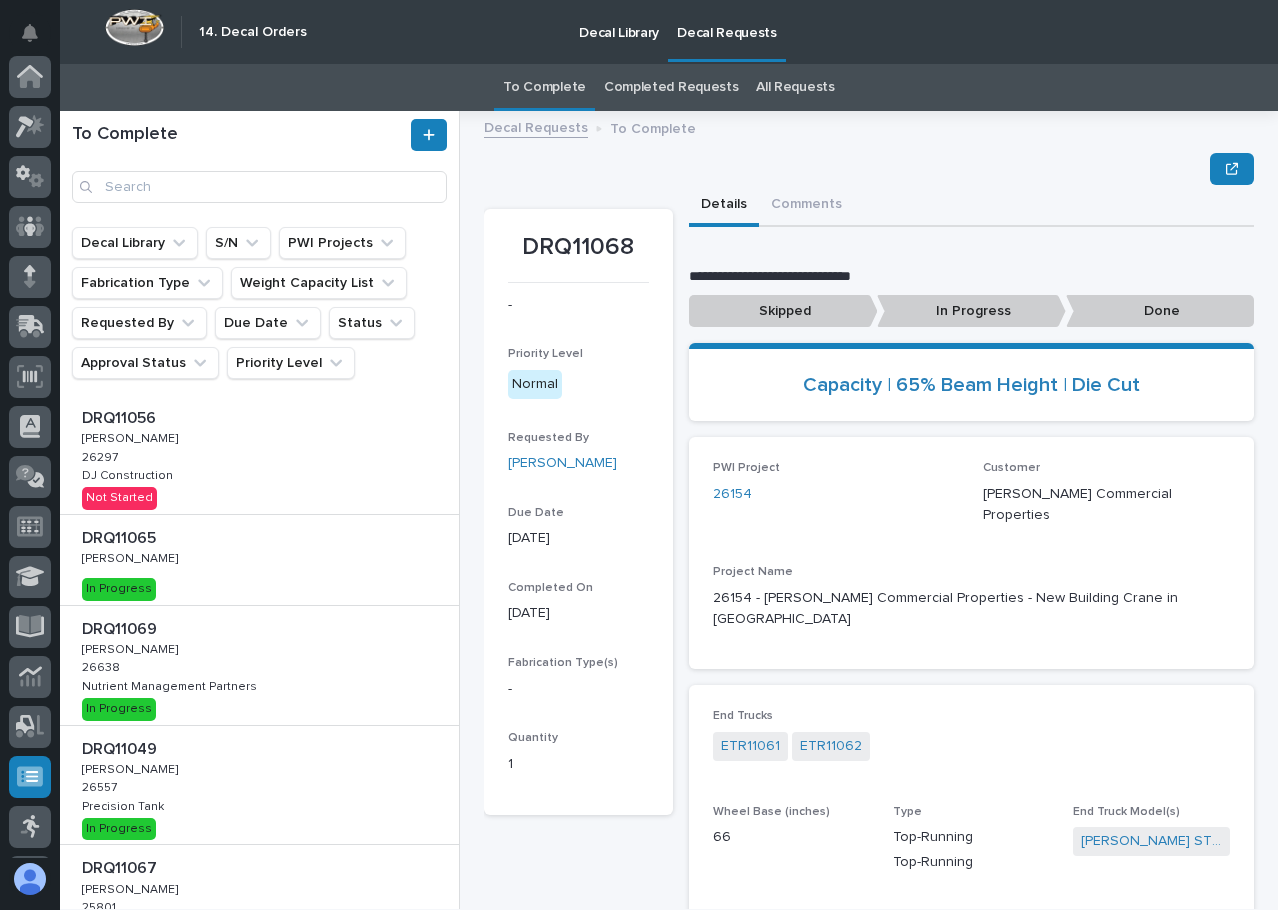 scroll, scrollTop: 248, scrollLeft: 0, axis: vertical 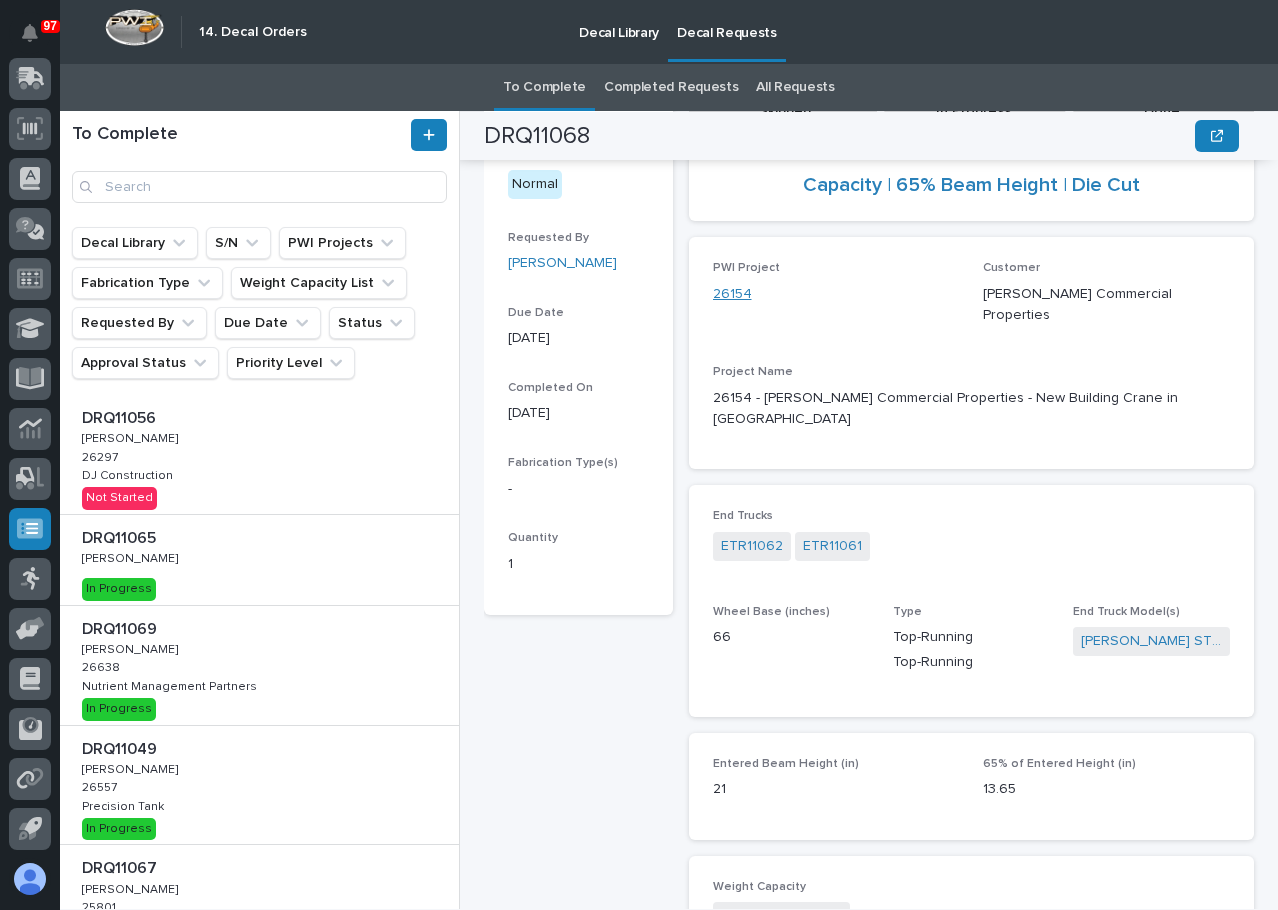 click on "26154" at bounding box center (732, 294) 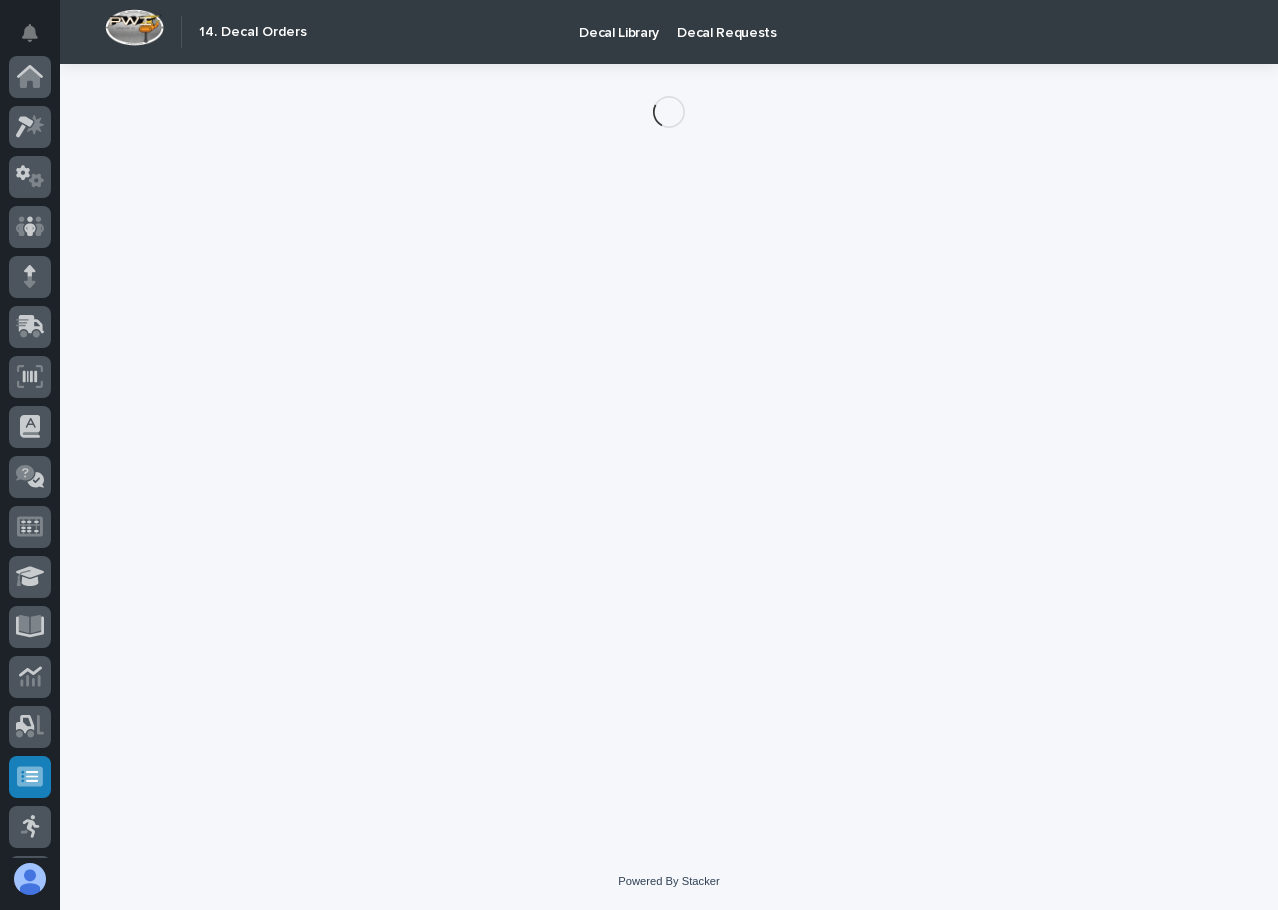 scroll, scrollTop: 248, scrollLeft: 0, axis: vertical 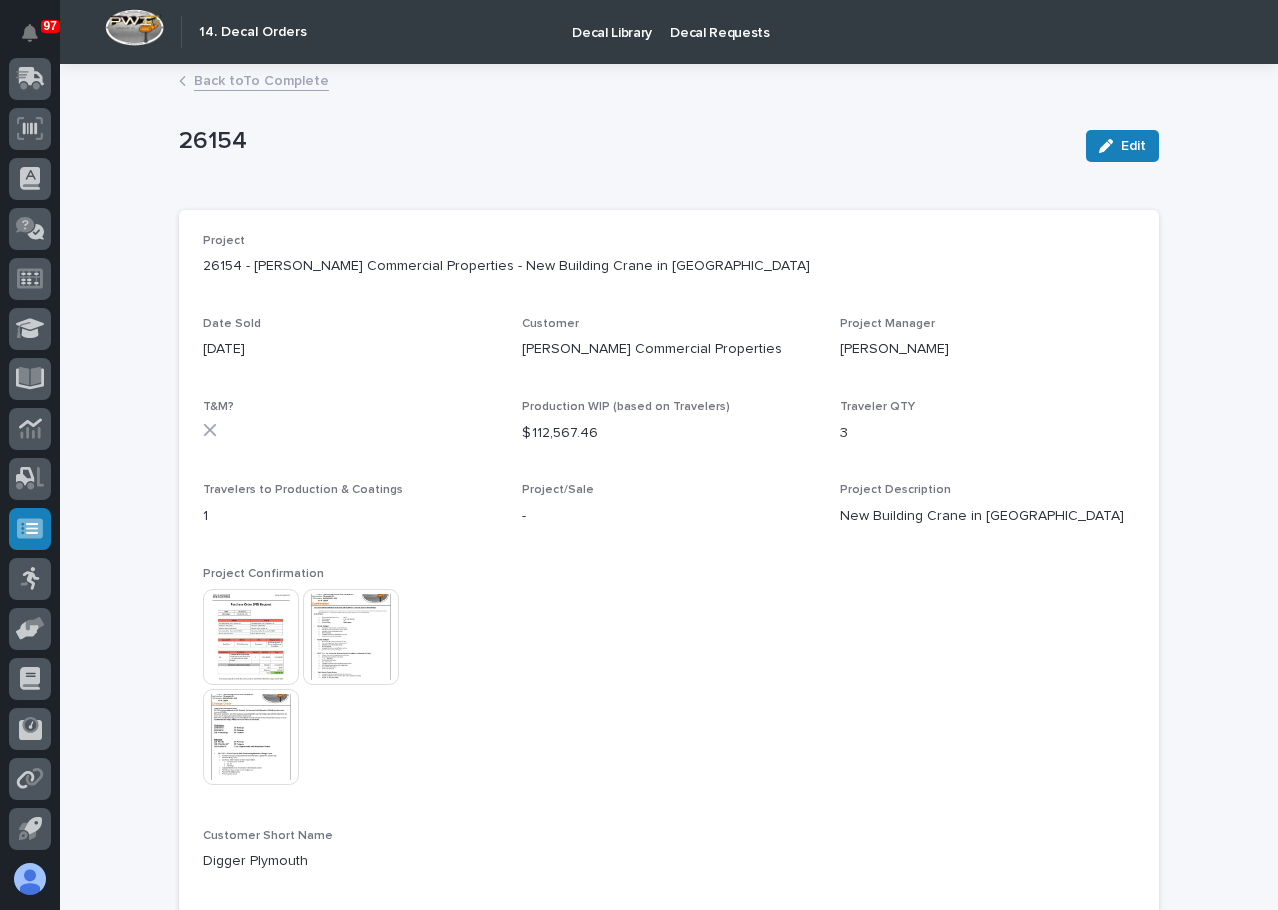 click at bounding box center (251, 637) 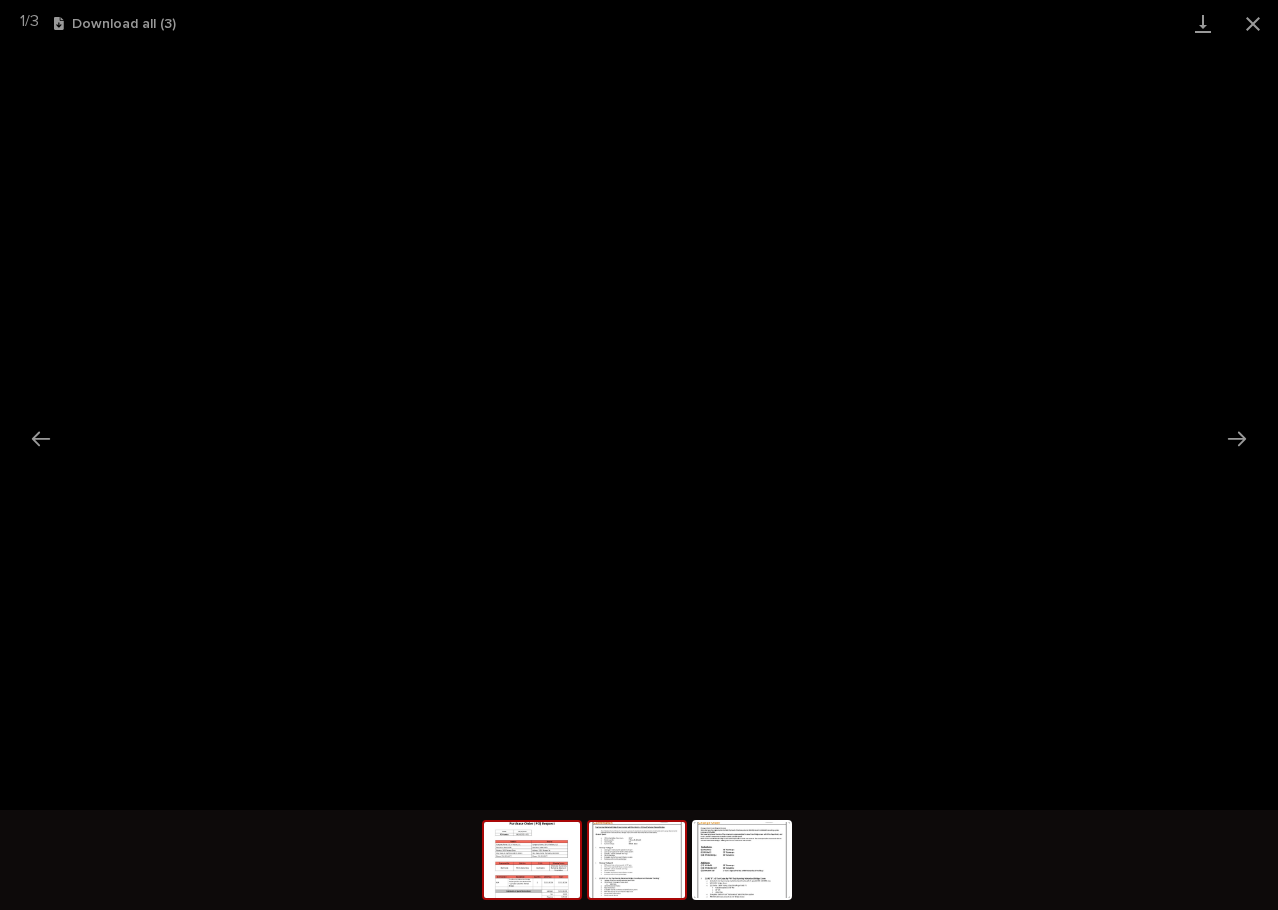 click at bounding box center (637, 860) 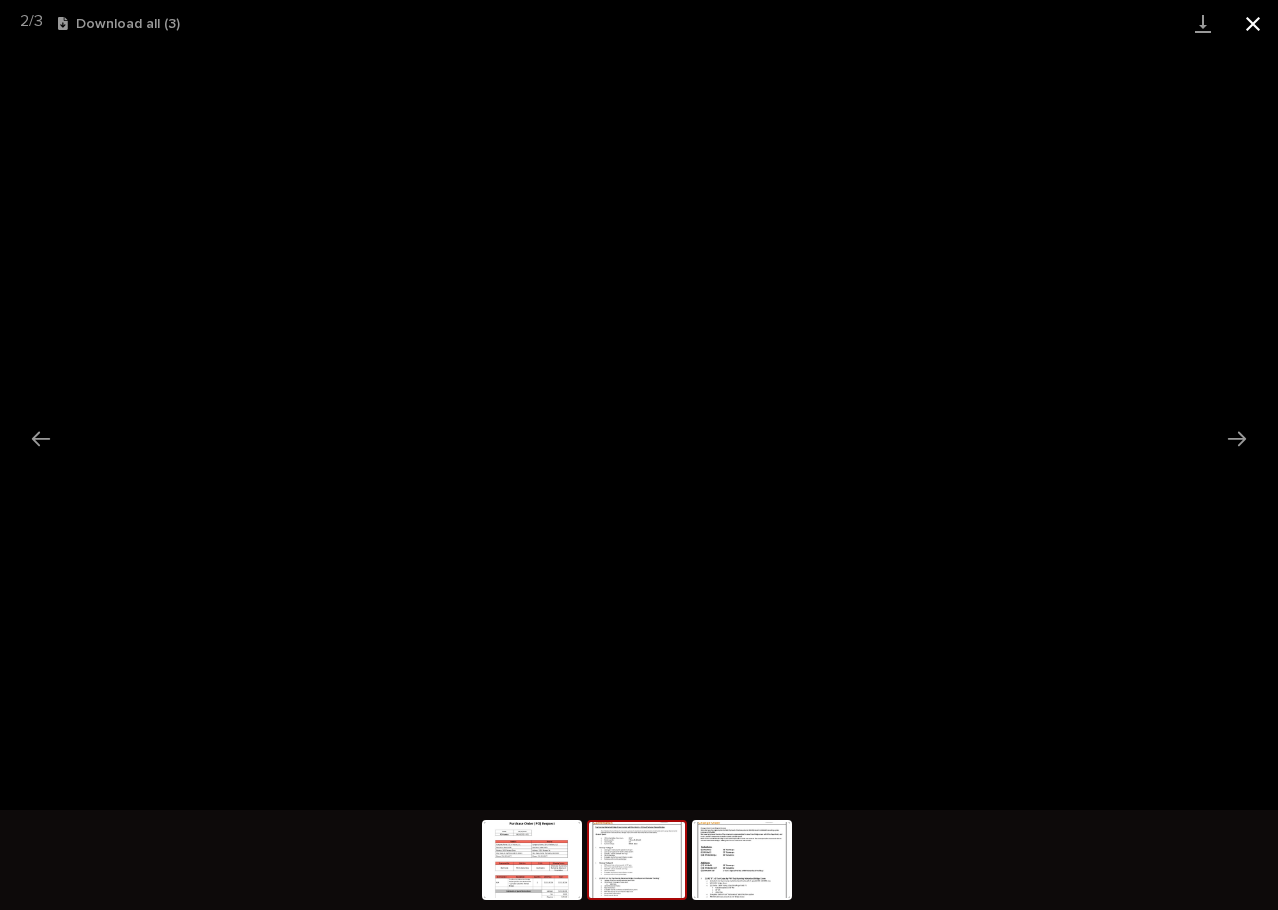 click at bounding box center [1253, 23] 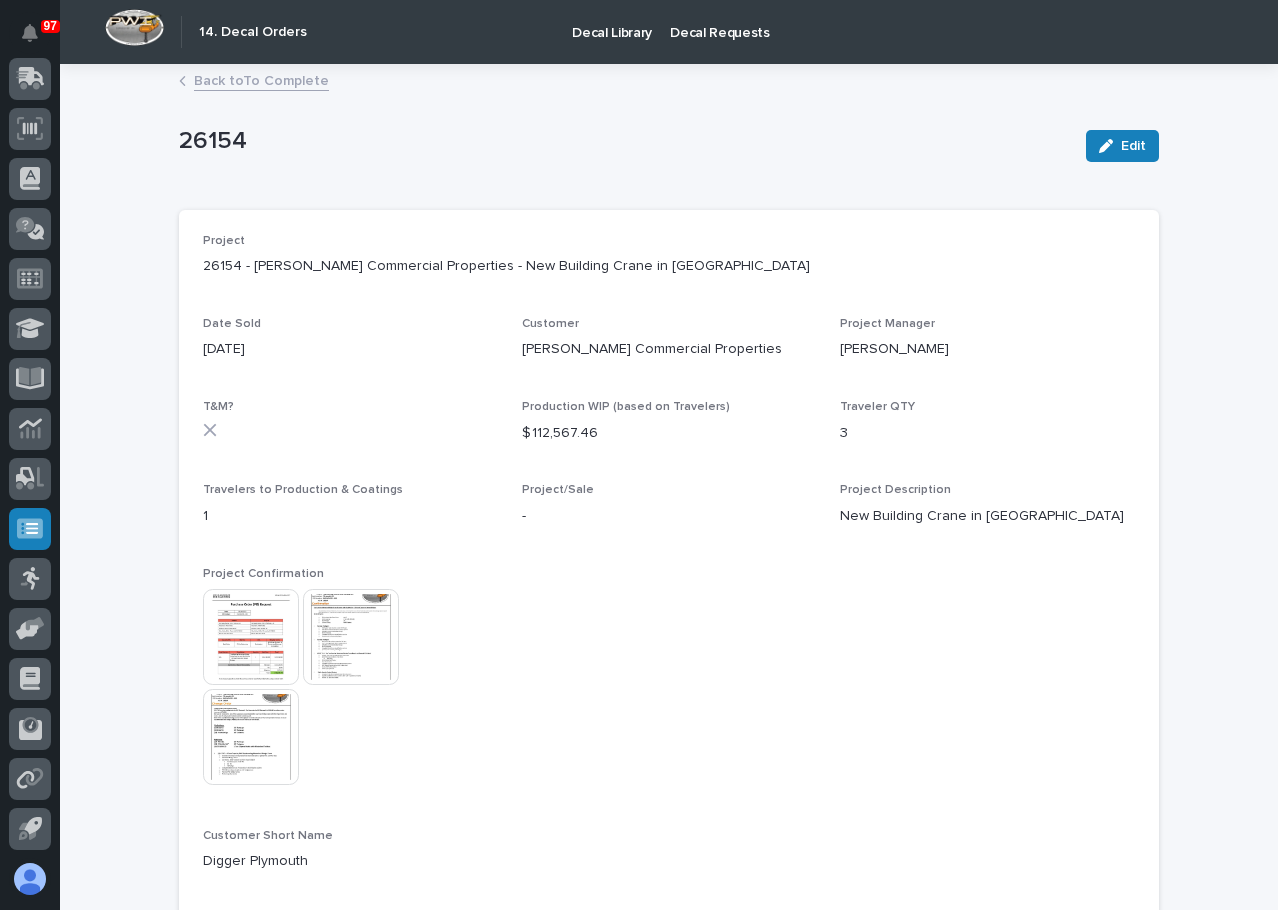 click on "Back to  To Complete" at bounding box center (261, 79) 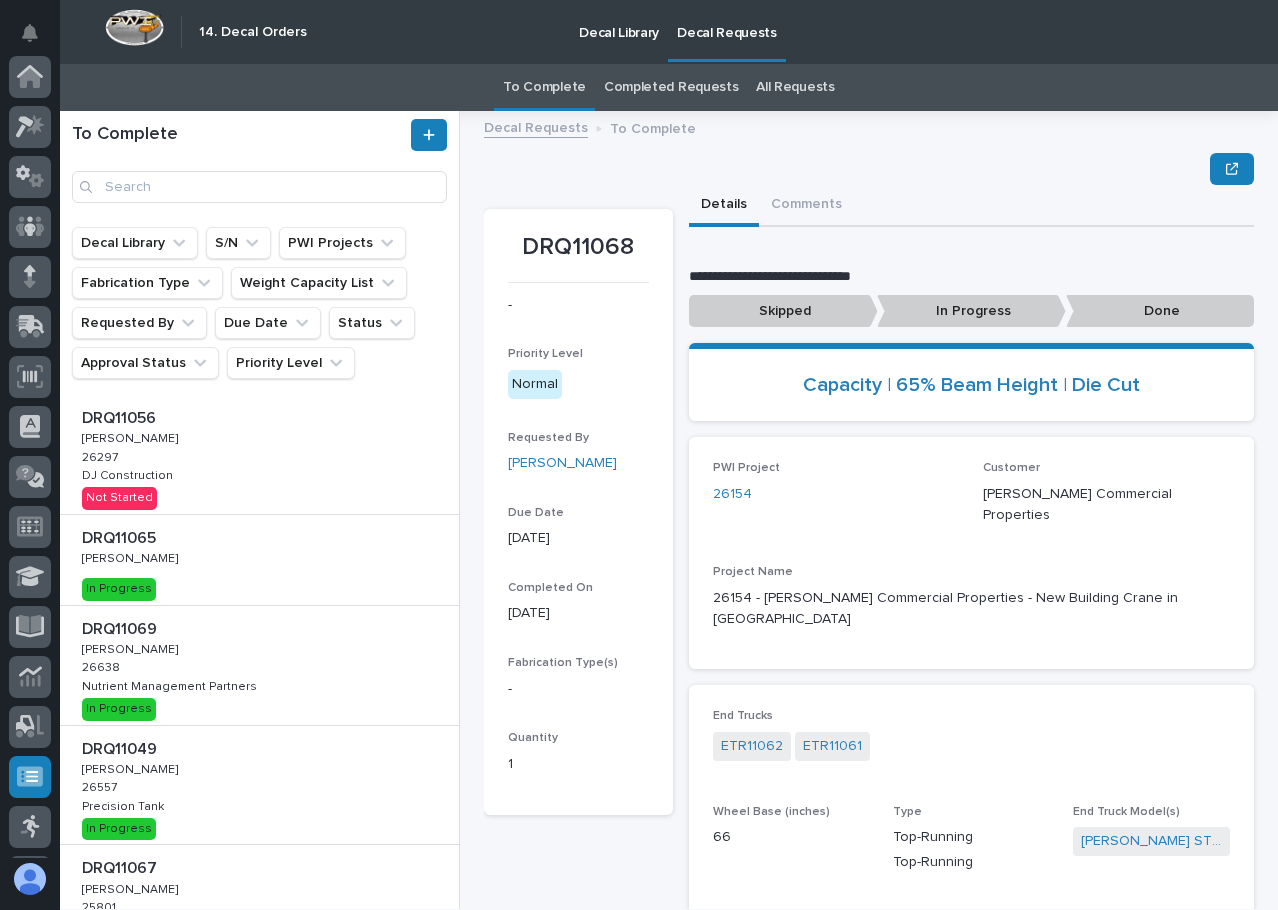 scroll, scrollTop: 248, scrollLeft: 0, axis: vertical 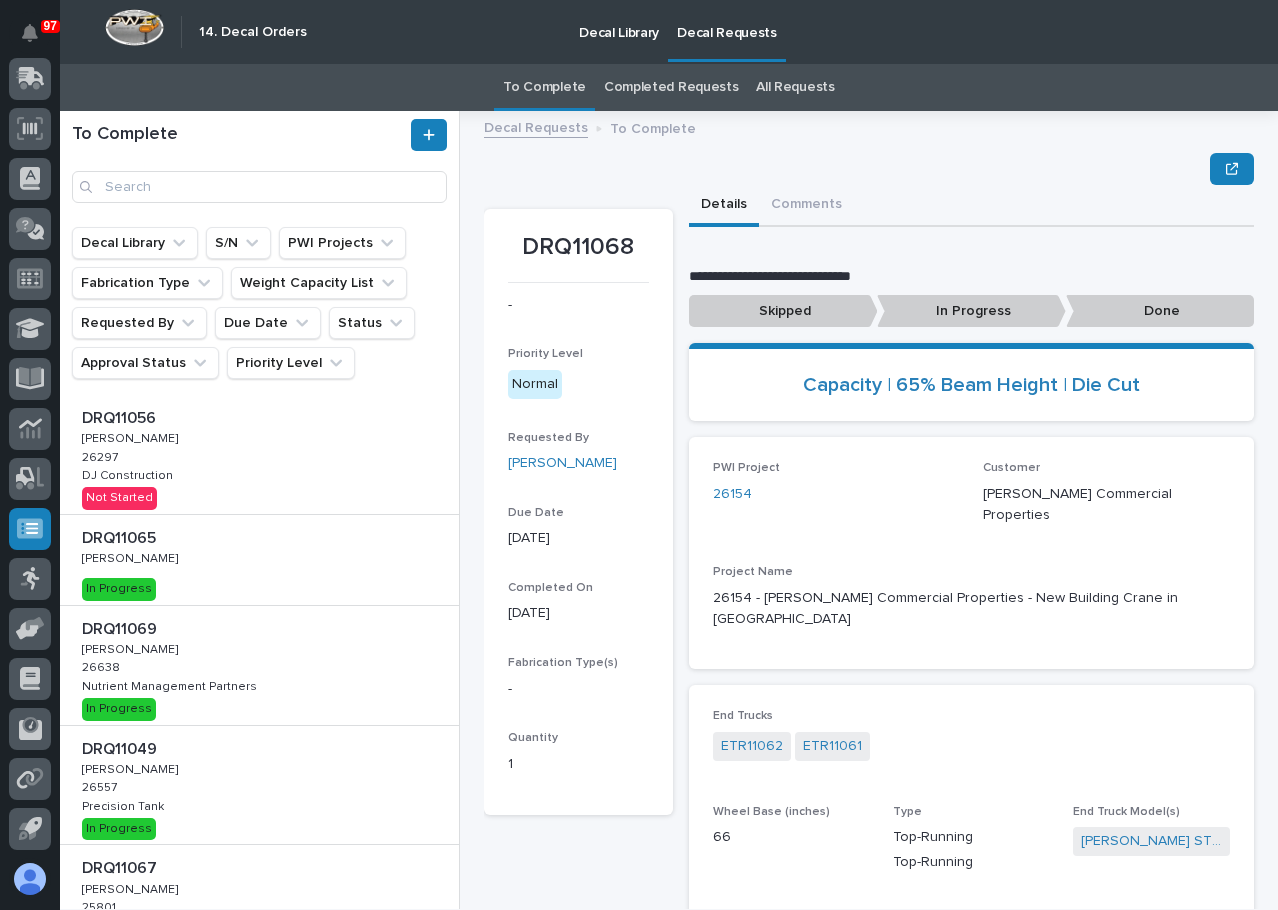 click on "In Progress" at bounding box center [971, 311] 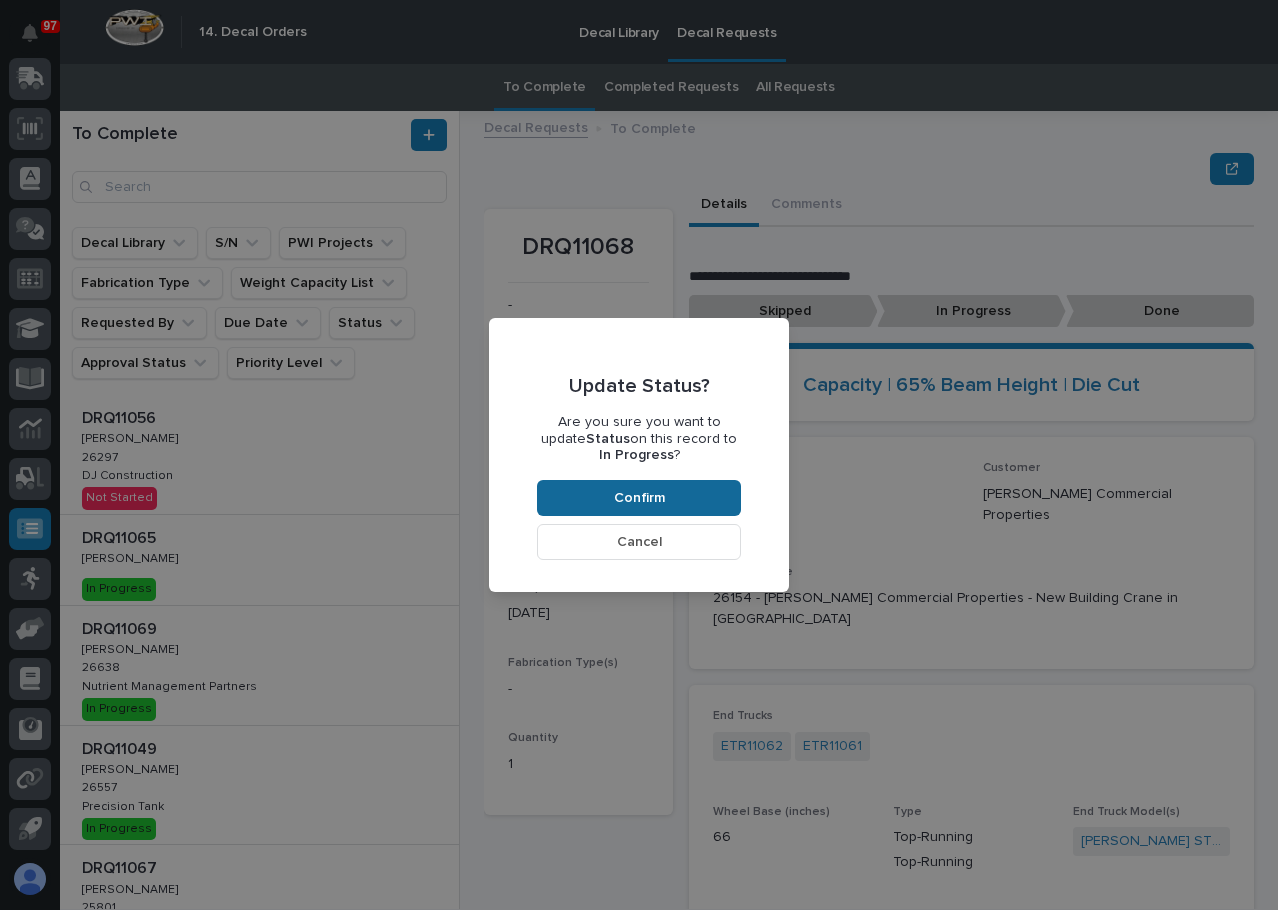 click on "Confirm" at bounding box center [639, 498] 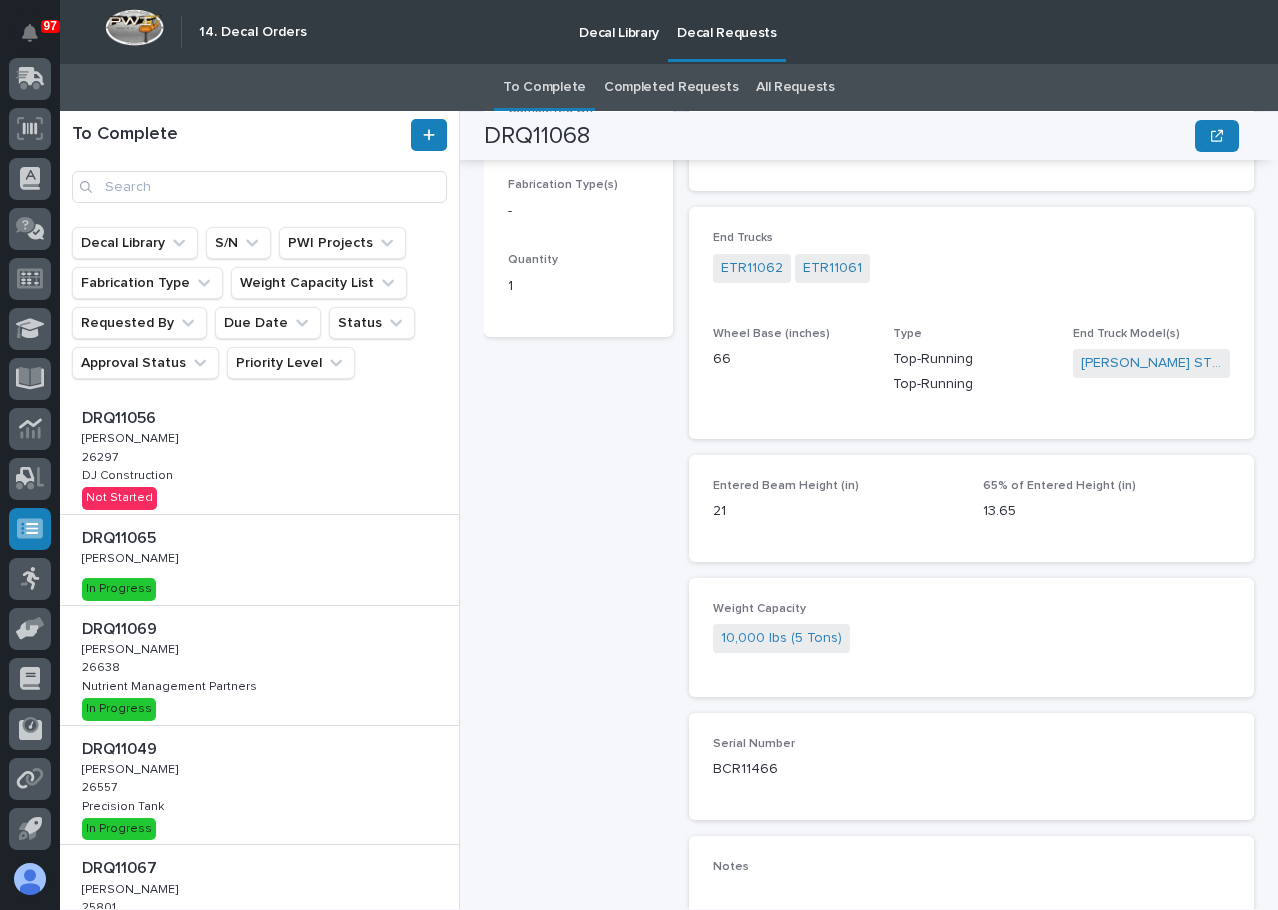 scroll, scrollTop: 520, scrollLeft: 0, axis: vertical 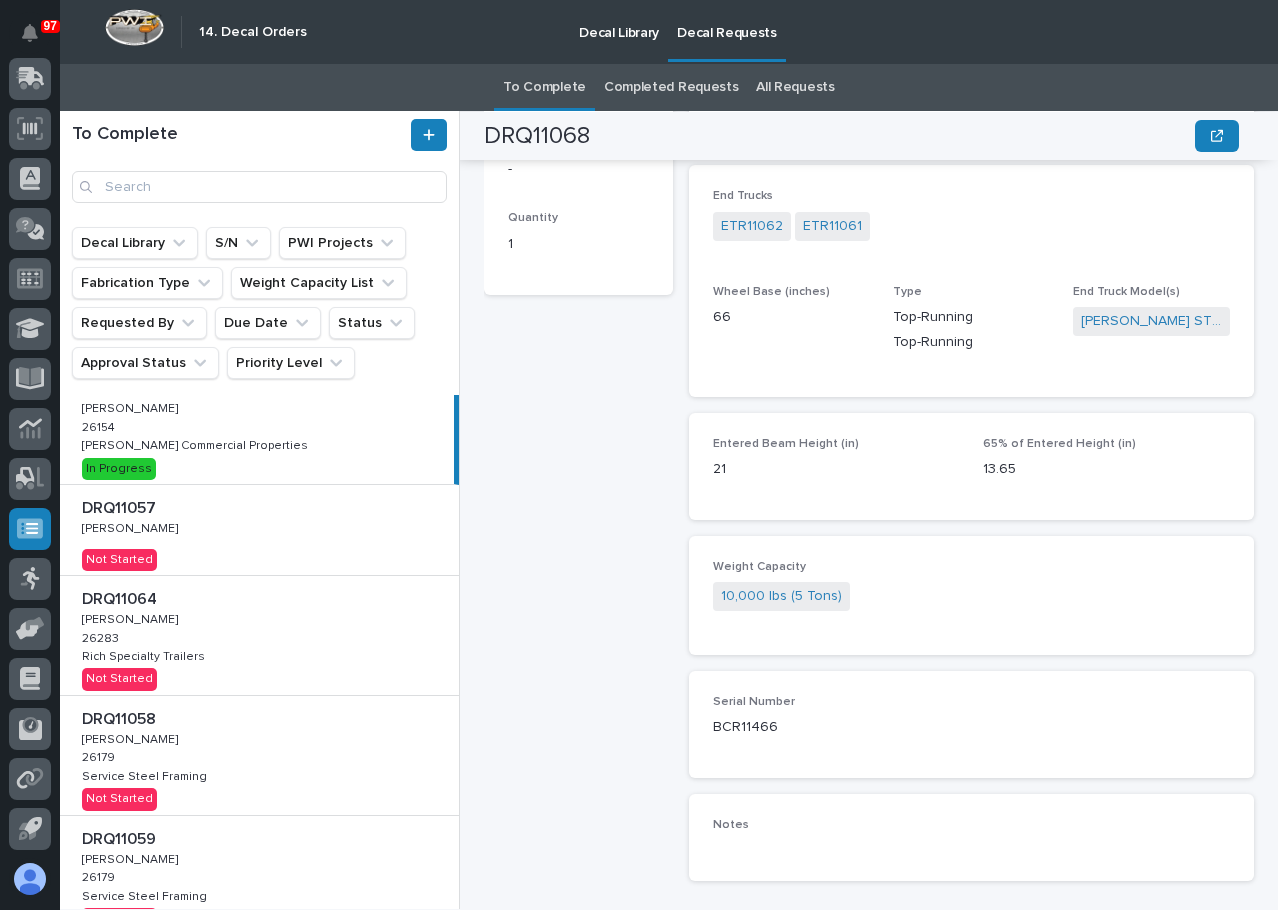 click on "DRQ11057 DRQ11057   Ken Overmyer Ken Overmyer   Not Started" at bounding box center (259, 530) 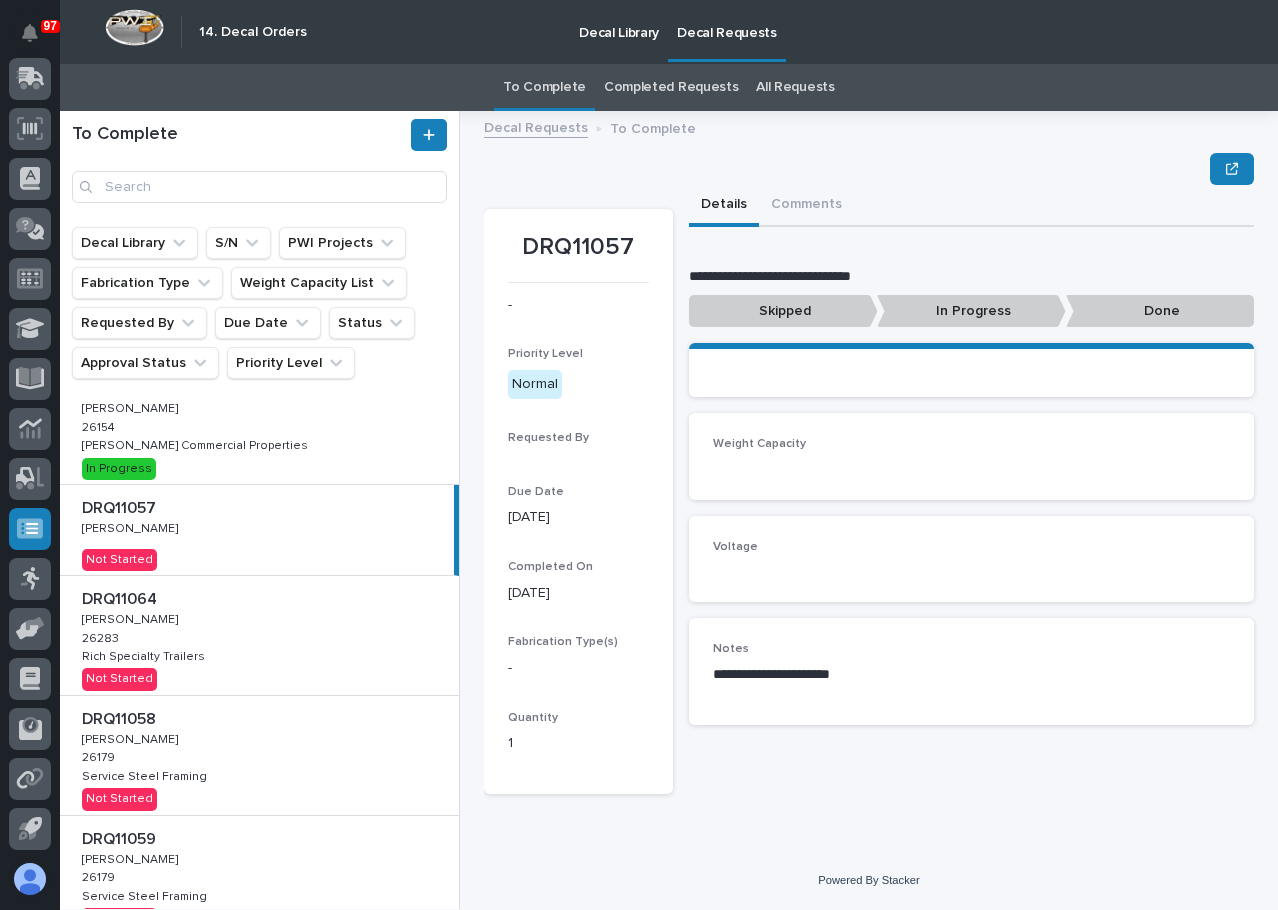 scroll, scrollTop: 0, scrollLeft: 0, axis: both 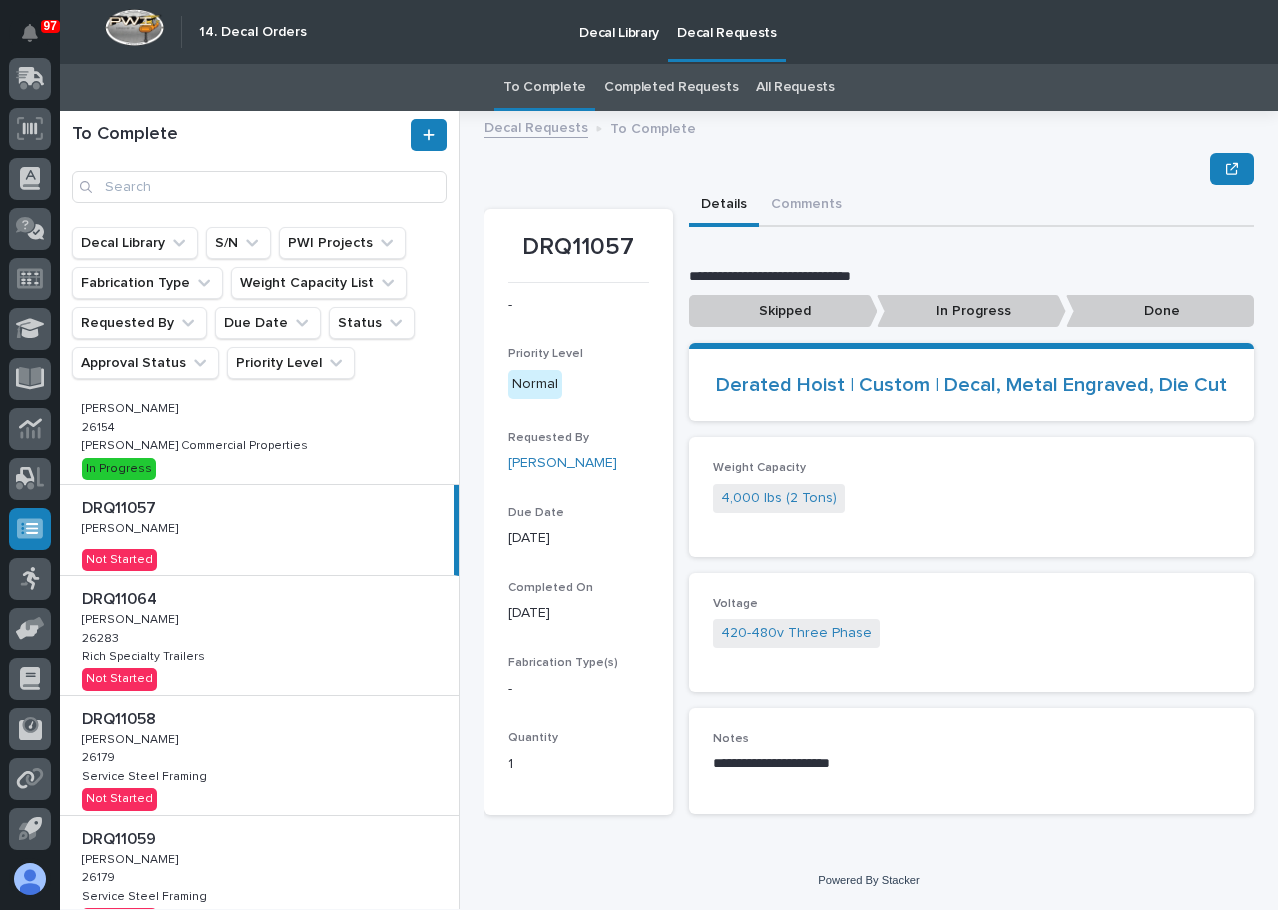 click on "DRQ11064 DRQ11064   Adam Yutzy Adam Yutzy   26283 26283   Rich Specialty Trailers Rich Specialty Trailers   Not Started" at bounding box center (259, 635) 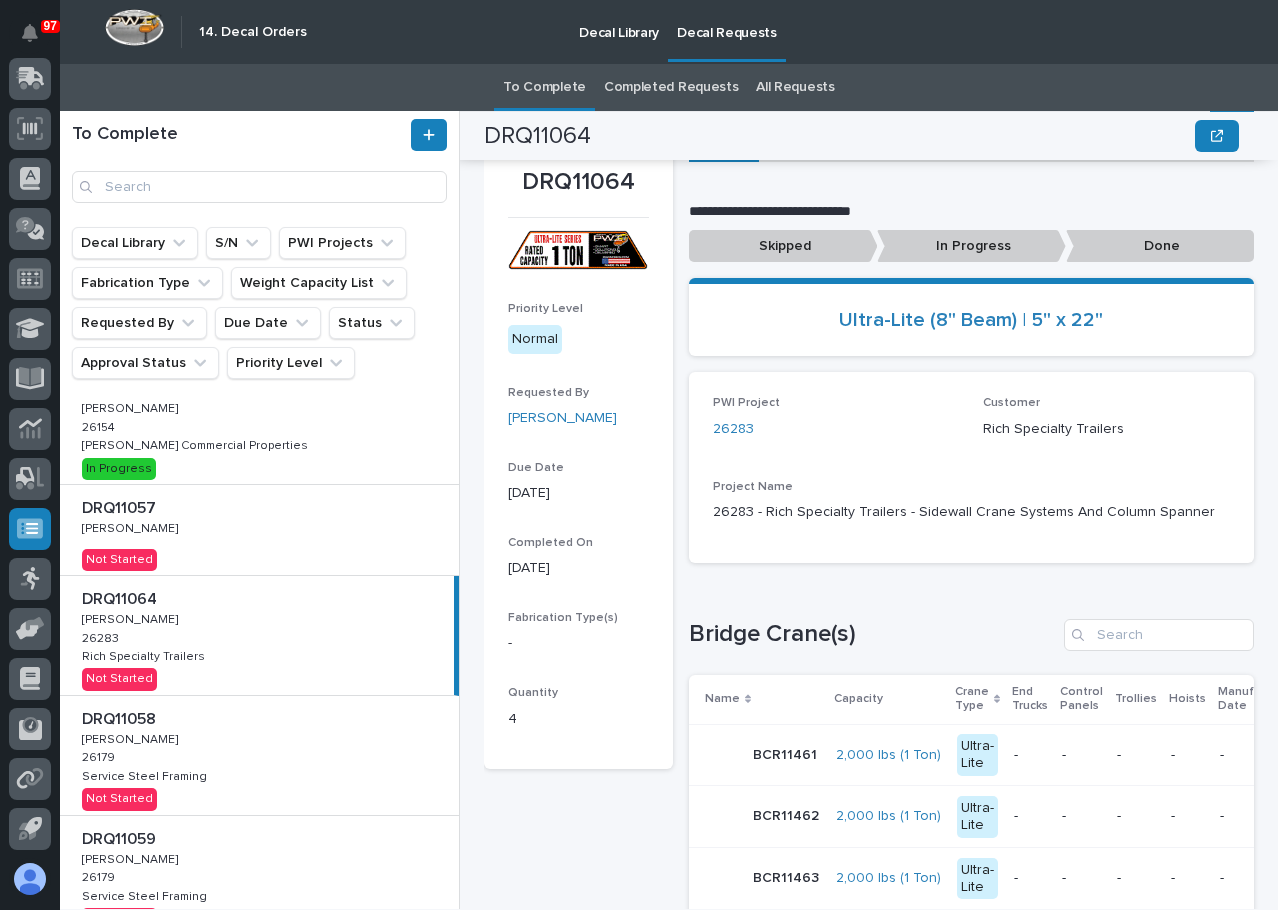 scroll, scrollTop: 0, scrollLeft: 0, axis: both 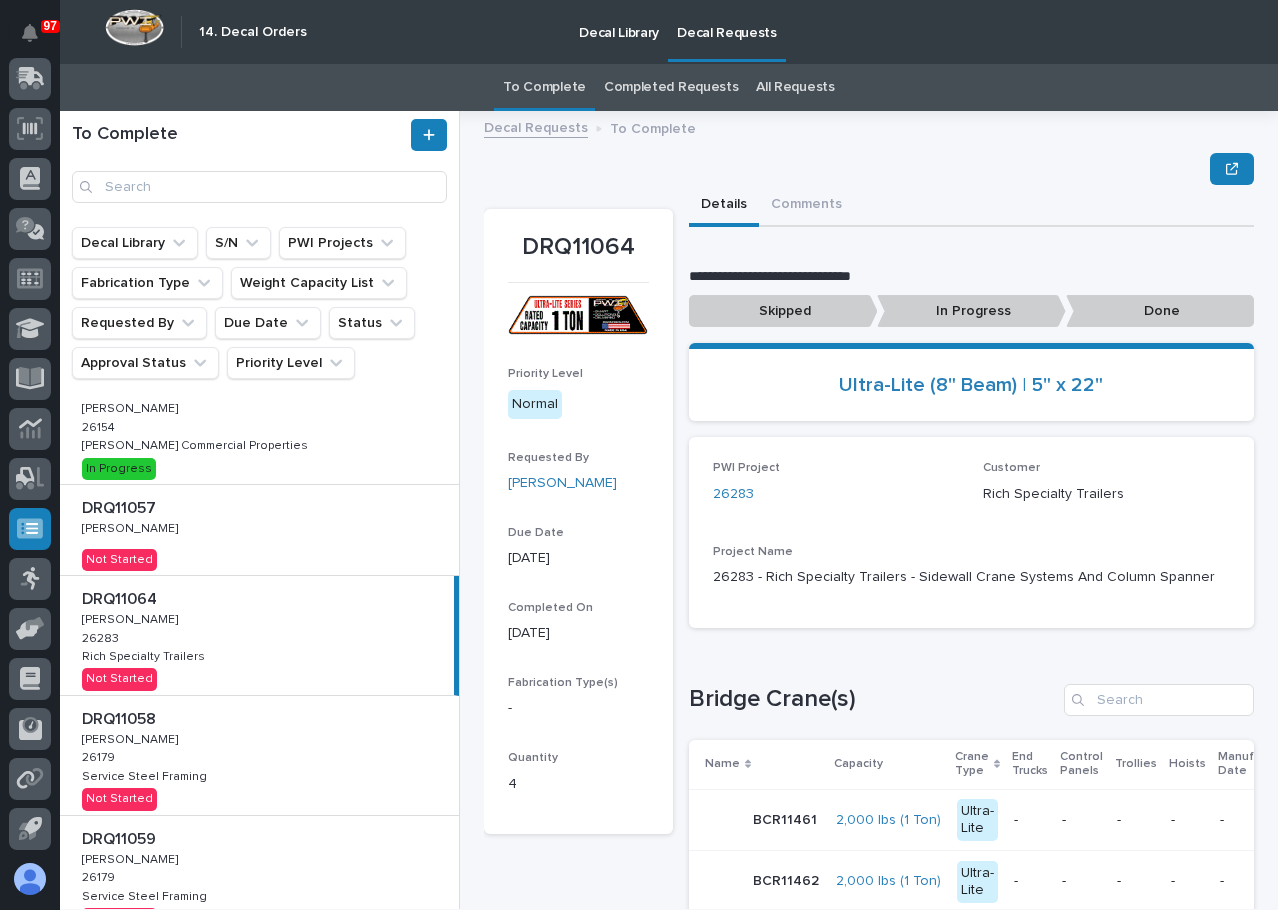 click on "In Progress" at bounding box center [971, 311] 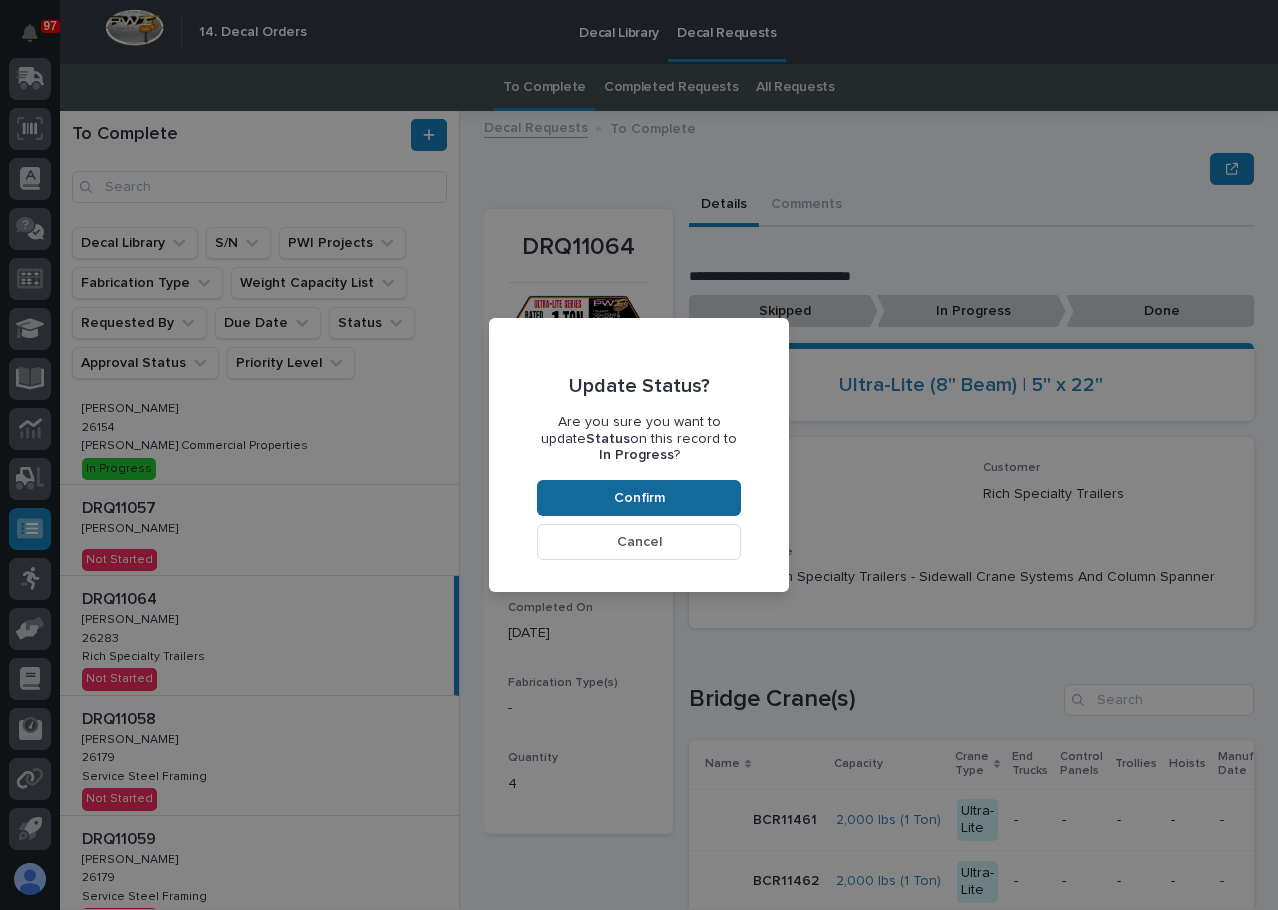 click on "Confirm" at bounding box center (639, 498) 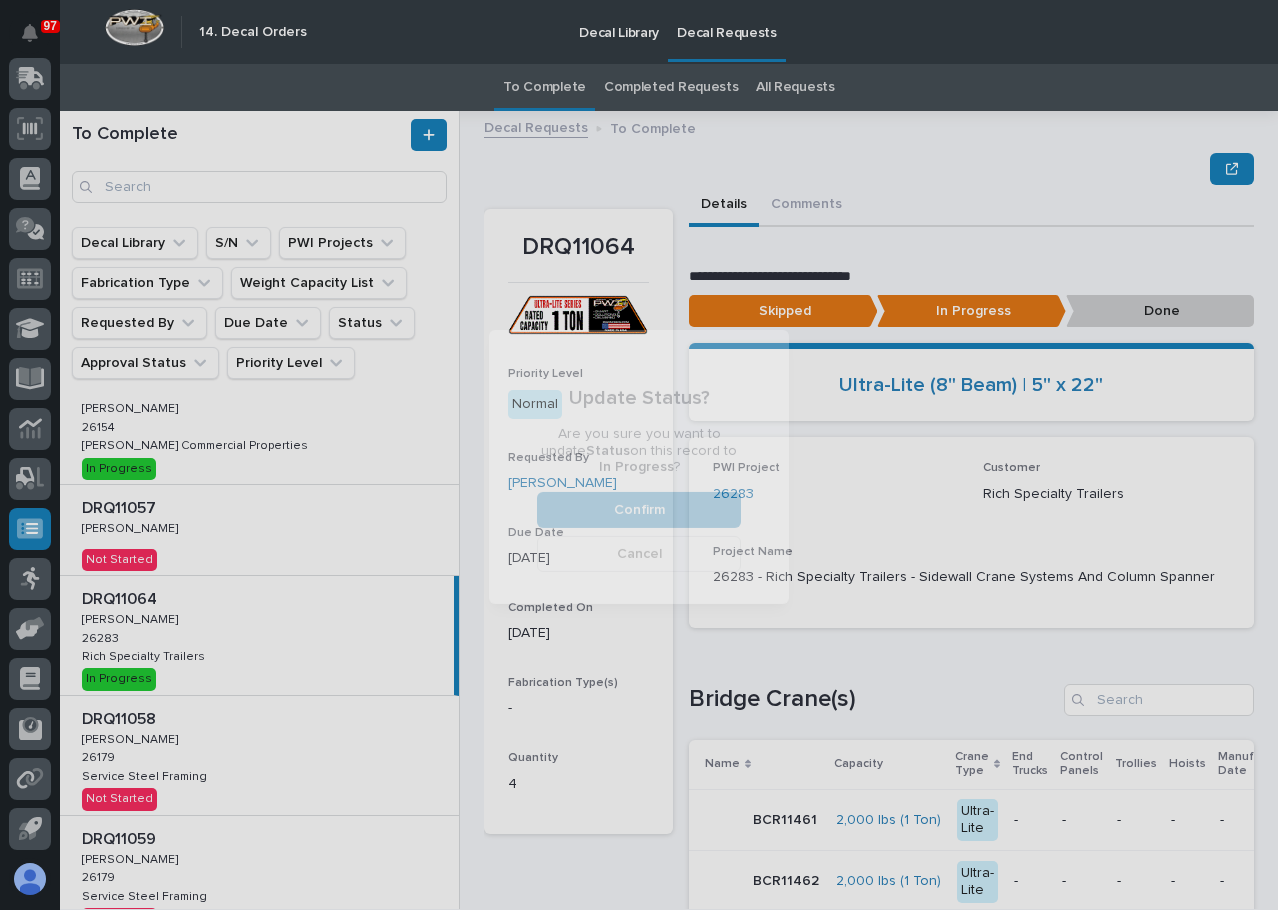 scroll, scrollTop: 120, scrollLeft: 0, axis: vertical 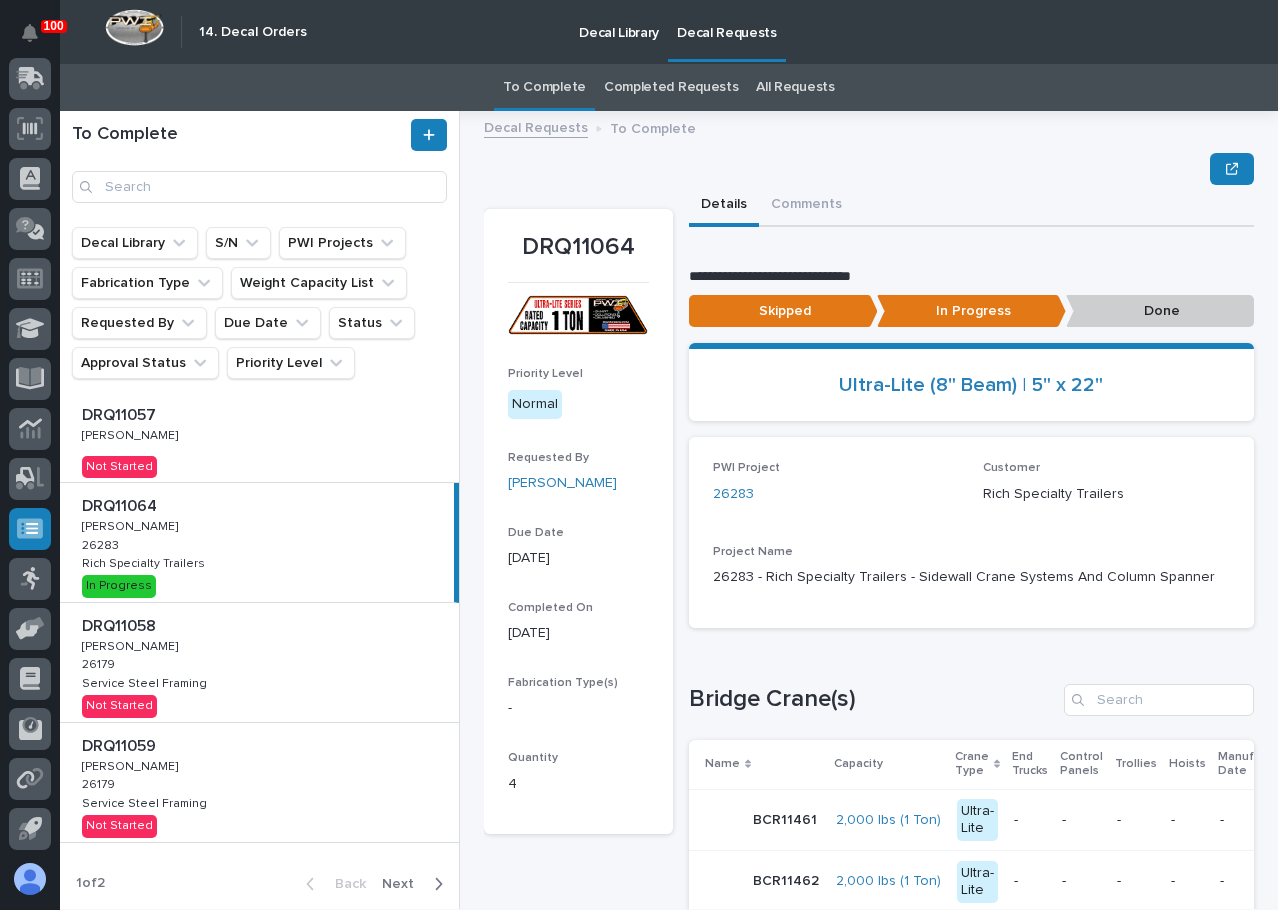 click on "DRQ11058 DRQ11058   Adam Yutzy Adam Yutzy   26179 26179   Service Steel Framing Service Steel Framing   Not Started" at bounding box center [259, 662] 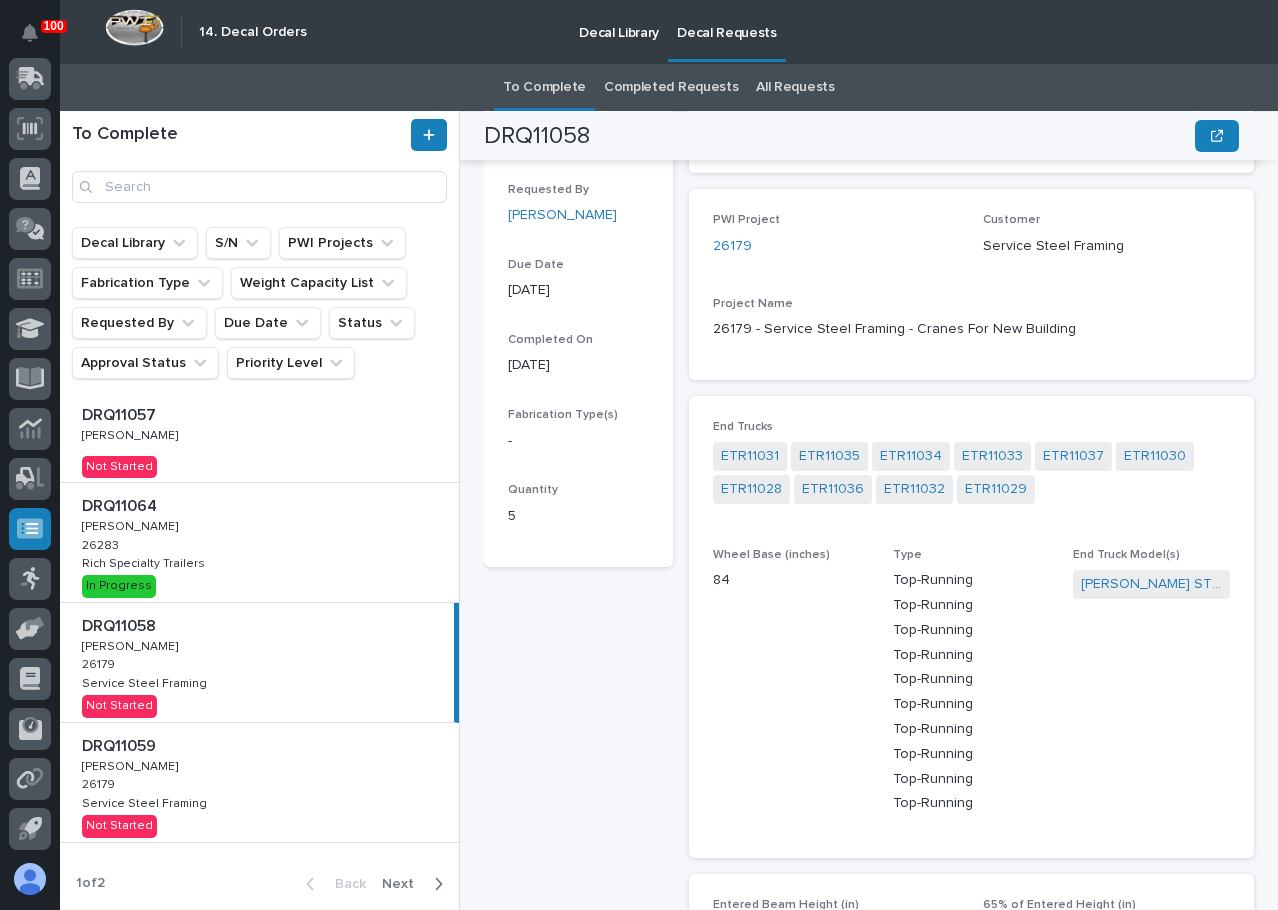 scroll, scrollTop: 200, scrollLeft: 0, axis: vertical 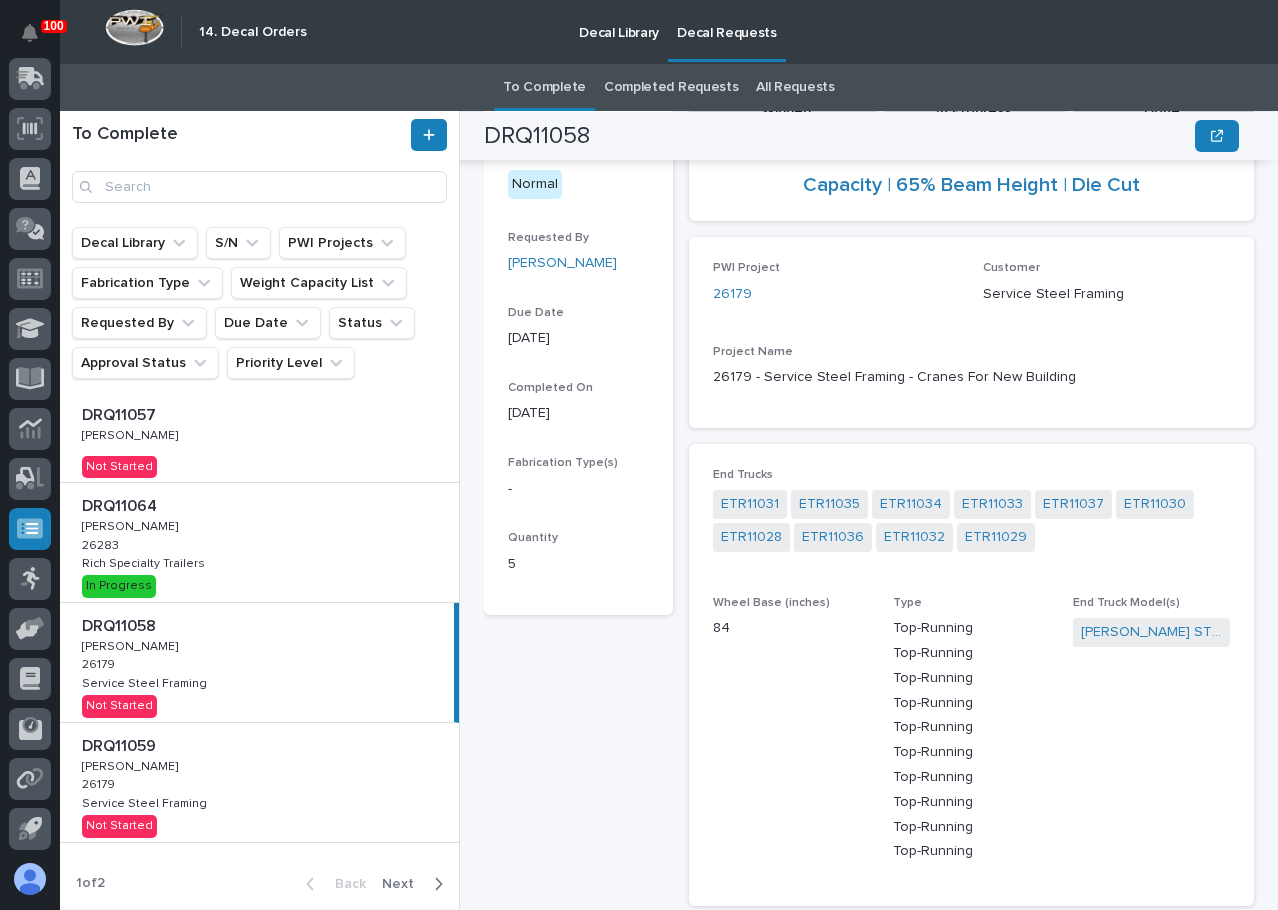 click on "DRQ11059 DRQ11059   Adam Yutzy Adam Yutzy   26179 26179   Service Steel Framing Service Steel Framing   Not Started" at bounding box center [259, 782] 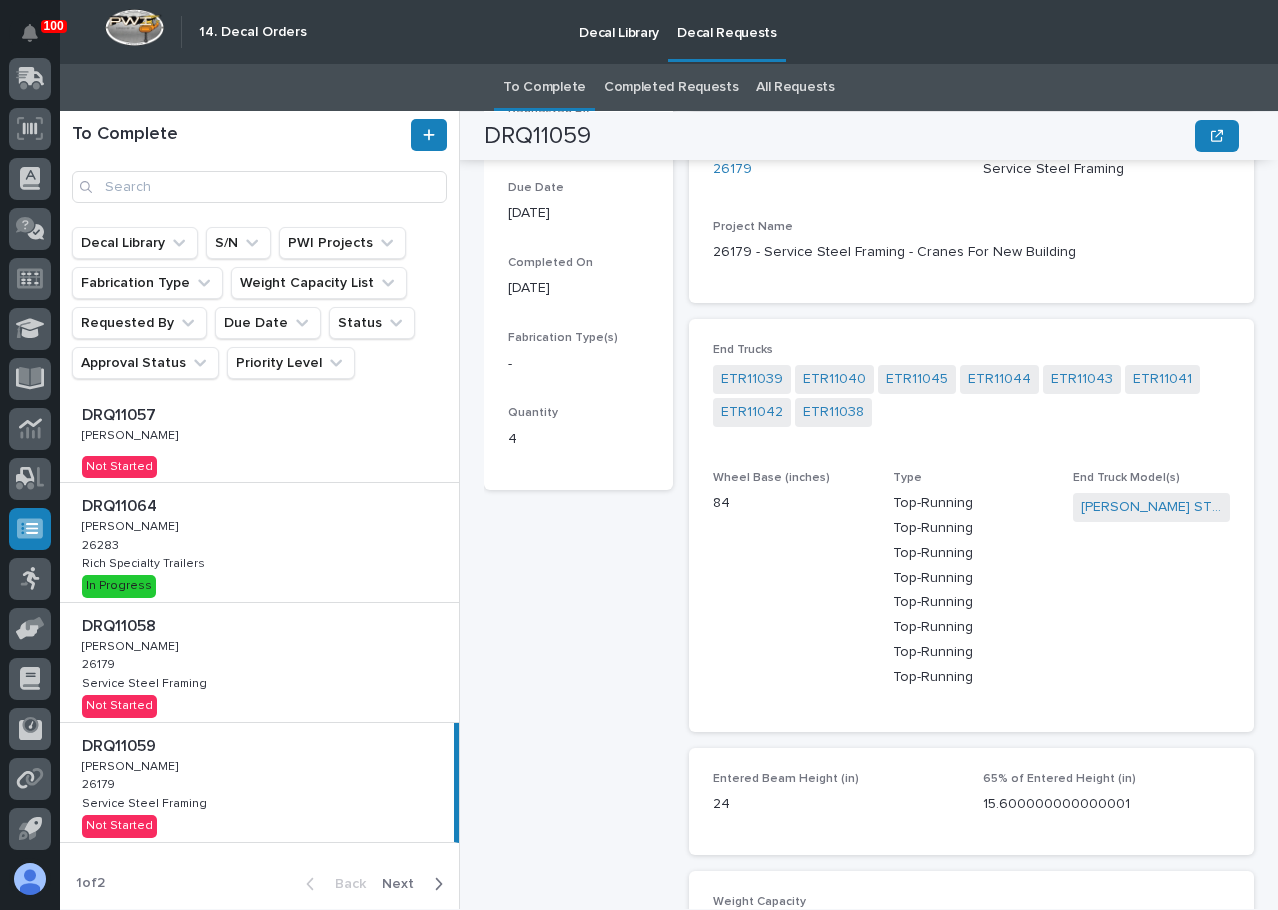 scroll, scrollTop: 245, scrollLeft: 0, axis: vertical 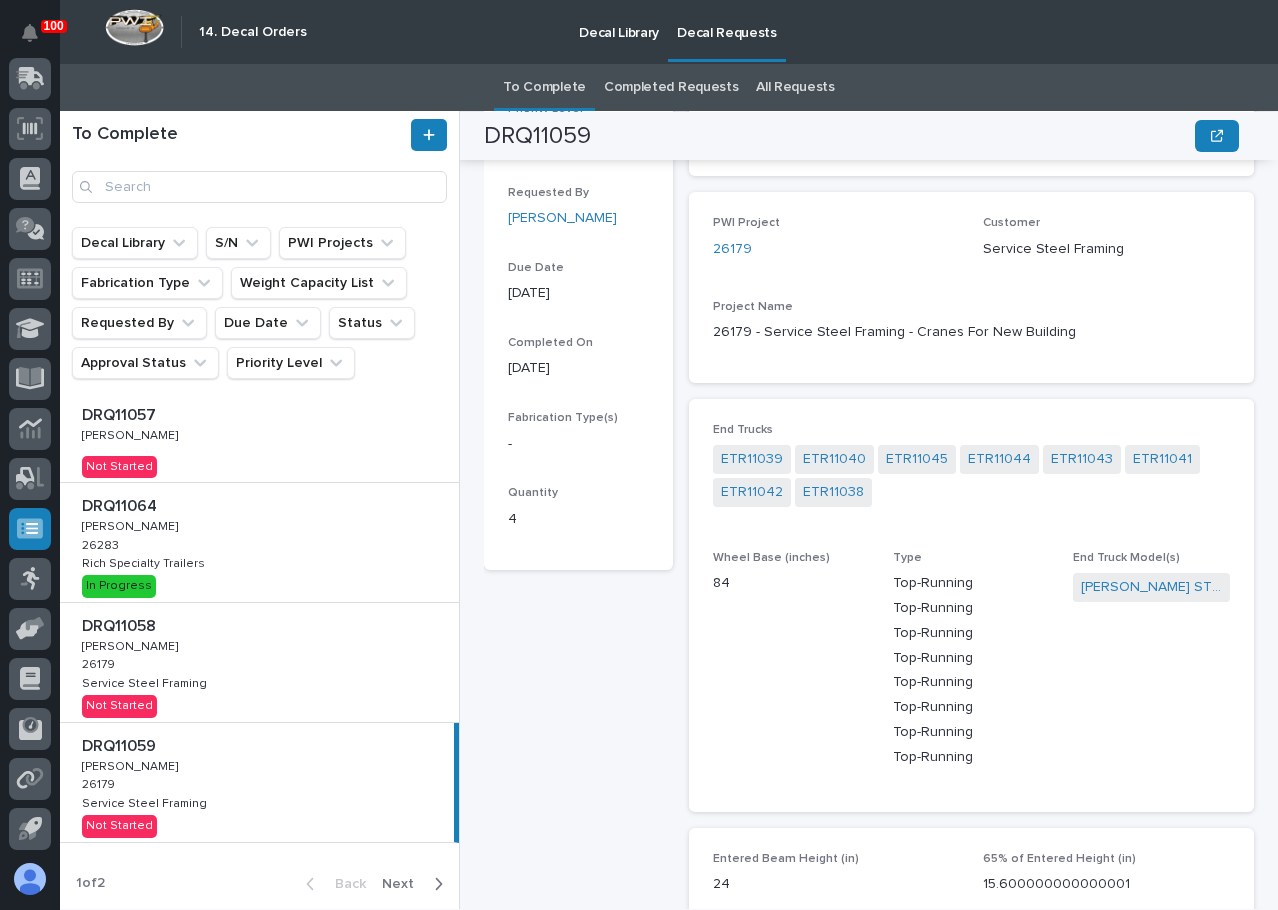 click on "Next" at bounding box center (404, 884) 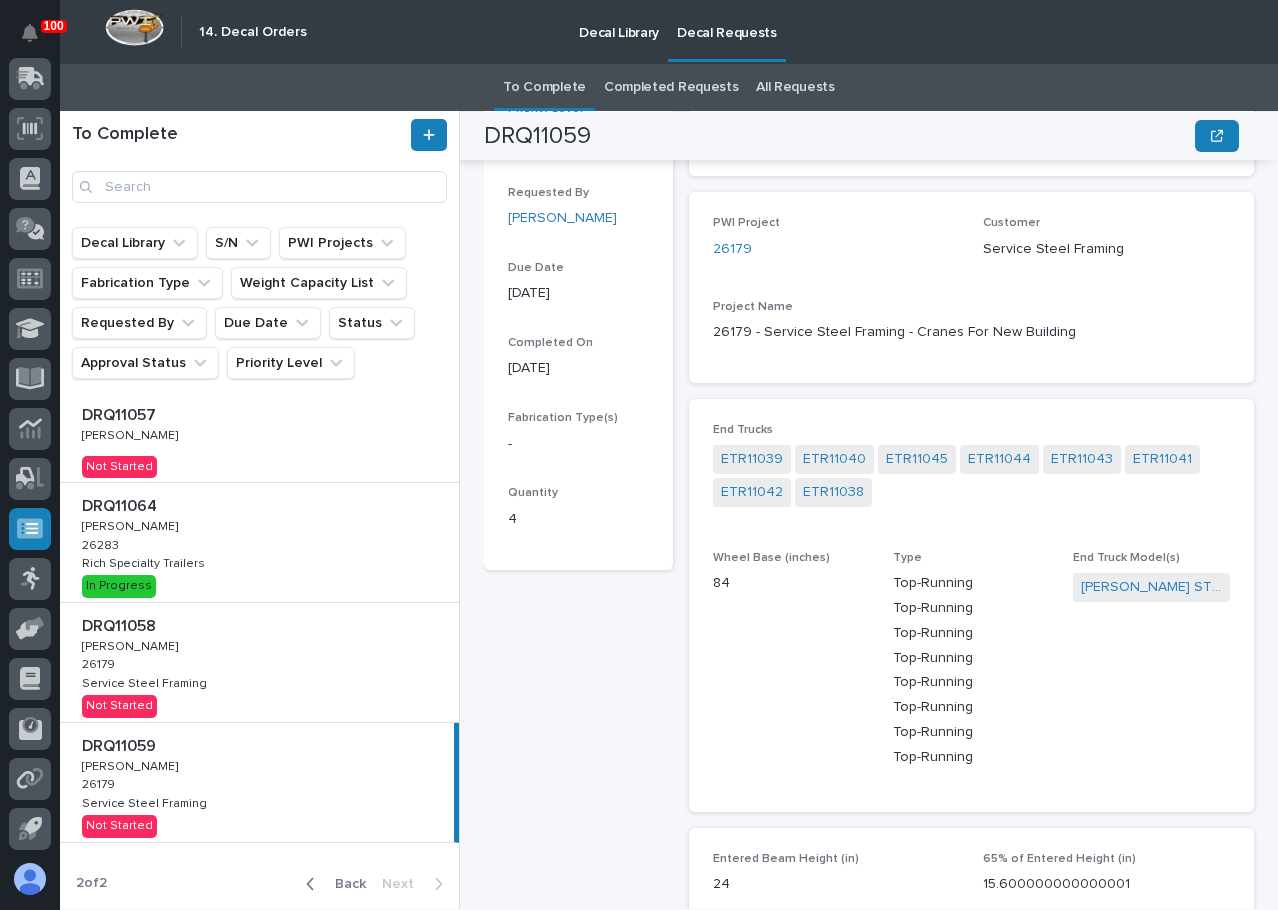 scroll, scrollTop: 602, scrollLeft: 0, axis: vertical 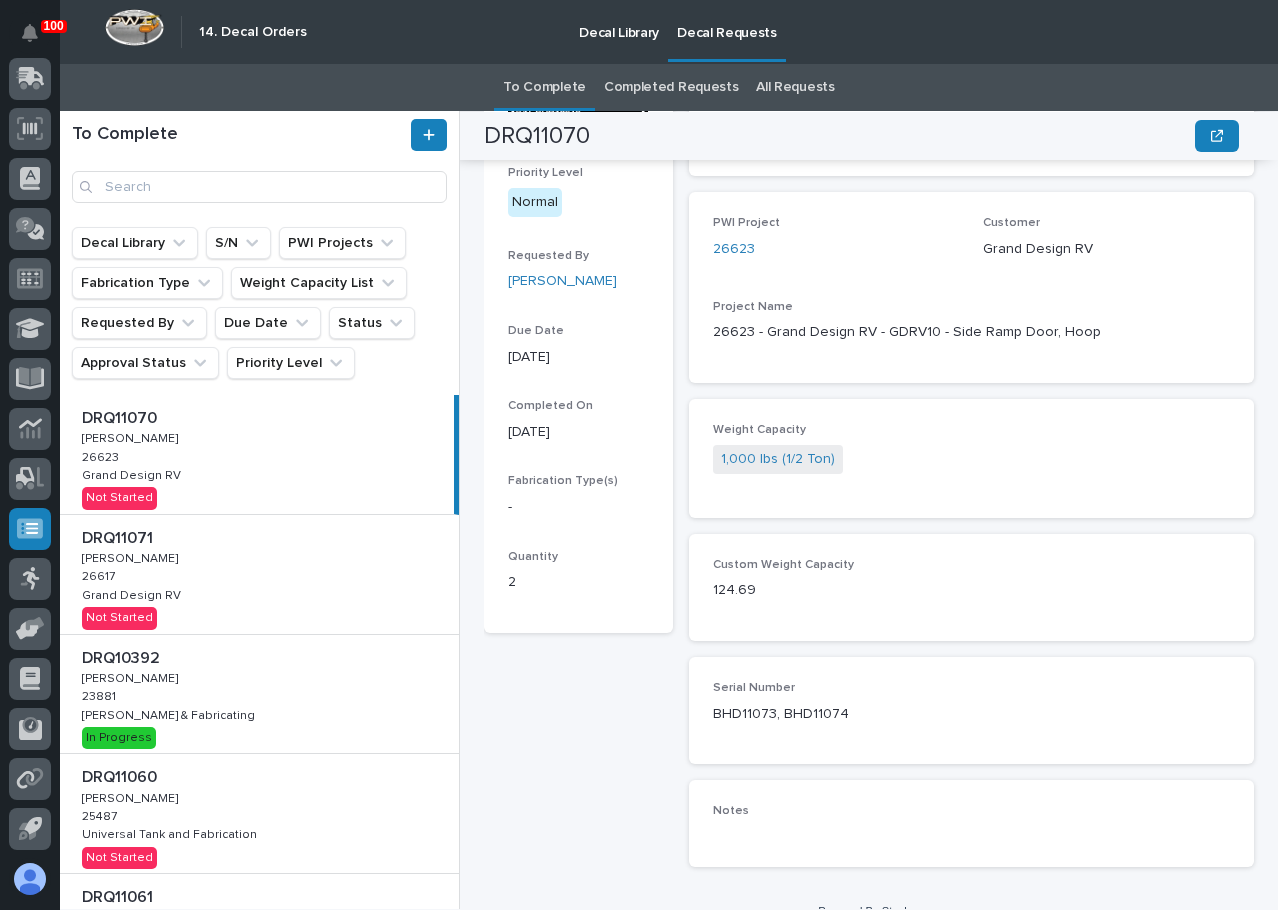 click on "DRQ11070 DRQ11070   Adam Yutzy Adam Yutzy   26623 26623   Grand Design RV Grand Design RV   Not Started" at bounding box center [257, 454] 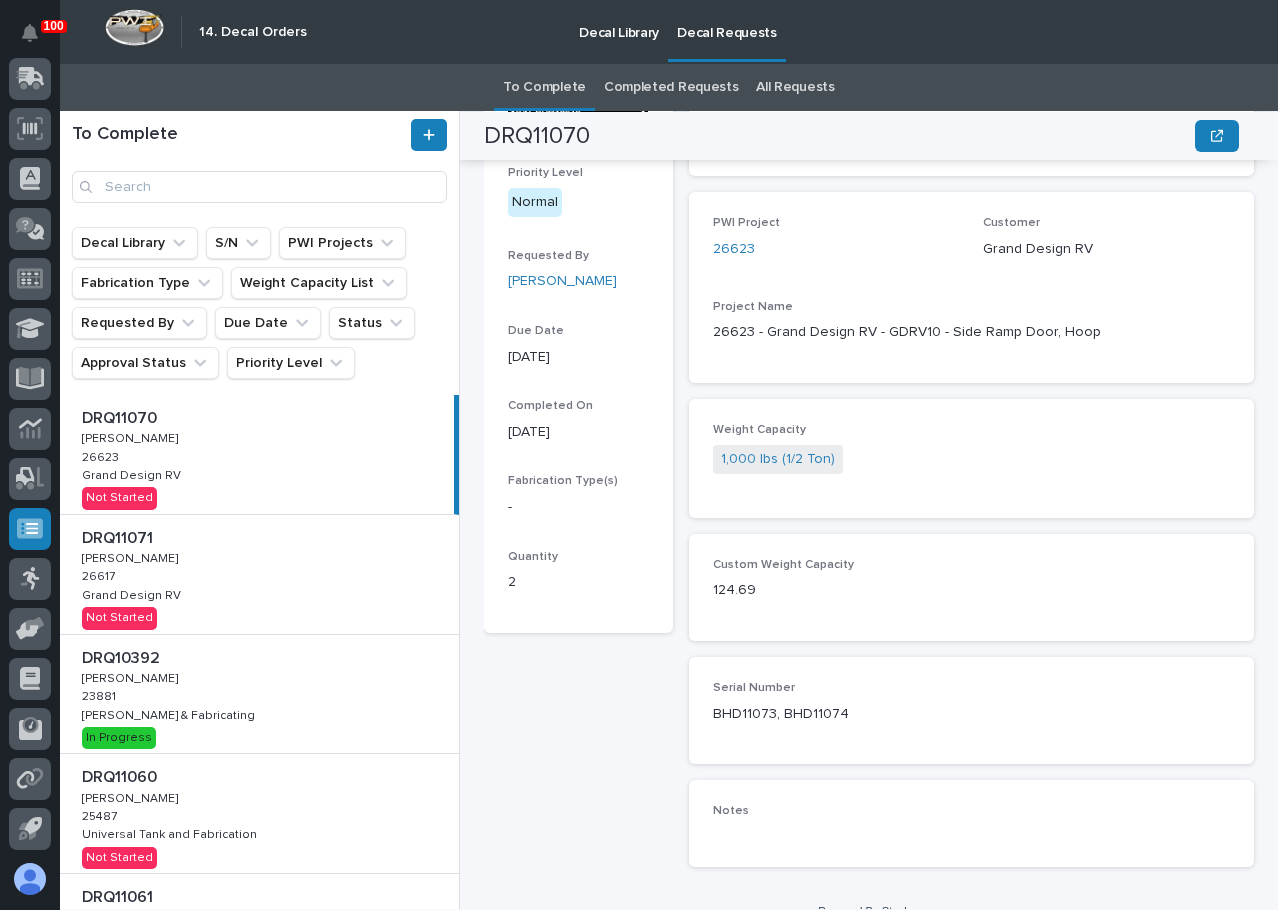 click on "DRQ11071 DRQ11071   Adam Yutzy Adam Yutzy   26617 26617   Grand Design RV Grand Design RV   Not Started" at bounding box center [259, 574] 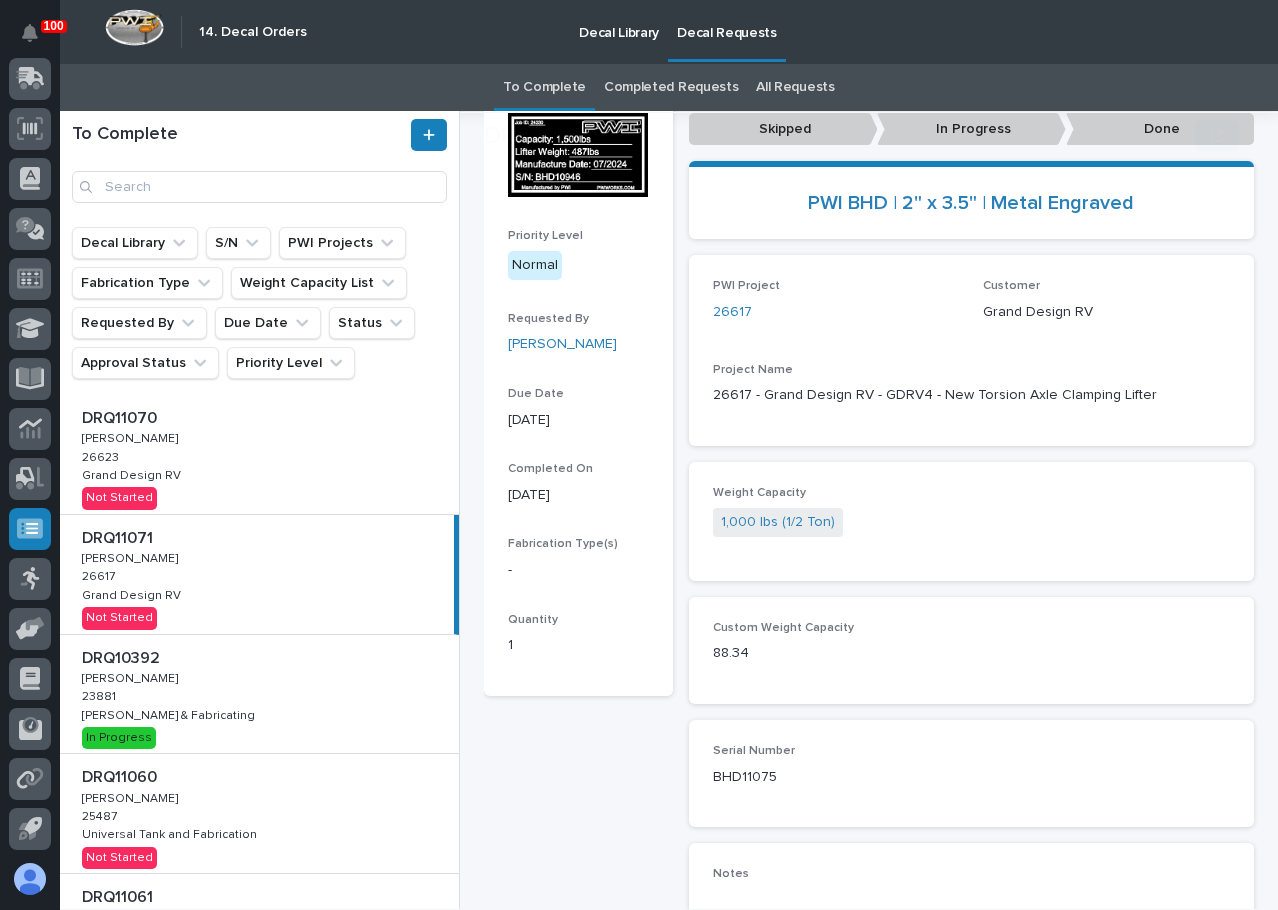 scroll, scrollTop: 200, scrollLeft: 0, axis: vertical 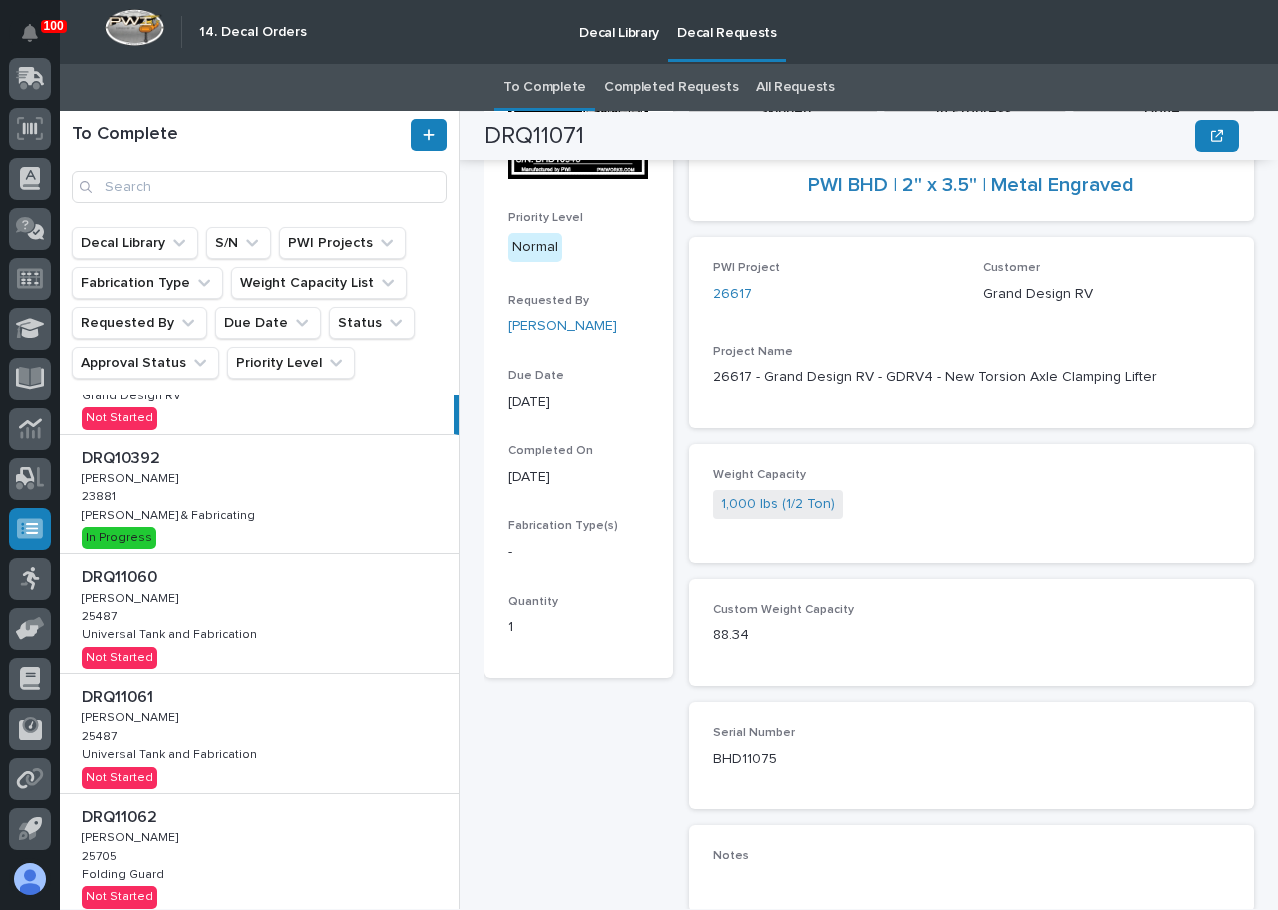 click on "DRQ11060 DRQ11060   Adam Yutzy Adam Yutzy   25487 25487   Universal Tank and Fabrication Universal Tank and Fabrication   Not Started" at bounding box center (259, 613) 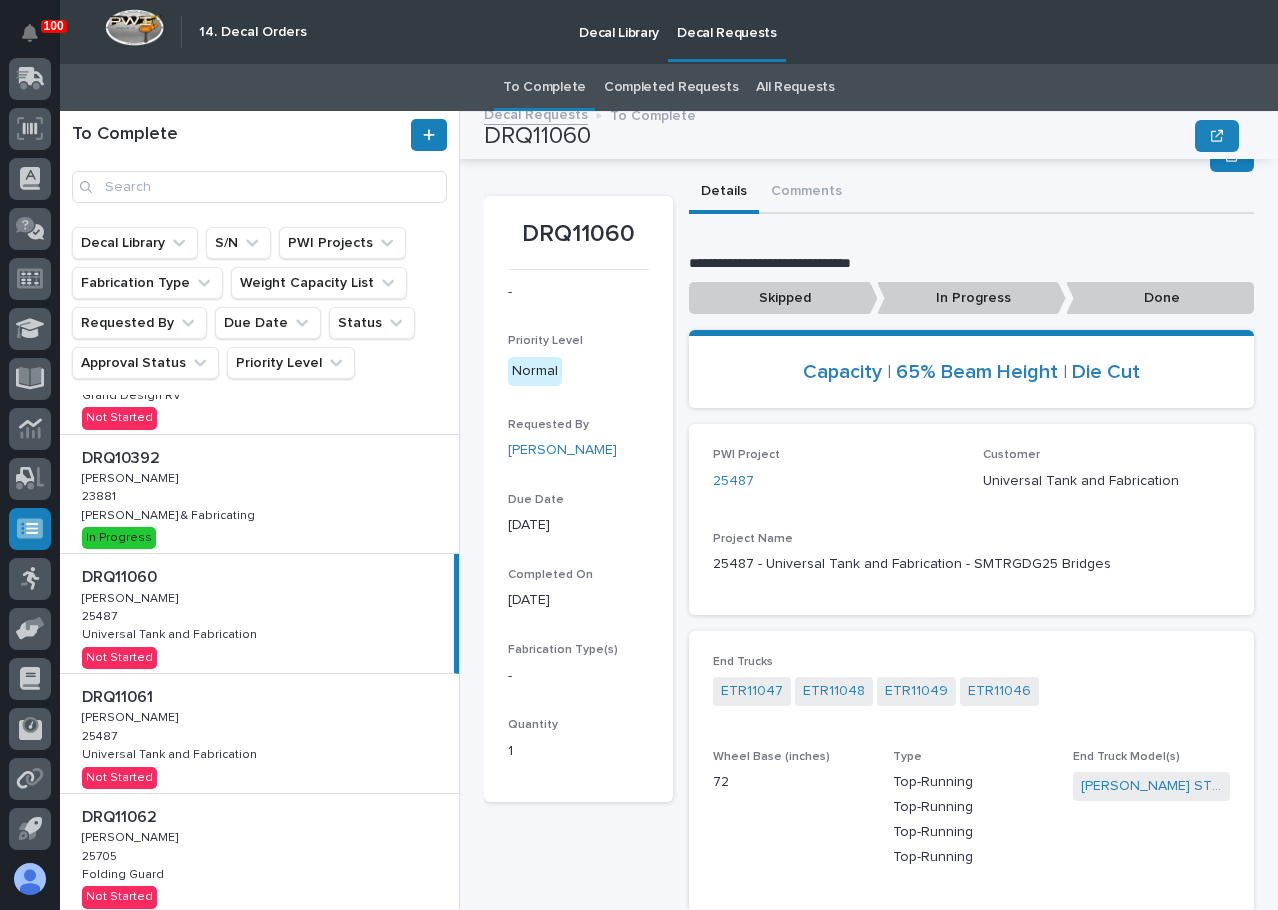 scroll, scrollTop: 0, scrollLeft: 0, axis: both 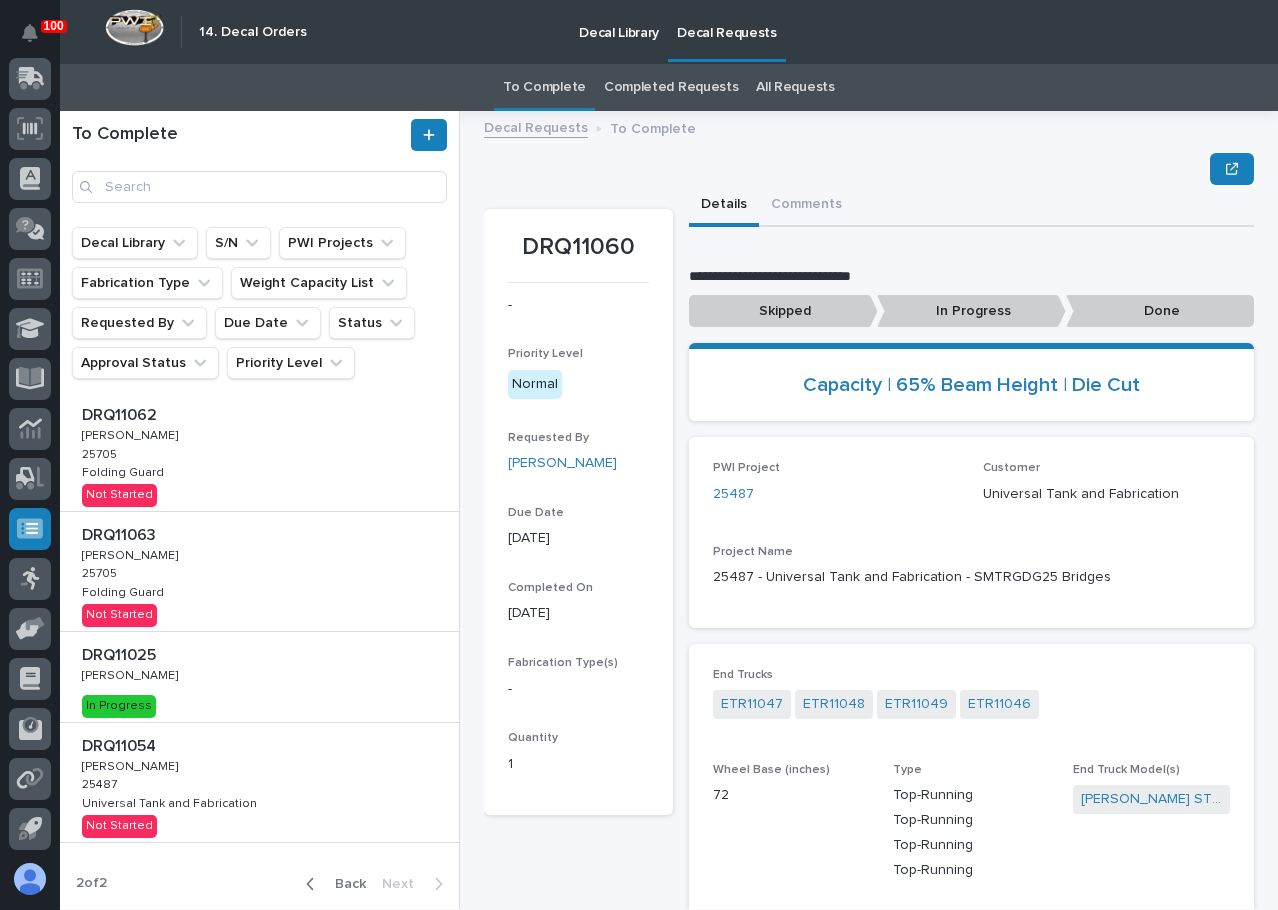 click on "Back" at bounding box center (344, 884) 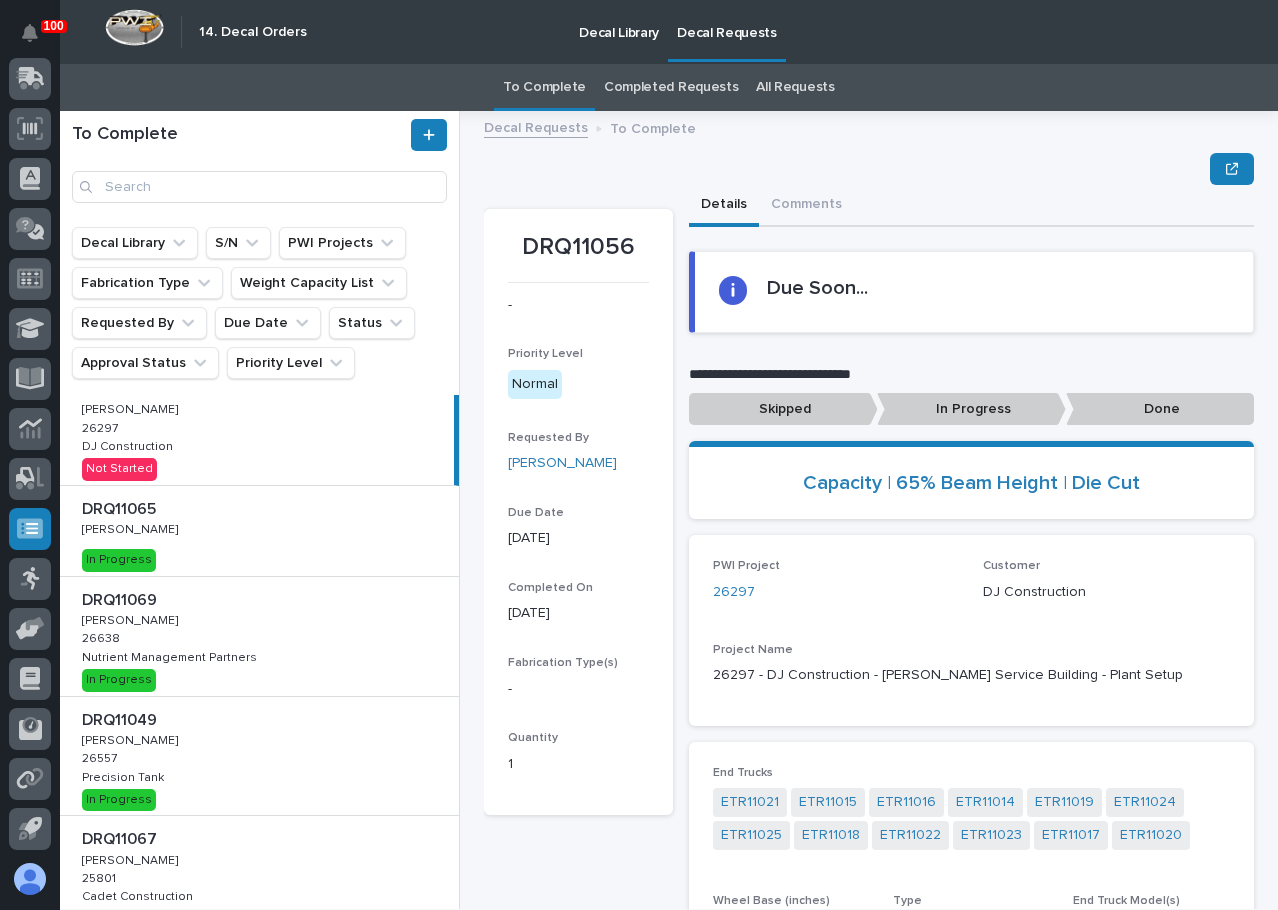 scroll, scrollTop: 0, scrollLeft: 0, axis: both 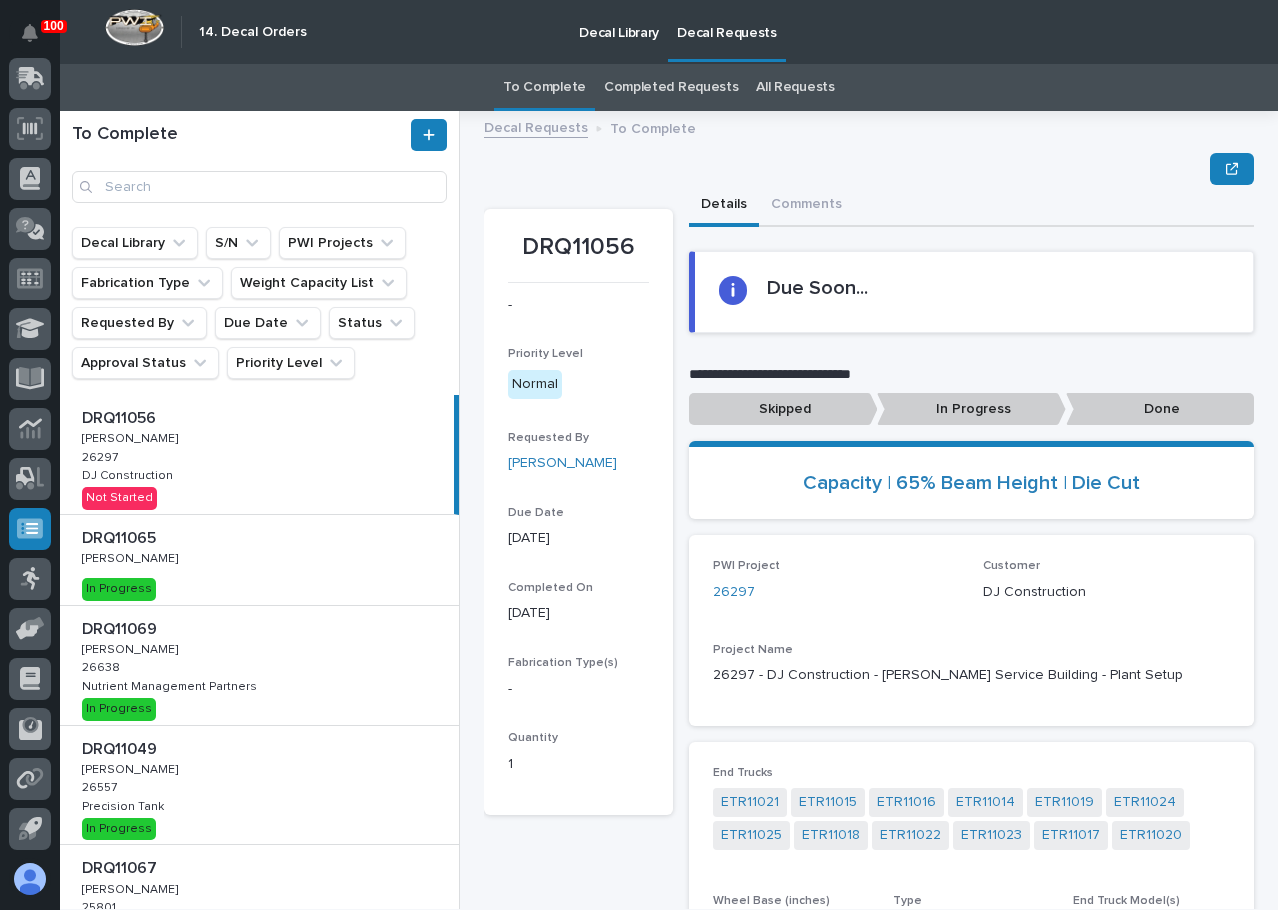 click on "DRQ11056 DRQ11056   Adam Yutzy Adam Yutzy   26297 26297   DJ Construction DJ Construction   Not Started" at bounding box center [257, 454] 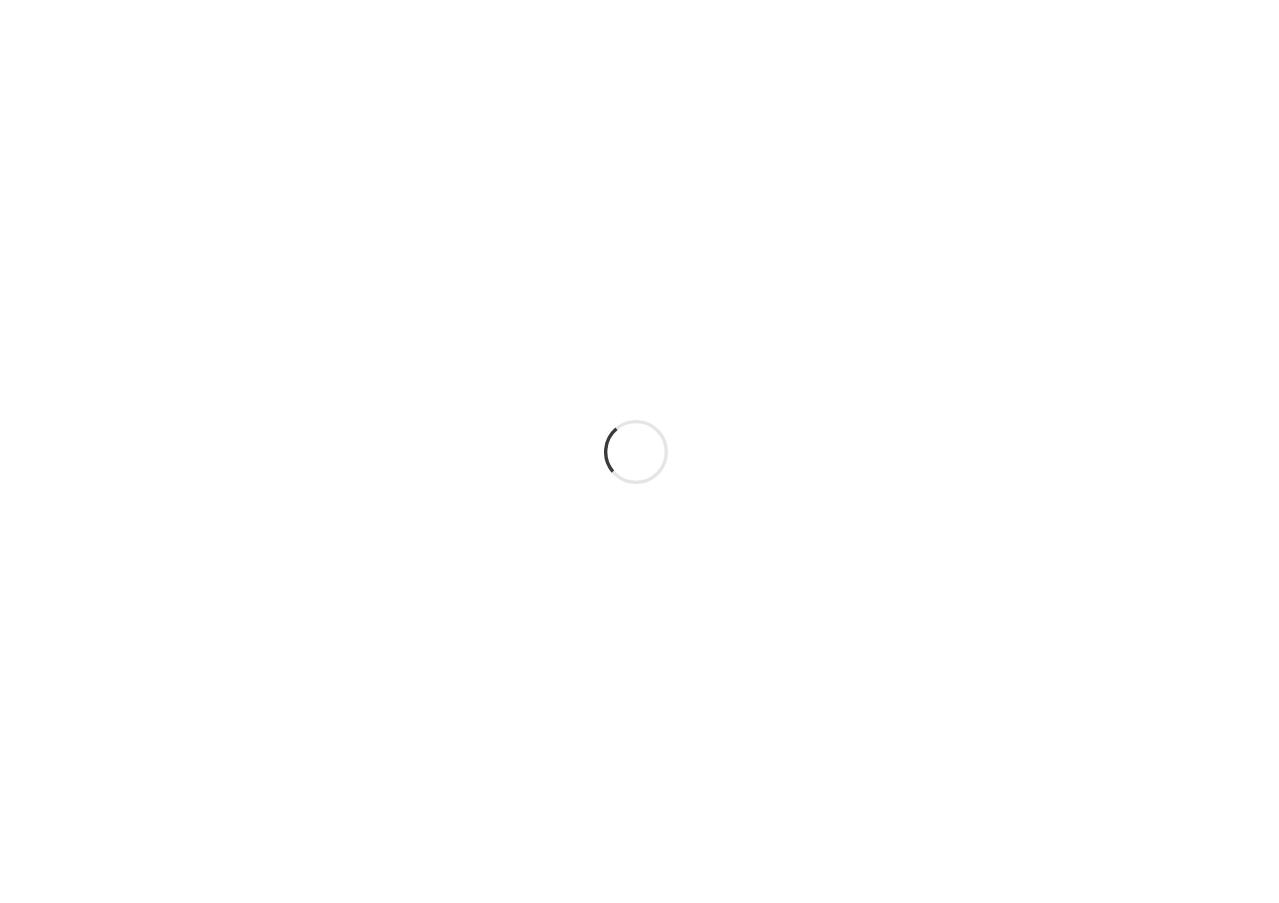 scroll, scrollTop: 0, scrollLeft: 0, axis: both 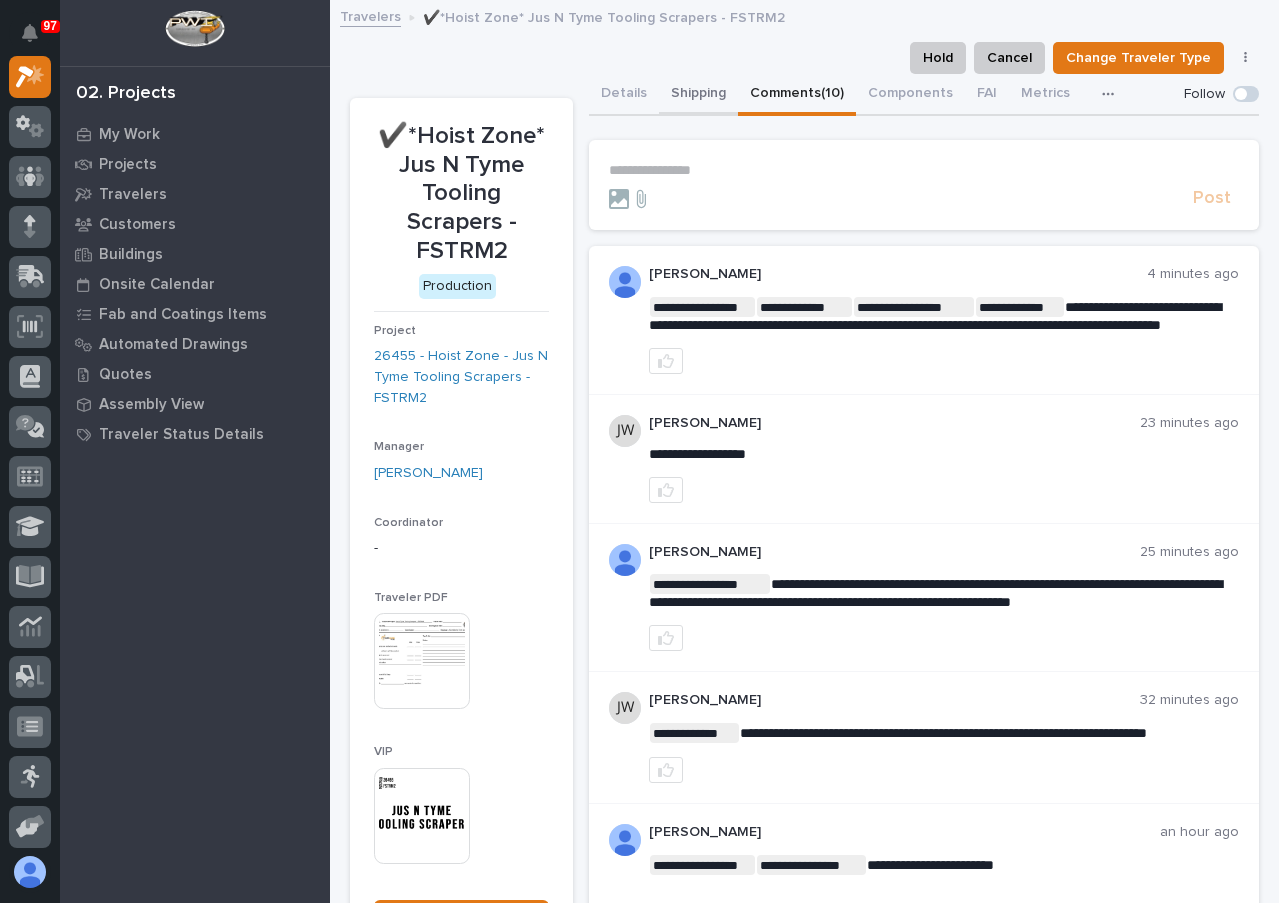 click on "Details" at bounding box center [624, 95] 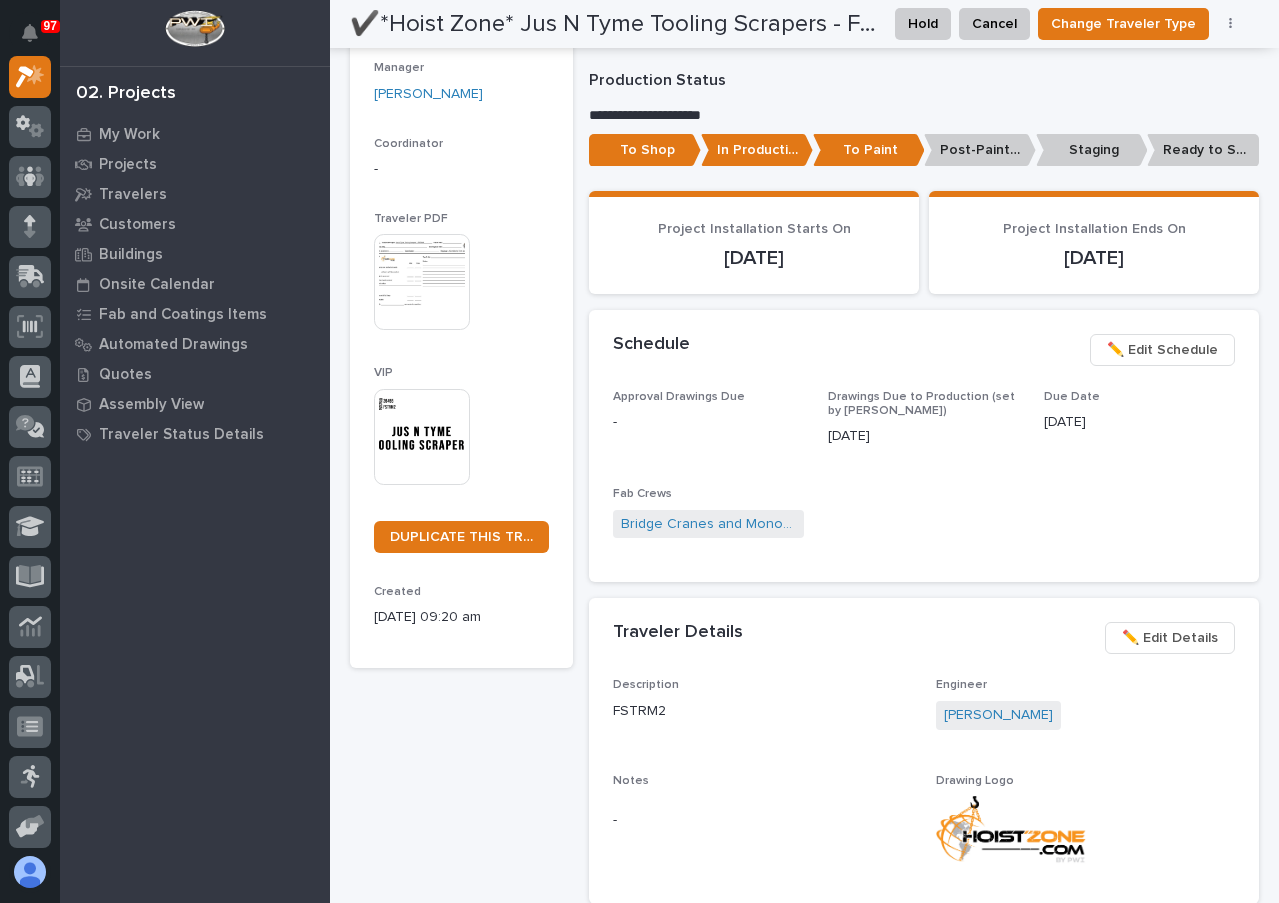 scroll, scrollTop: 0, scrollLeft: 0, axis: both 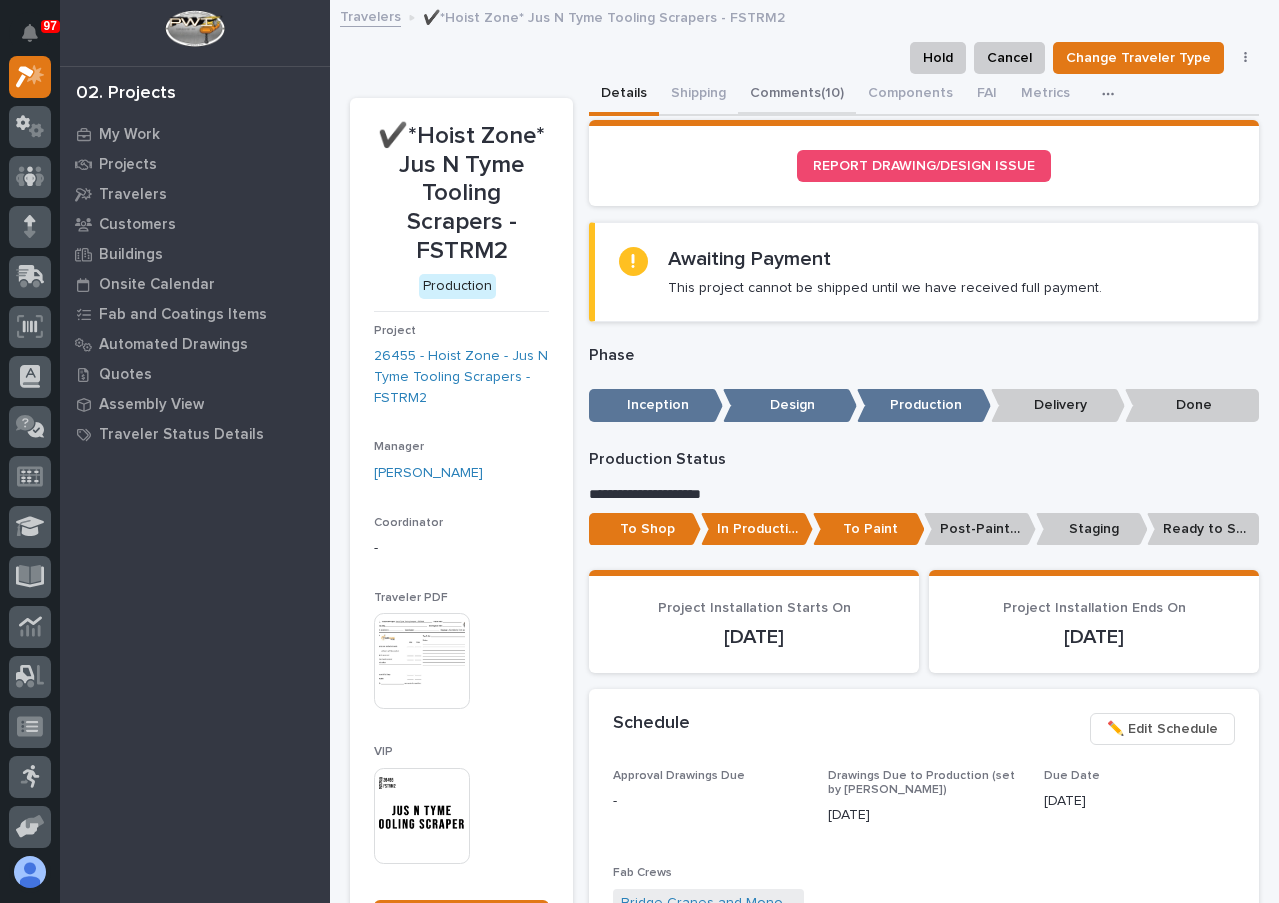 click on "Comments  (10)" at bounding box center [797, 95] 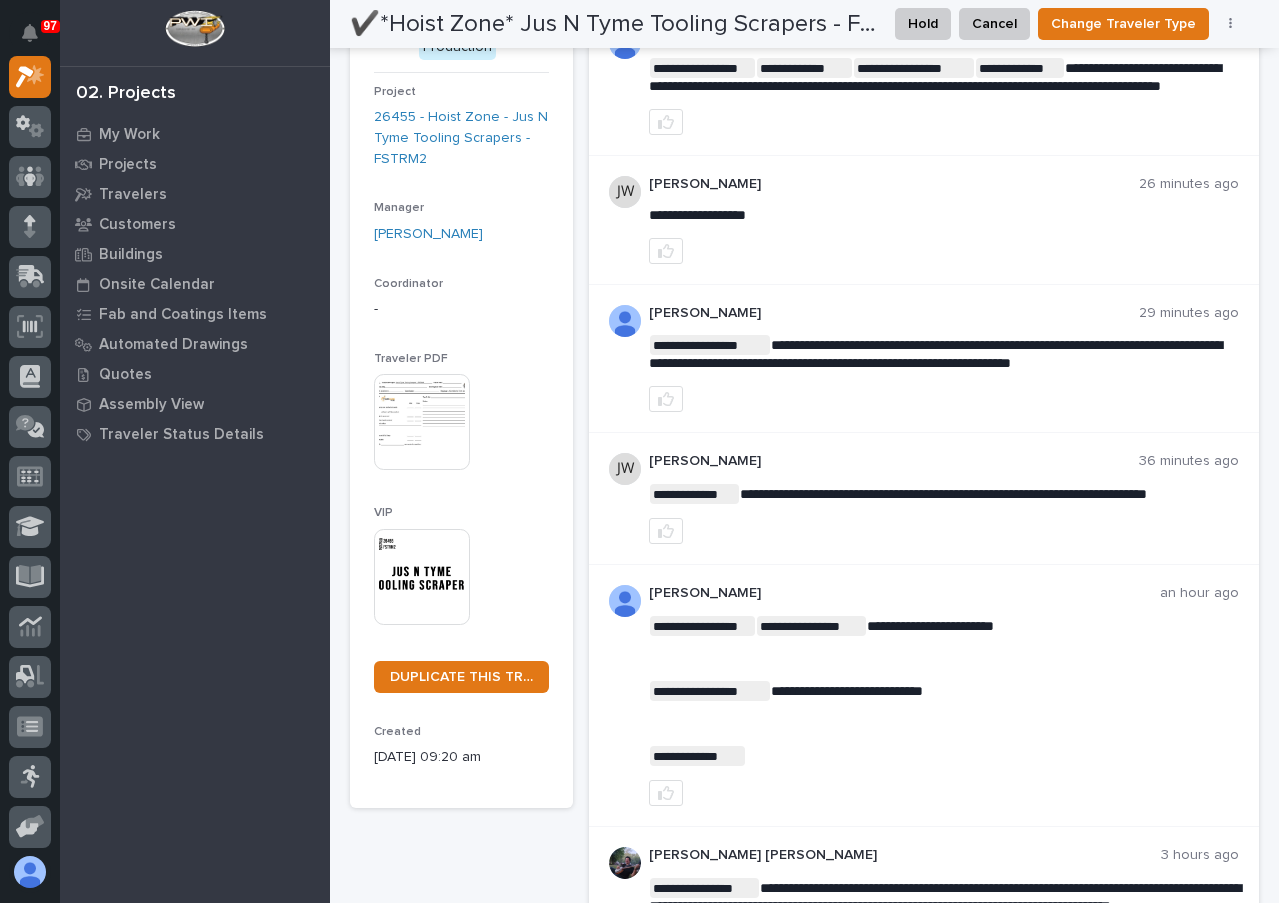 scroll, scrollTop: 0, scrollLeft: 0, axis: both 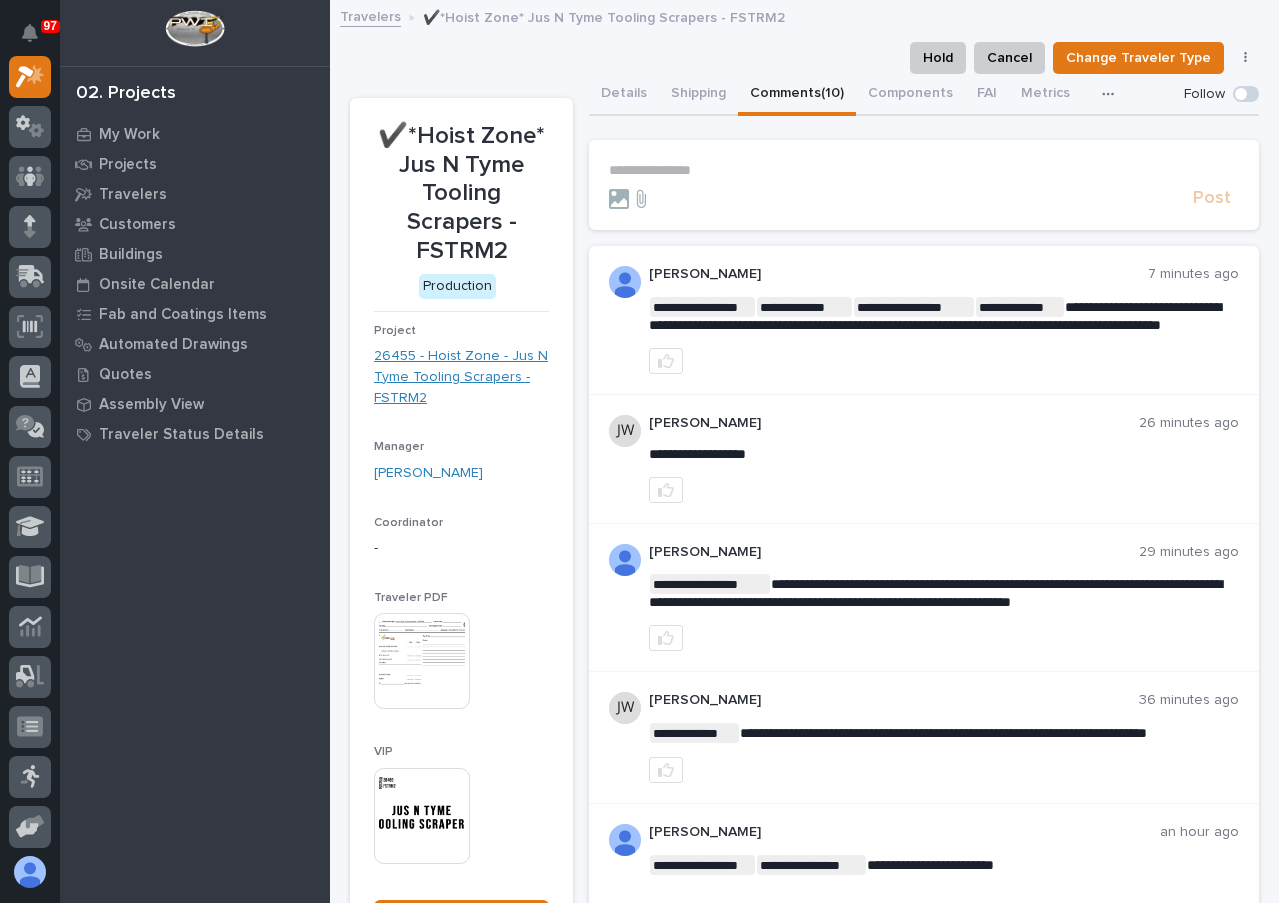 click on "26455 - Hoist Zone - Jus N Tyme Tooling Scrapers - FSTRM2" at bounding box center [461, 377] 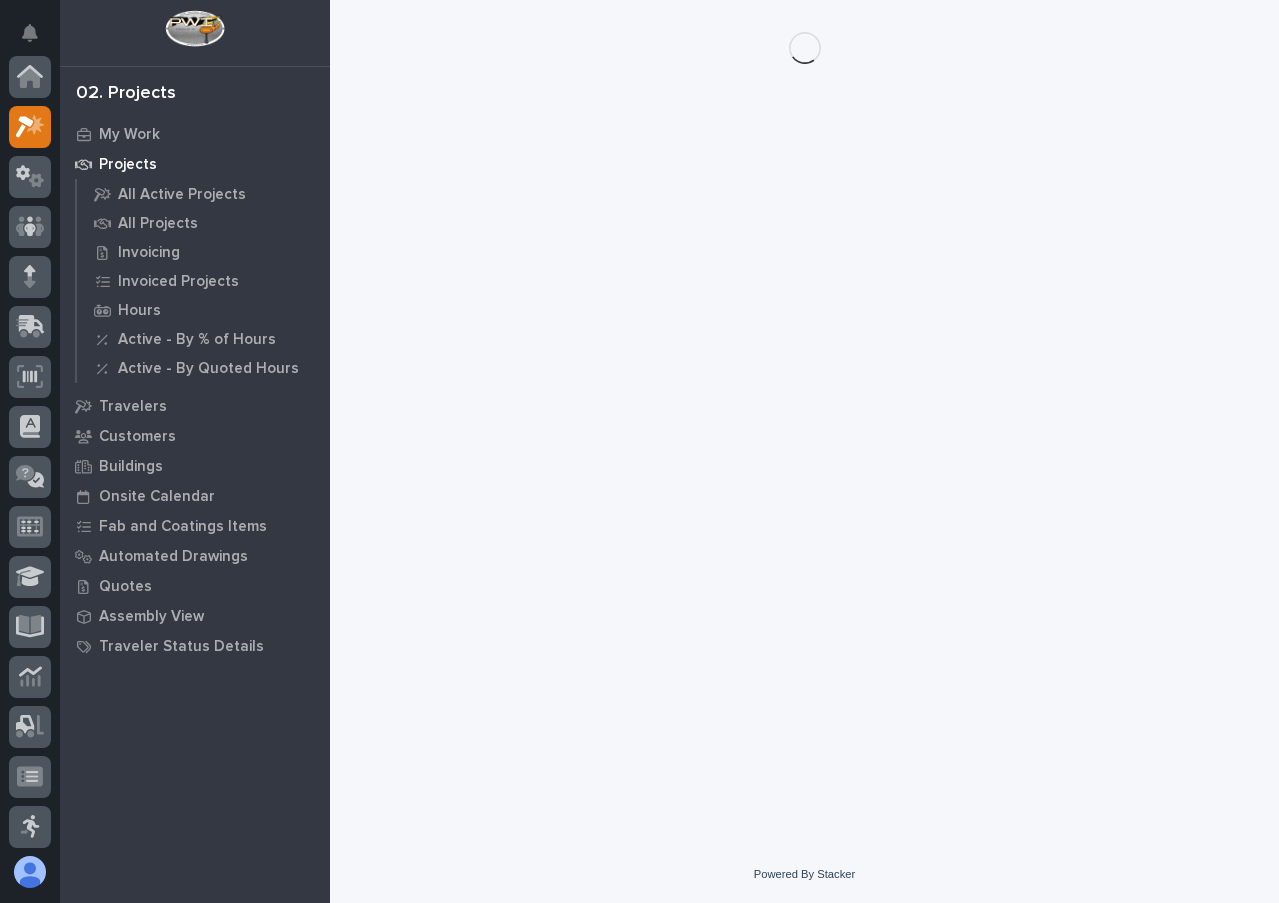 scroll, scrollTop: 50, scrollLeft: 0, axis: vertical 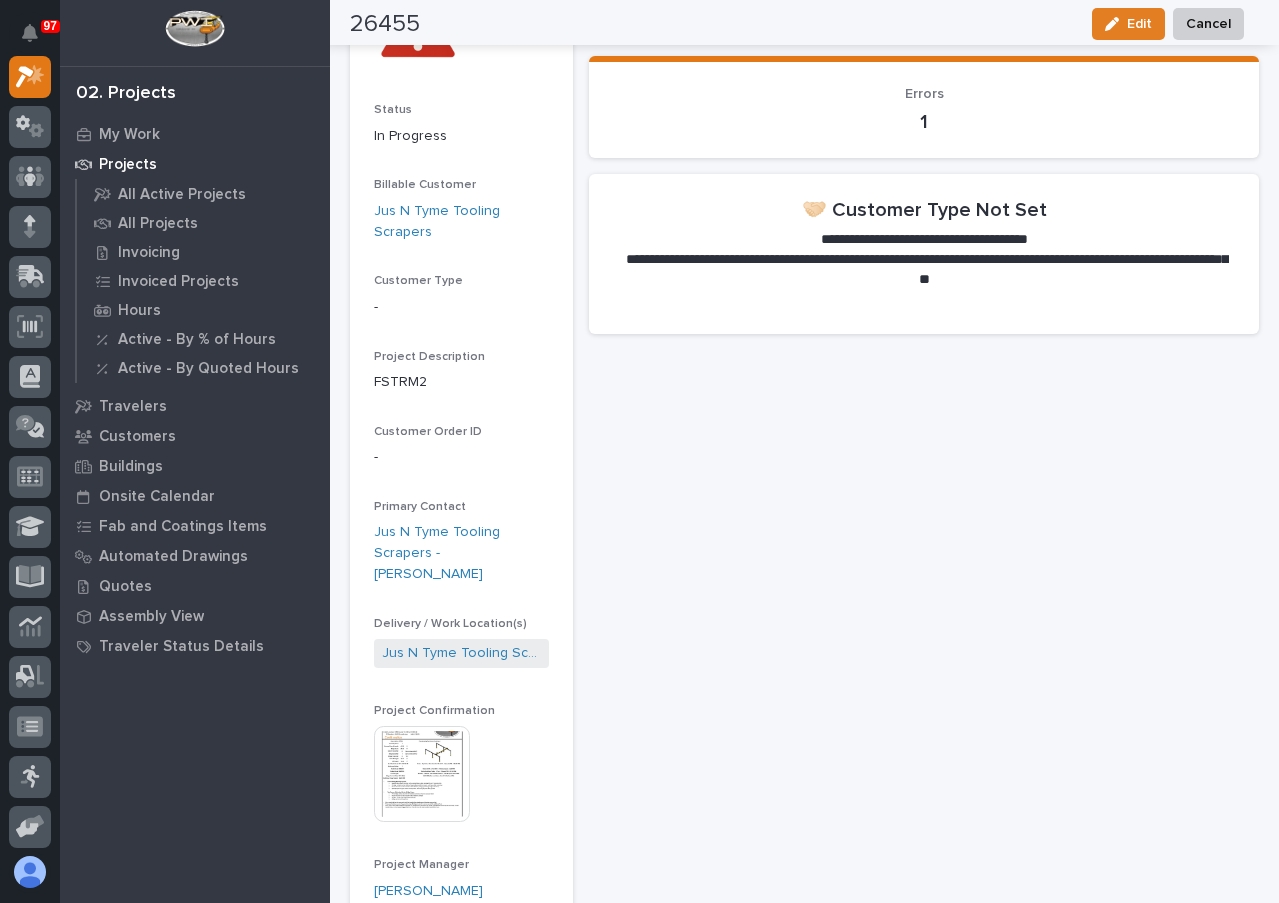 click at bounding box center (422, 774) 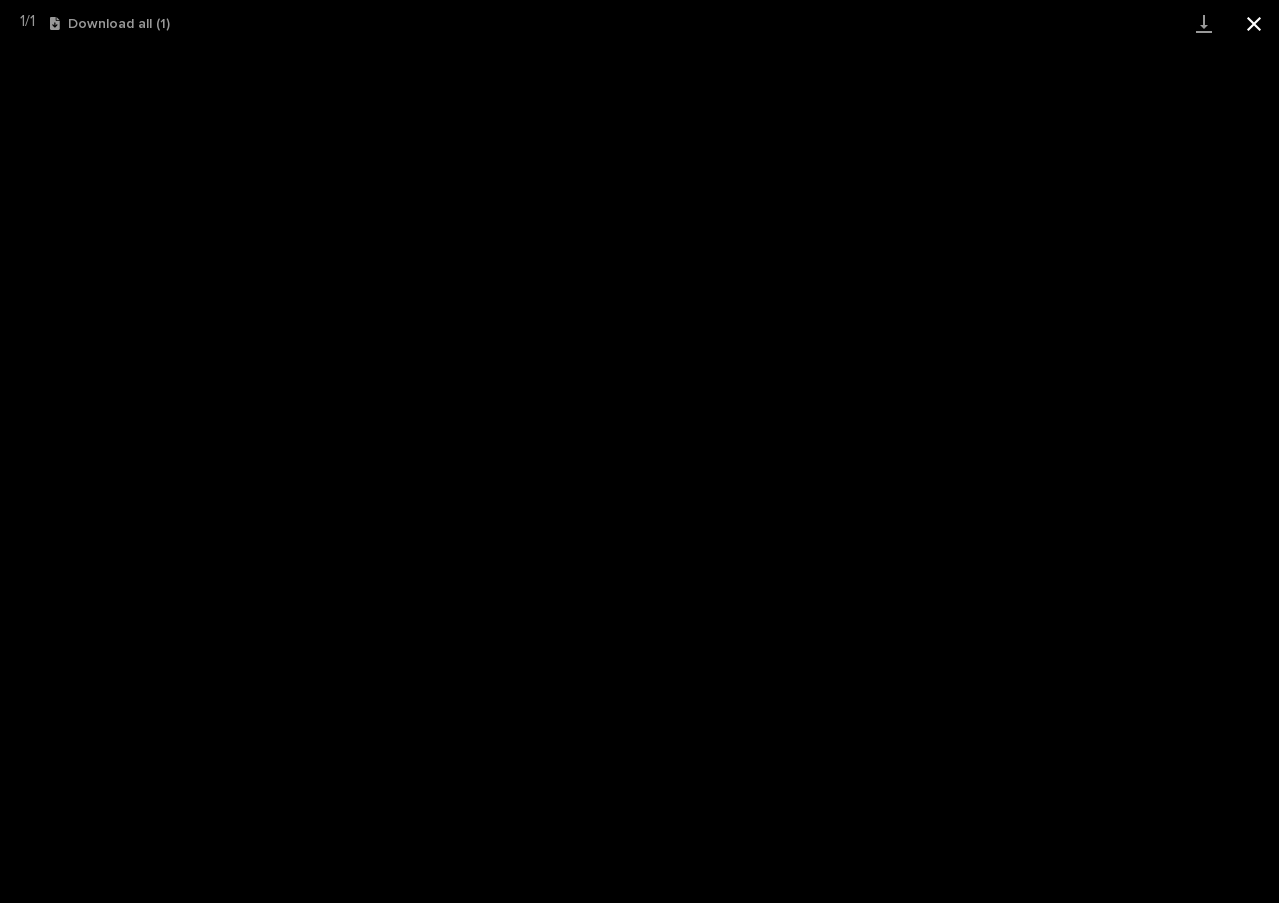 click at bounding box center (1254, 23) 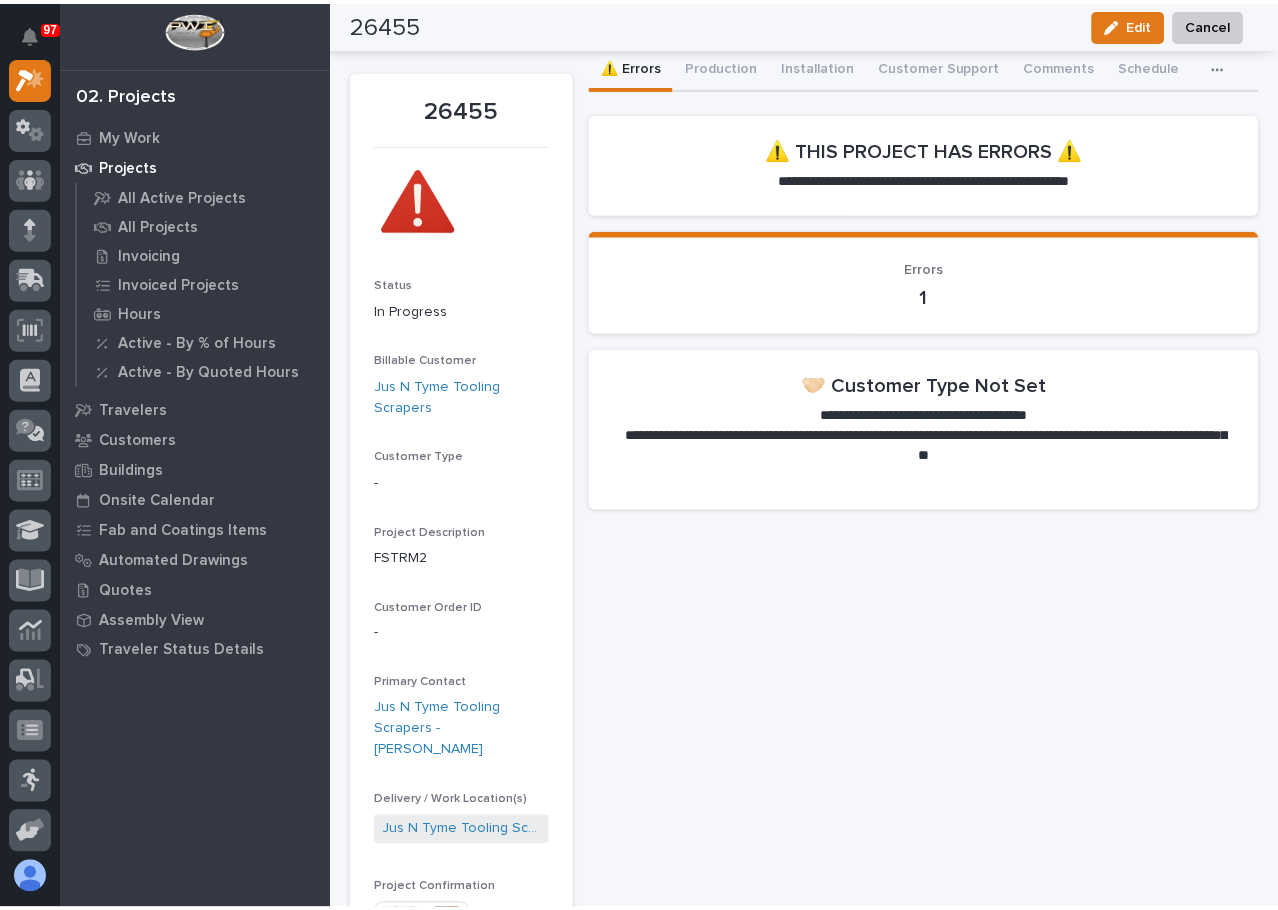 scroll, scrollTop: 0, scrollLeft: 0, axis: both 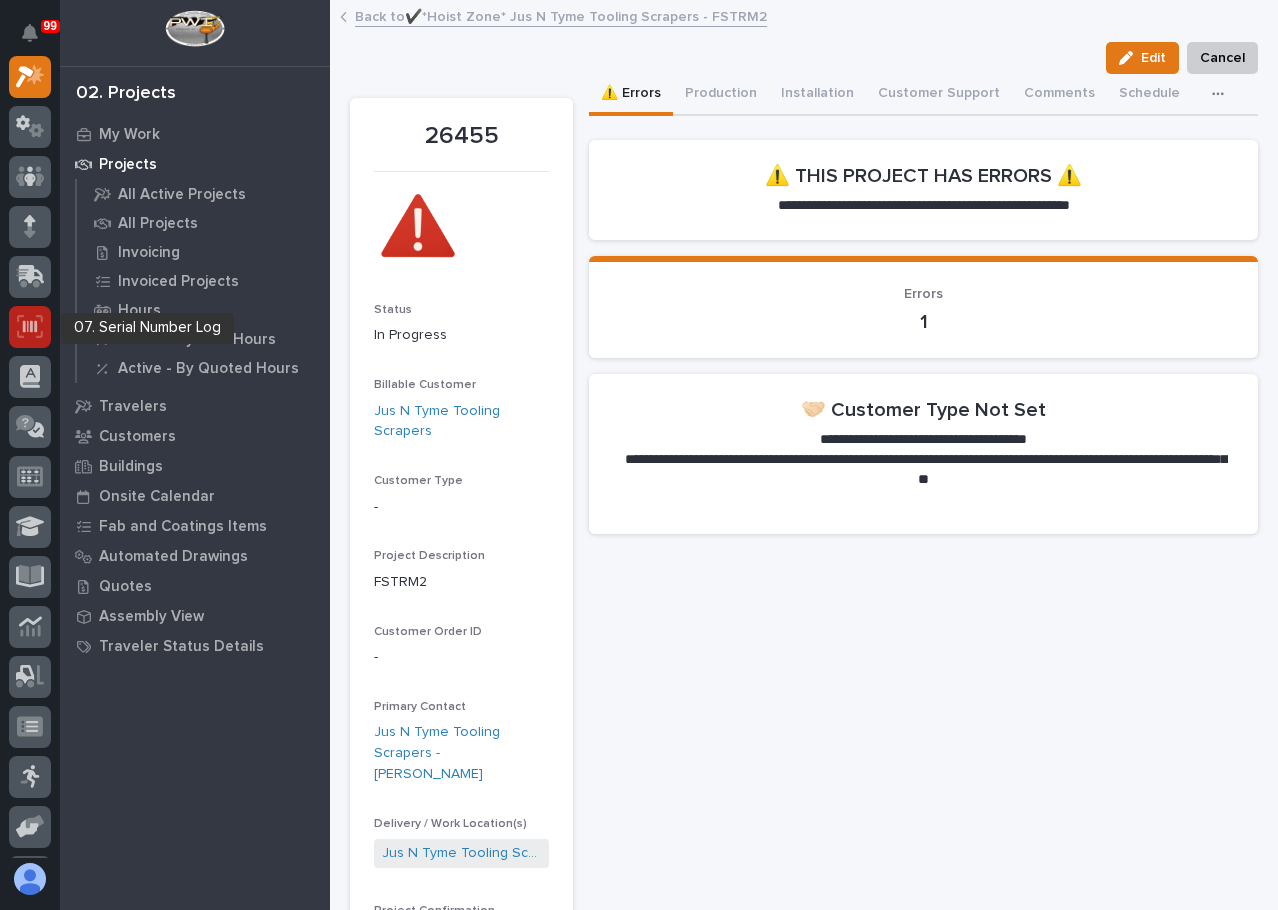 click at bounding box center (30, 327) 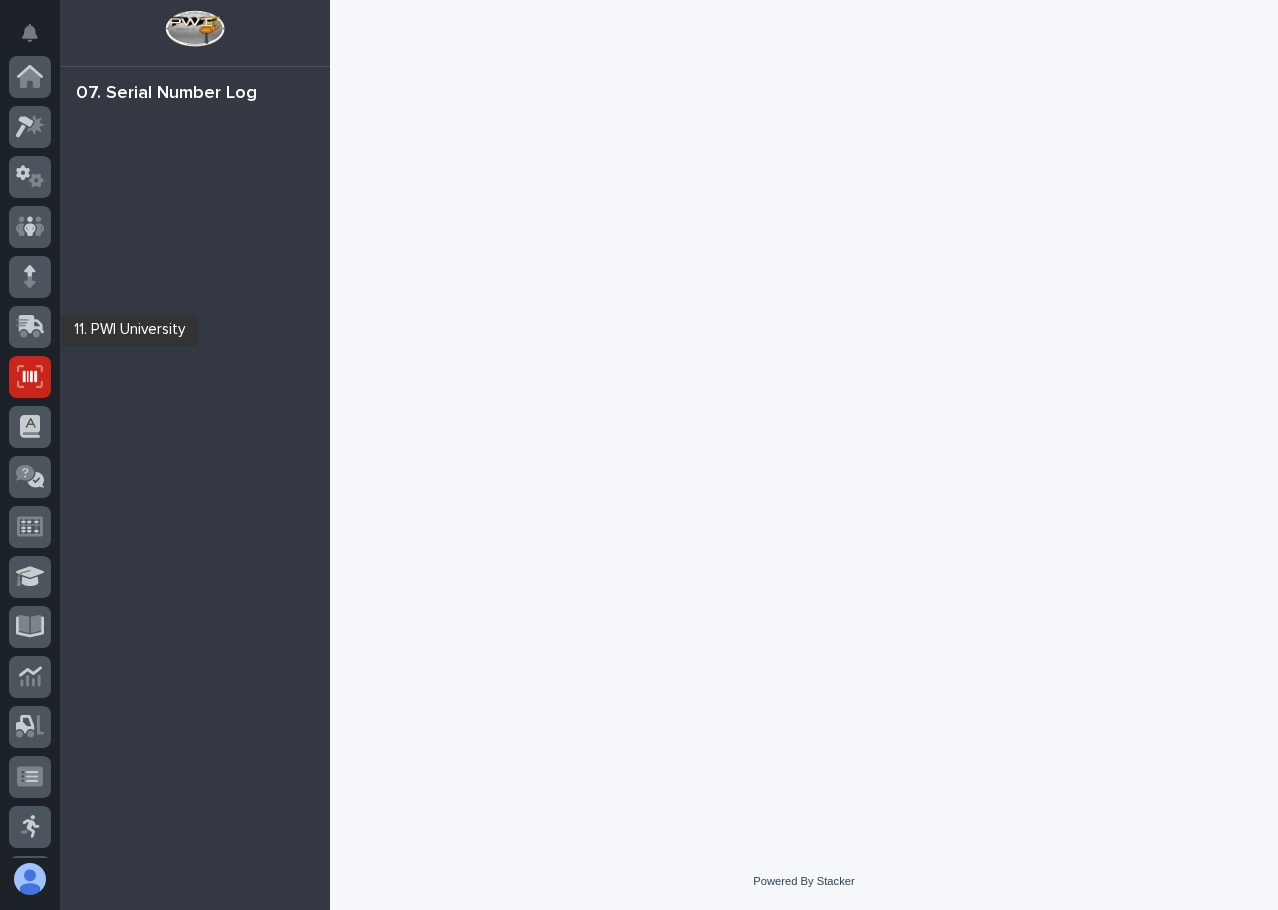 scroll, scrollTop: 248, scrollLeft: 0, axis: vertical 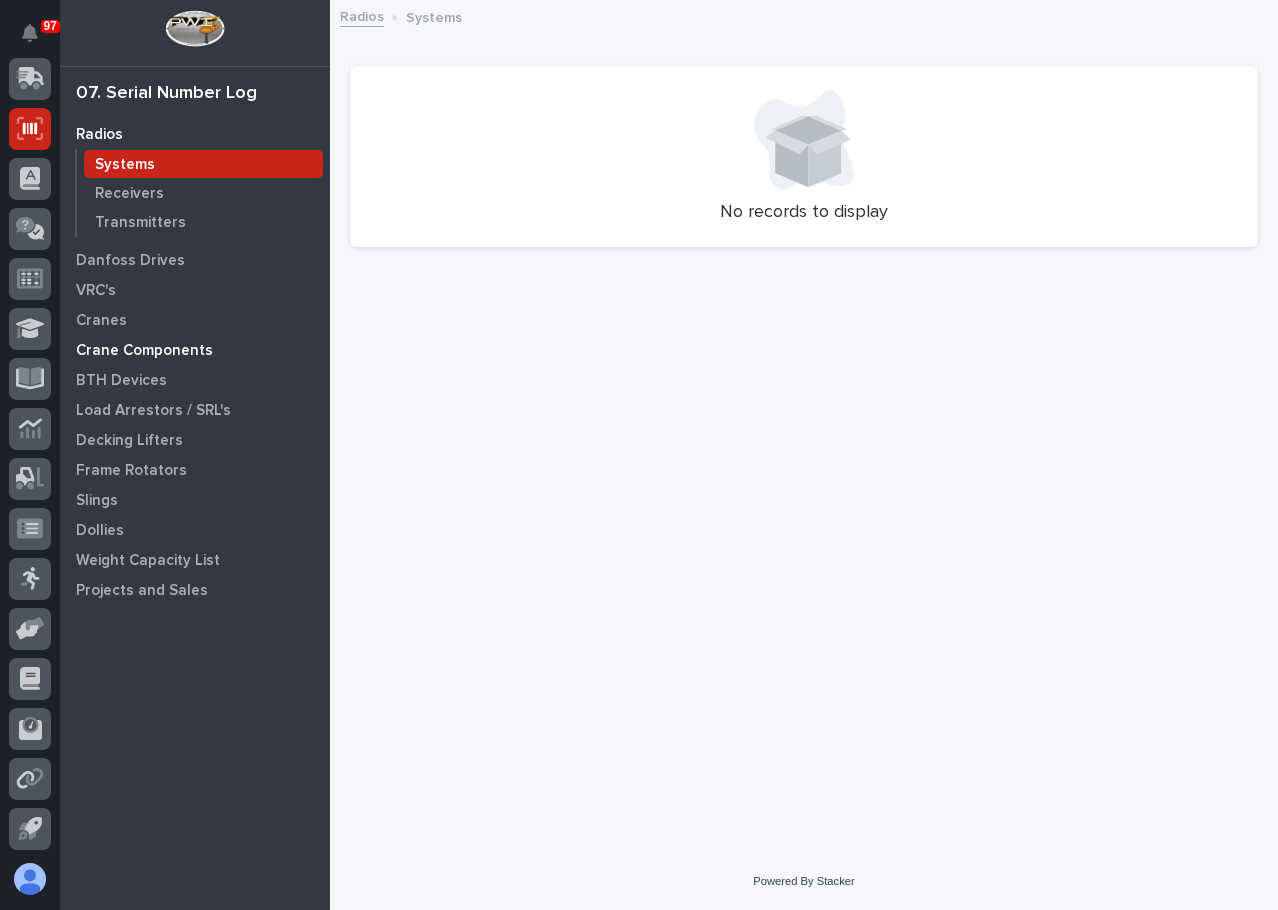 click on "Crane Components" at bounding box center (144, 351) 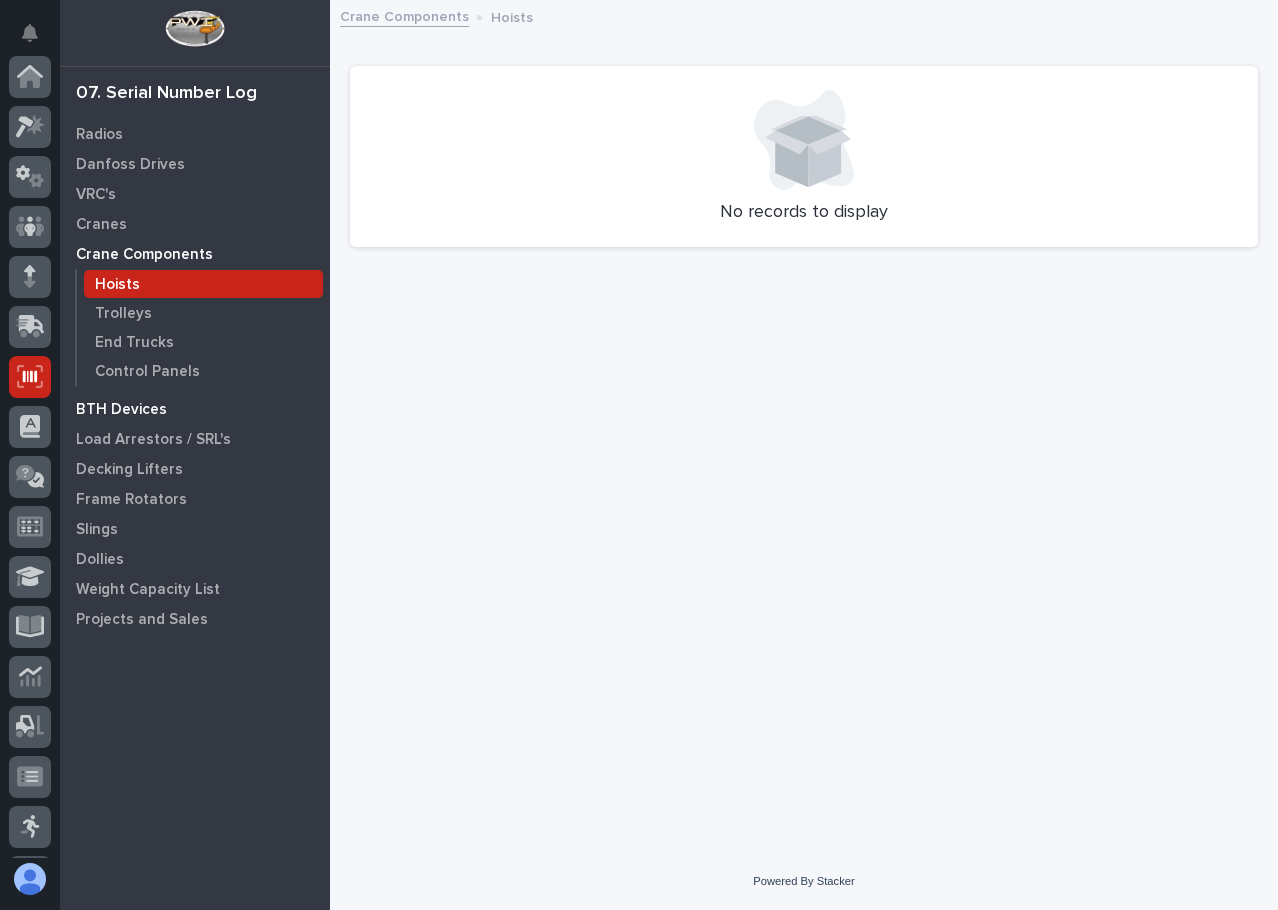scroll, scrollTop: 248, scrollLeft: 0, axis: vertical 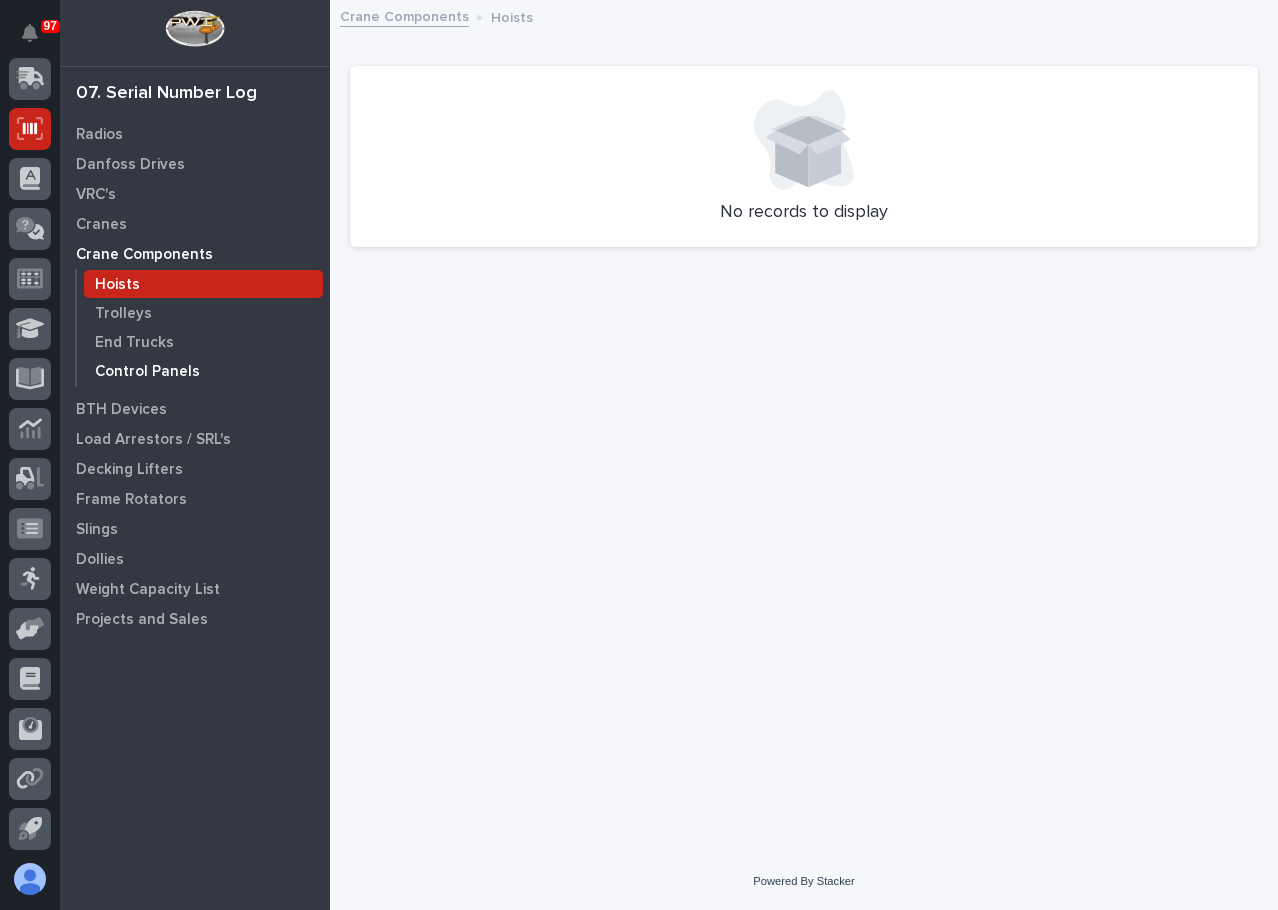 click on "Control Panels" at bounding box center (147, 372) 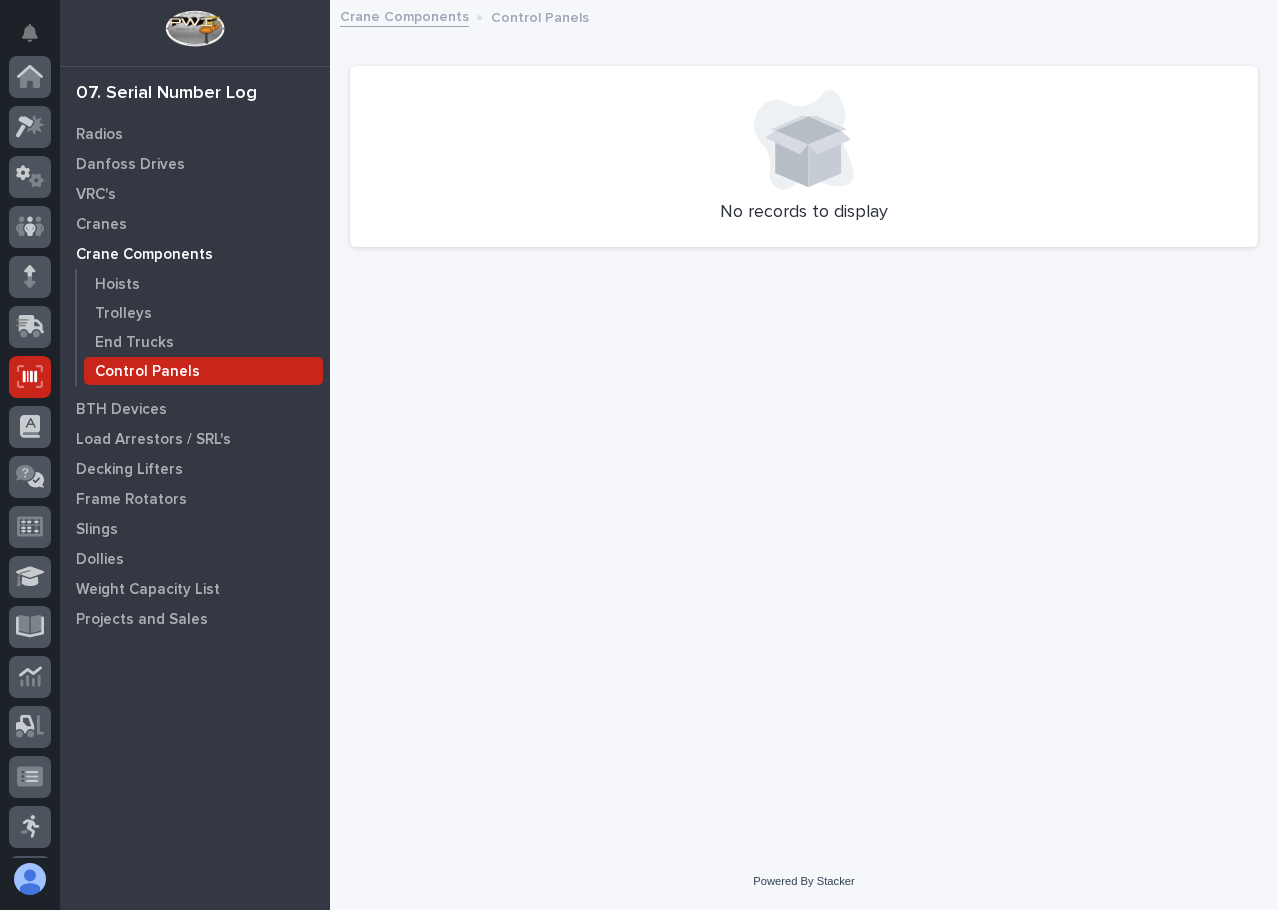 scroll, scrollTop: 248, scrollLeft: 0, axis: vertical 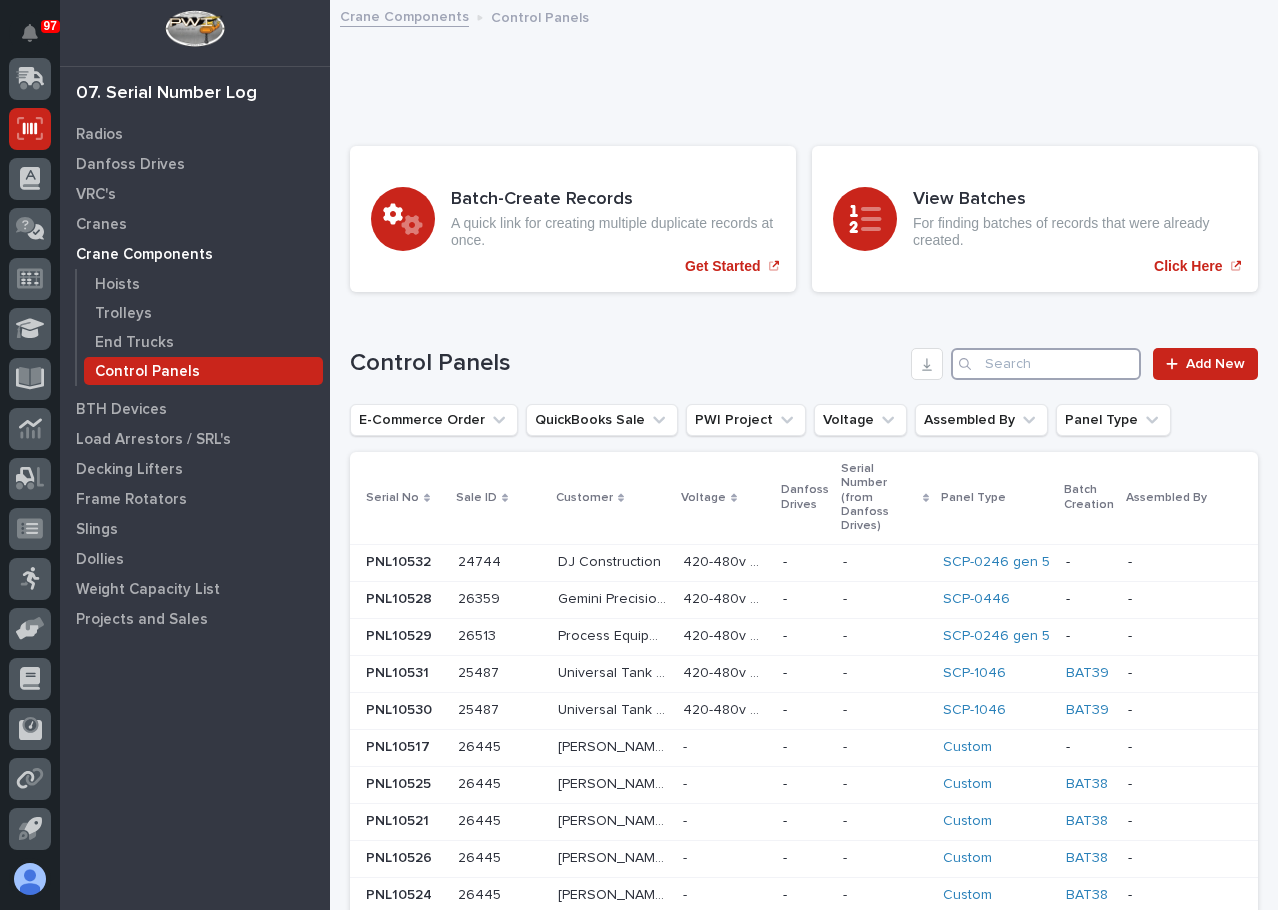 click at bounding box center [1046, 364] 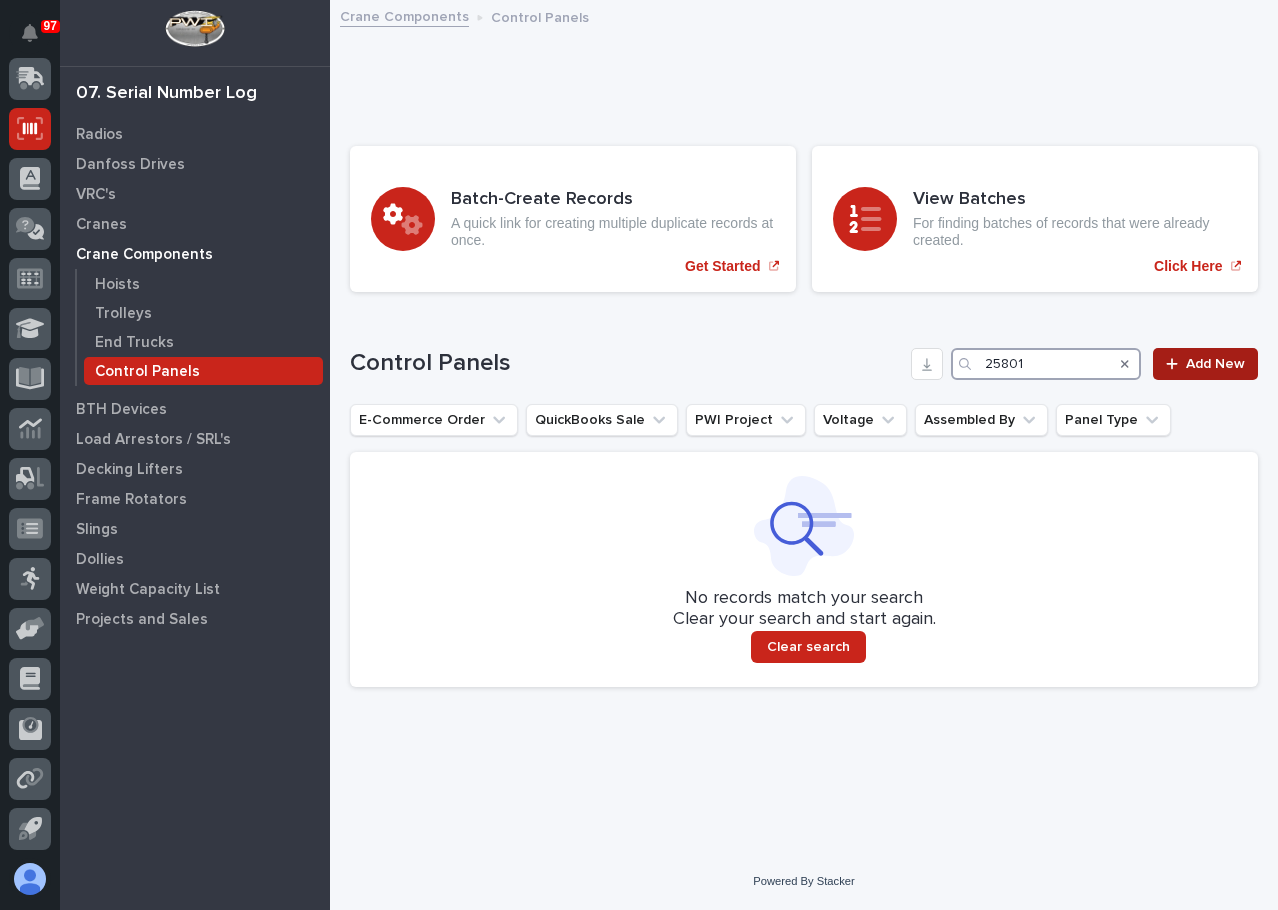 type on "25801" 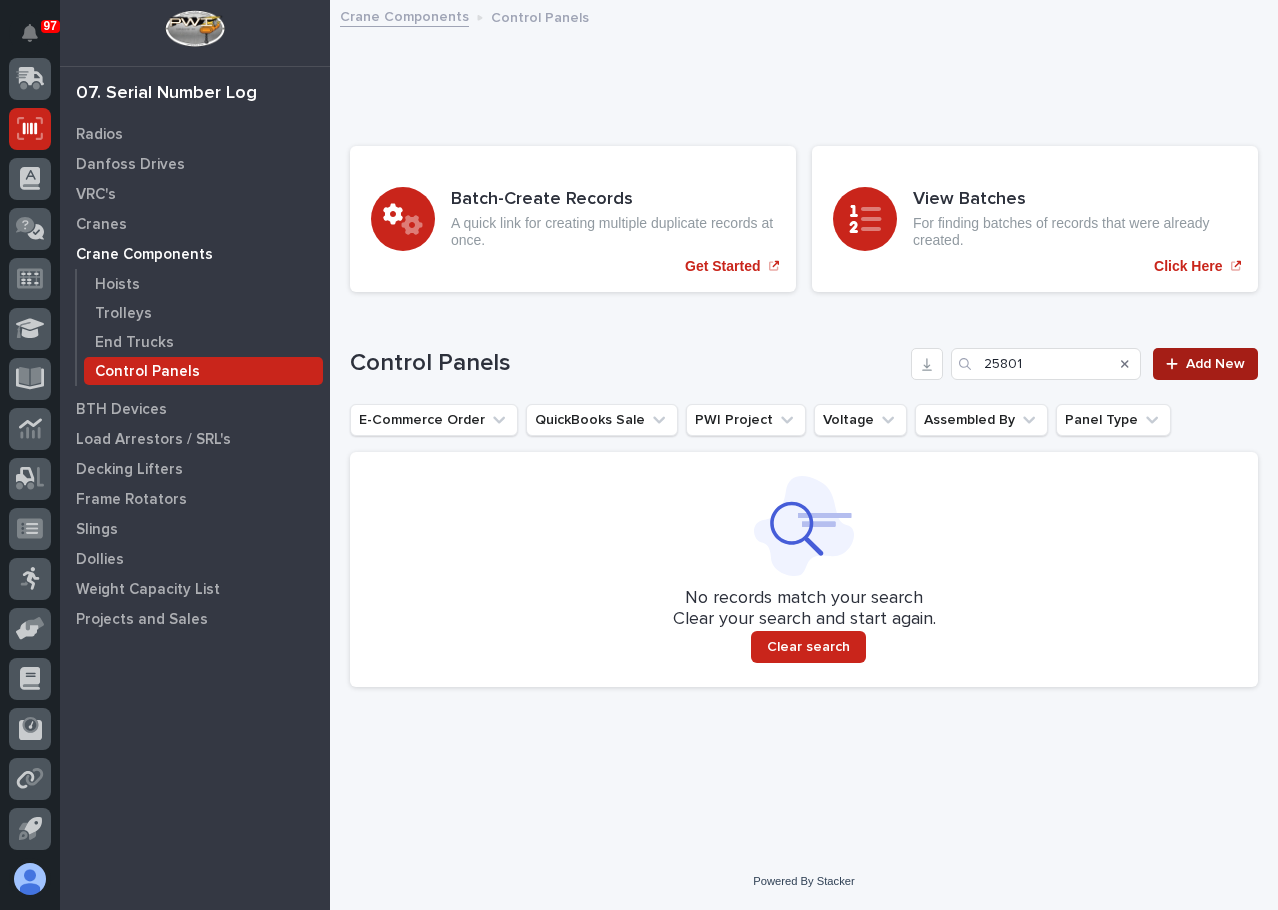 click on "Add New" at bounding box center (1205, 364) 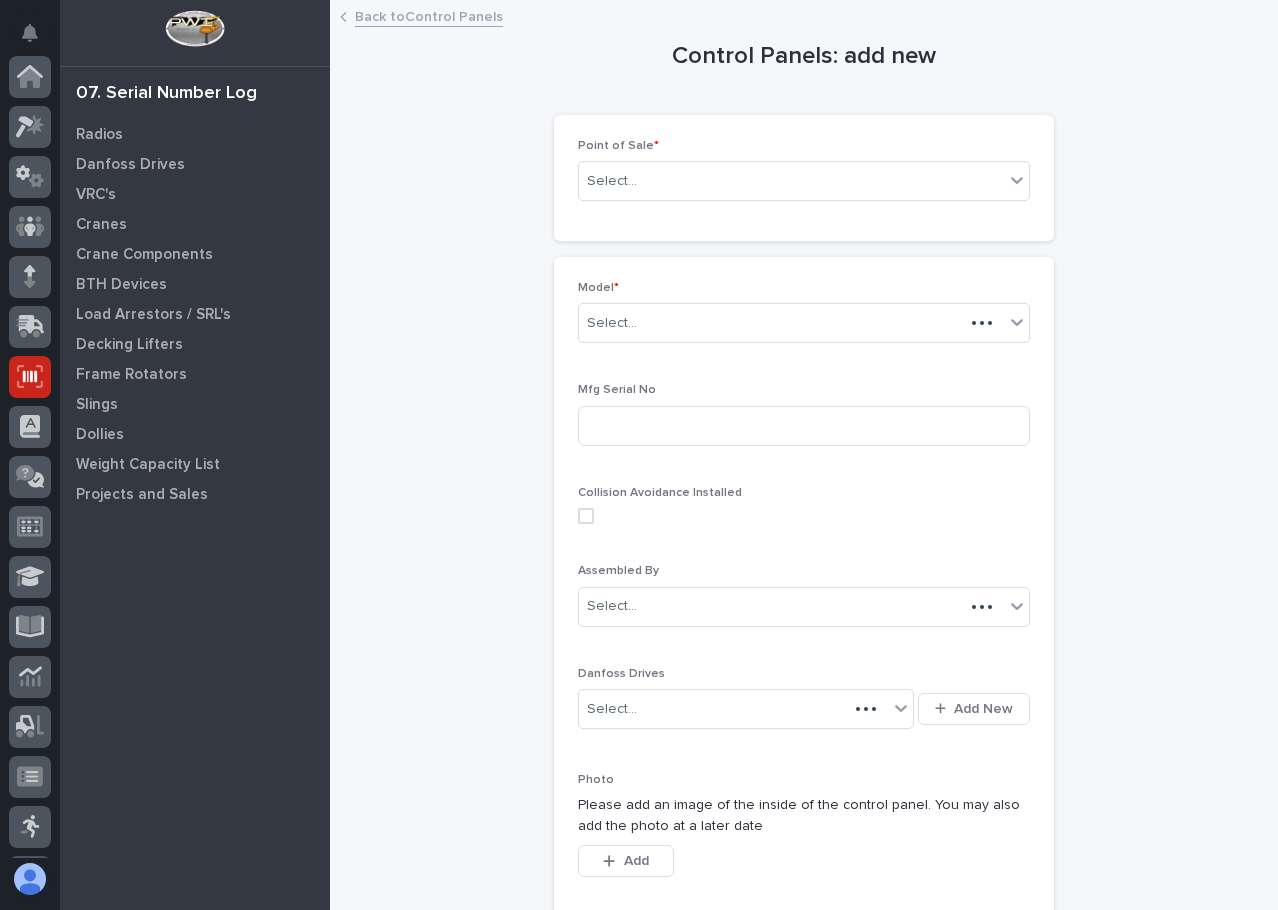 scroll, scrollTop: 248, scrollLeft: 0, axis: vertical 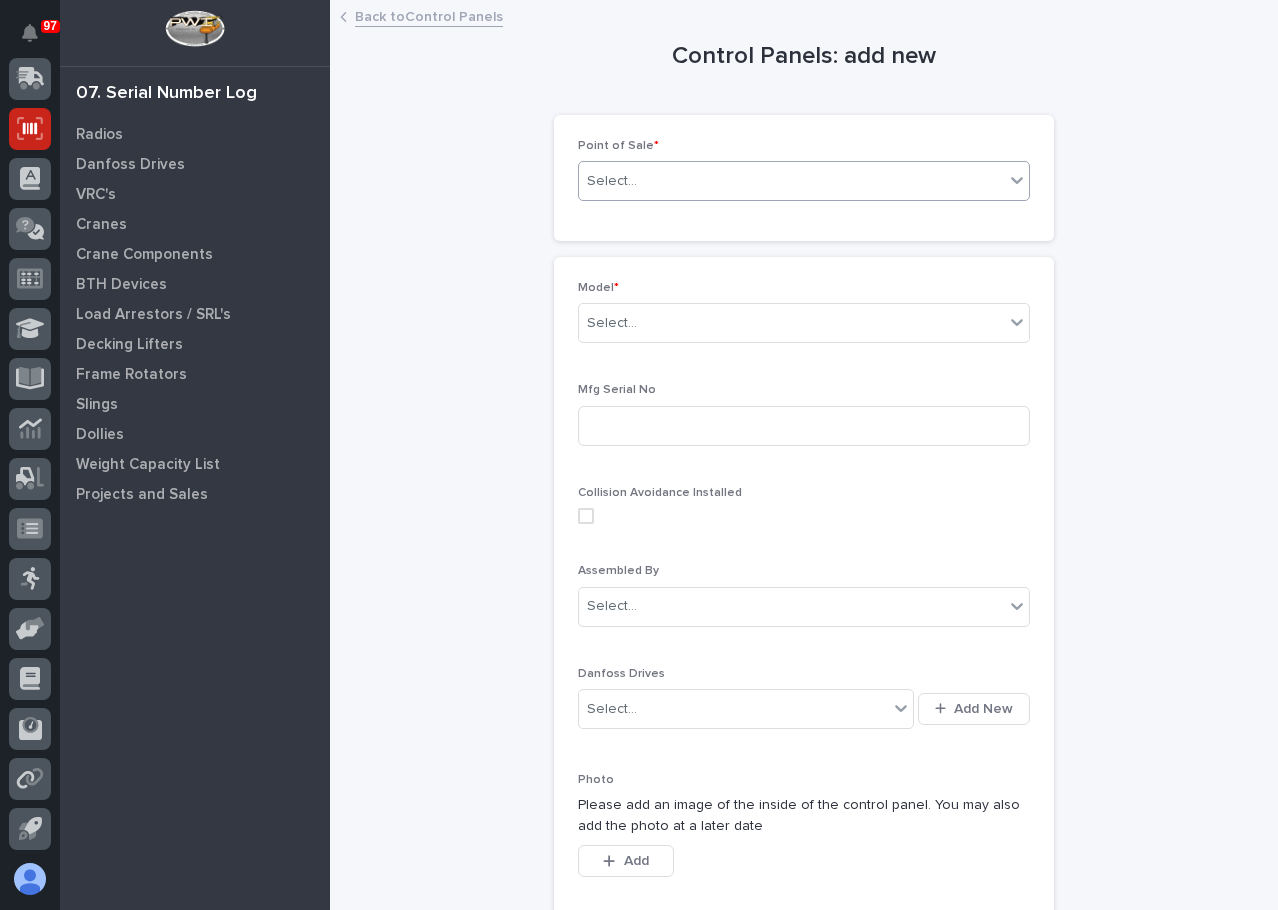 click on "Select..." at bounding box center [791, 181] 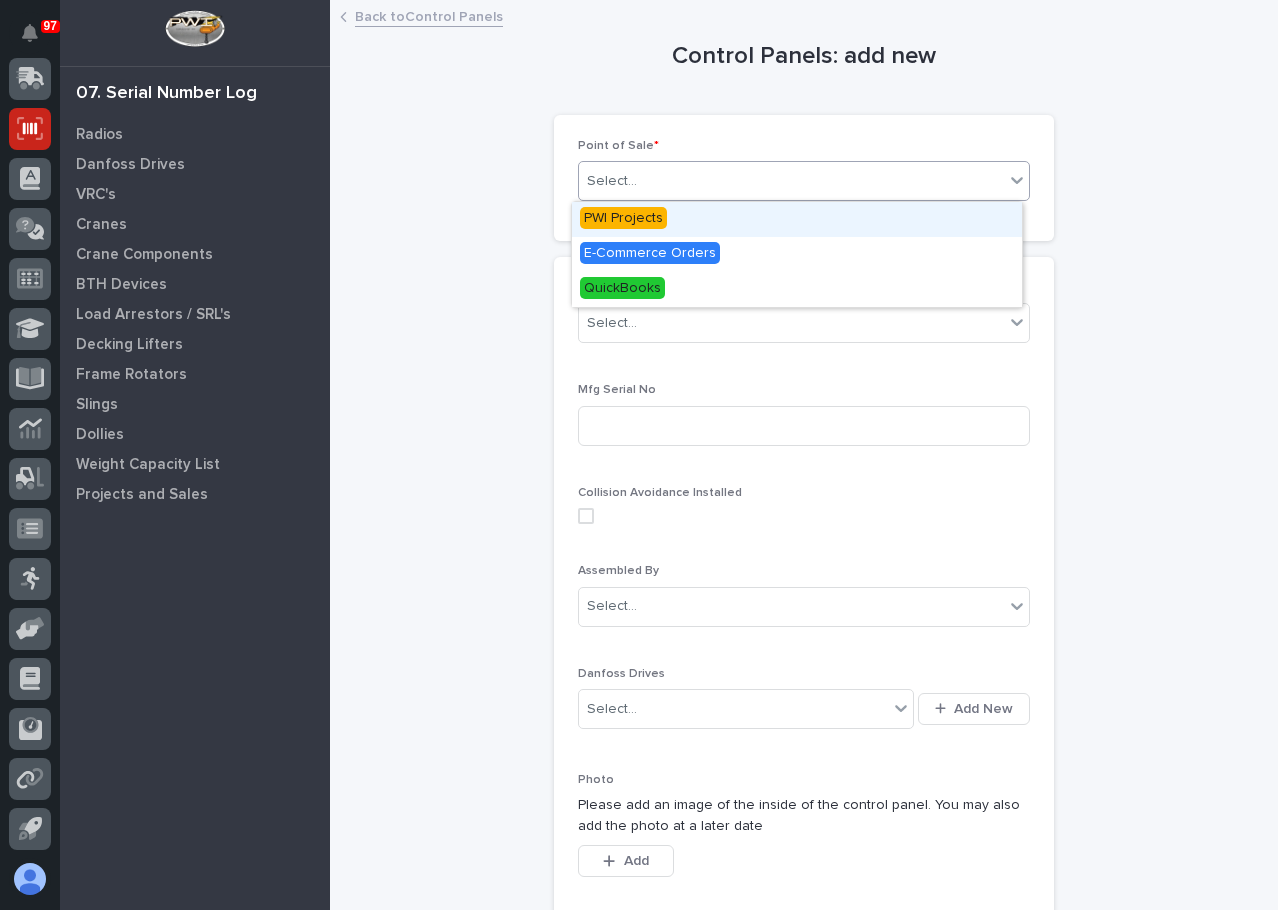 click on "PWI Projects" at bounding box center (797, 219) 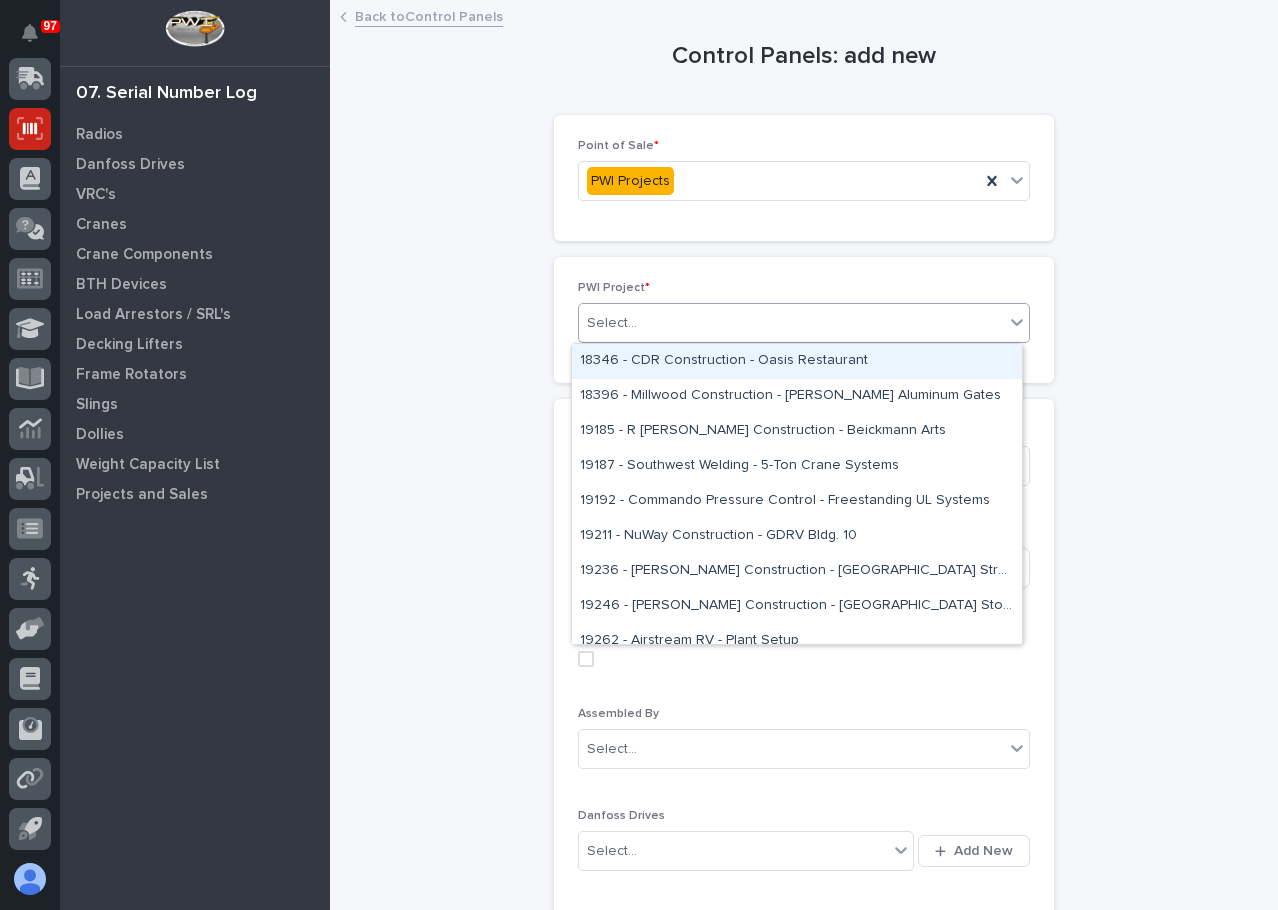 click on "Select..." at bounding box center [612, 323] 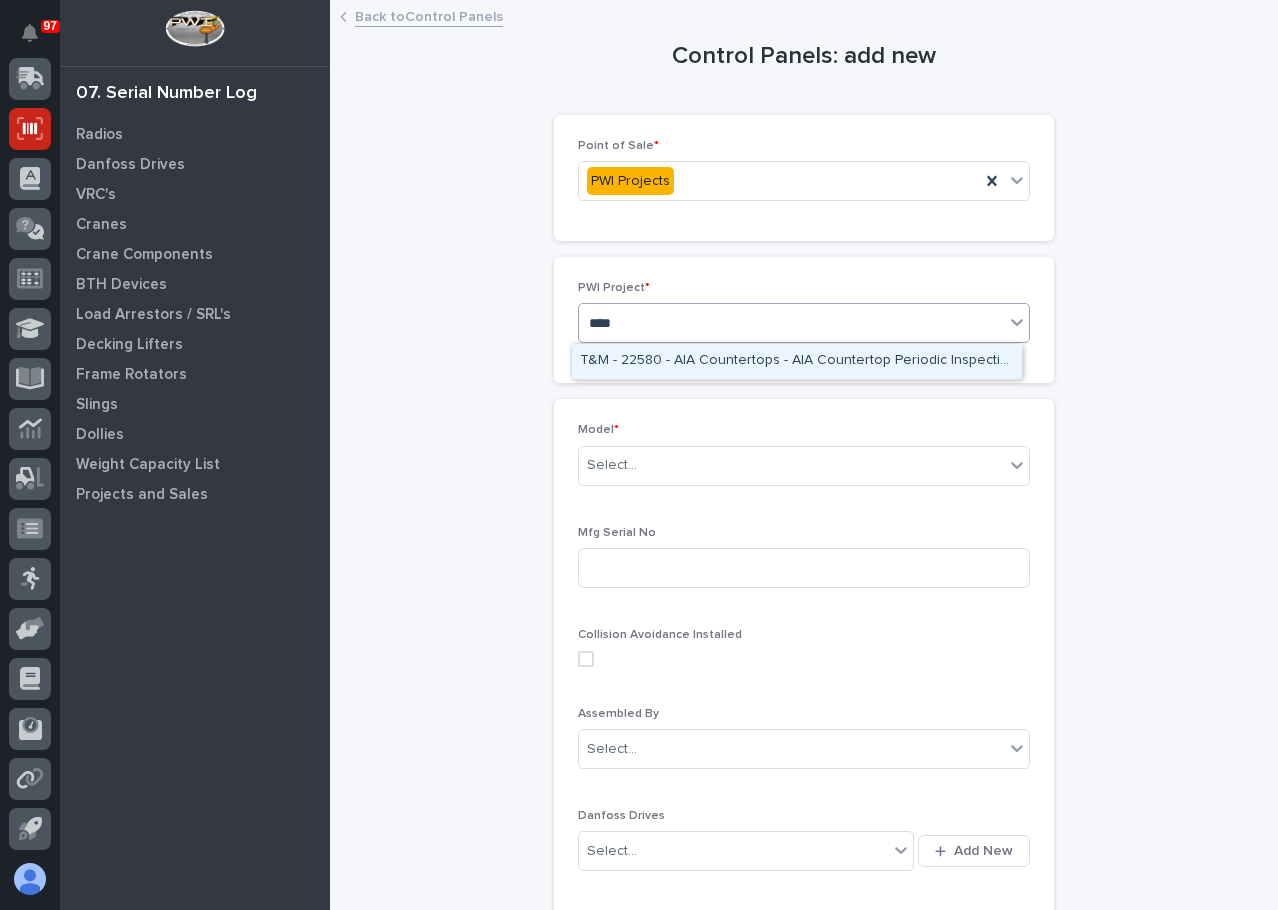 type on "*****" 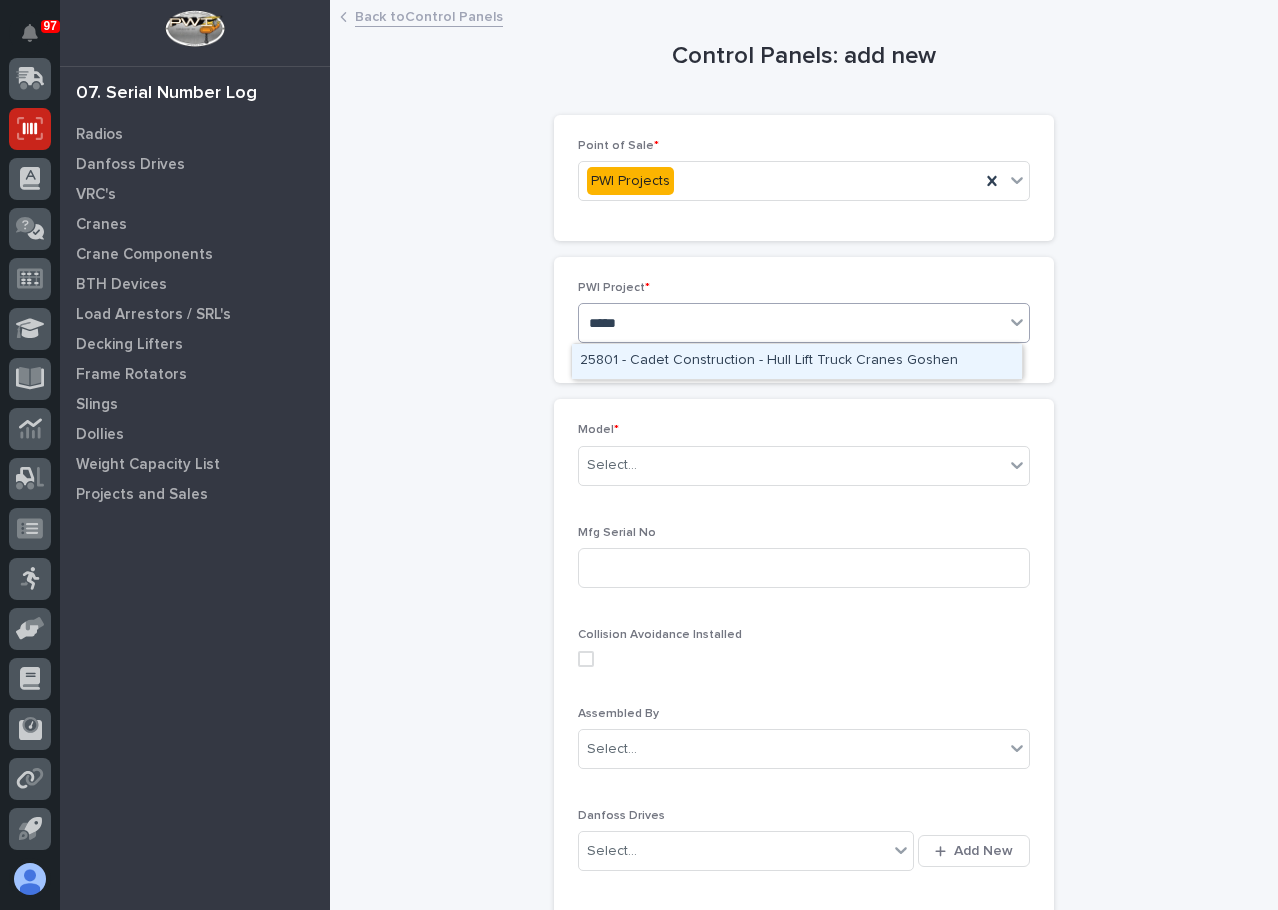 click on "25801 - Cadet Construction - Hull Lift Truck Cranes Goshen" at bounding box center [797, 361] 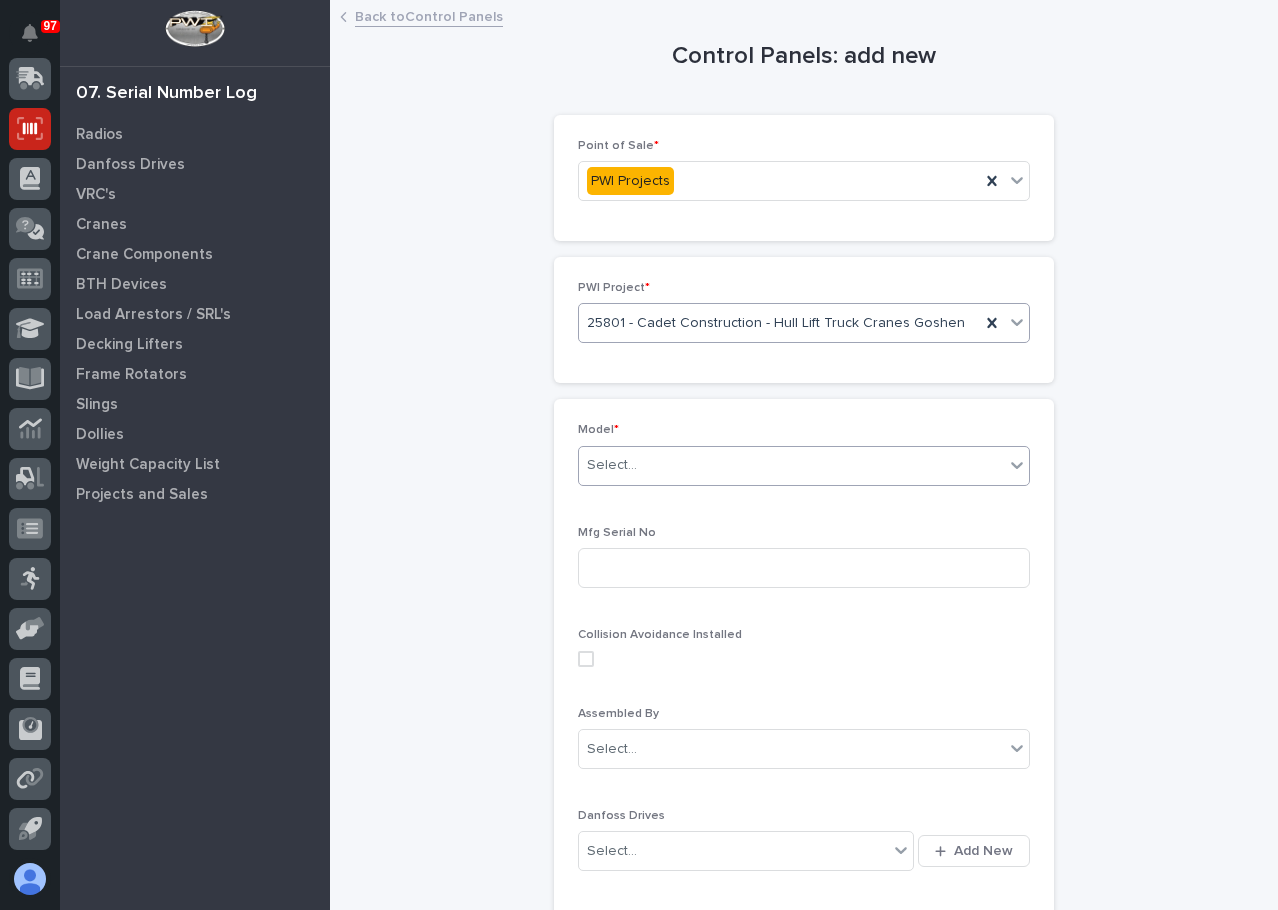 click on "Select..." at bounding box center [791, 465] 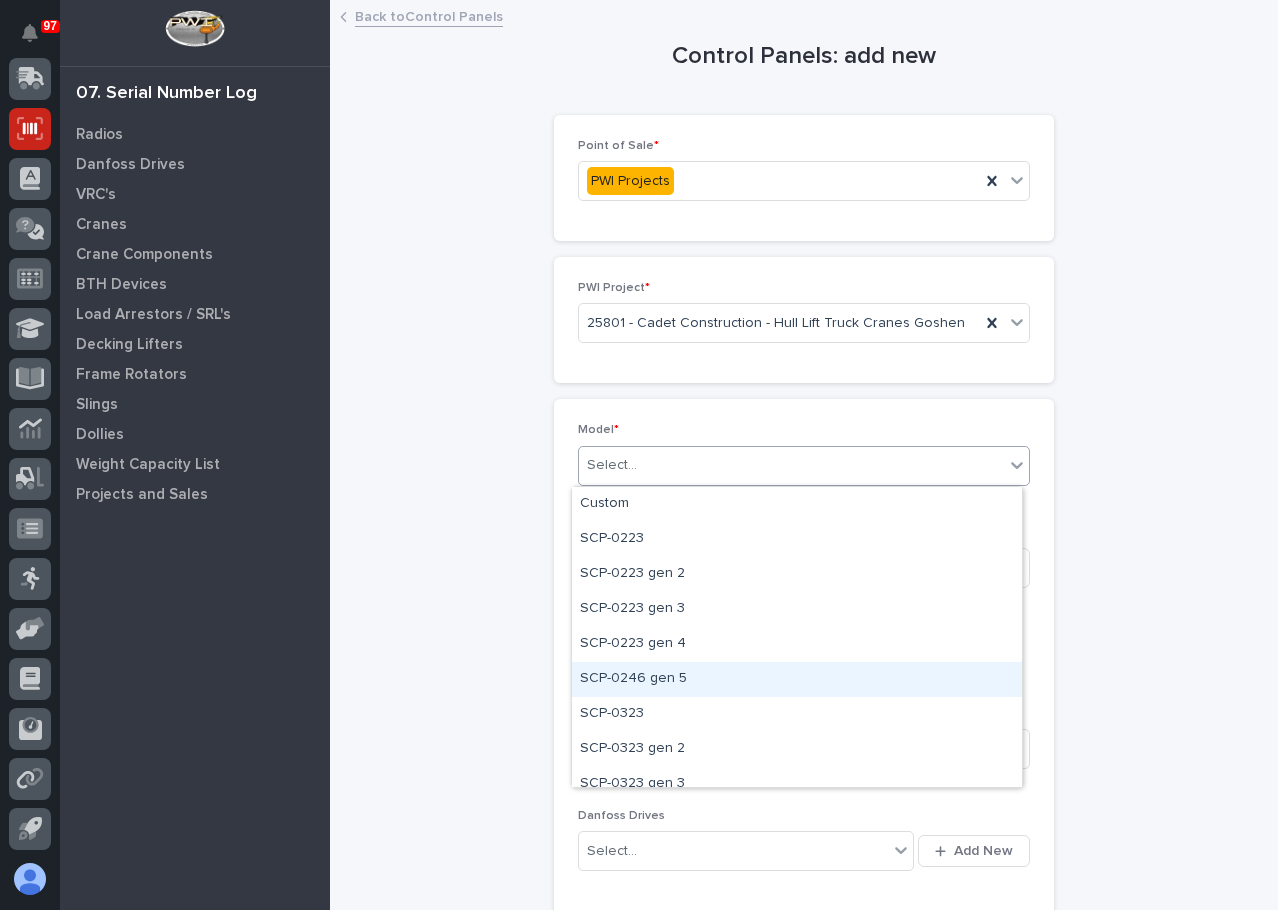 click on "SCP-0246 gen 5" at bounding box center [797, 679] 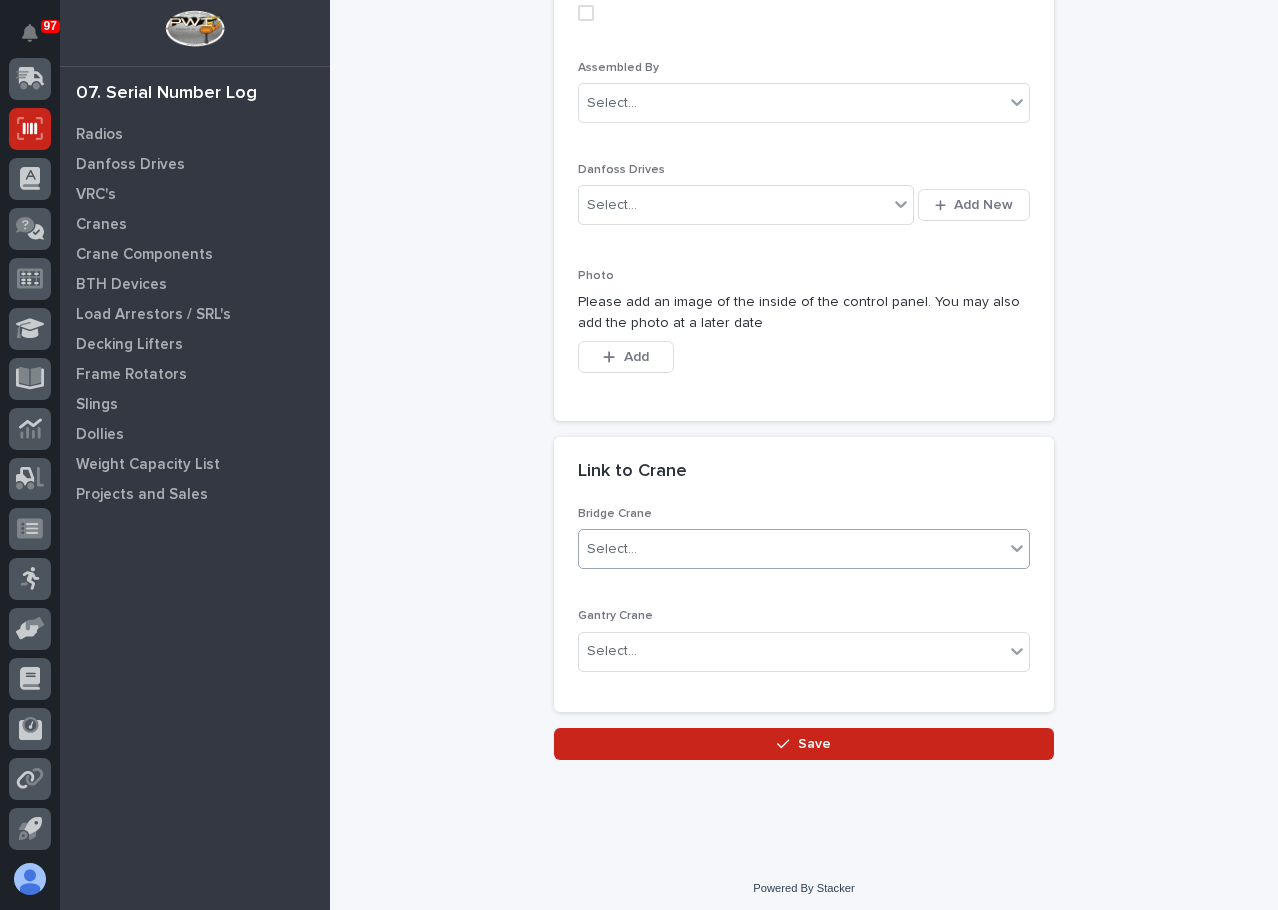 scroll, scrollTop: 652, scrollLeft: 0, axis: vertical 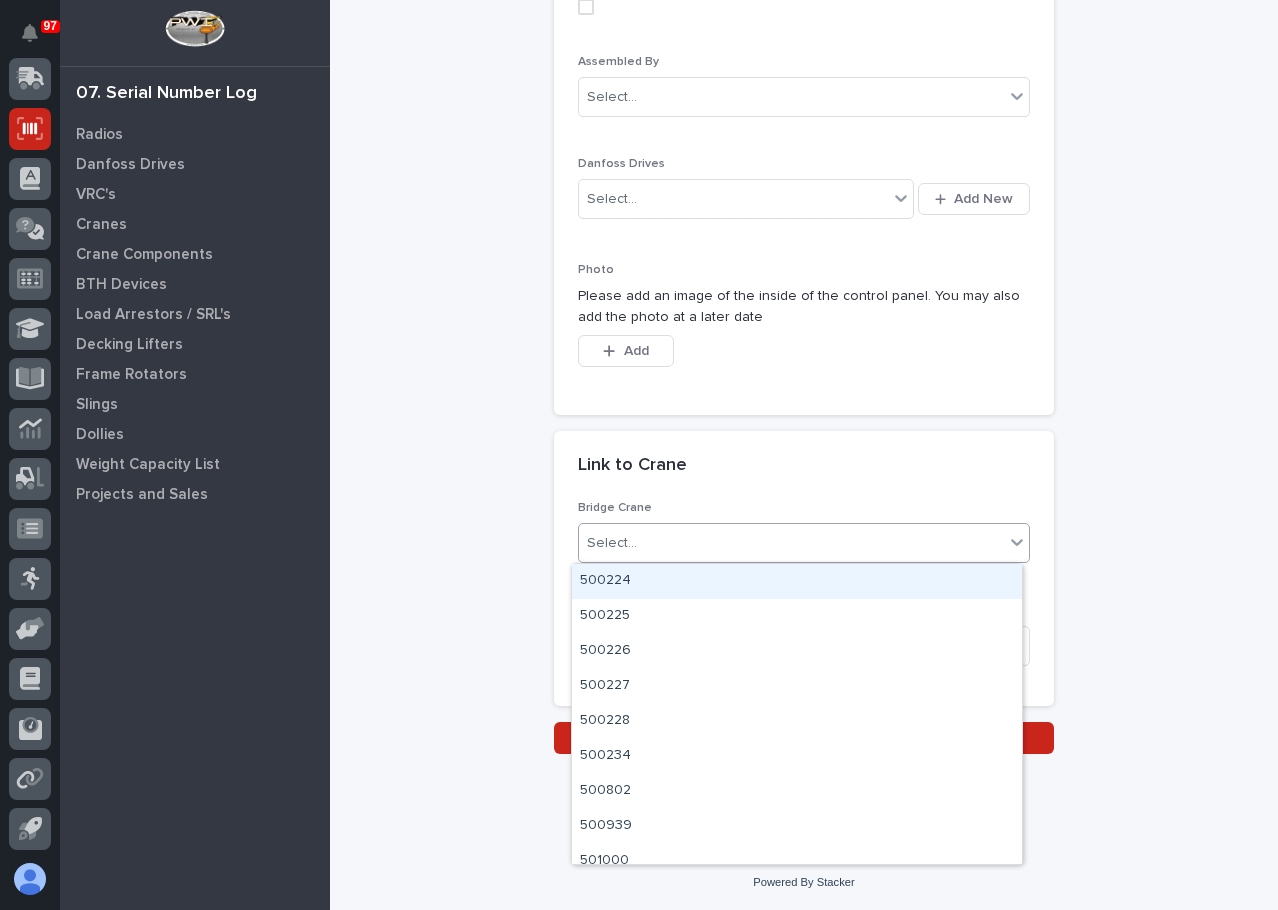 click on "Select..." at bounding box center (791, 543) 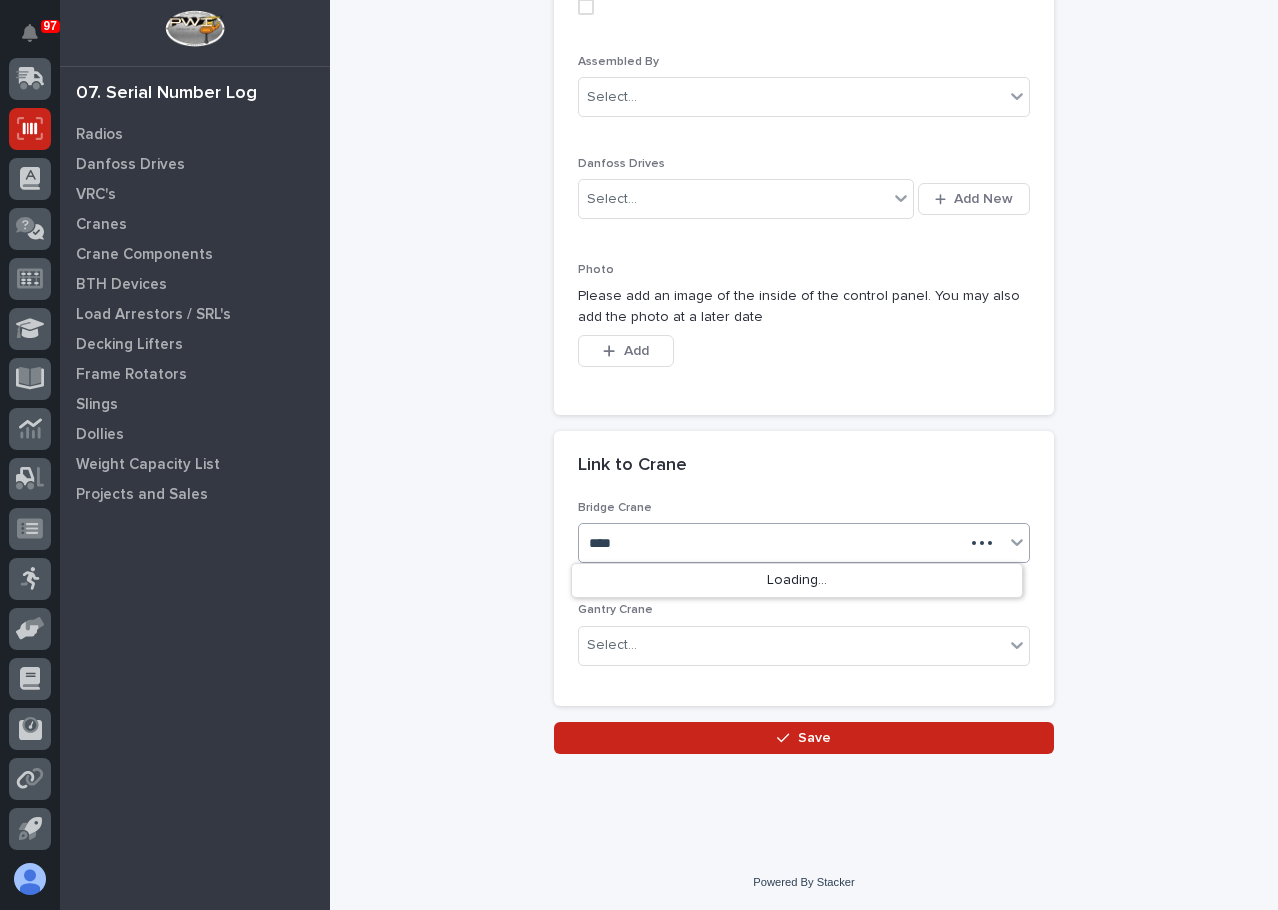 type on "*****" 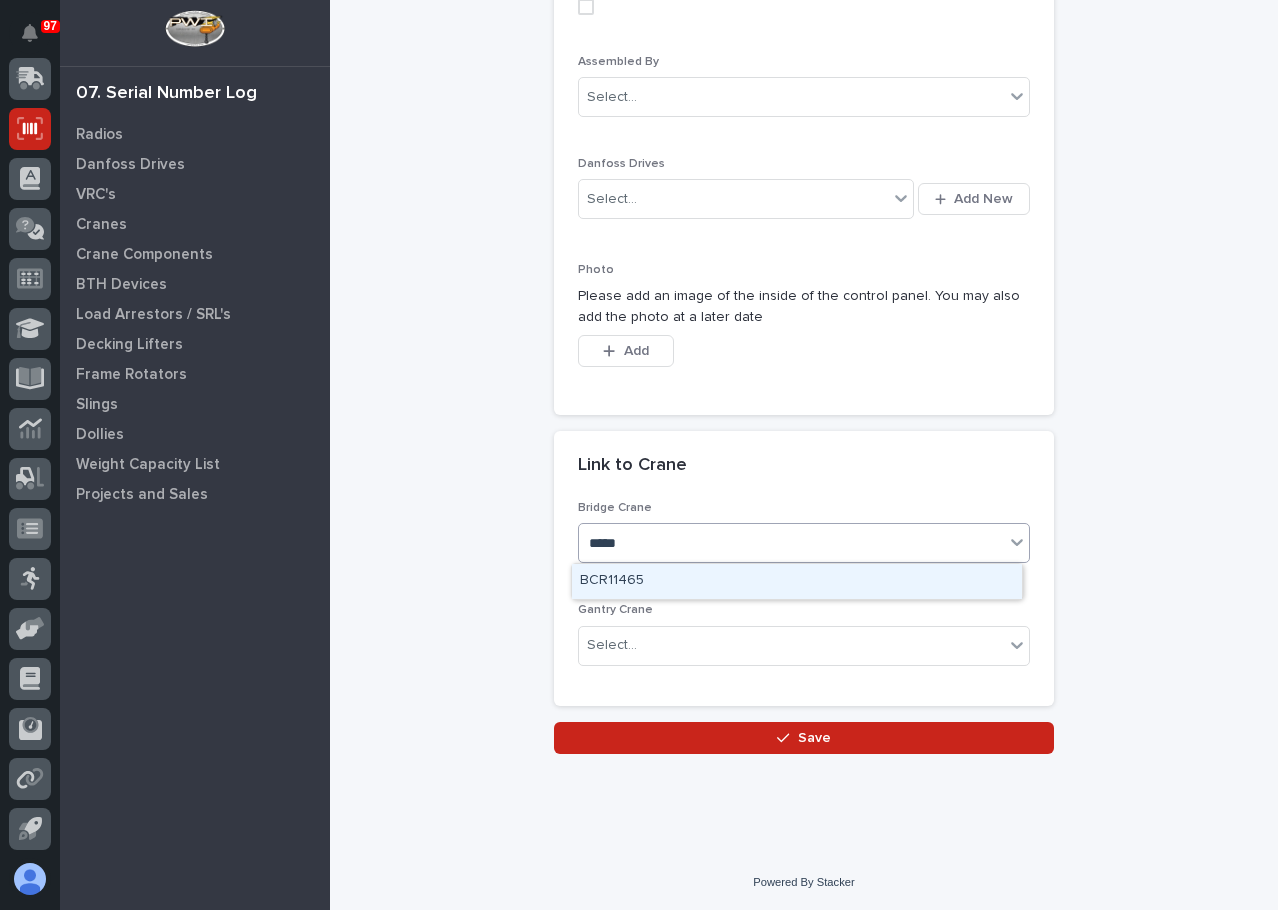 click on "BCR11465" at bounding box center [797, 581] 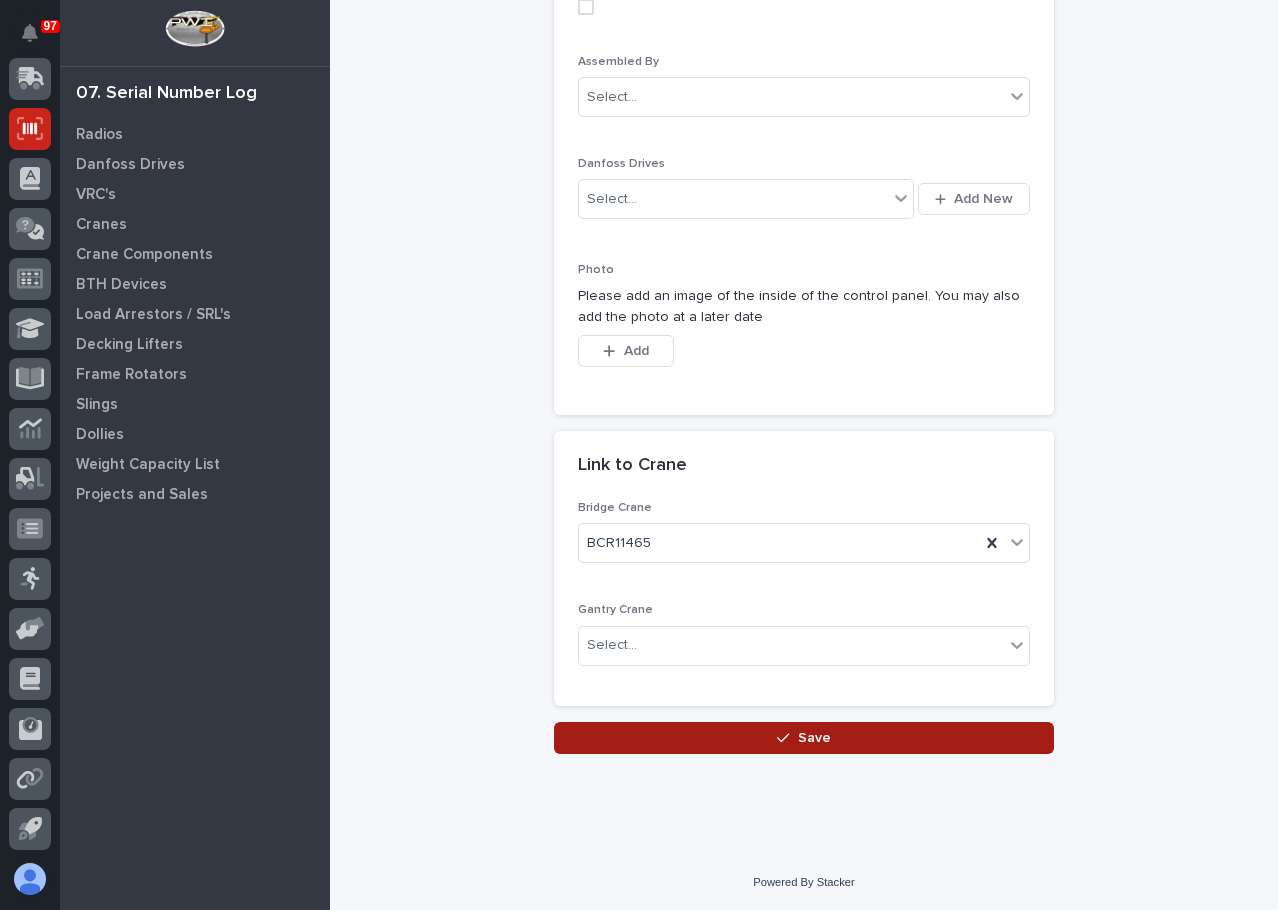 click on "Save" at bounding box center (804, 738) 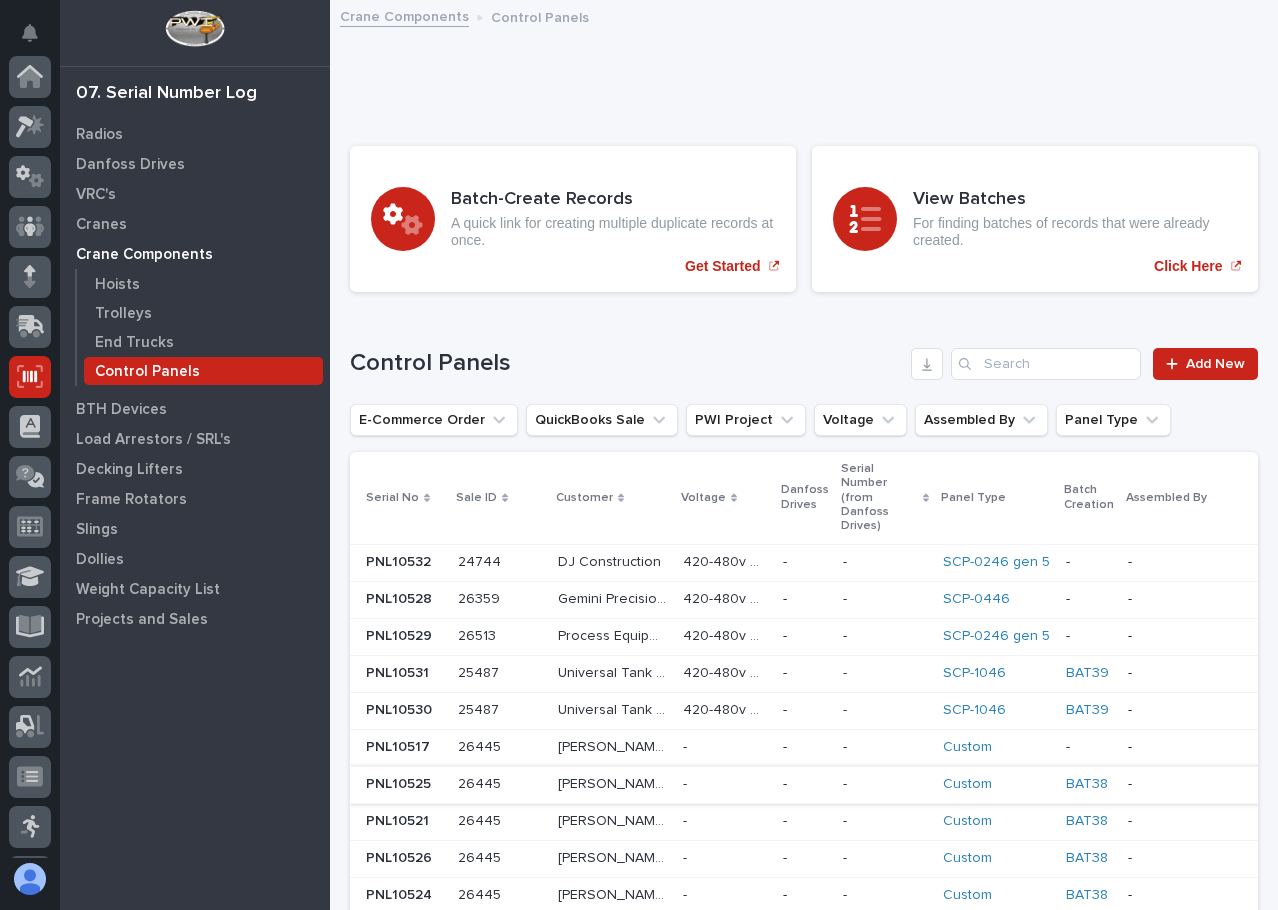 scroll, scrollTop: 248, scrollLeft: 0, axis: vertical 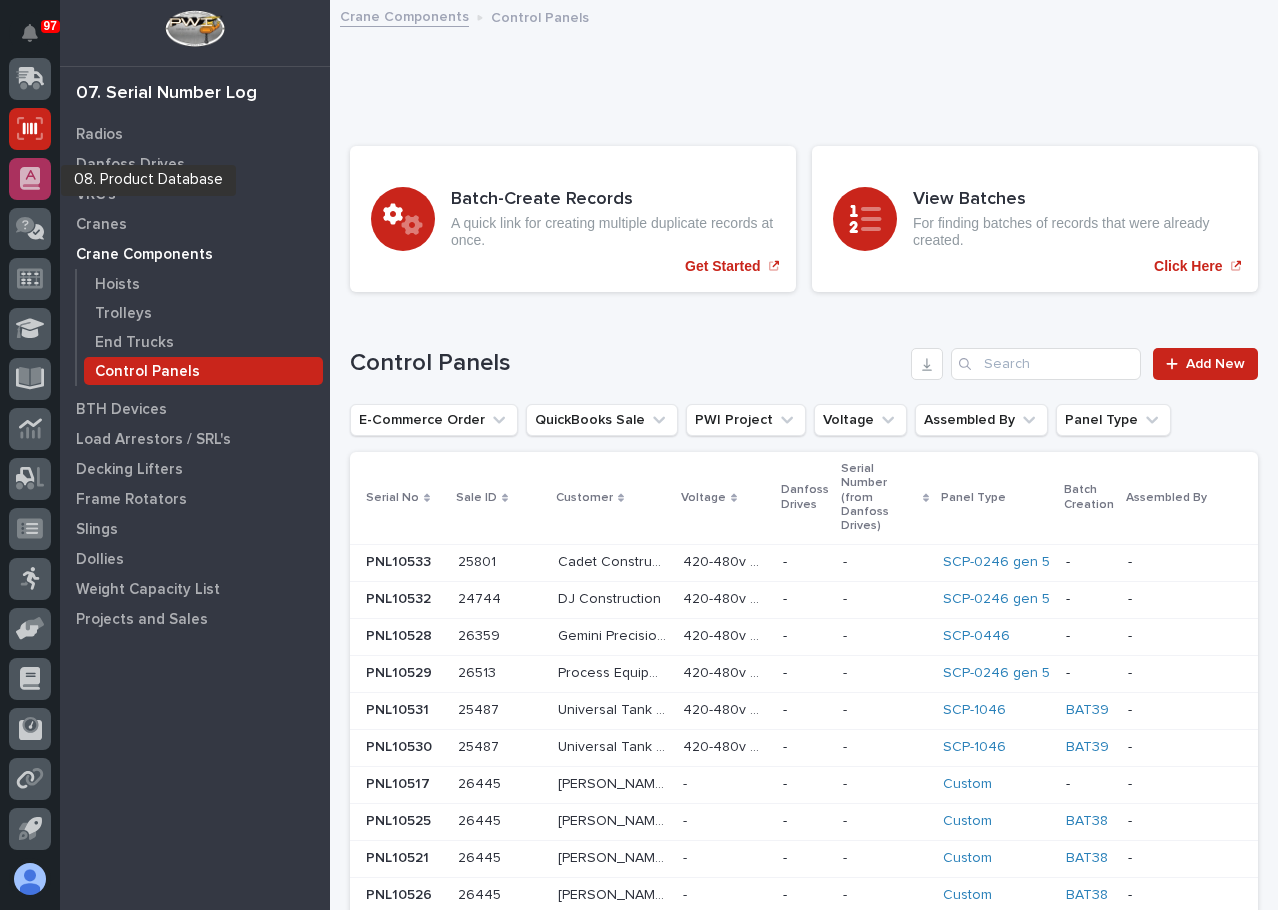click 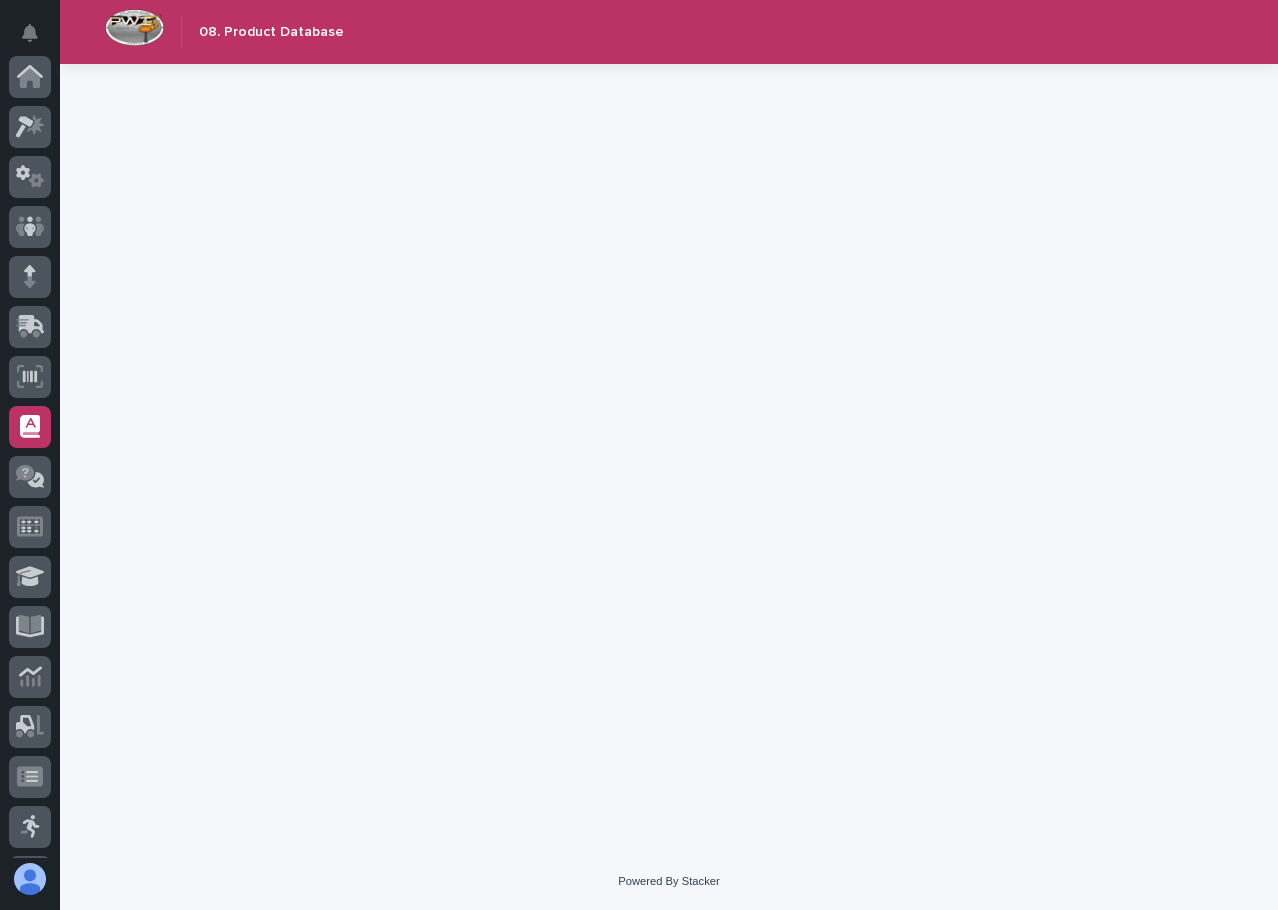 scroll, scrollTop: 0, scrollLeft: 0, axis: both 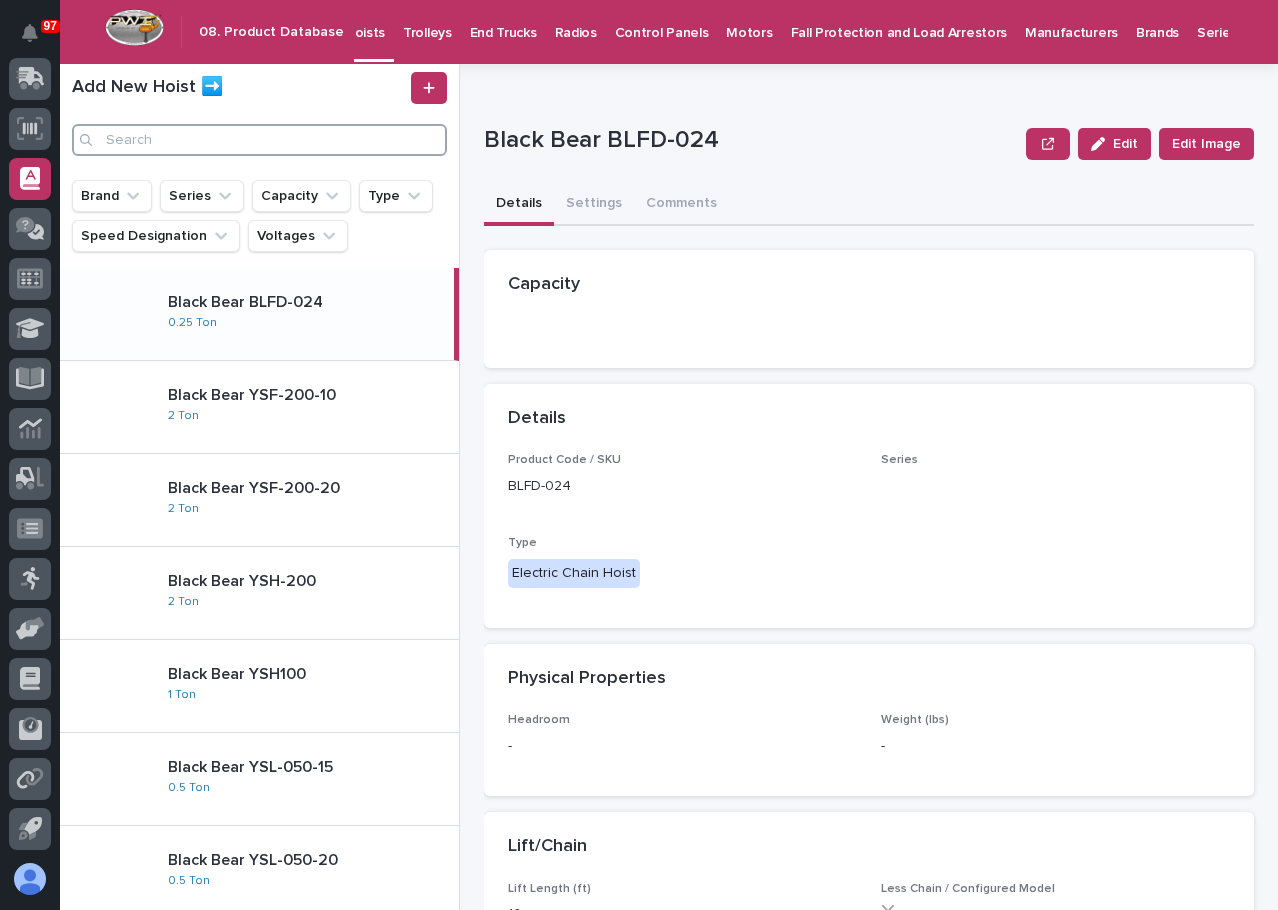 click at bounding box center [259, 140] 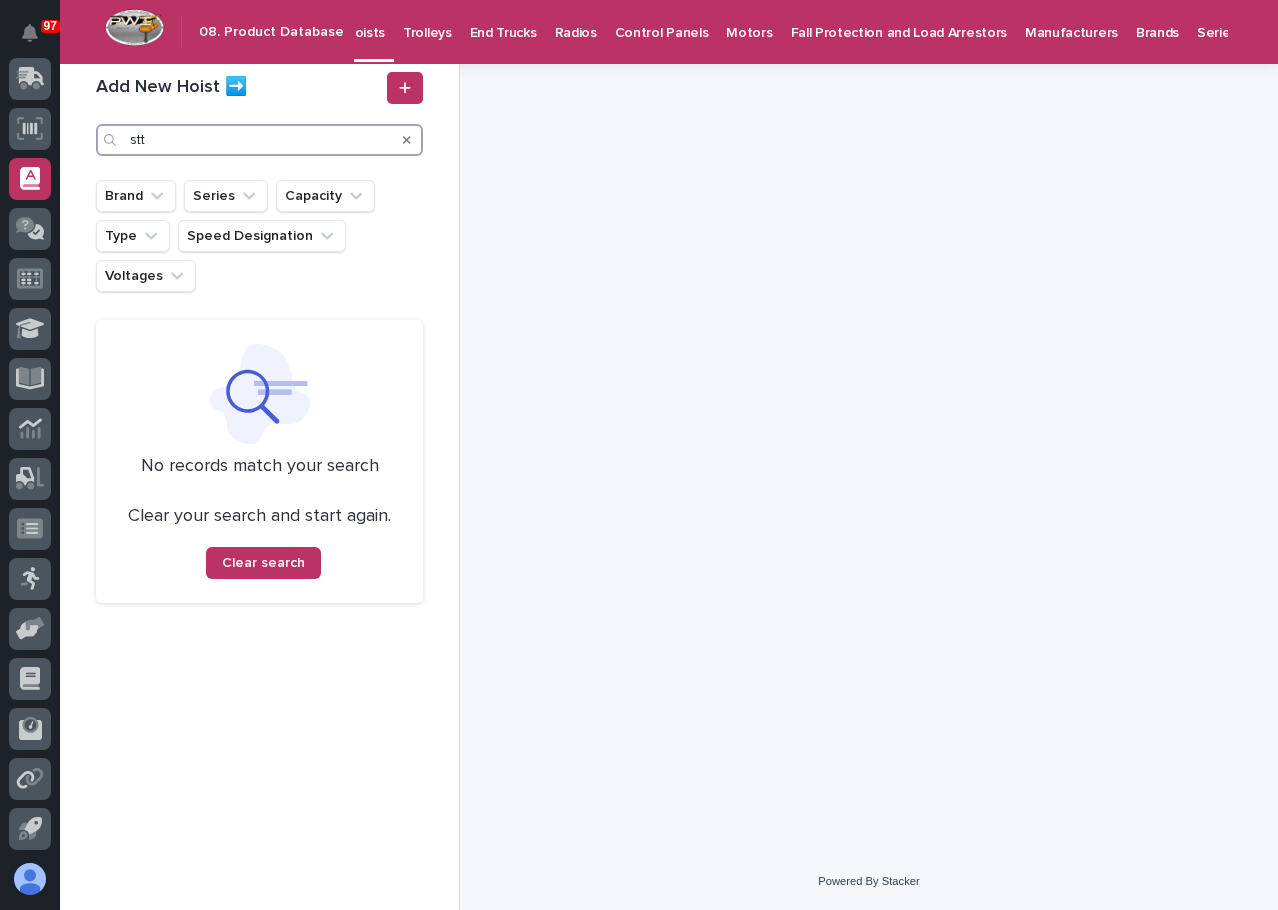 type on "stt" 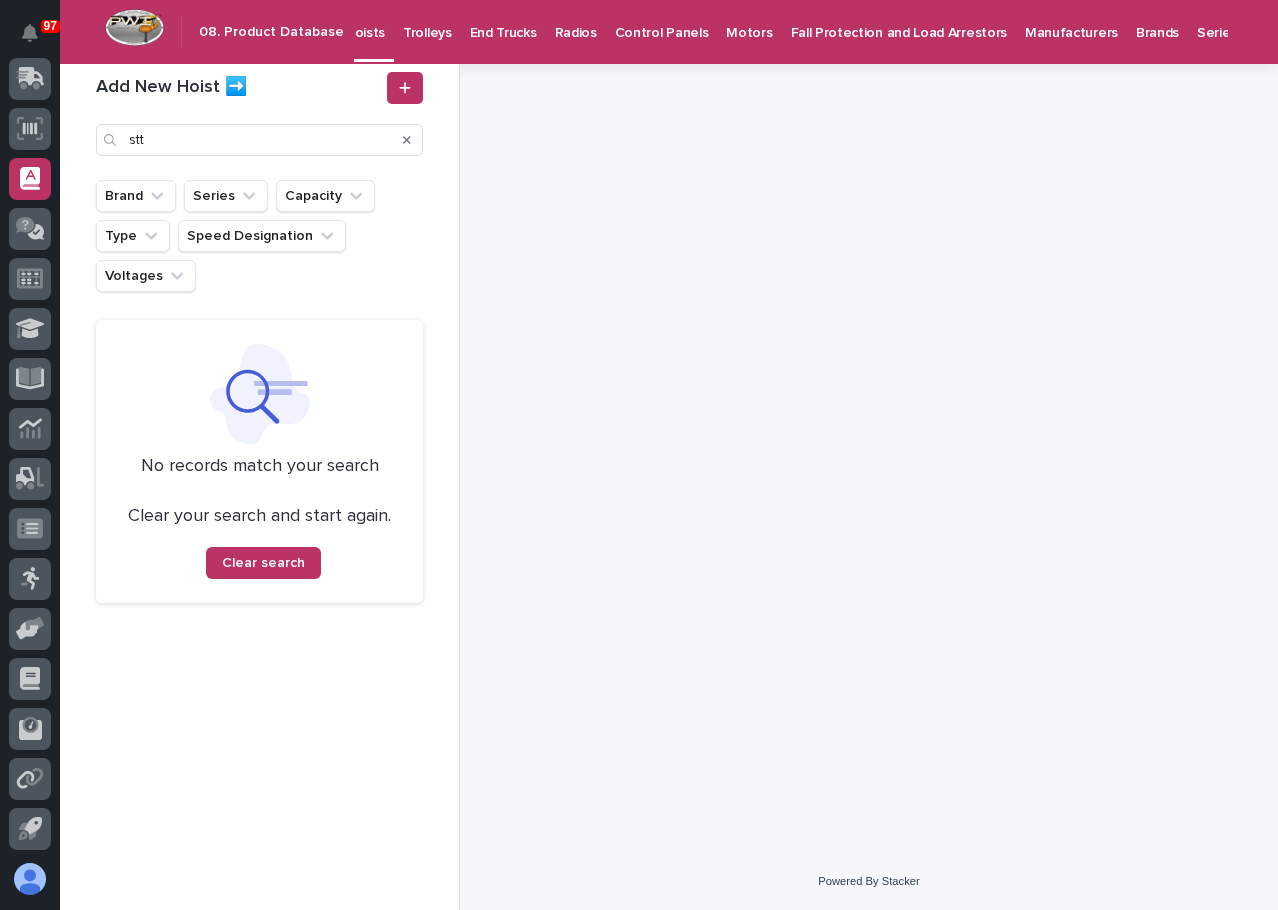 click on "End Trucks" at bounding box center (503, 21) 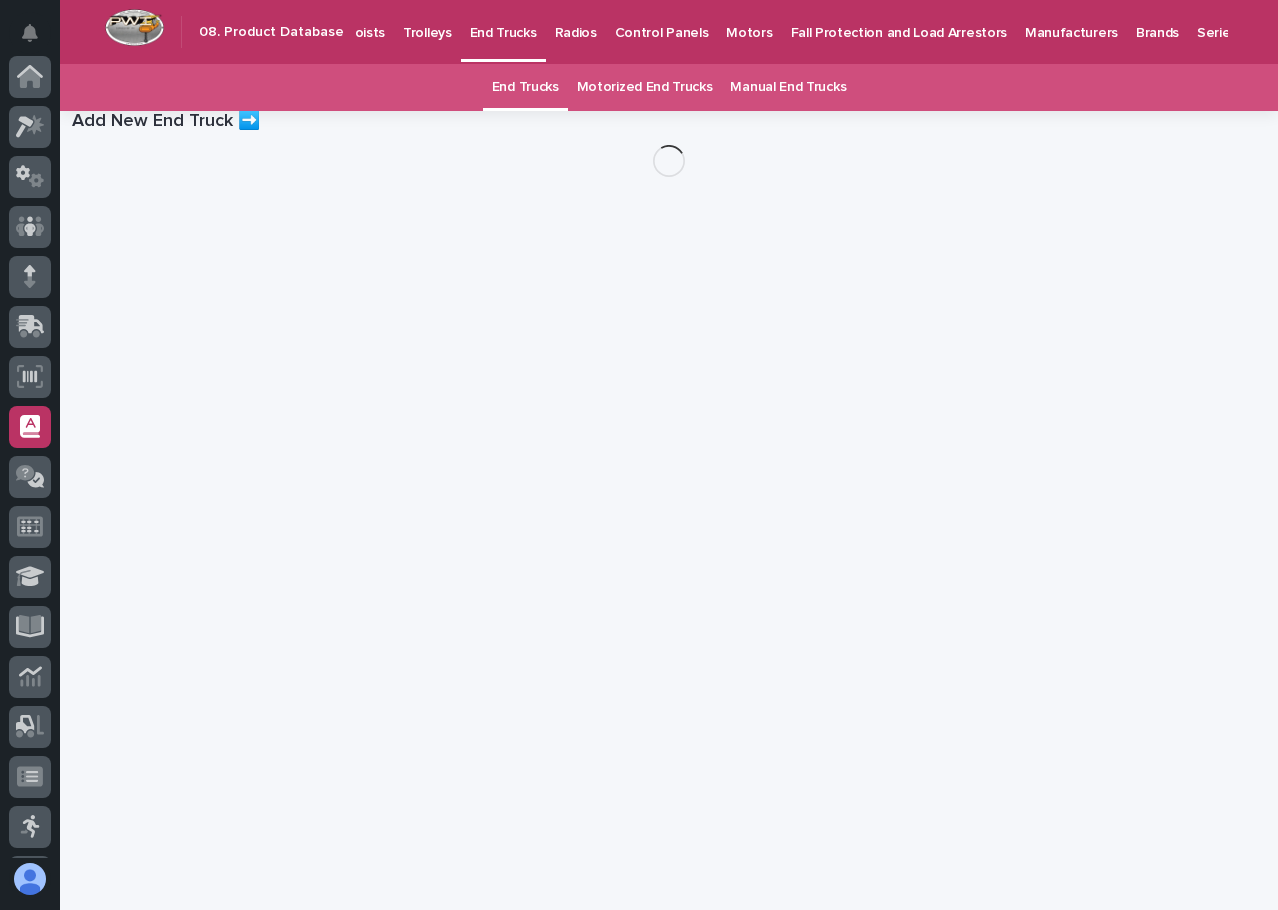 scroll, scrollTop: 248, scrollLeft: 0, axis: vertical 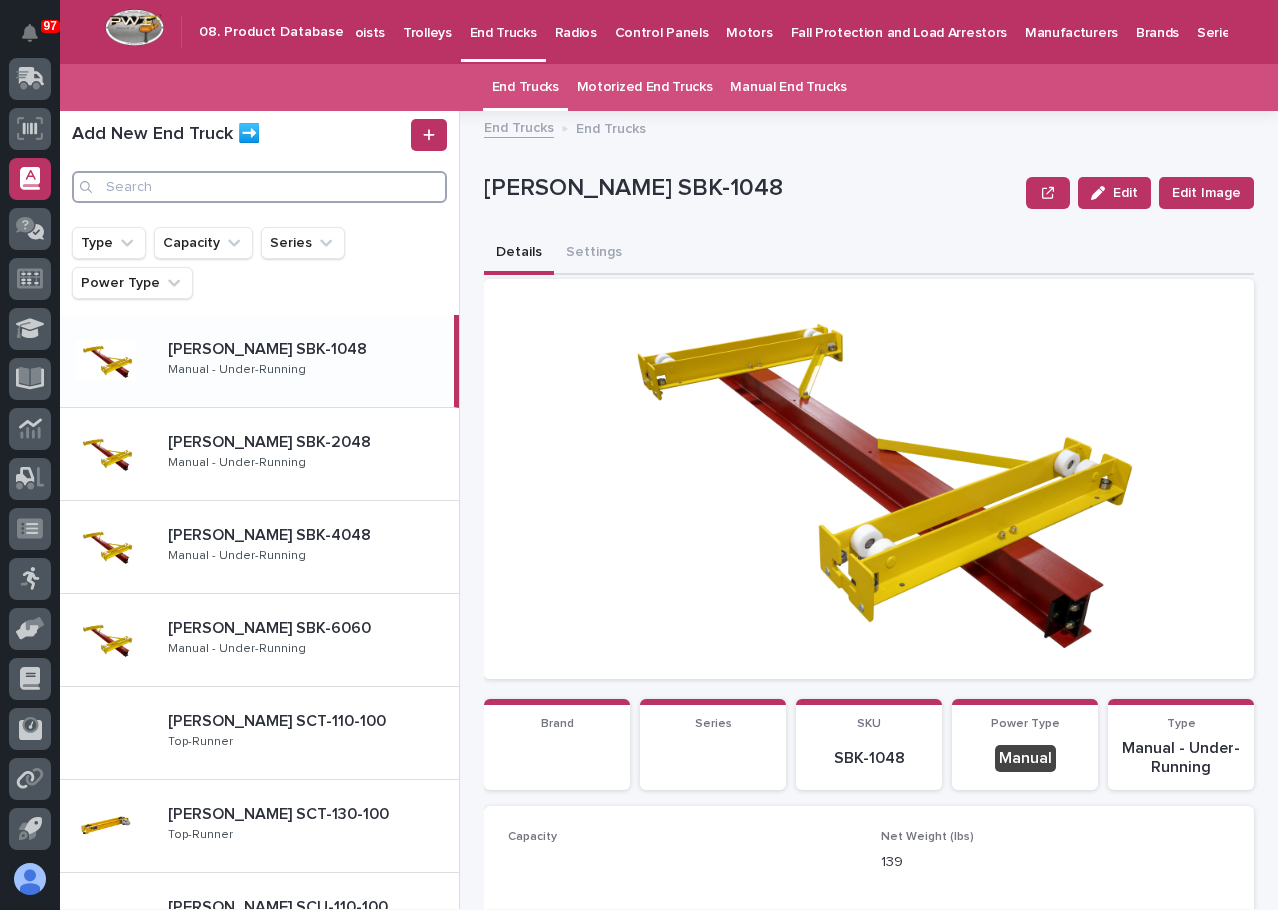 click at bounding box center (259, 187) 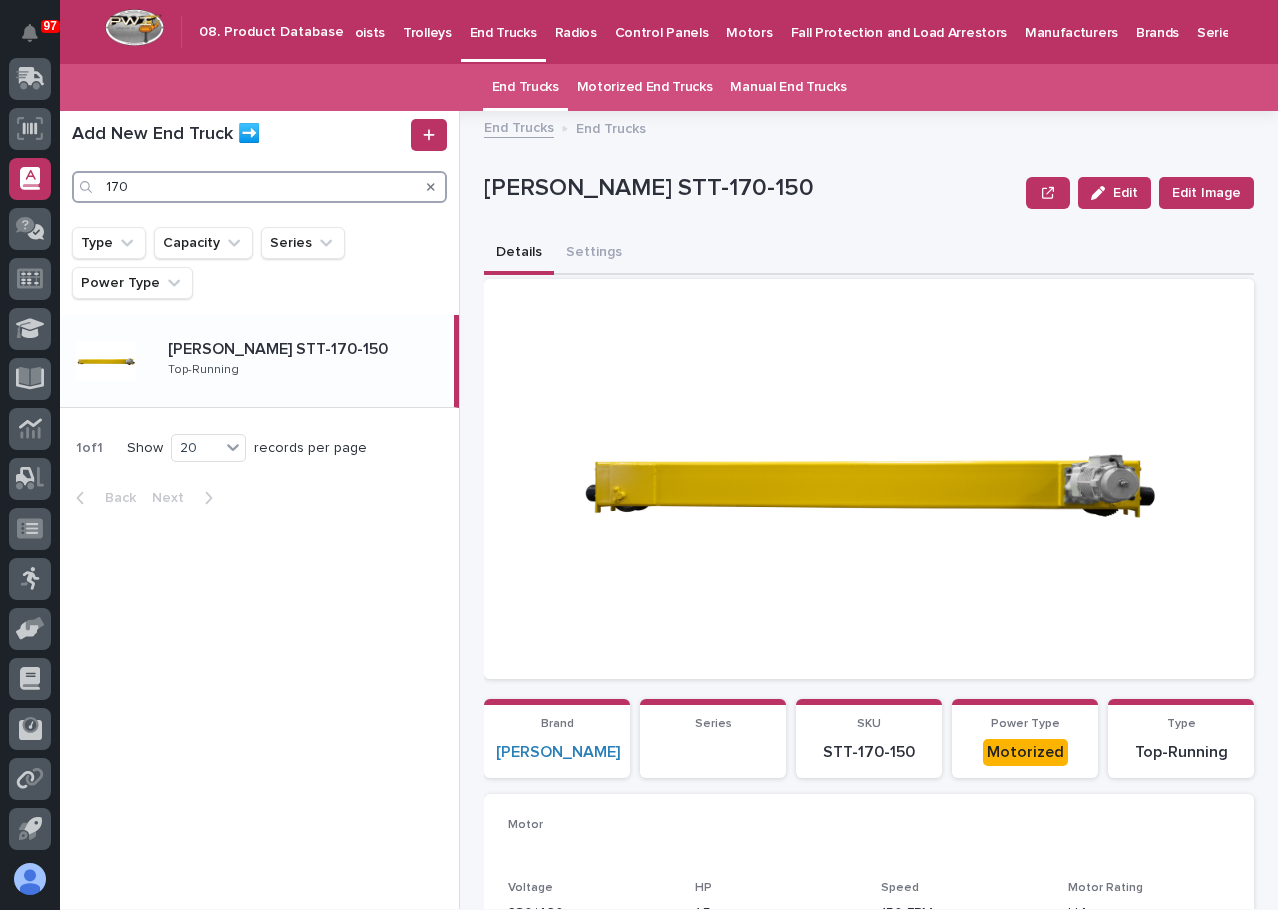 type on "170" 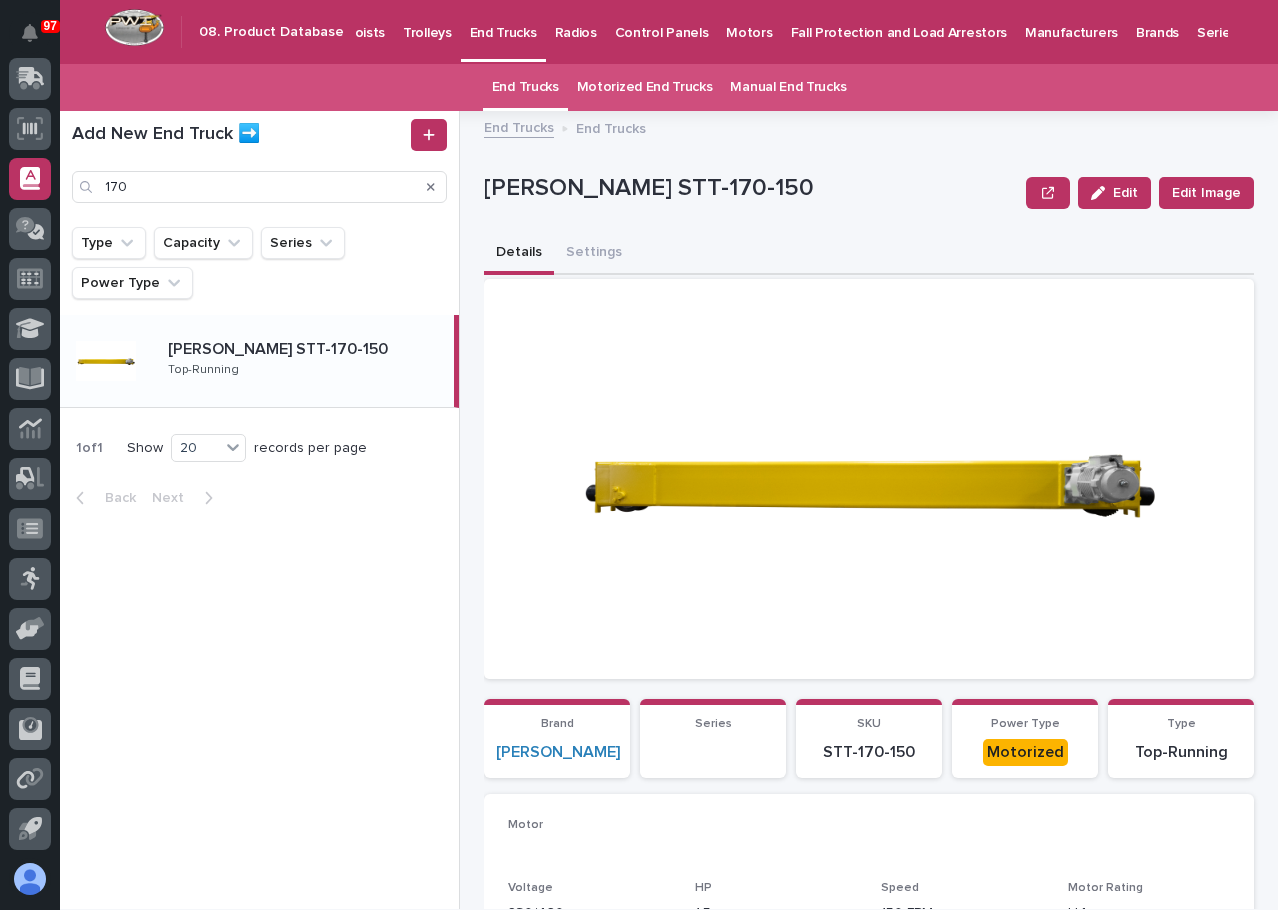 click on "Top-Running" at bounding box center [203, 368] 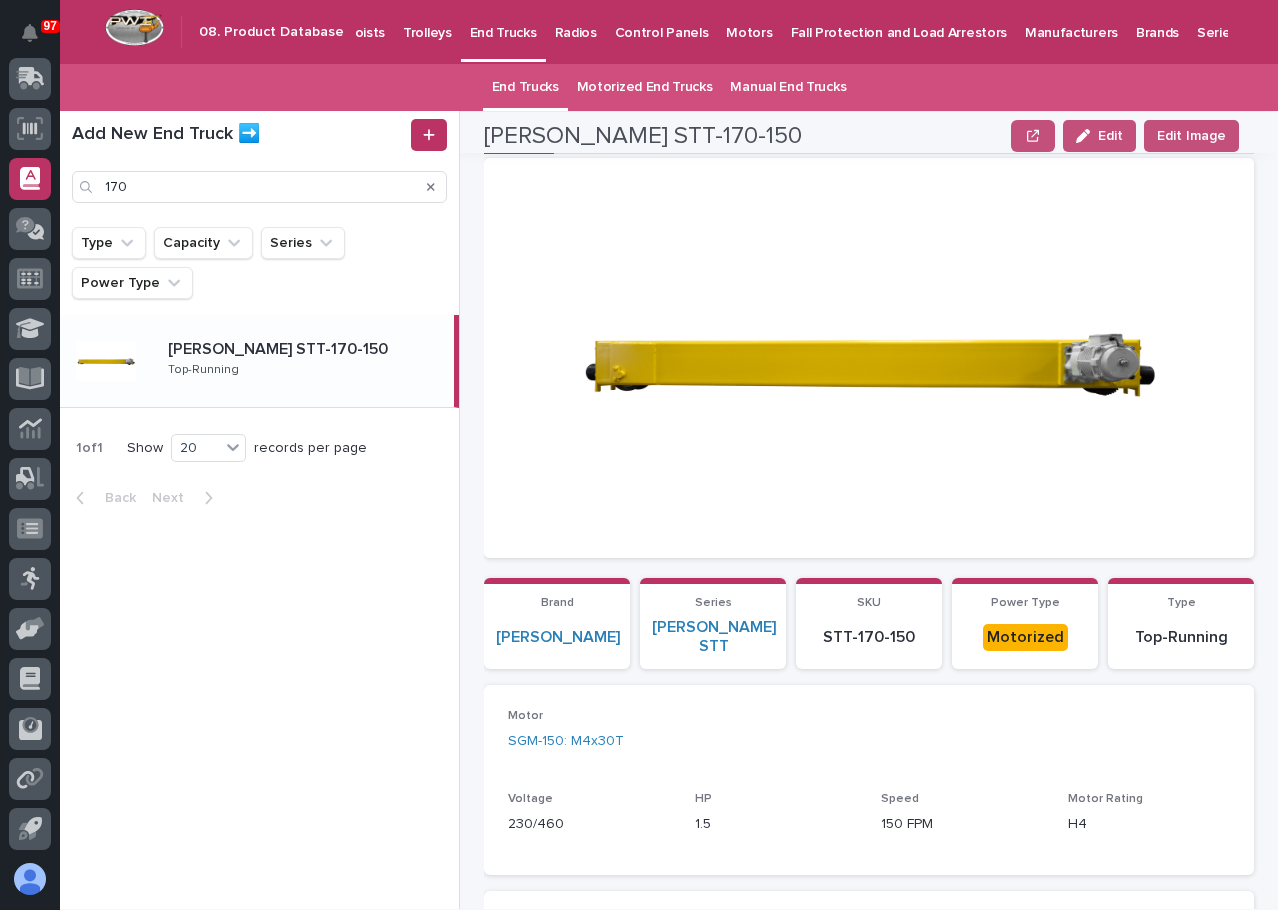 scroll, scrollTop: 21, scrollLeft: 0, axis: vertical 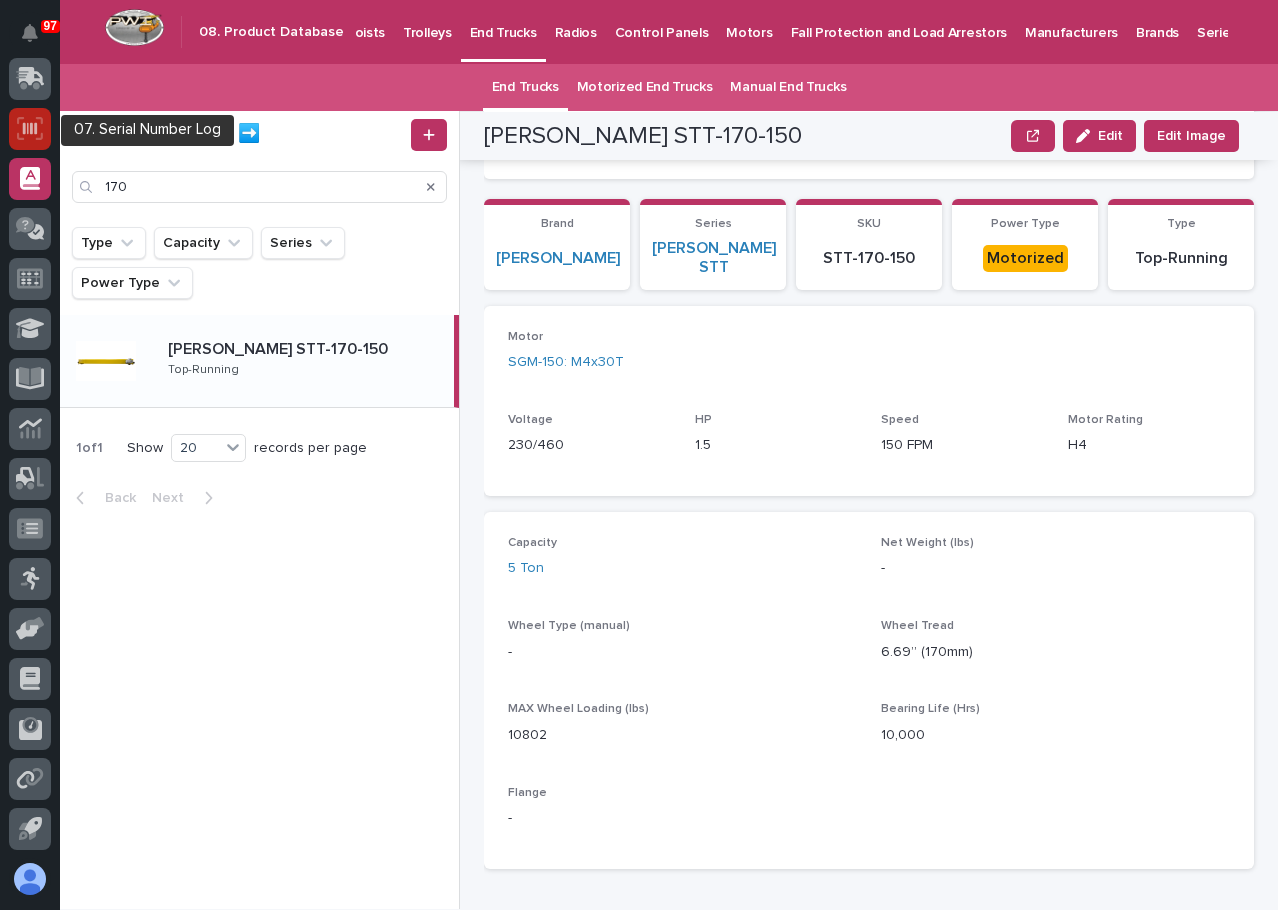 click 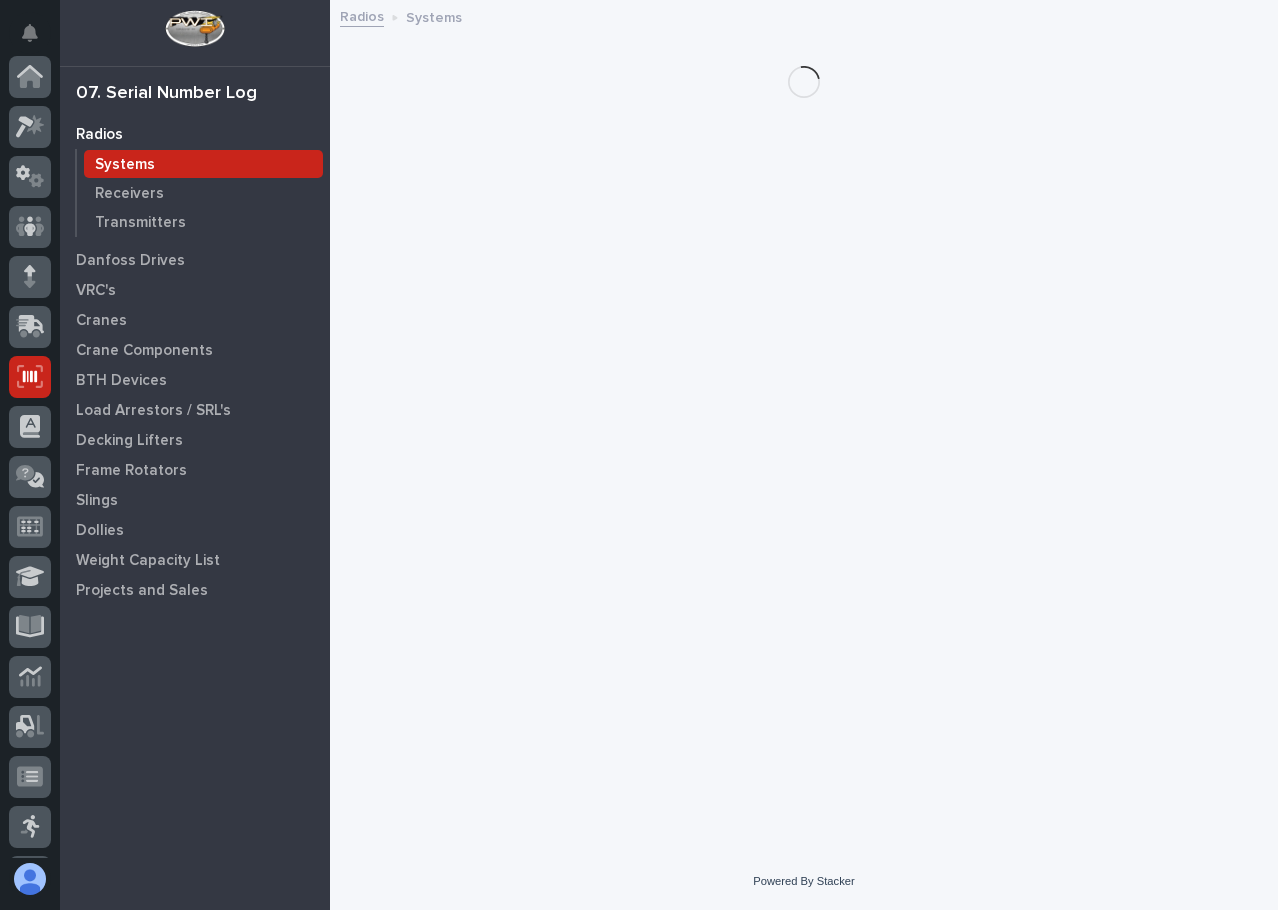 scroll, scrollTop: 248, scrollLeft: 0, axis: vertical 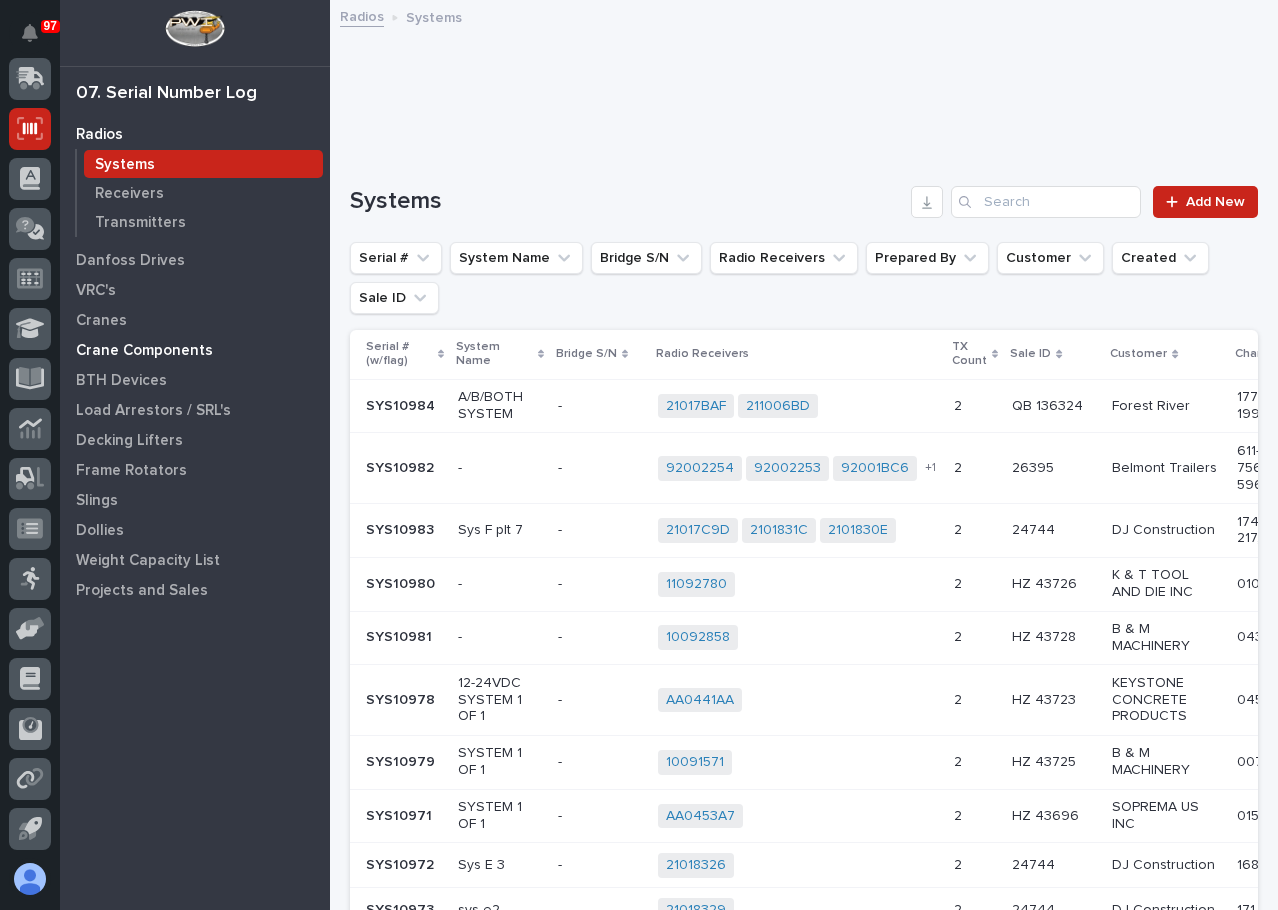 click on "Crane Components" at bounding box center (144, 351) 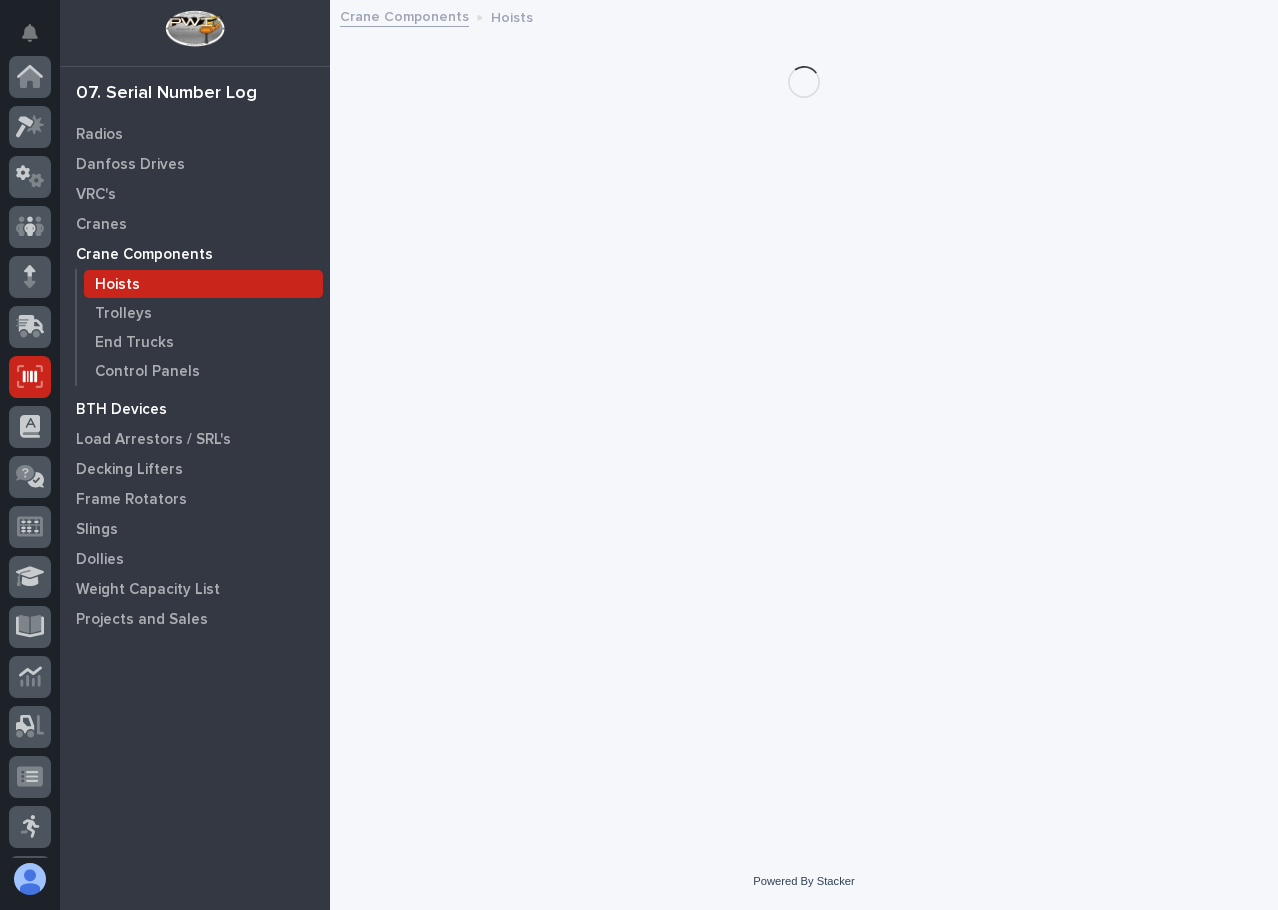 scroll, scrollTop: 248, scrollLeft: 0, axis: vertical 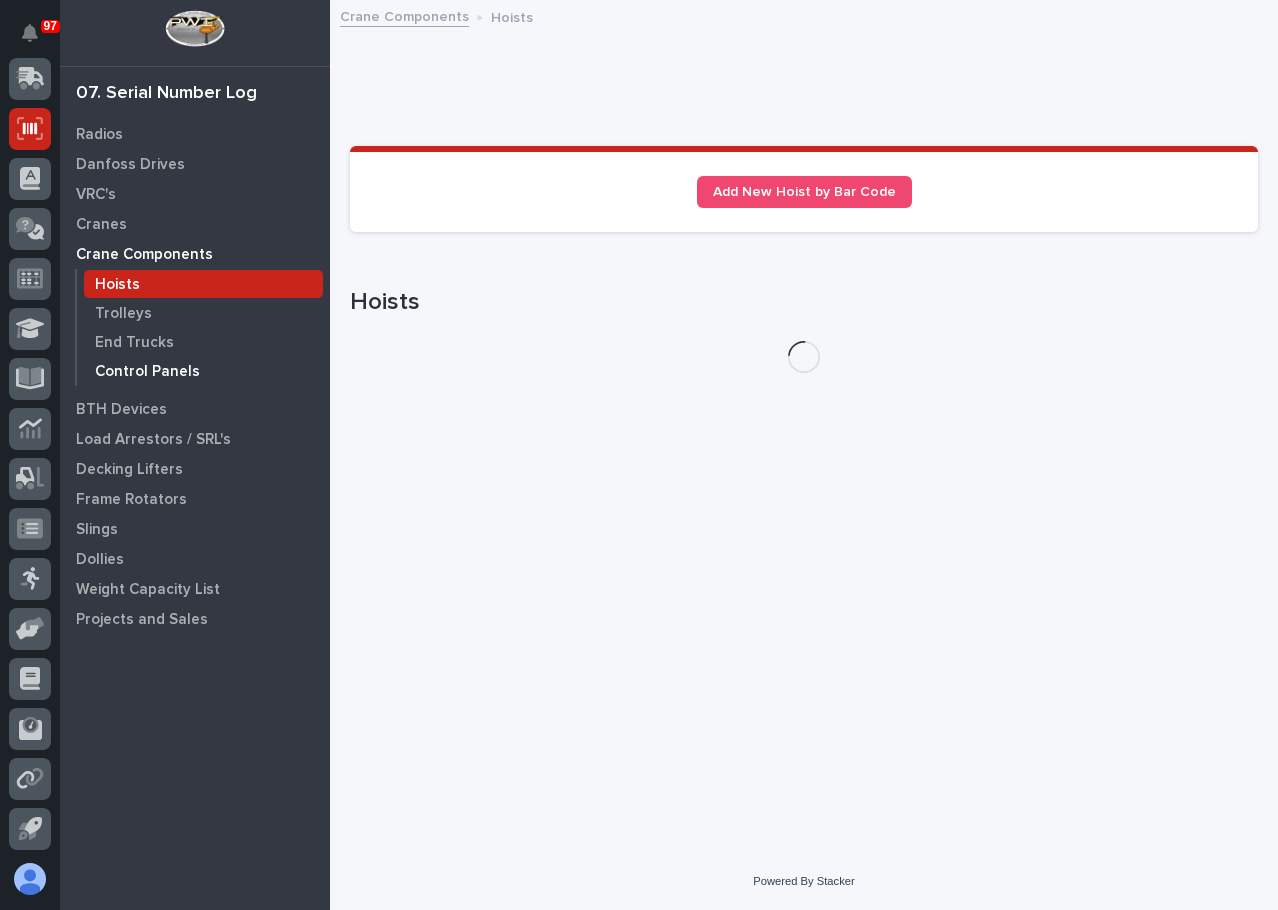 click on "Control Panels" at bounding box center [147, 372] 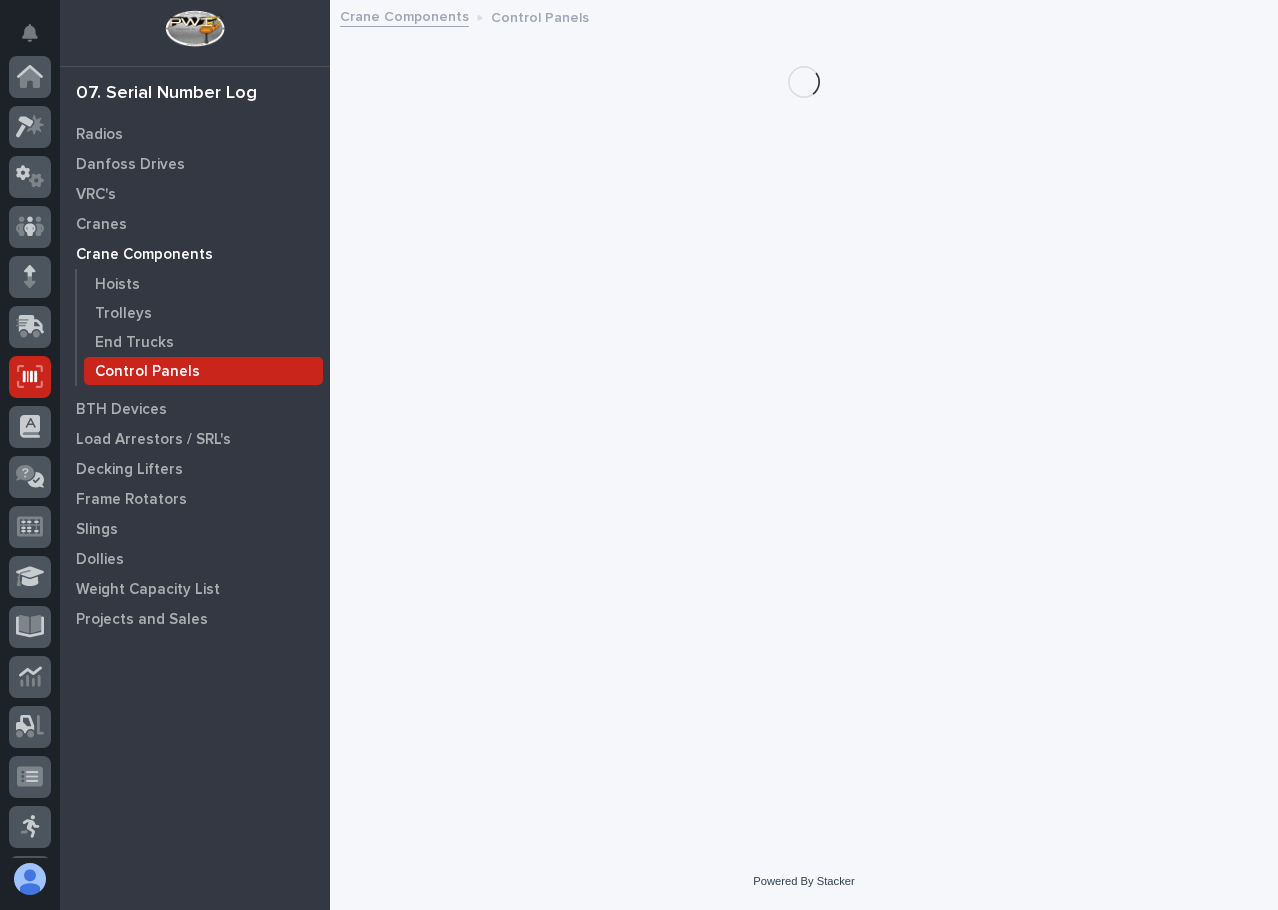 scroll, scrollTop: 248, scrollLeft: 0, axis: vertical 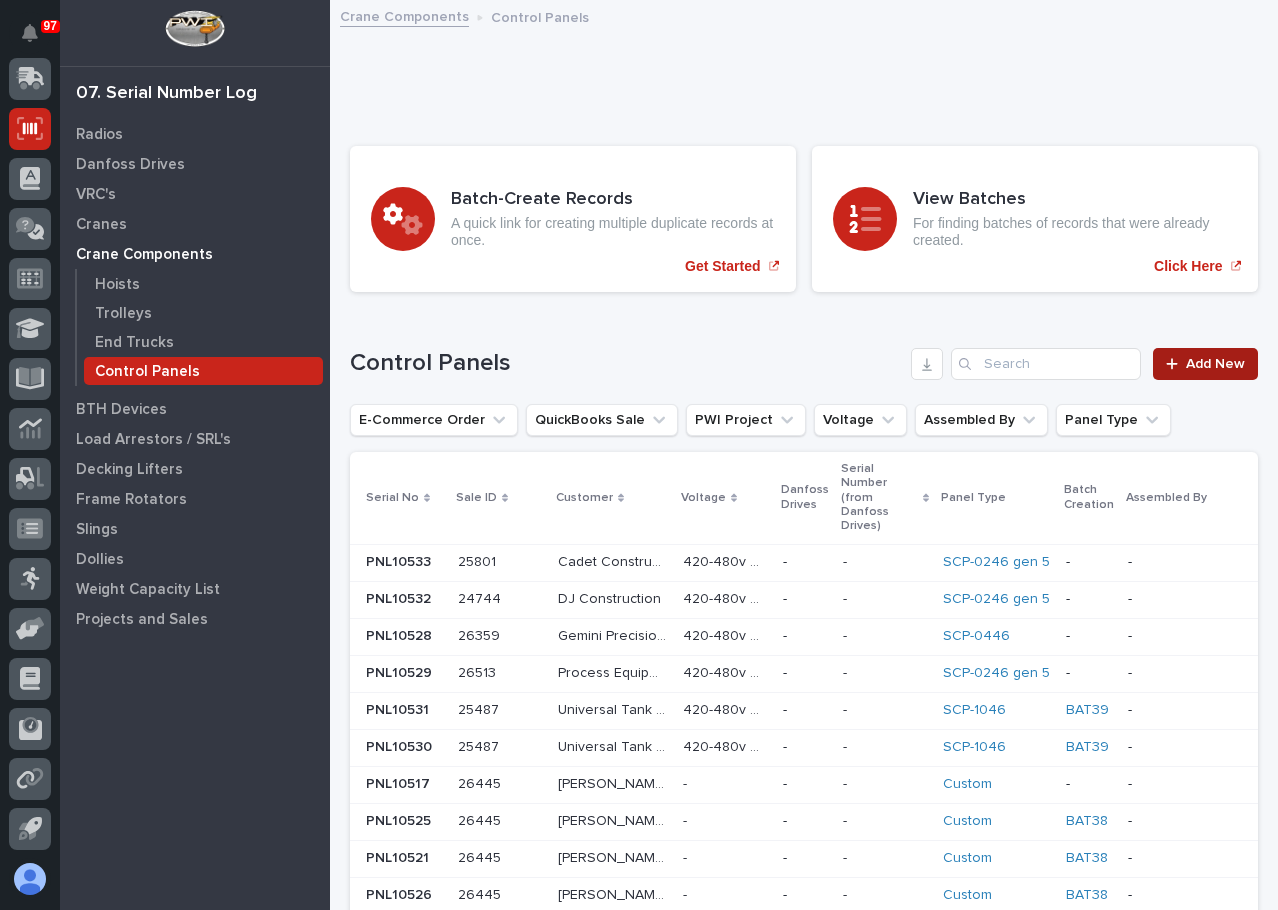 click on "Add New" at bounding box center (1205, 364) 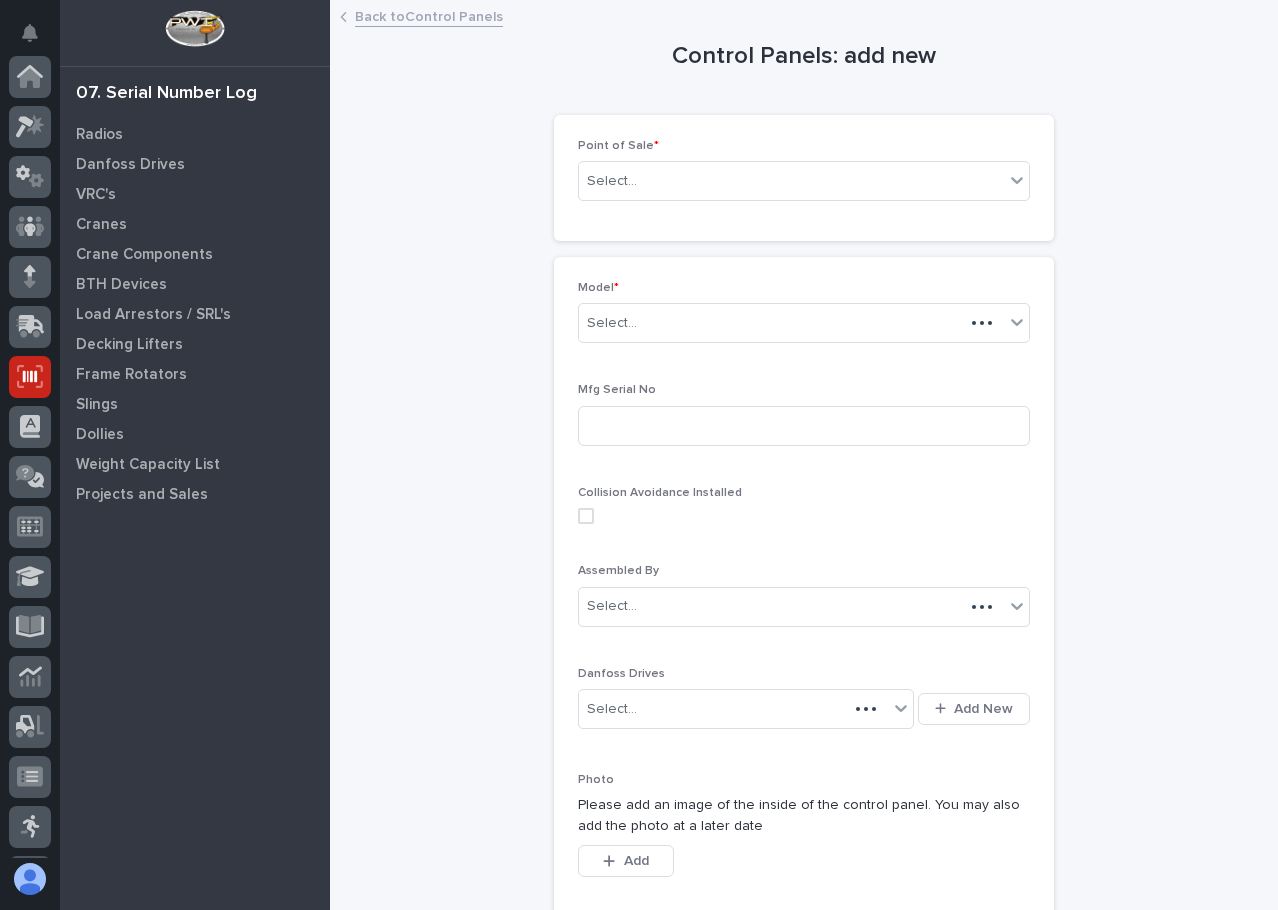 scroll, scrollTop: 248, scrollLeft: 0, axis: vertical 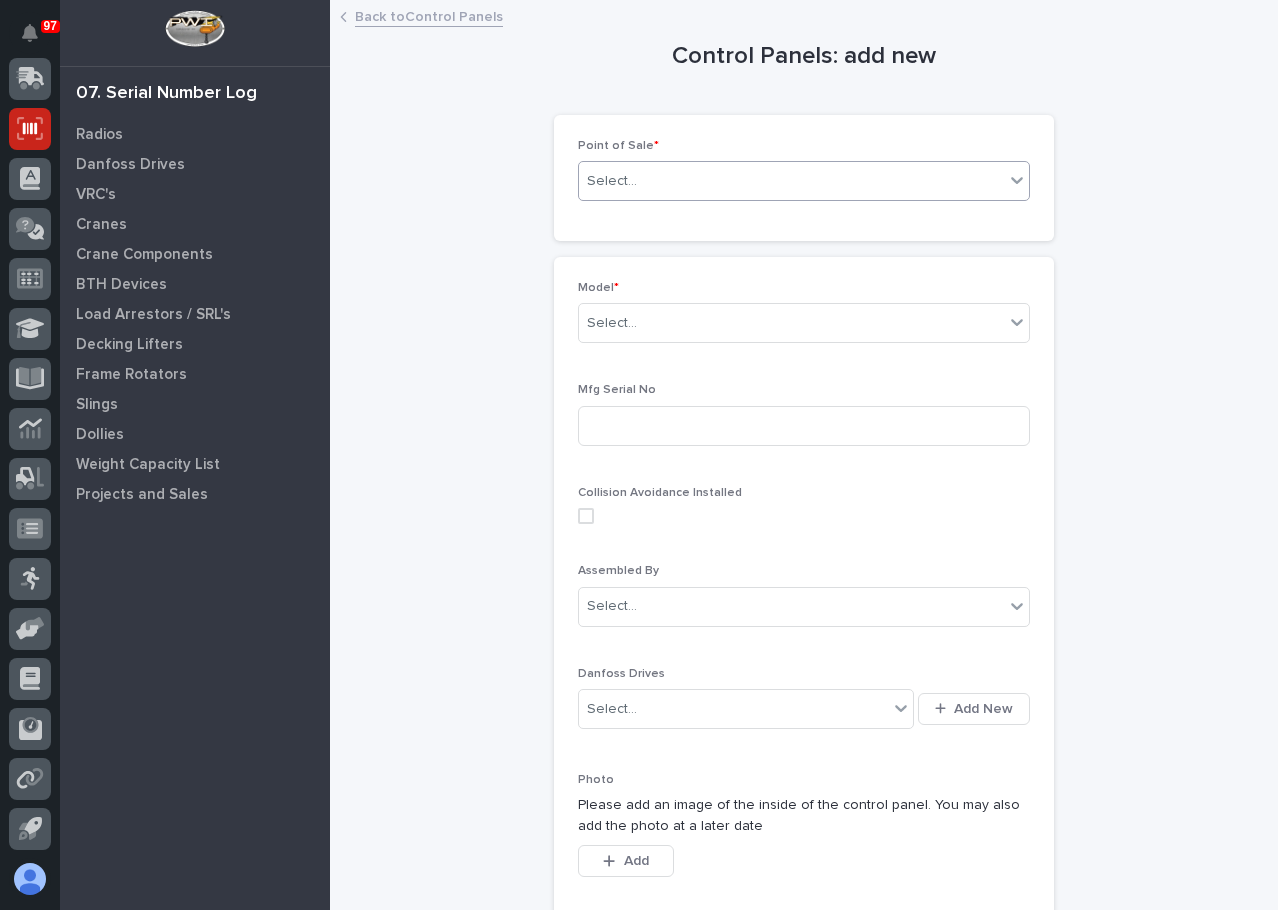 click on "Select..." at bounding box center [791, 181] 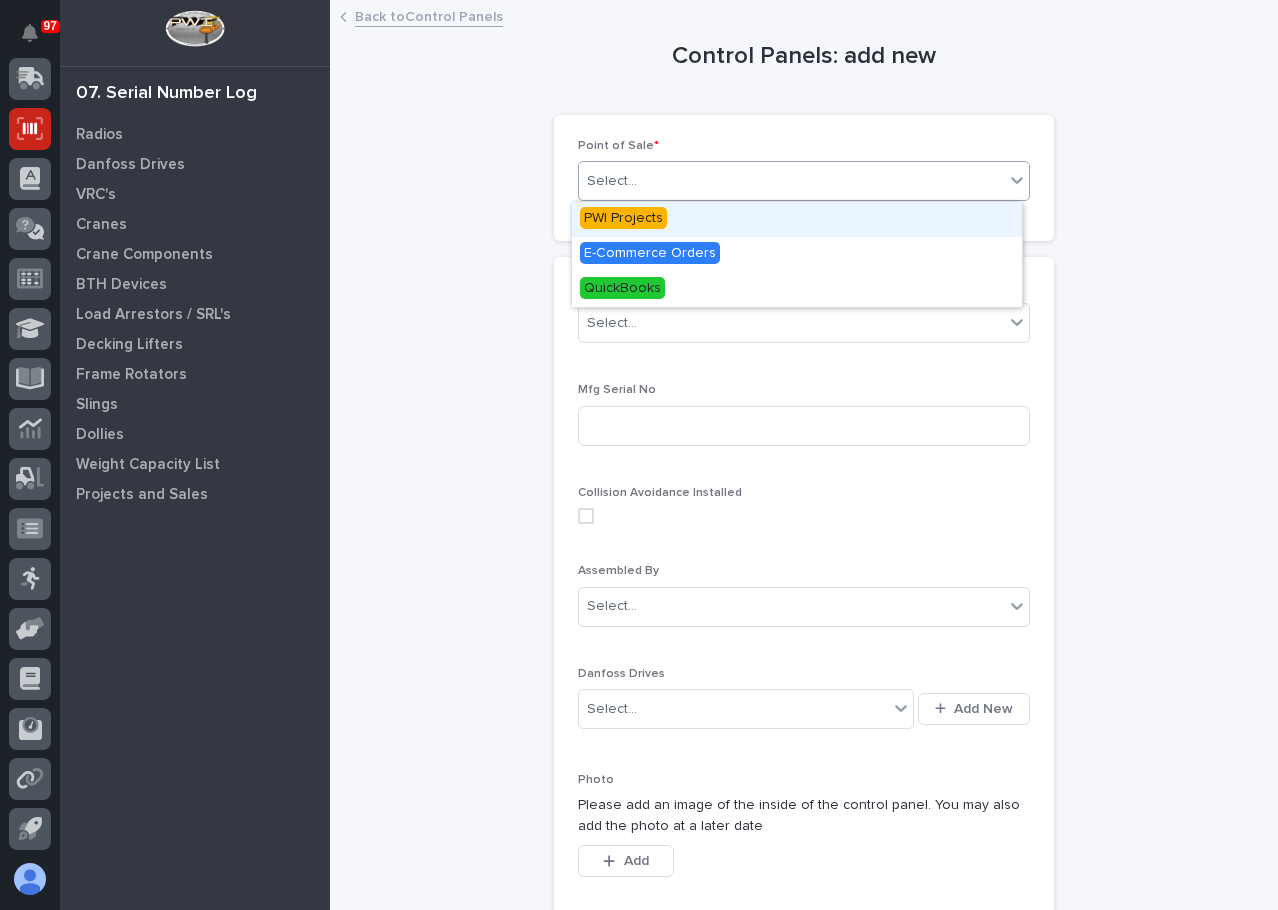 click on "PWI Projects" at bounding box center [797, 219] 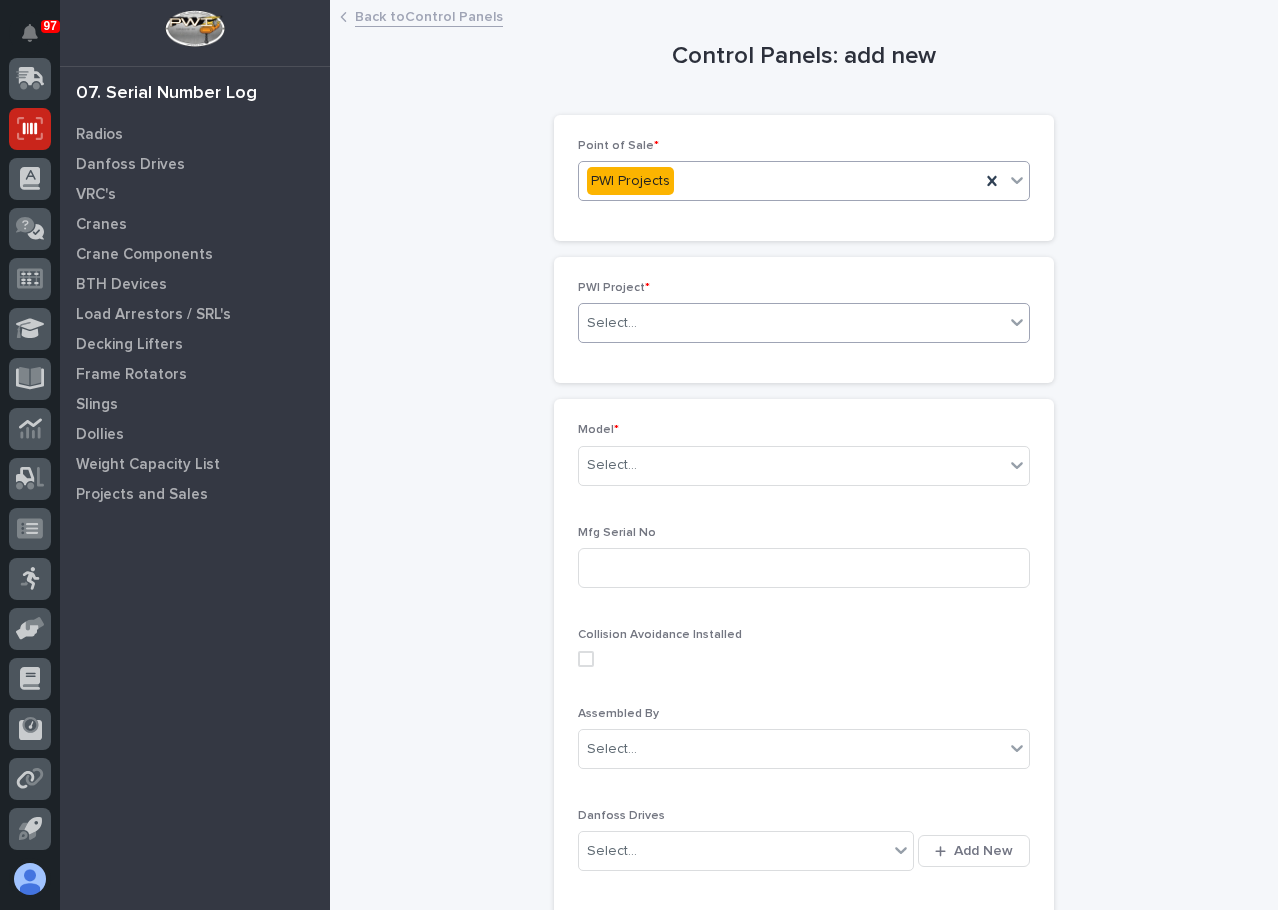 click on "Select..." at bounding box center [612, 323] 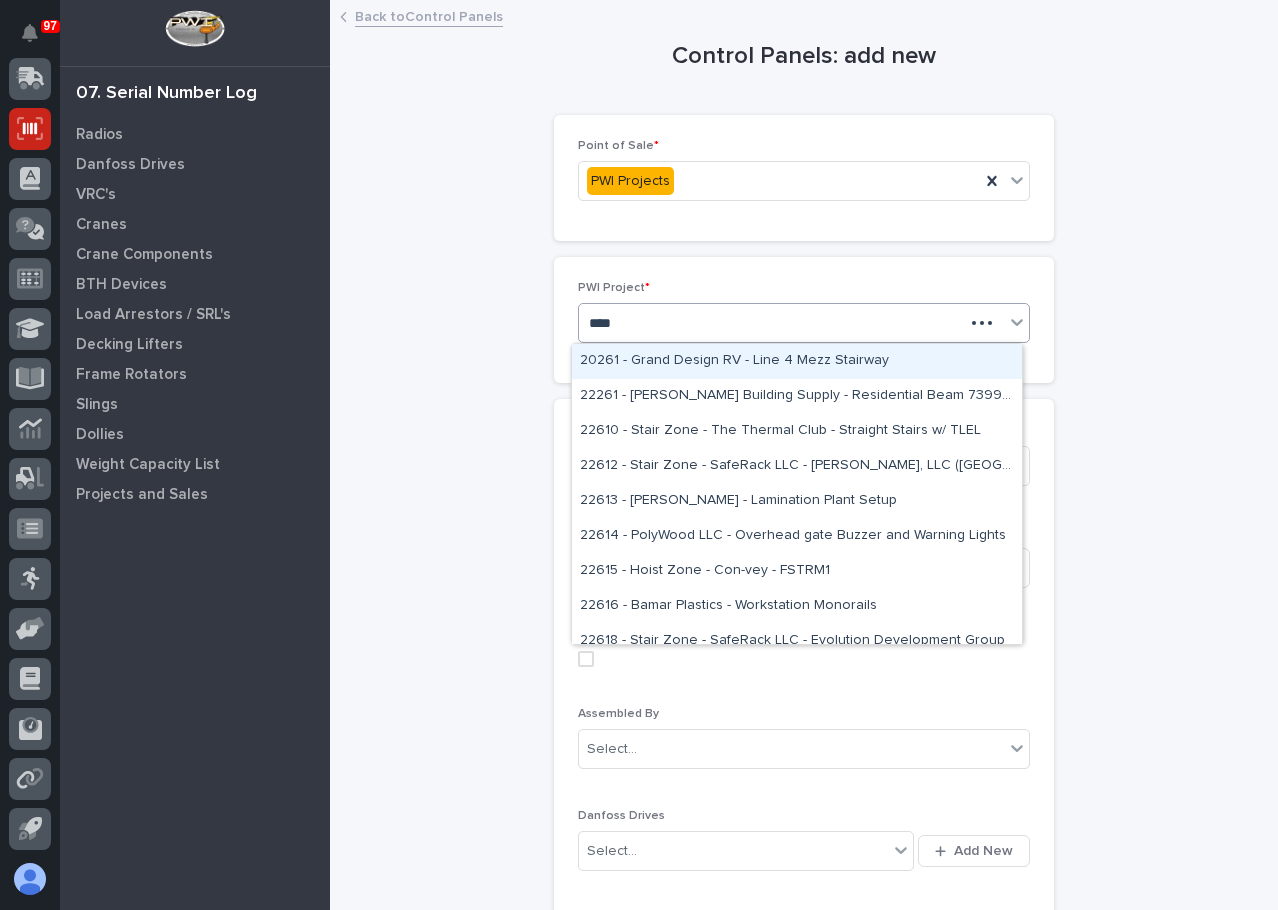type on "*****" 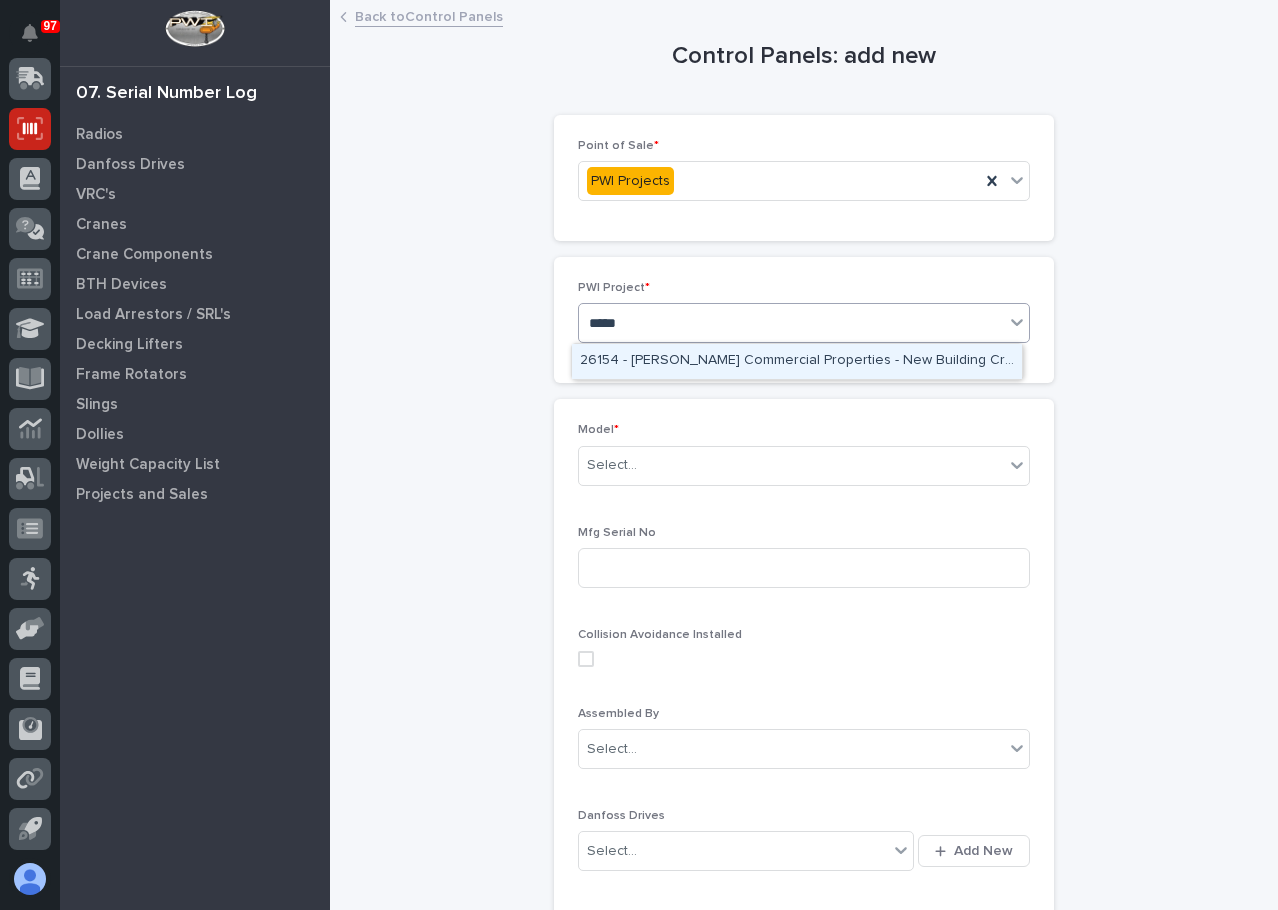 click on "26154 - Graber Commercial Properties - New Building Crane in Plymouth" at bounding box center (797, 361) 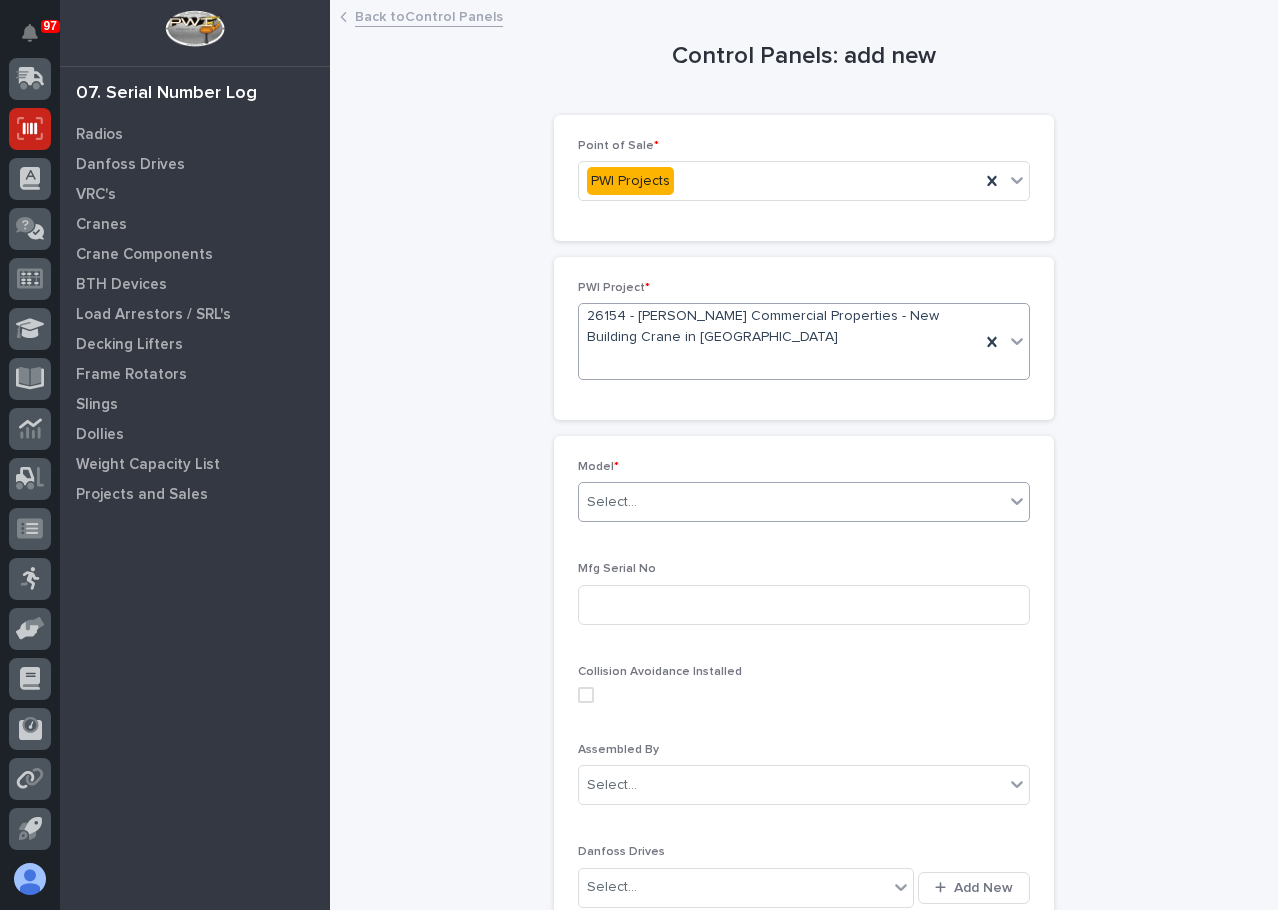 click on "Select..." at bounding box center [612, 502] 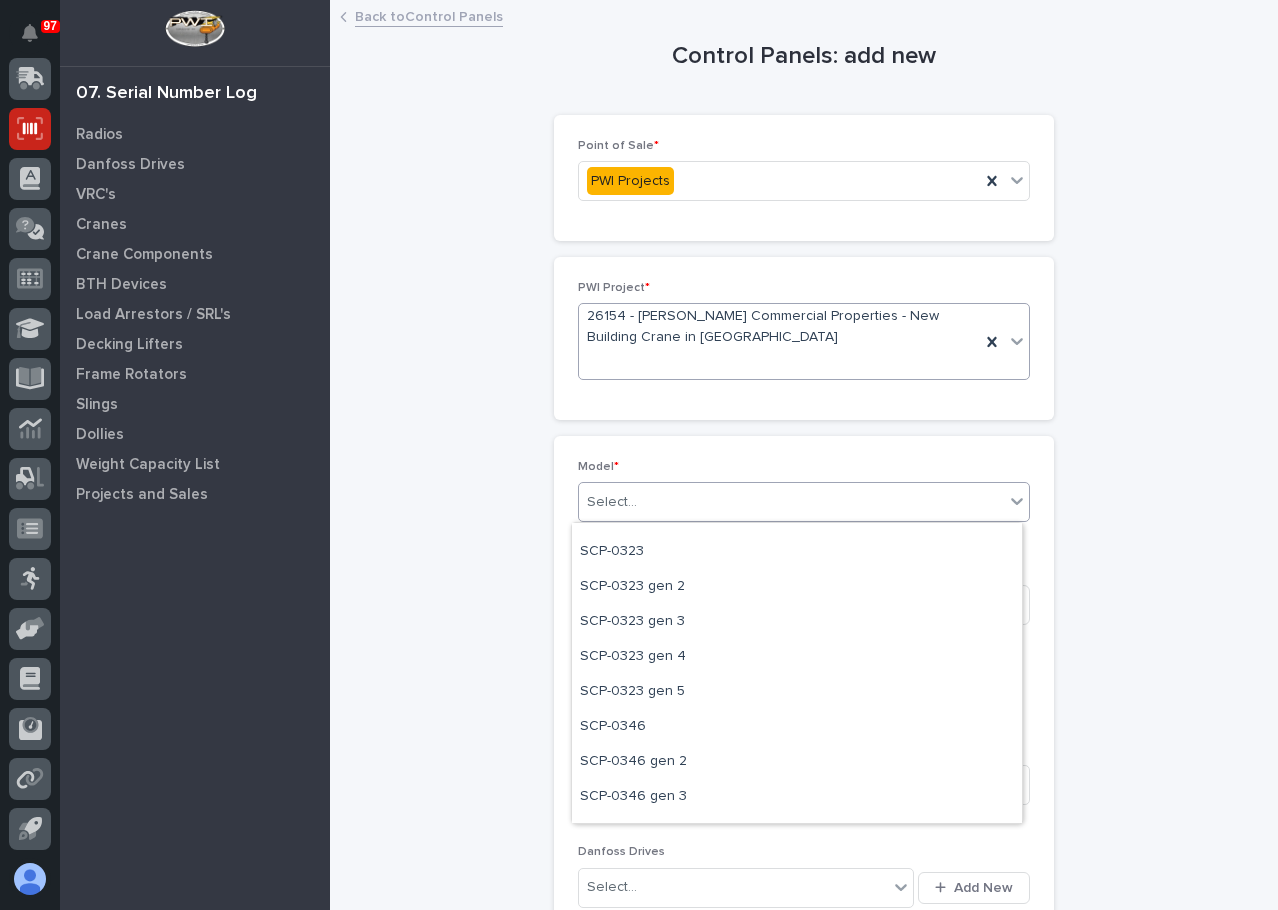 scroll, scrollTop: 200, scrollLeft: 0, axis: vertical 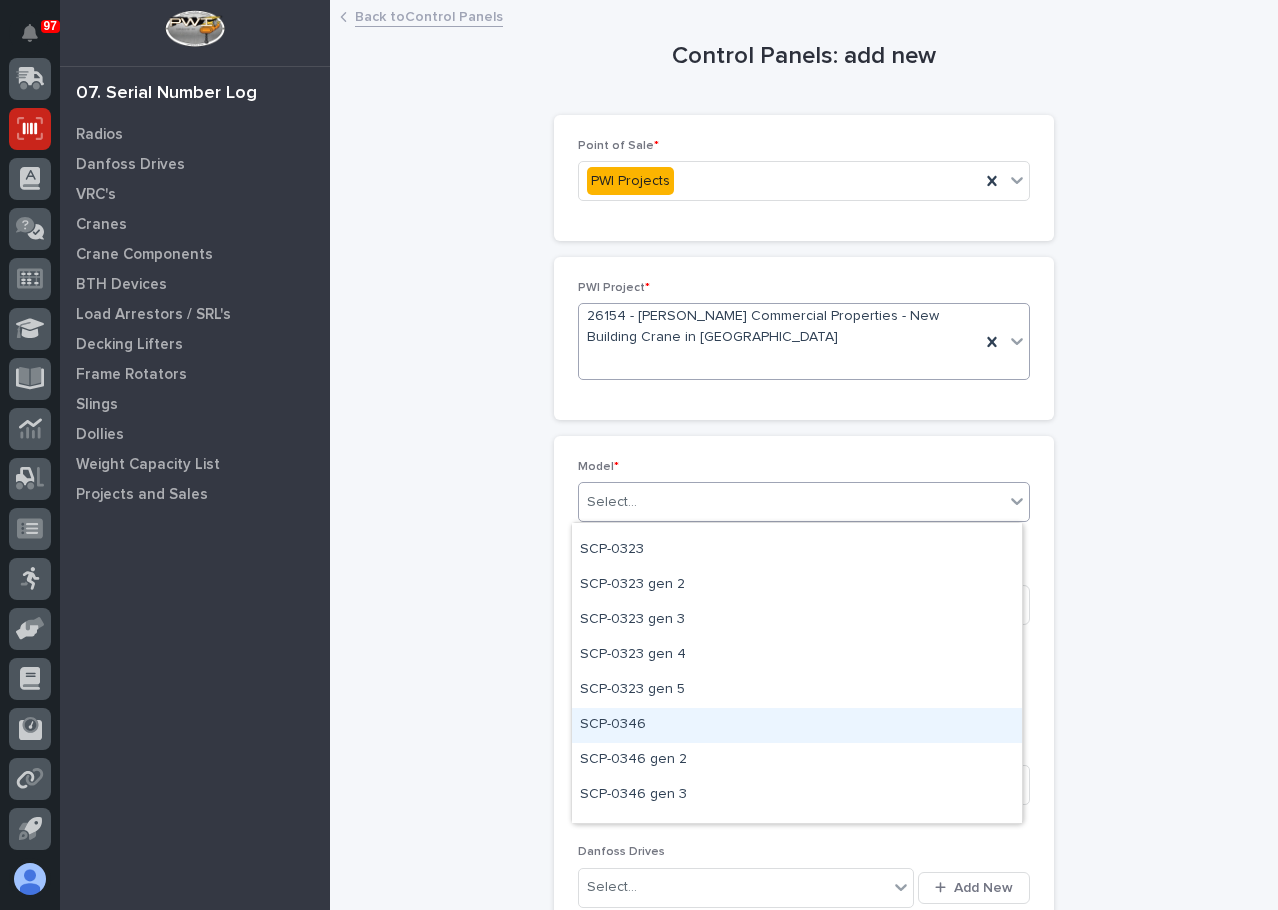 click on "SCP-0346" at bounding box center (797, 725) 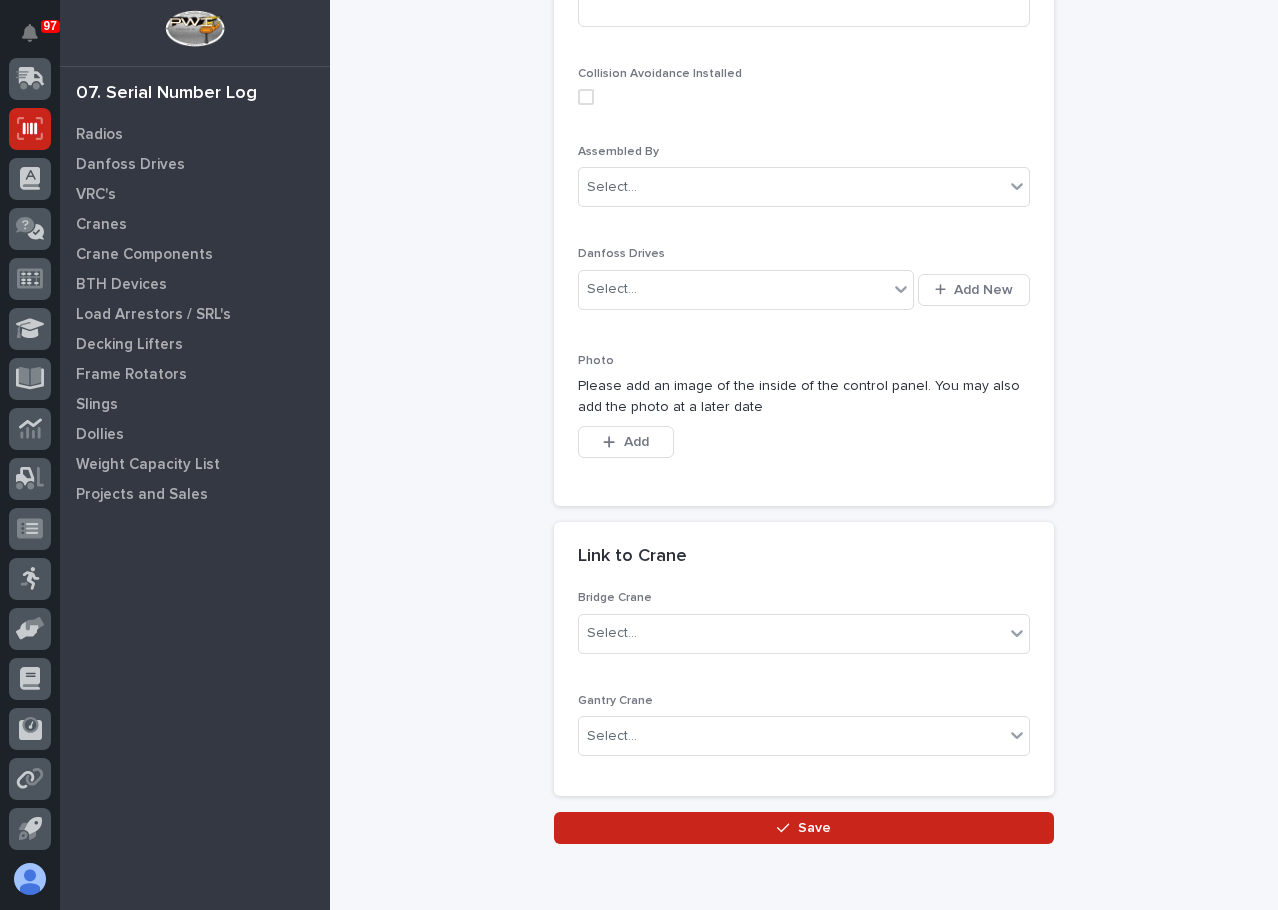 scroll, scrollTop: 600, scrollLeft: 0, axis: vertical 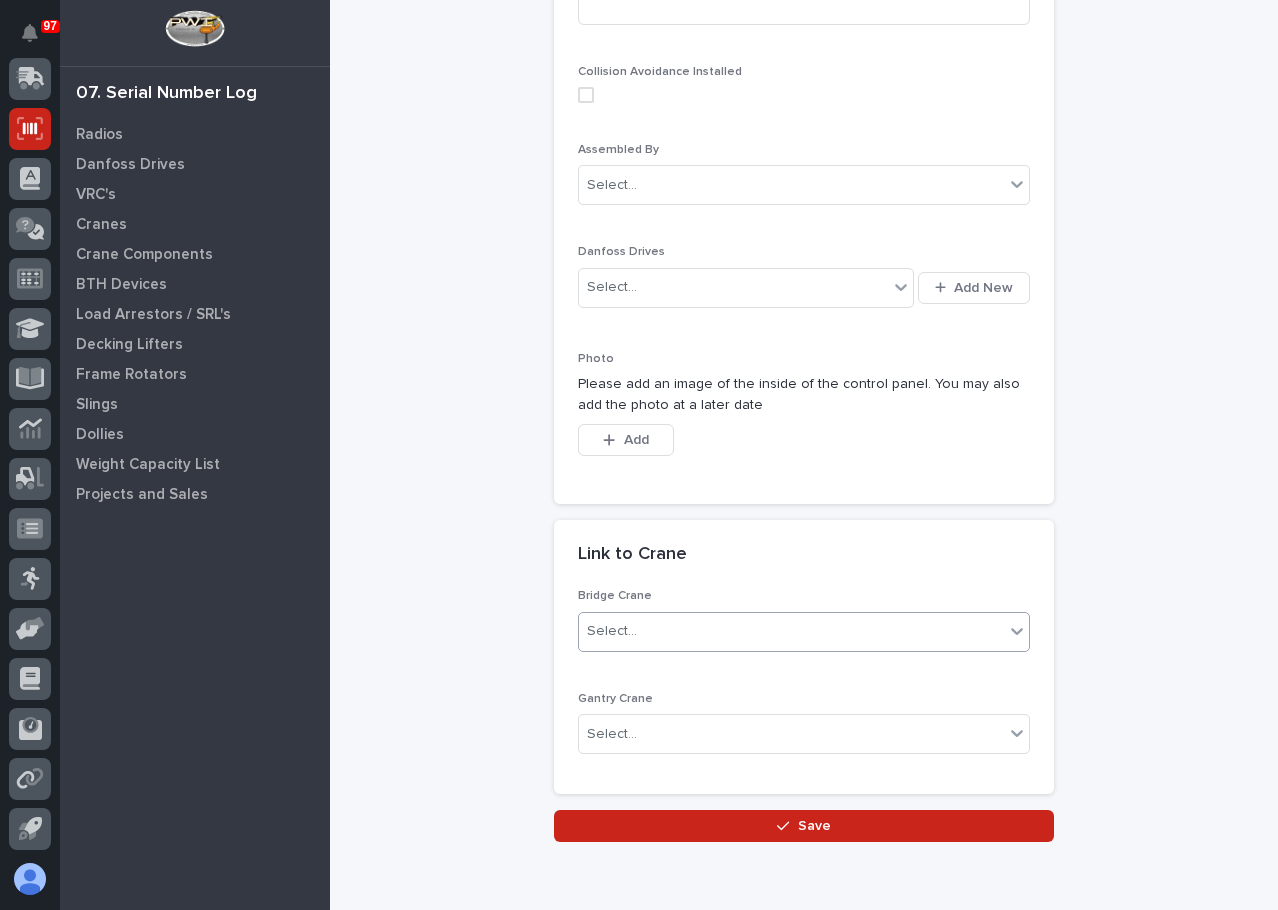 click on "Select..." at bounding box center (791, 631) 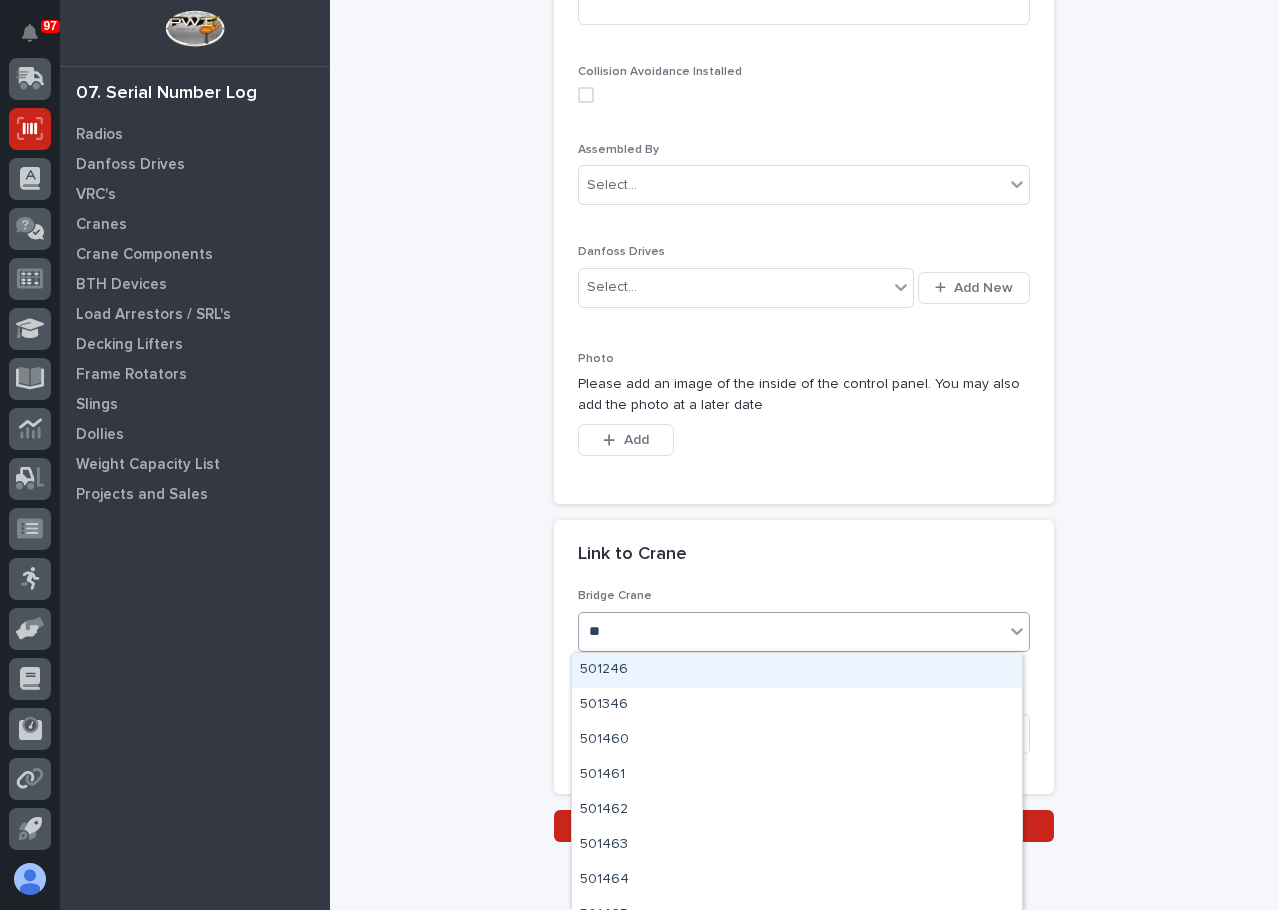 type on "***" 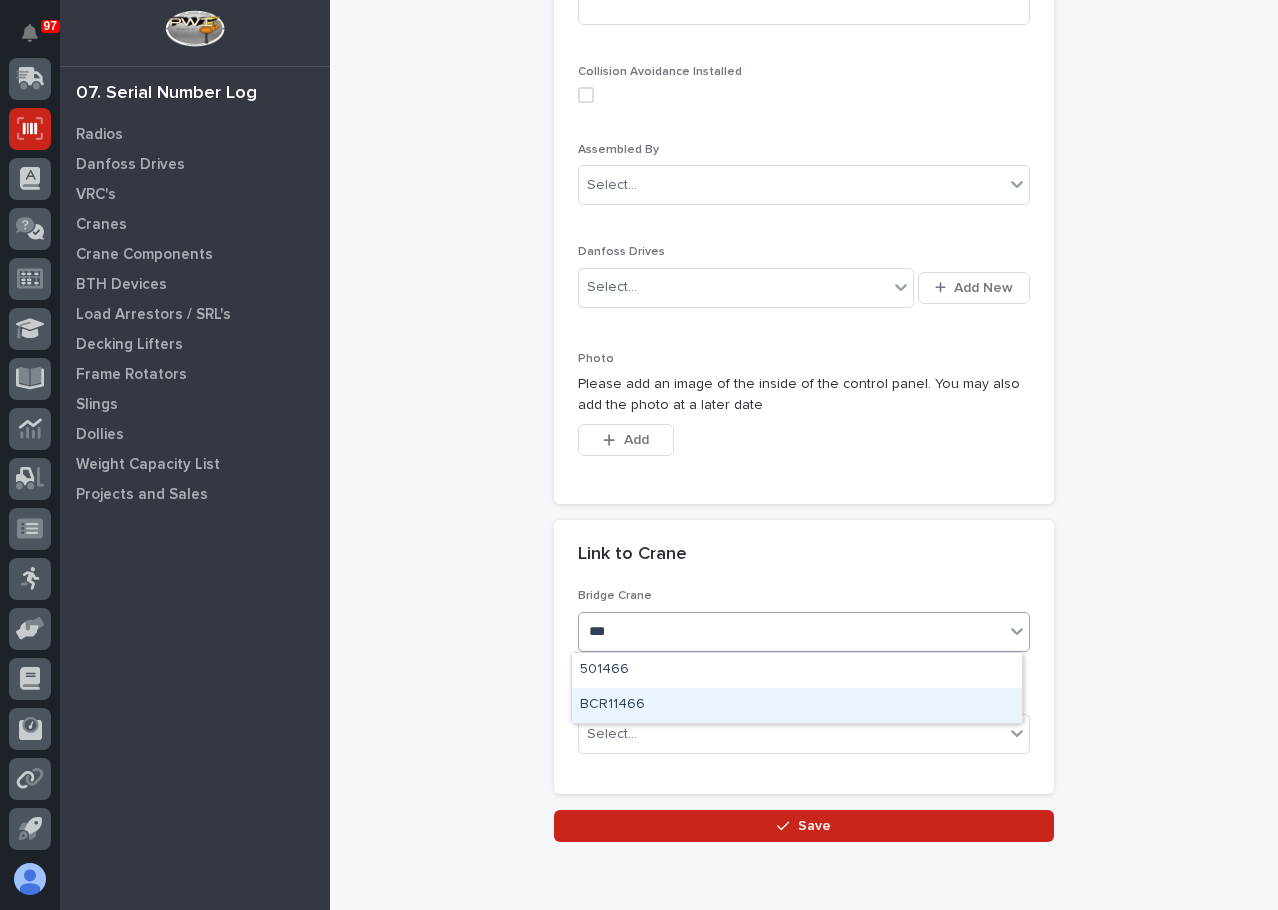 click on "BCR11466" at bounding box center (797, 705) 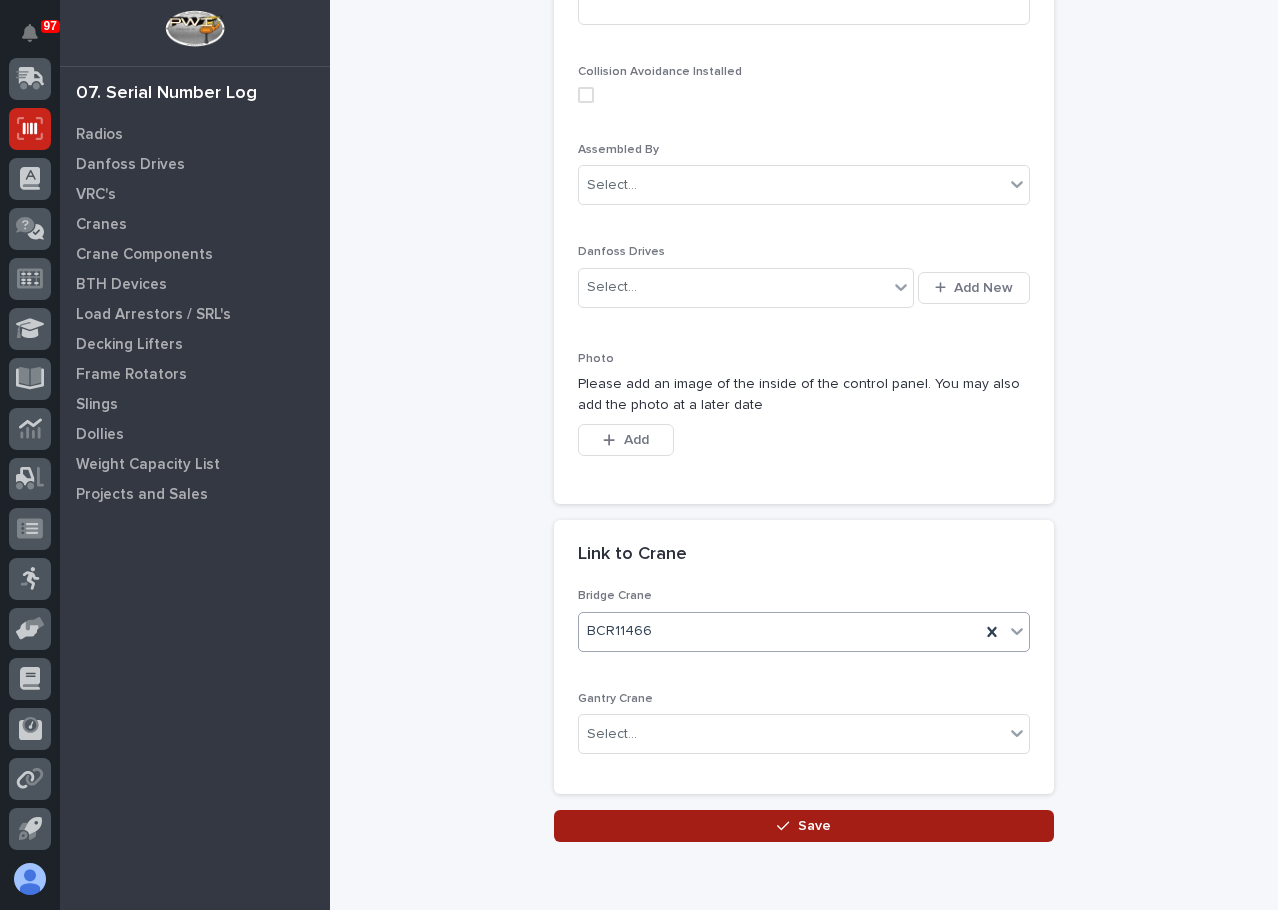 click on "Save" at bounding box center (804, 826) 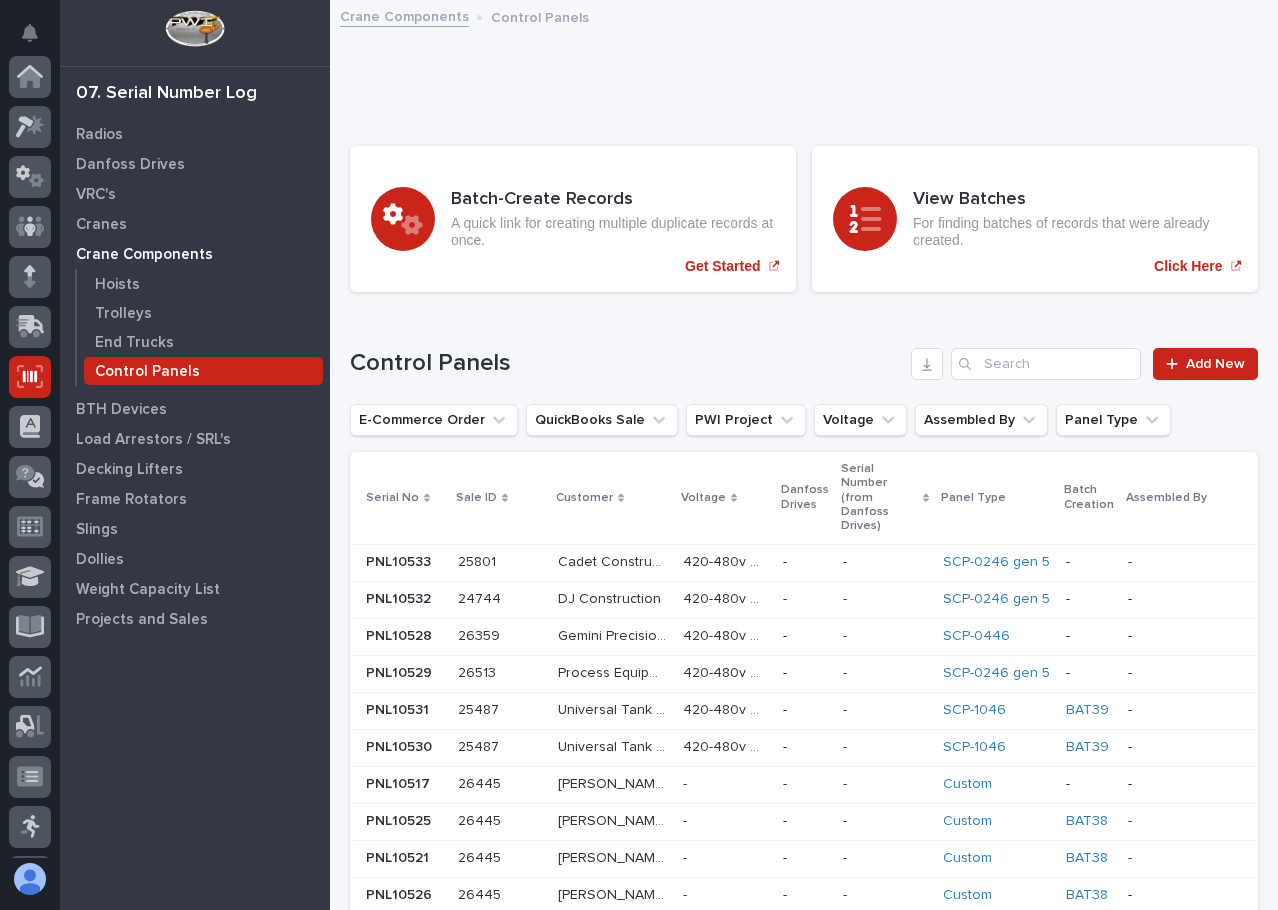 scroll, scrollTop: 248, scrollLeft: 0, axis: vertical 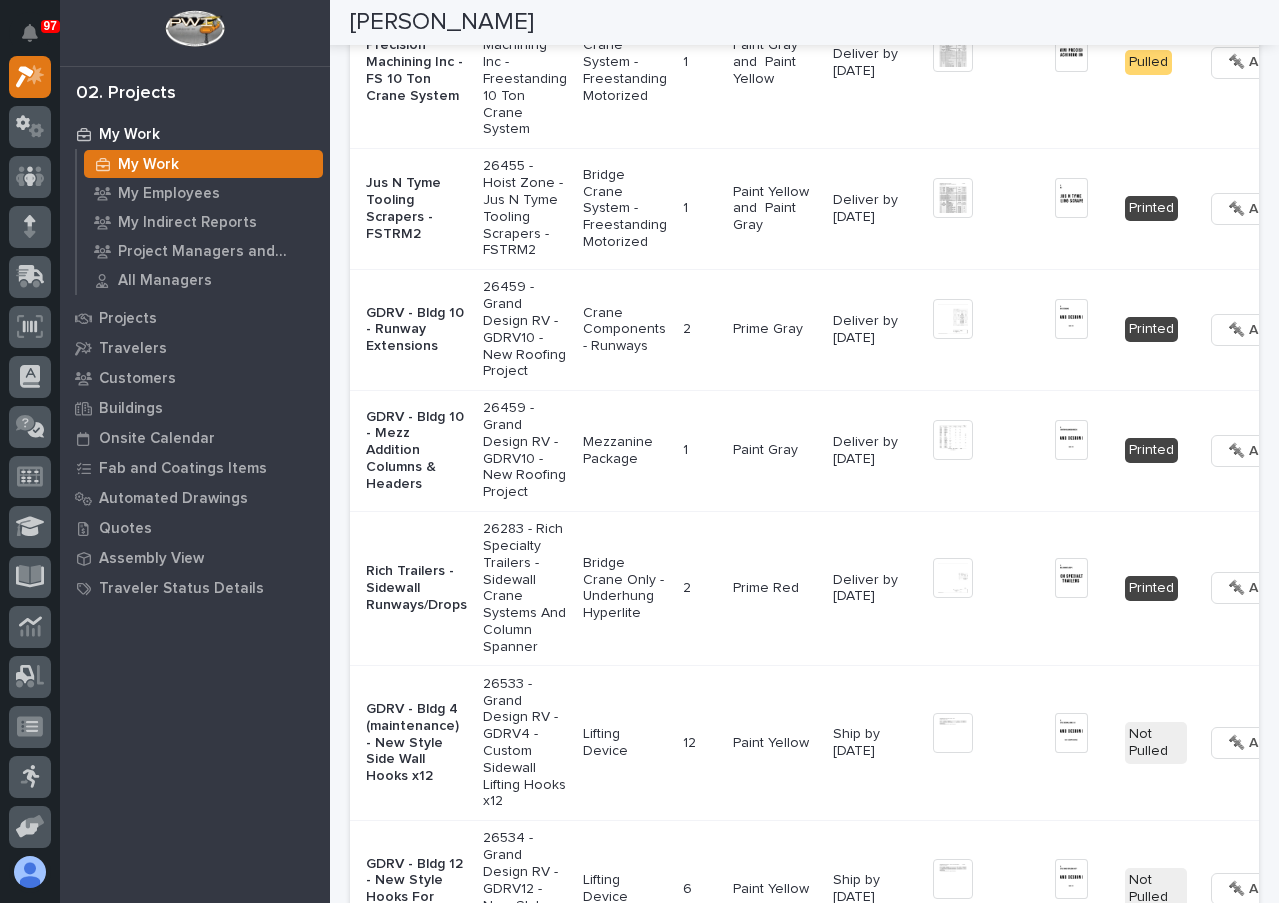 click at bounding box center [953, -215] 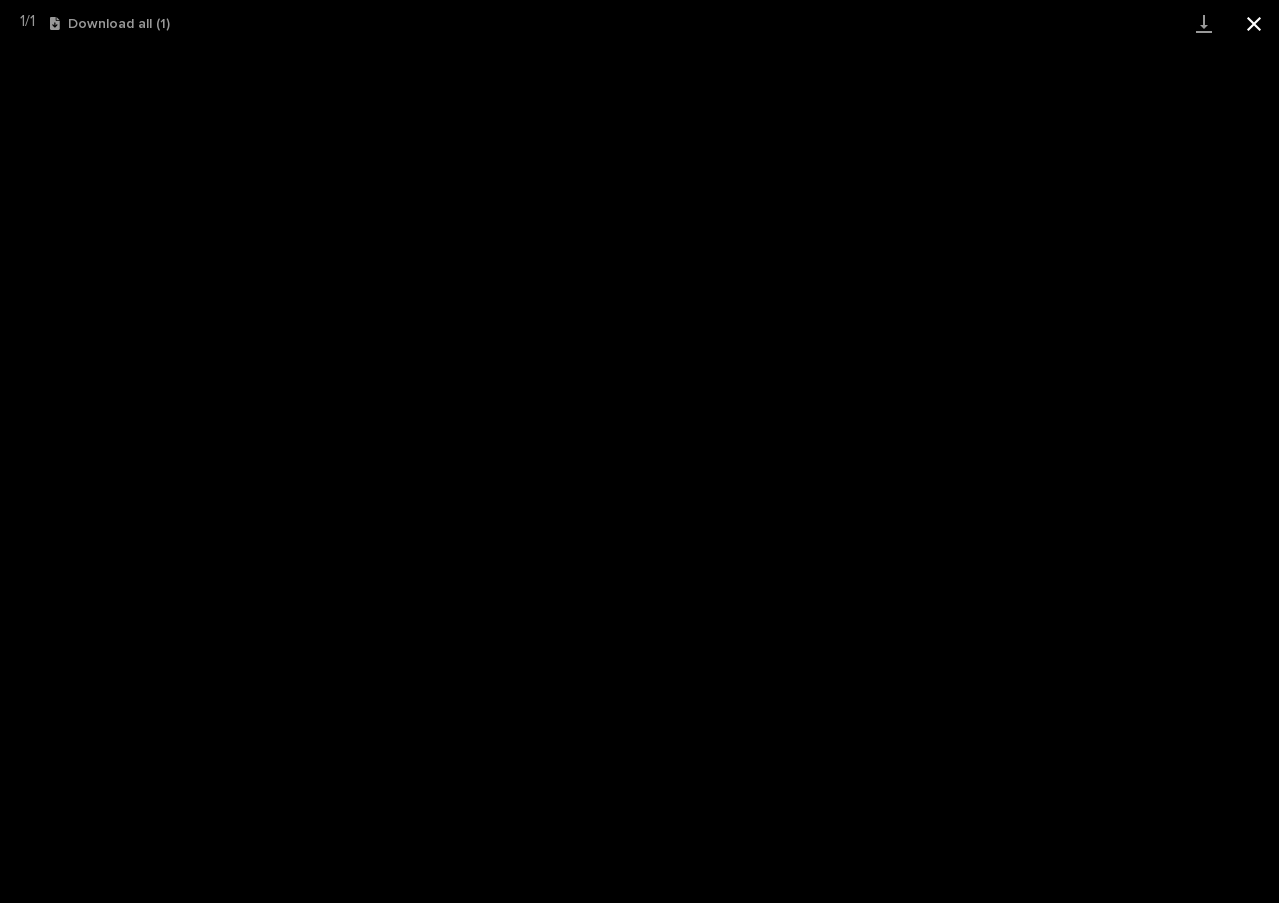 click at bounding box center (1254, 23) 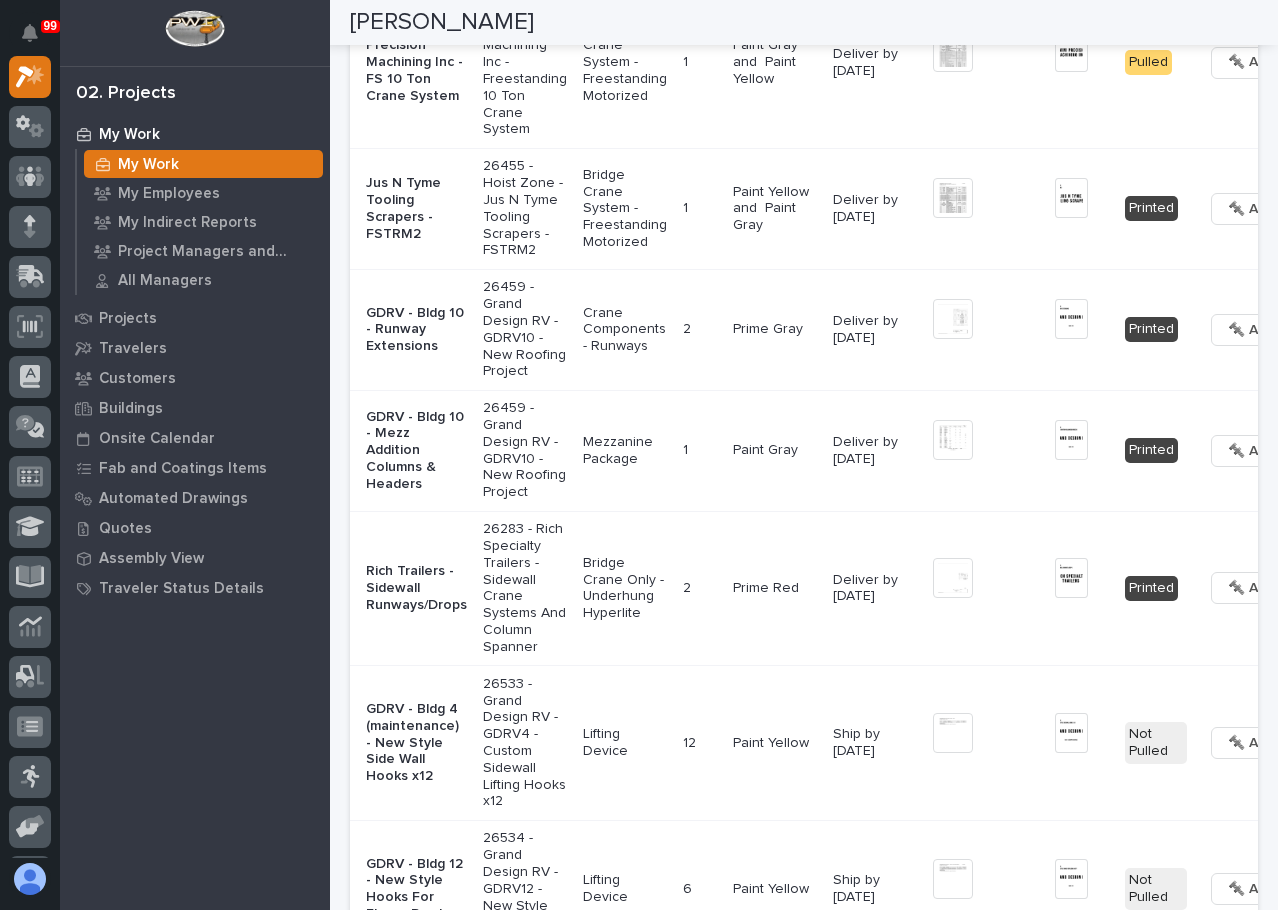 scroll, scrollTop: 2757, scrollLeft: 0, axis: vertical 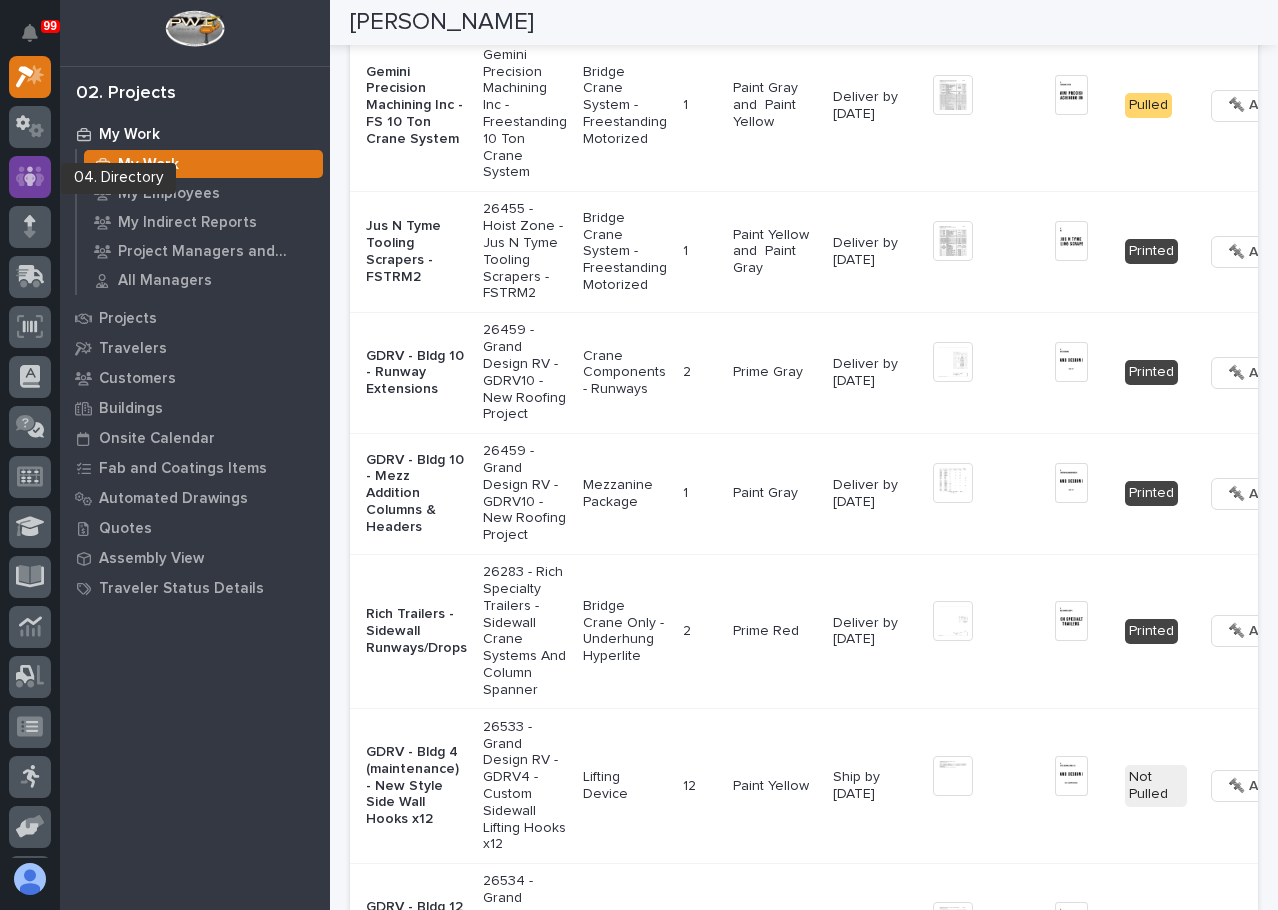 click 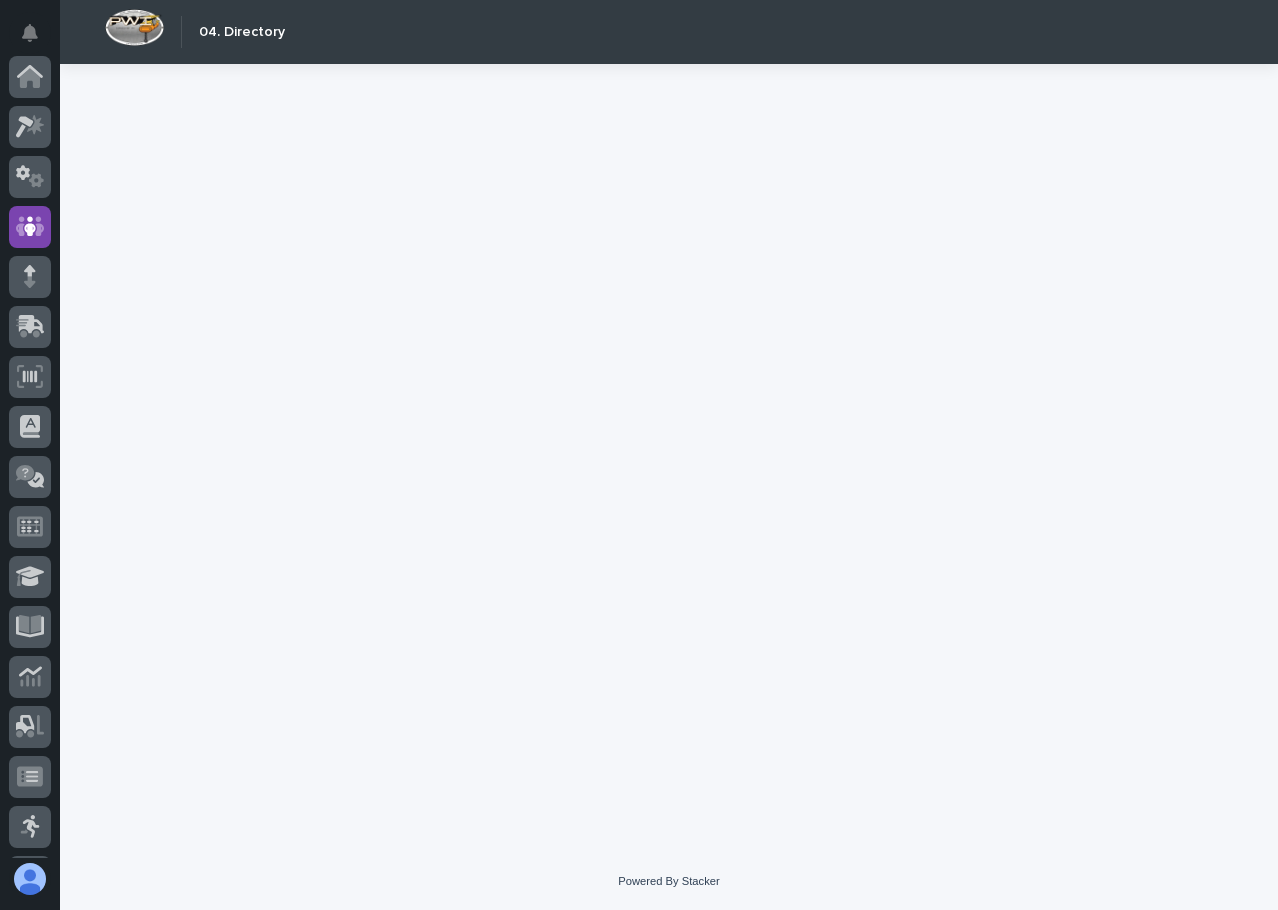 scroll, scrollTop: 0, scrollLeft: 0, axis: both 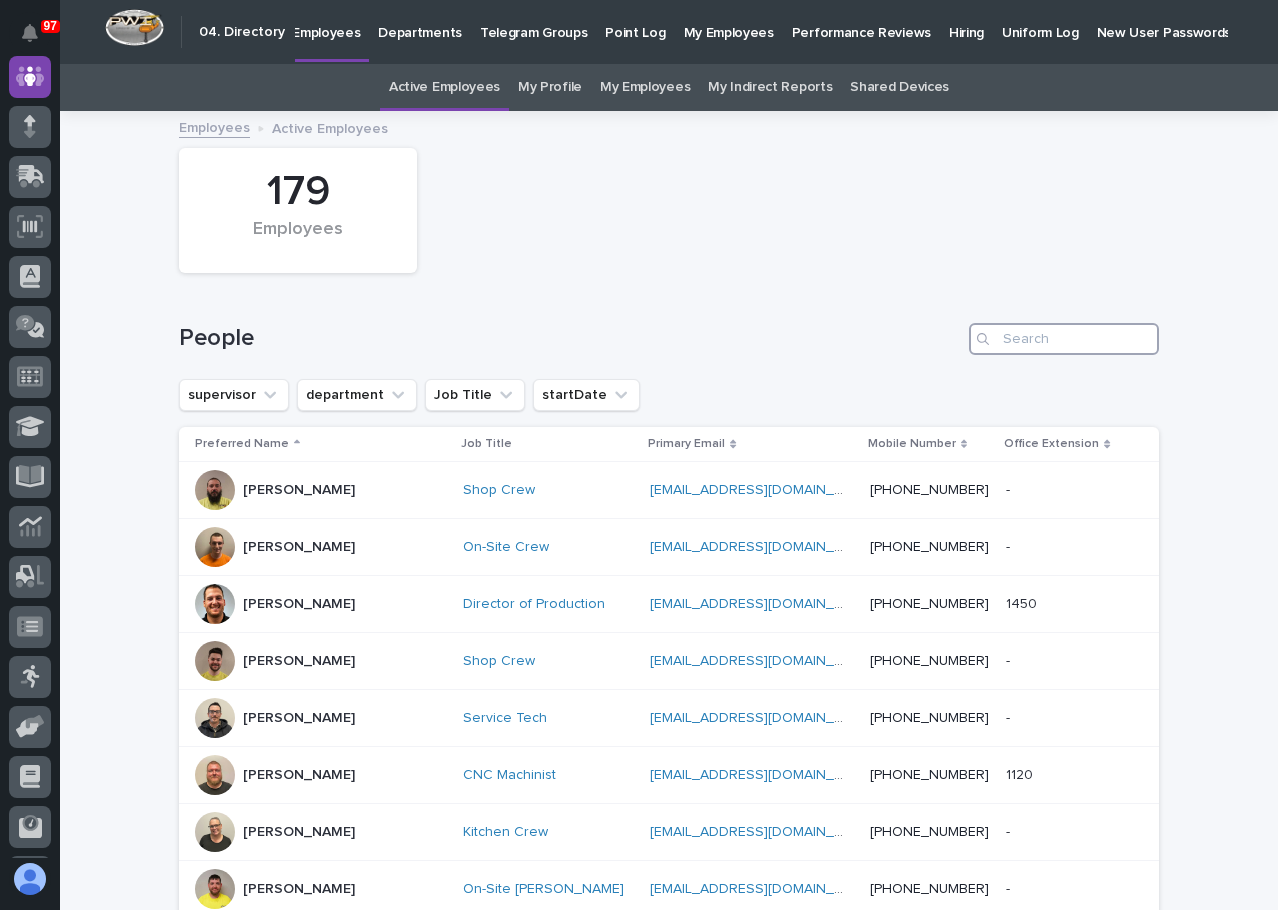 click at bounding box center [1064, 339] 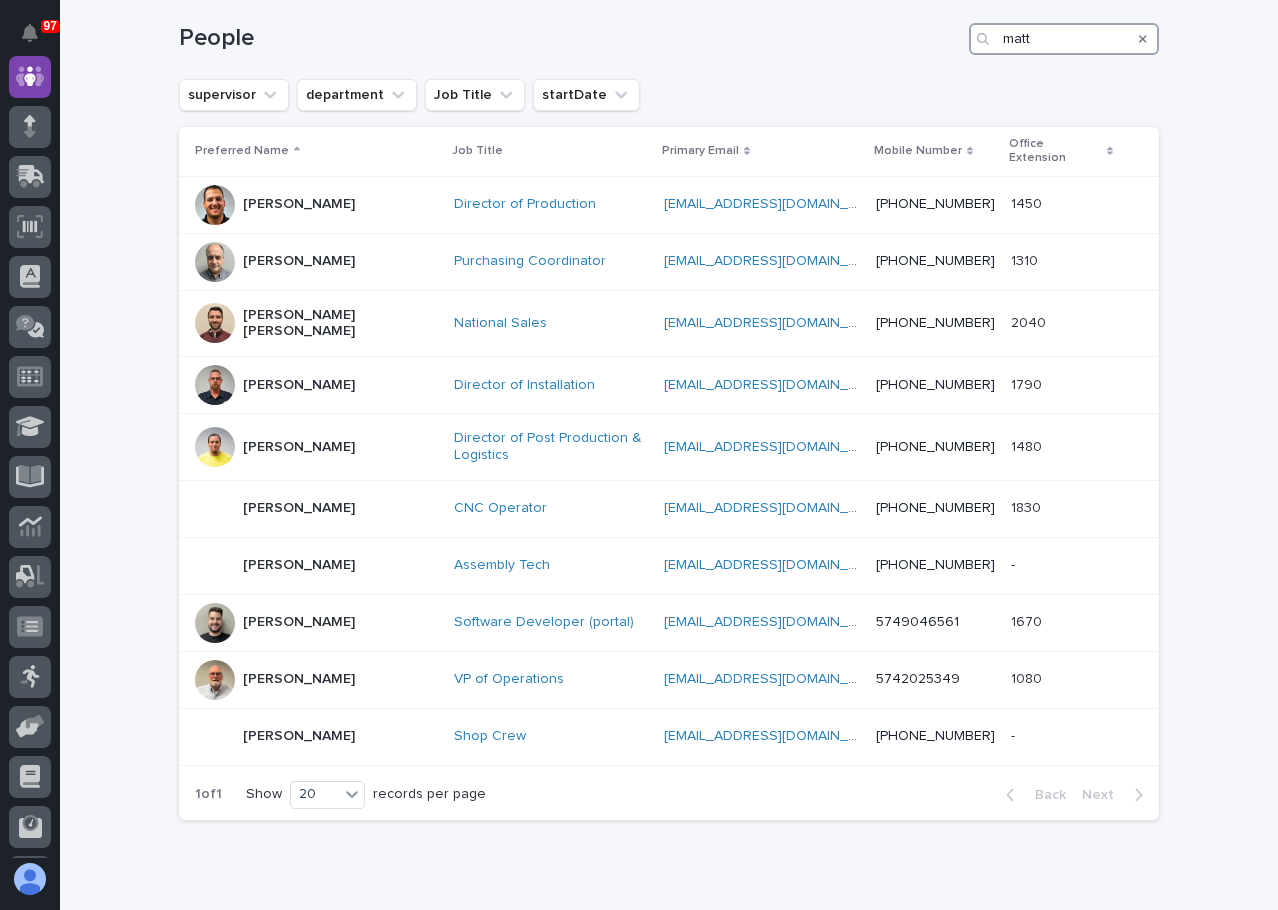 scroll, scrollTop: 0, scrollLeft: 0, axis: both 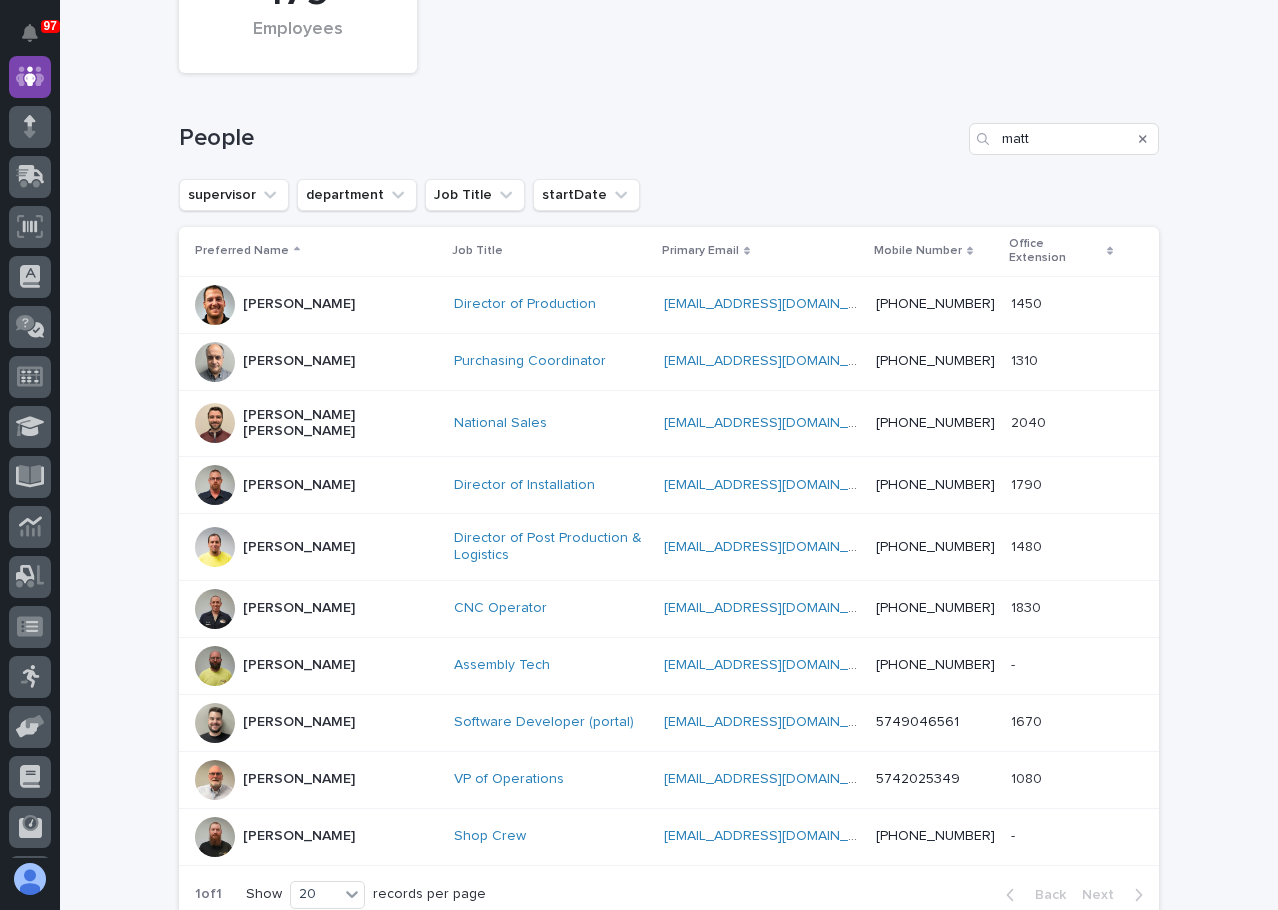 drag, startPoint x: 694, startPoint y: 753, endPoint x: 782, endPoint y: 160, distance: 599.49396 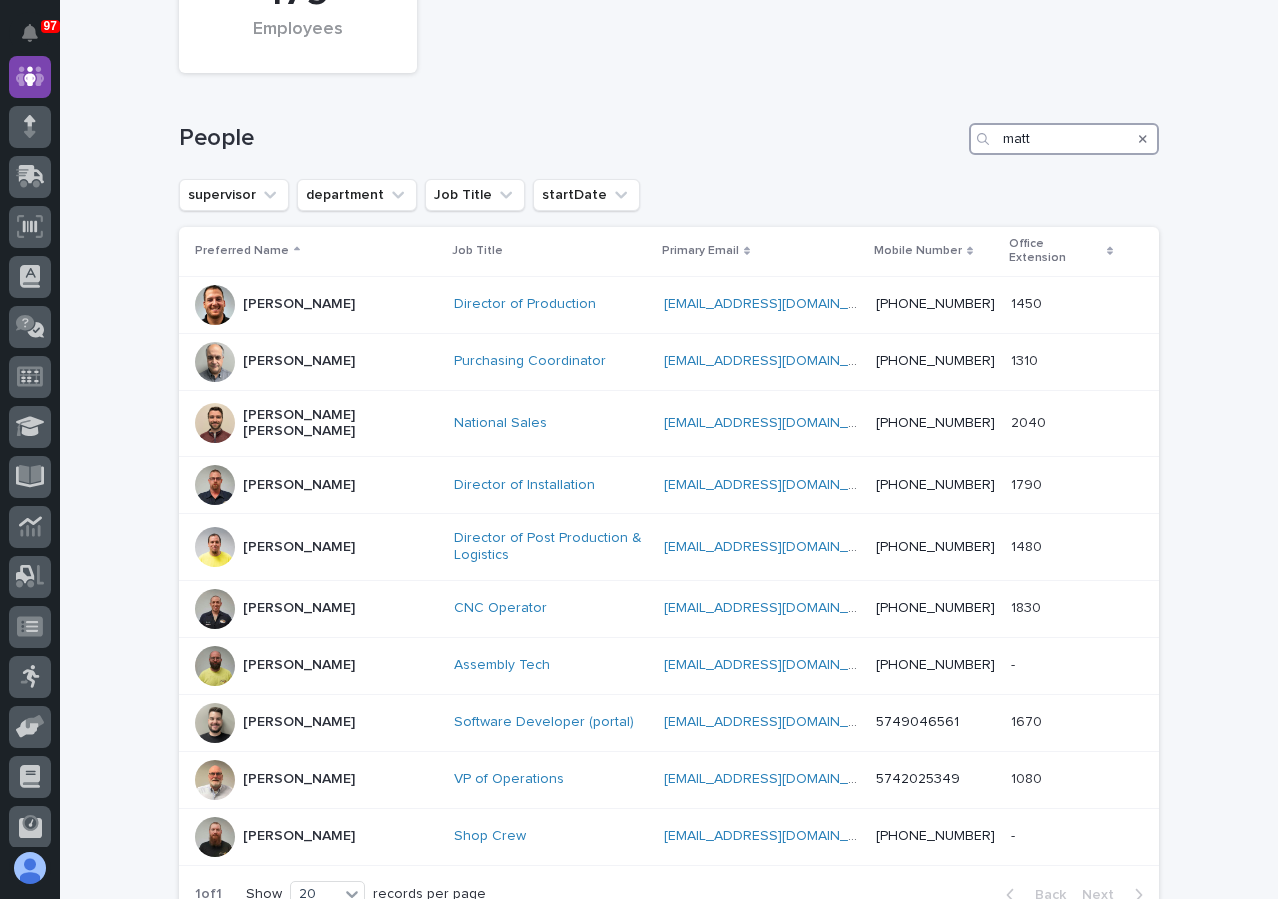 click on "matt" at bounding box center (1064, 139) 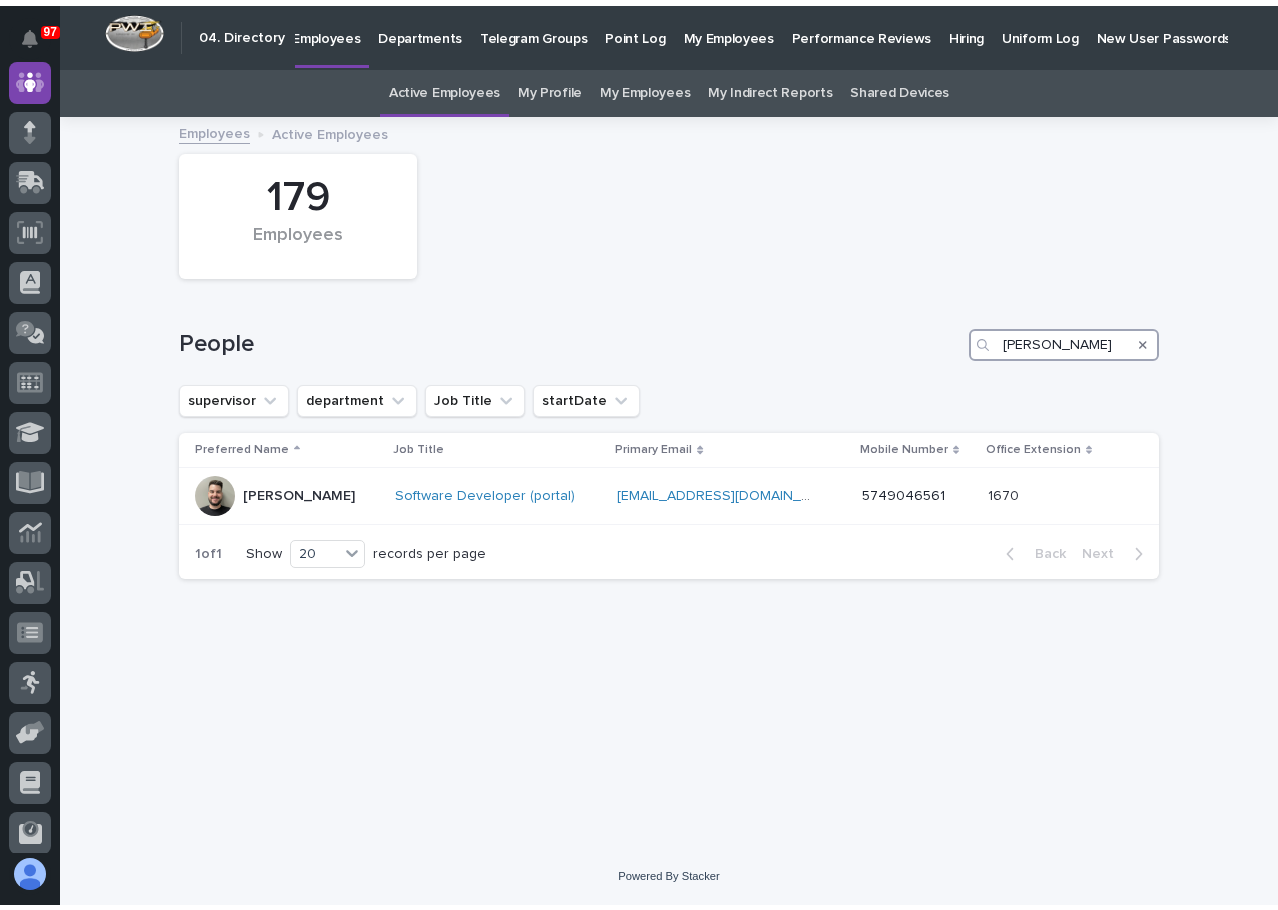 scroll, scrollTop: 0, scrollLeft: 0, axis: both 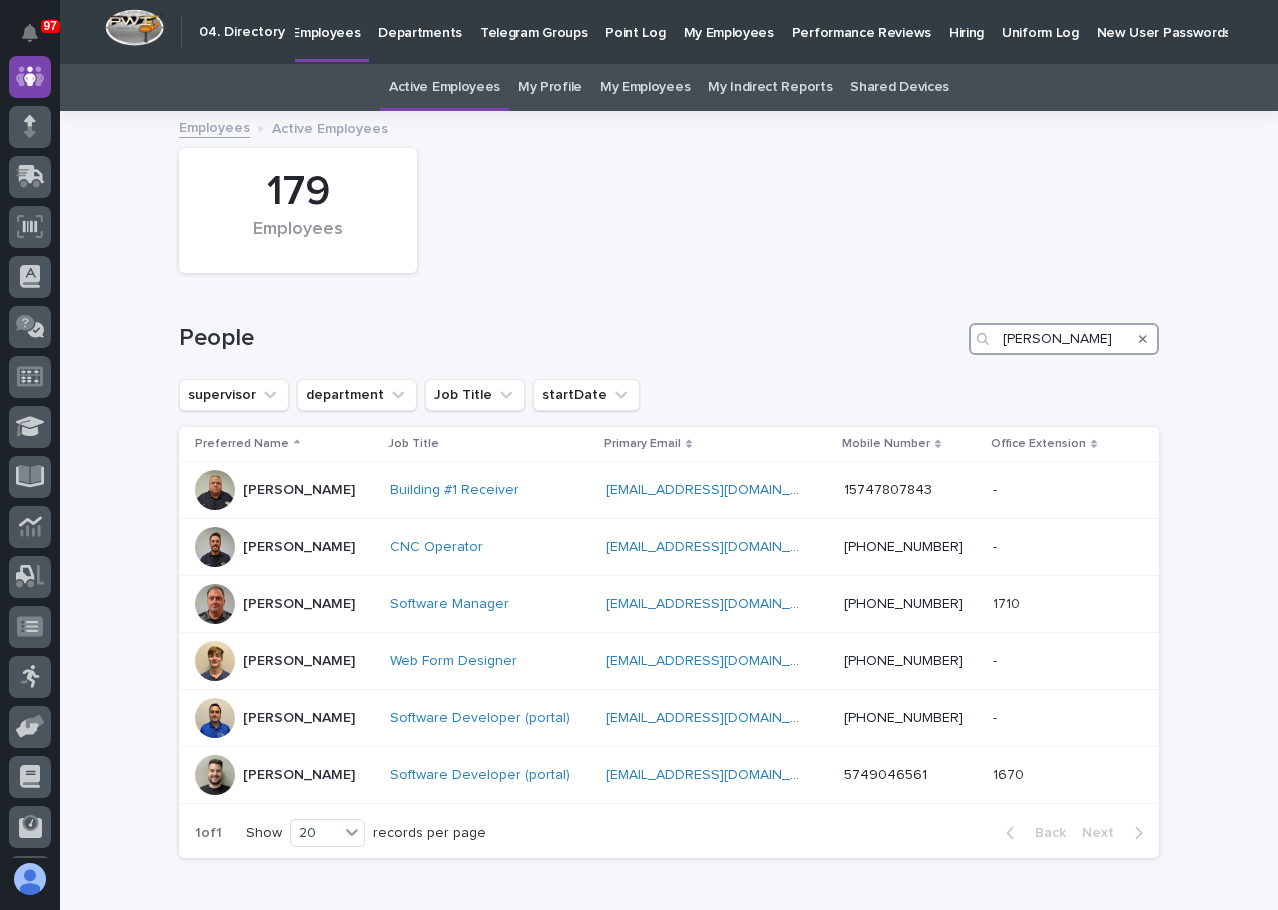 type on "jason" 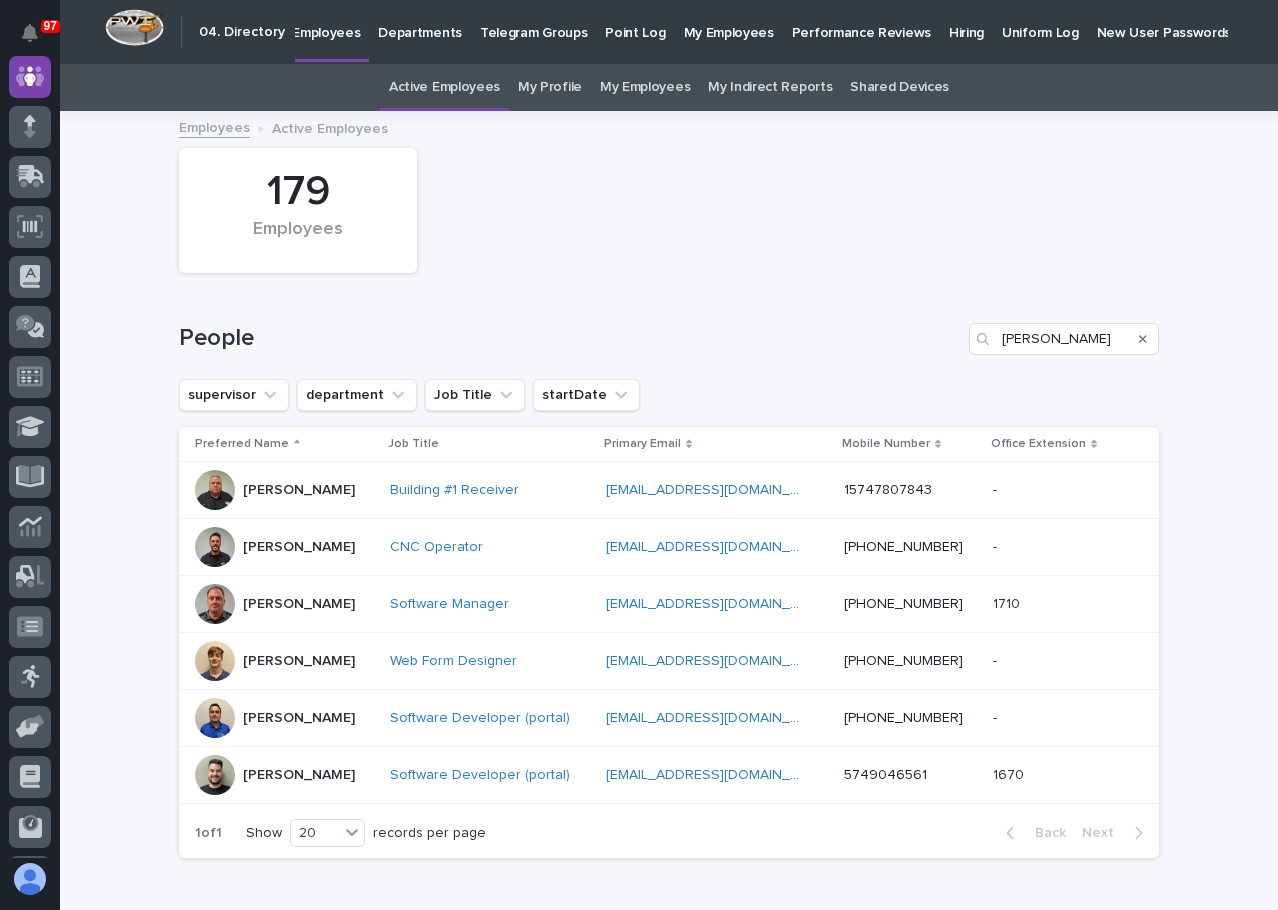 click at bounding box center [1143, 339] 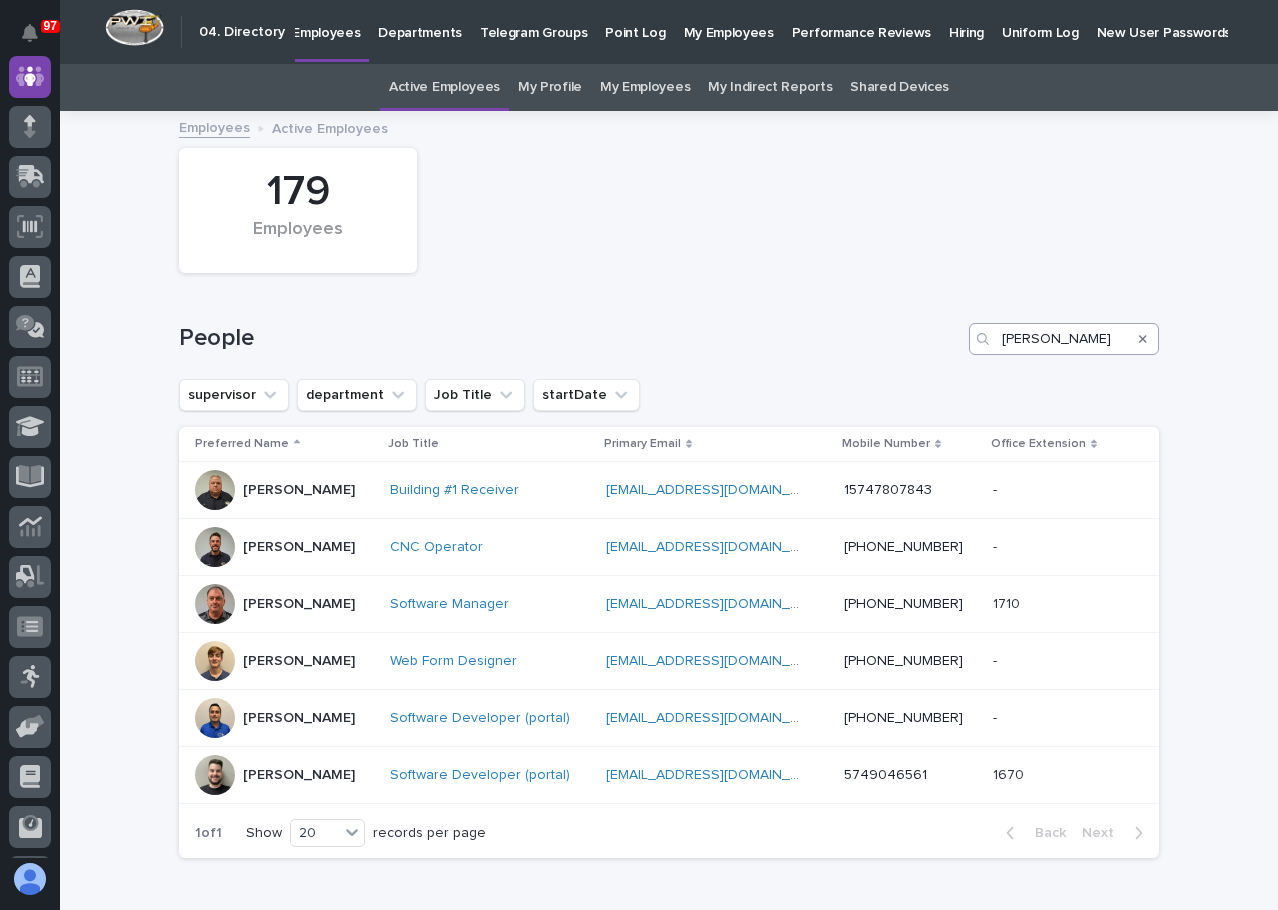 type 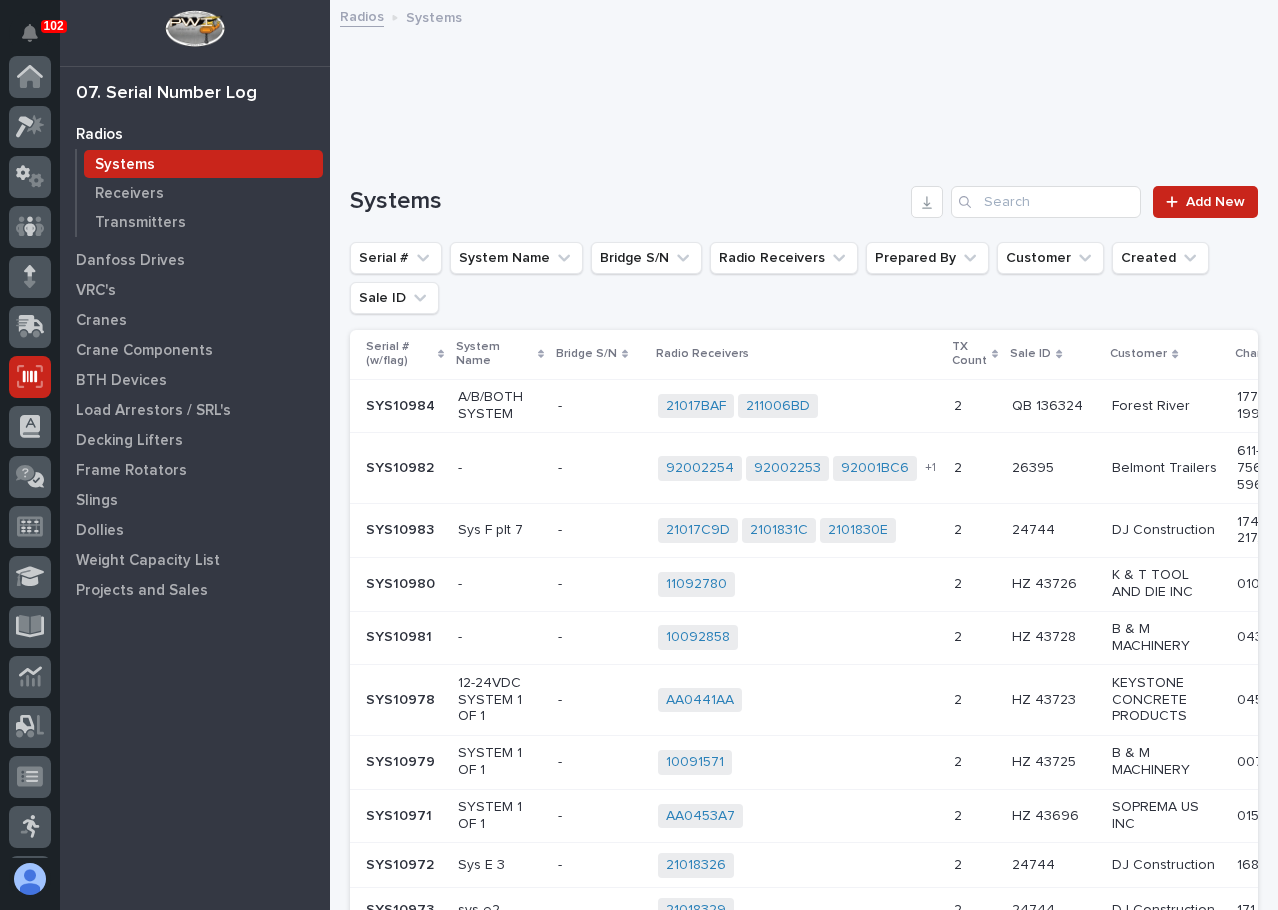 scroll, scrollTop: 0, scrollLeft: 0, axis: both 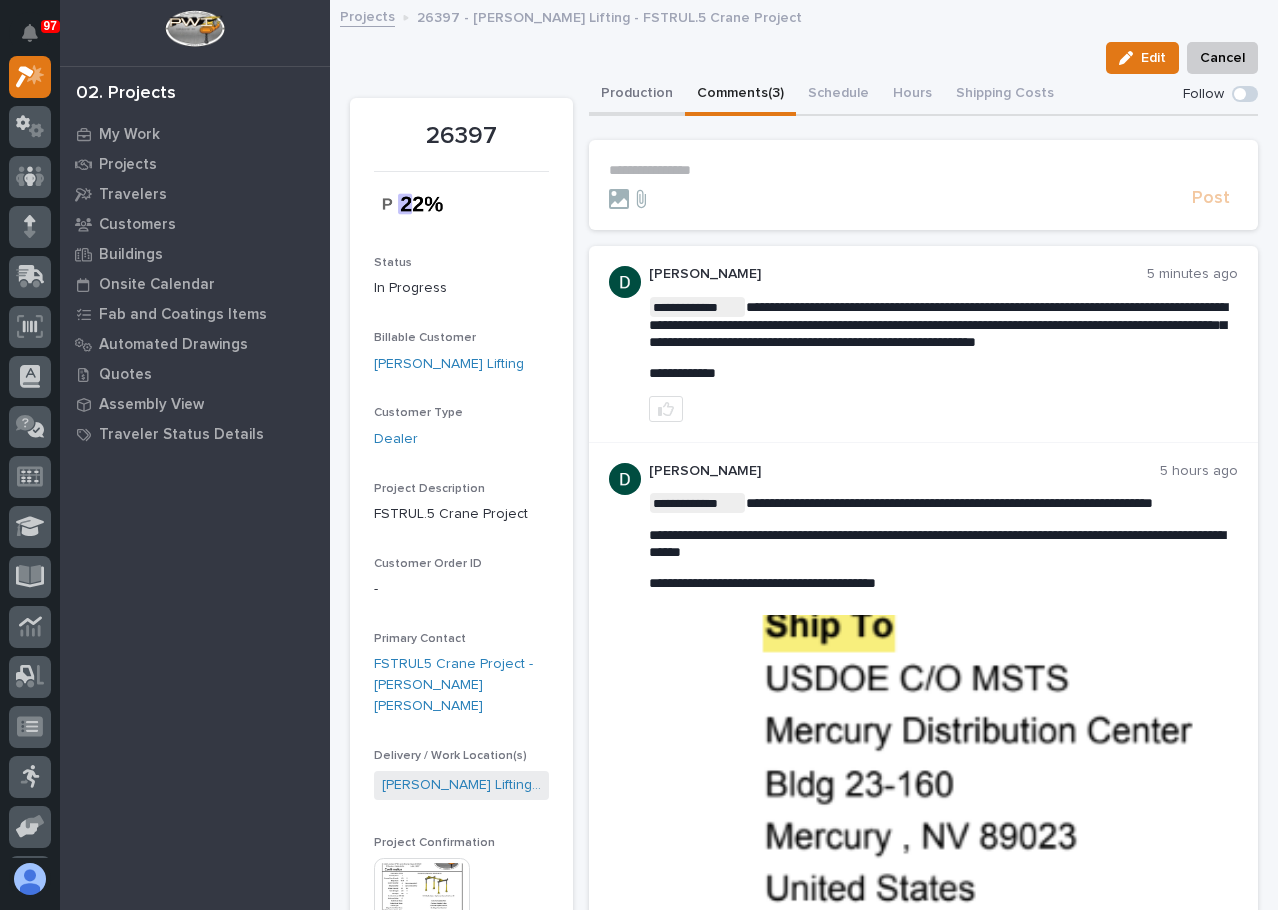 click on "Production" at bounding box center [637, 95] 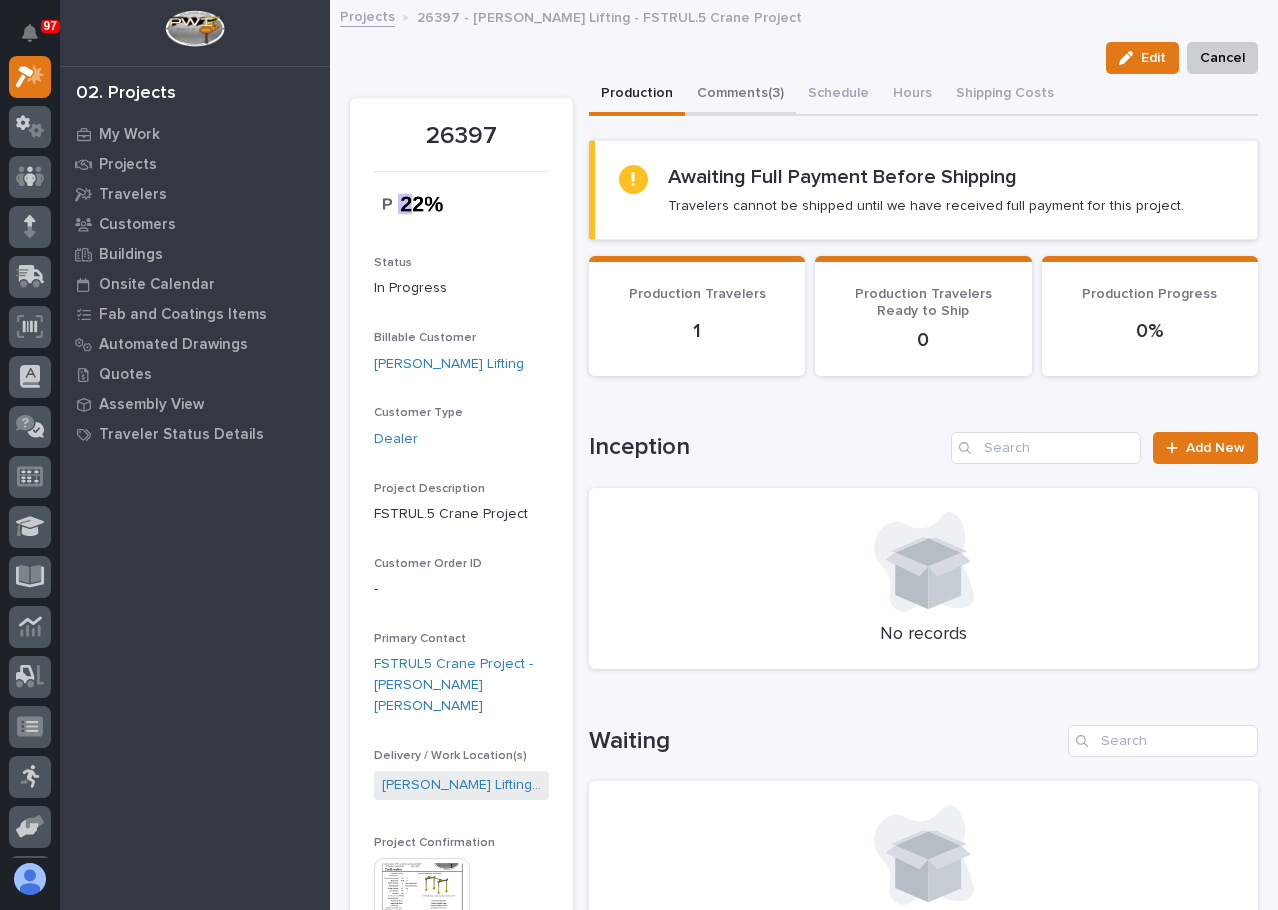 click on "Comments  (3)" at bounding box center [740, 95] 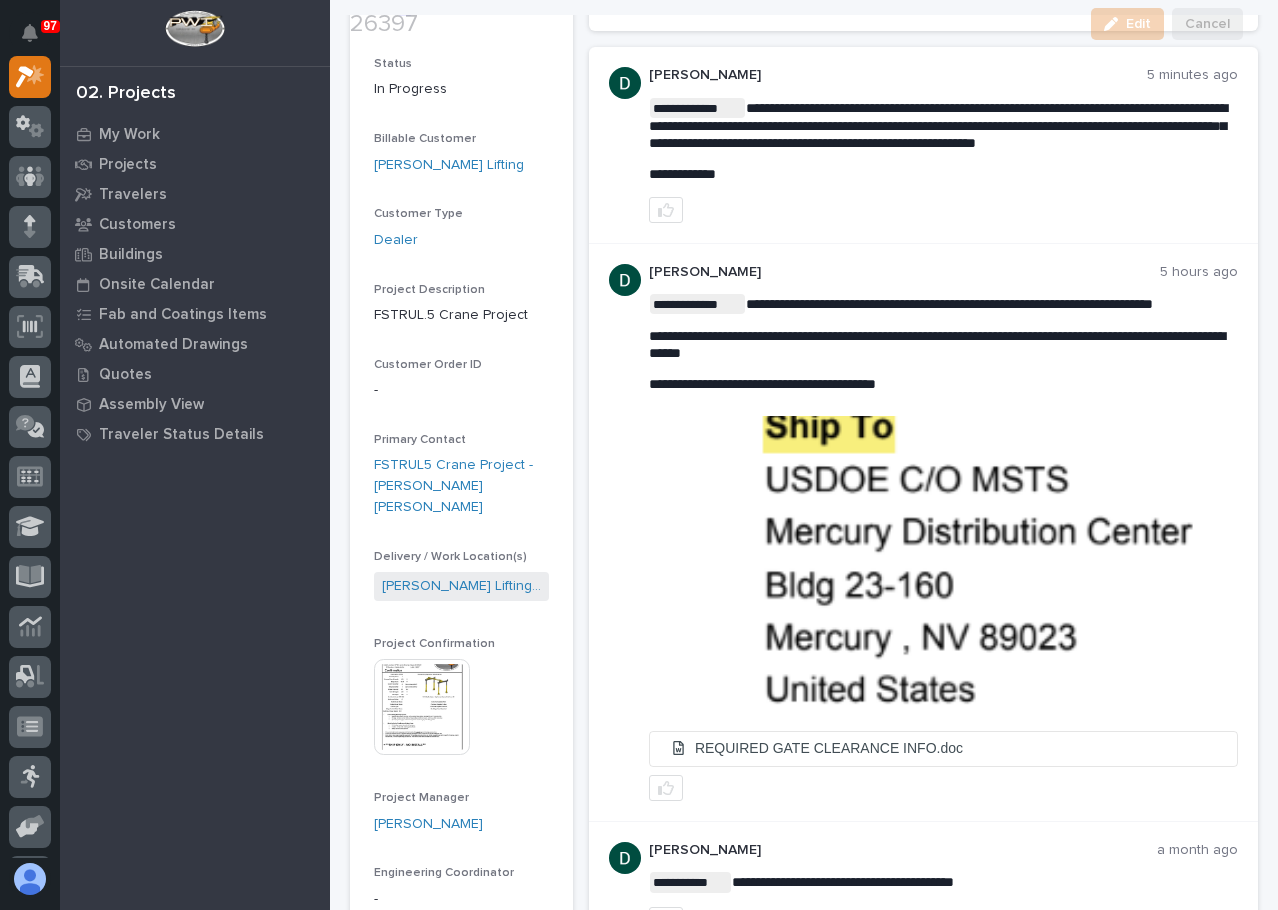 scroll, scrollTop: 200, scrollLeft: 0, axis: vertical 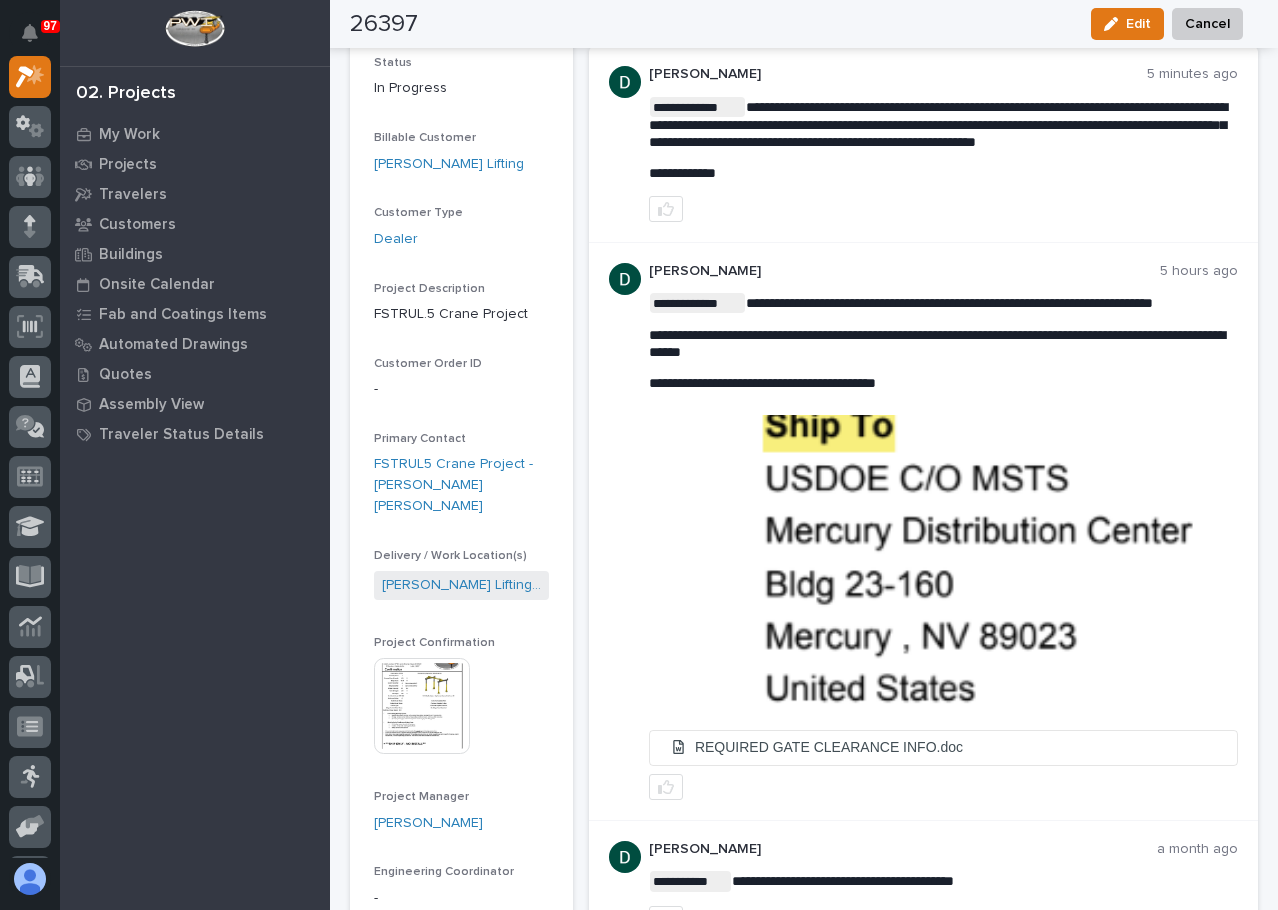 click at bounding box center [422, 706] 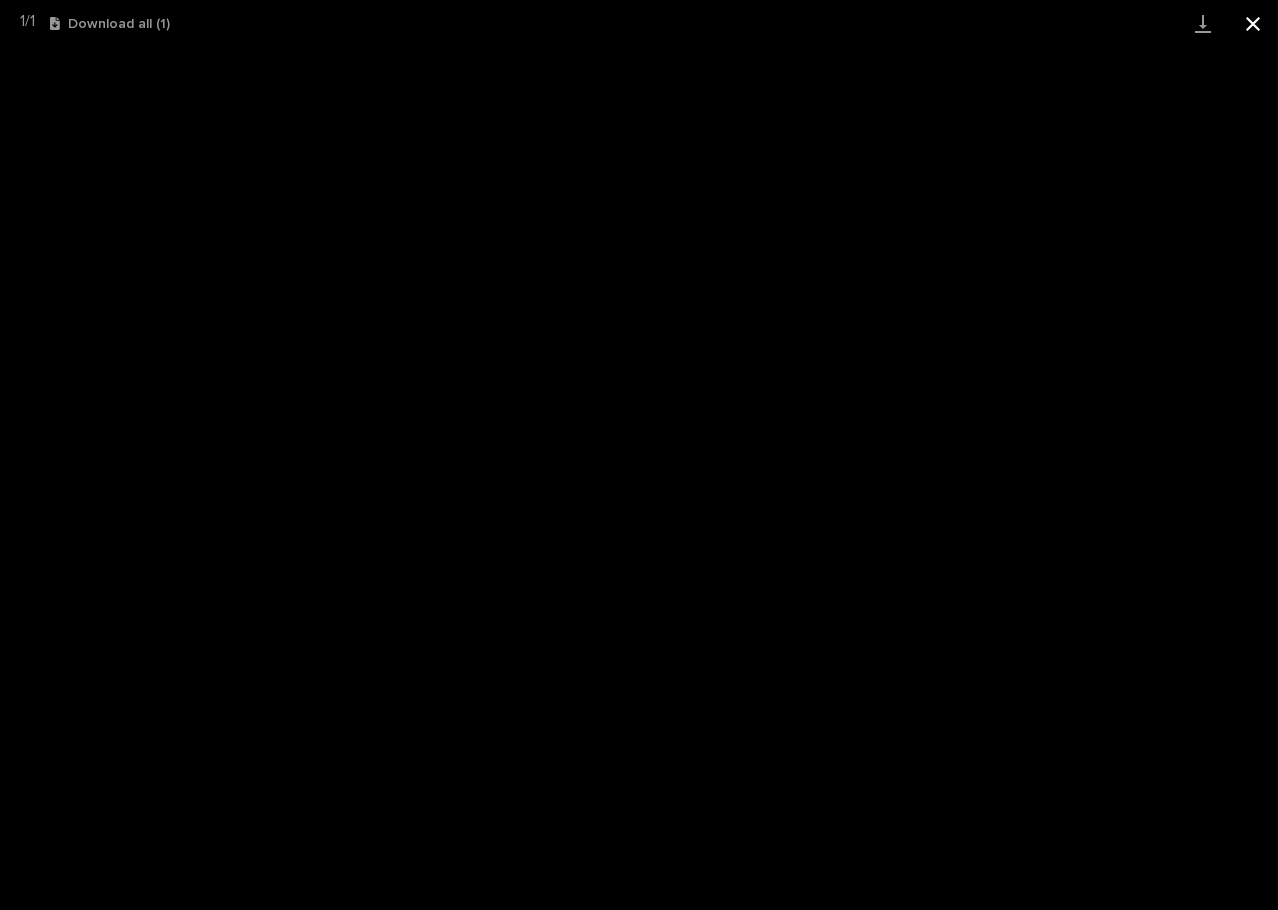click at bounding box center (1253, 23) 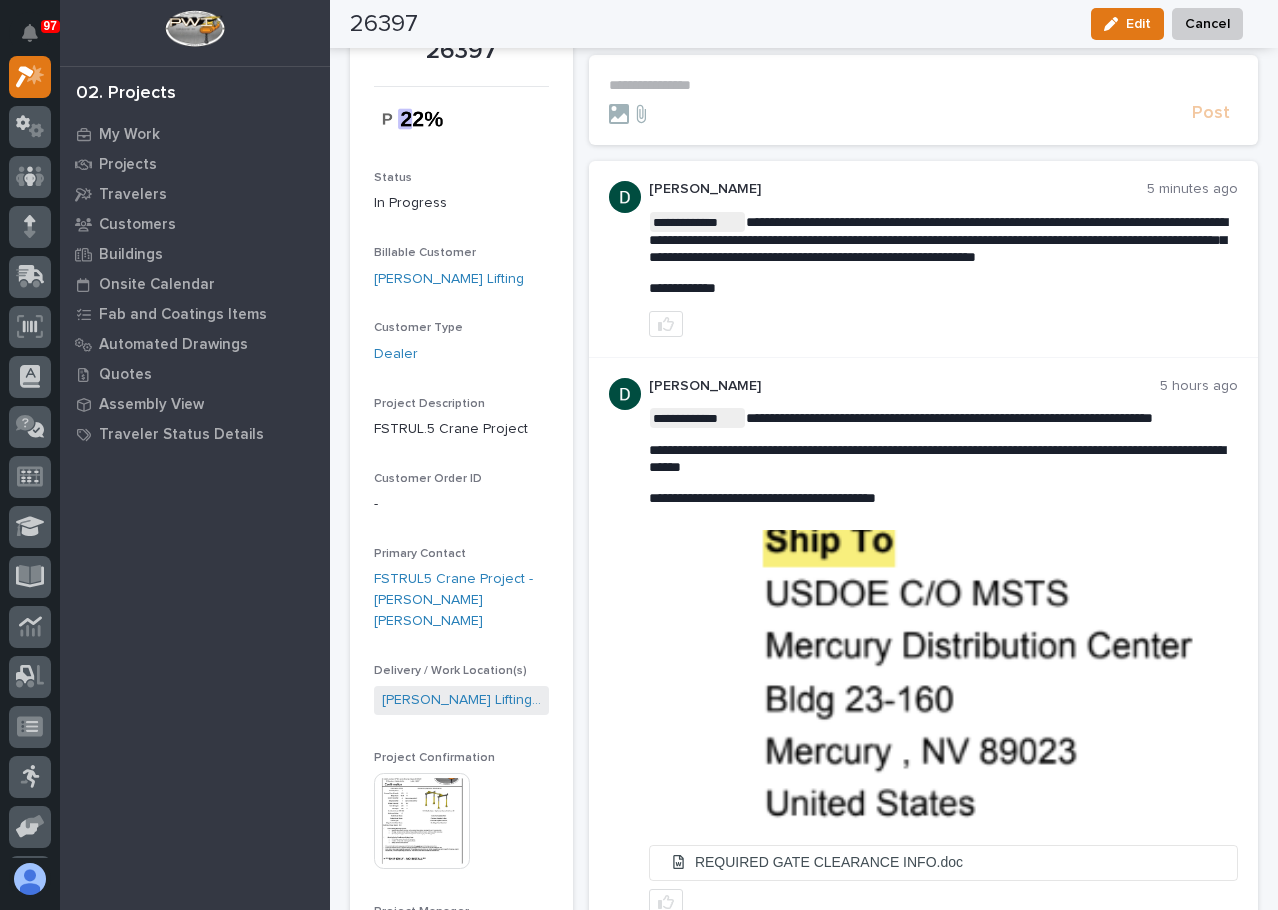 scroll, scrollTop: 0, scrollLeft: 0, axis: both 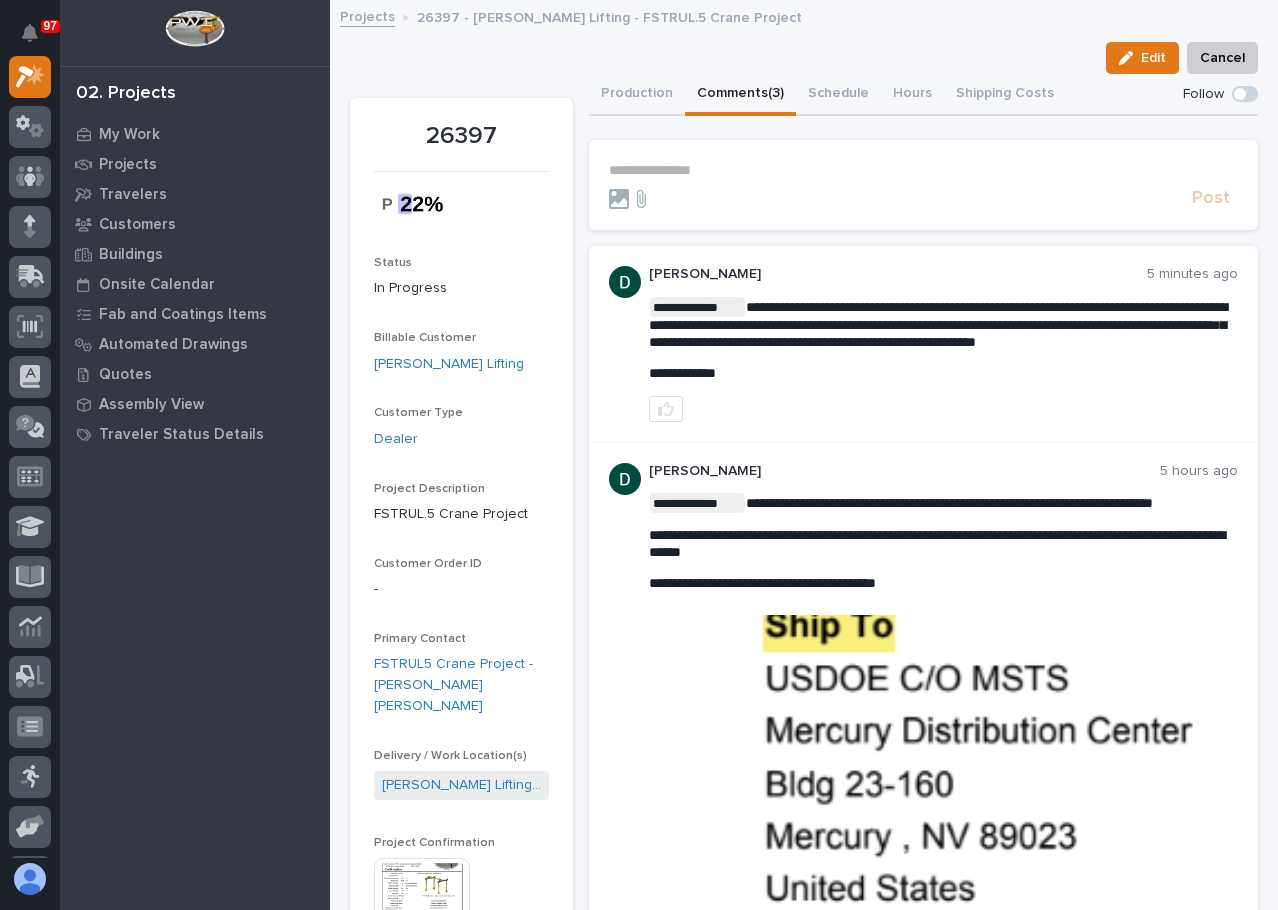 click on "**********" at bounding box center [923, 170] 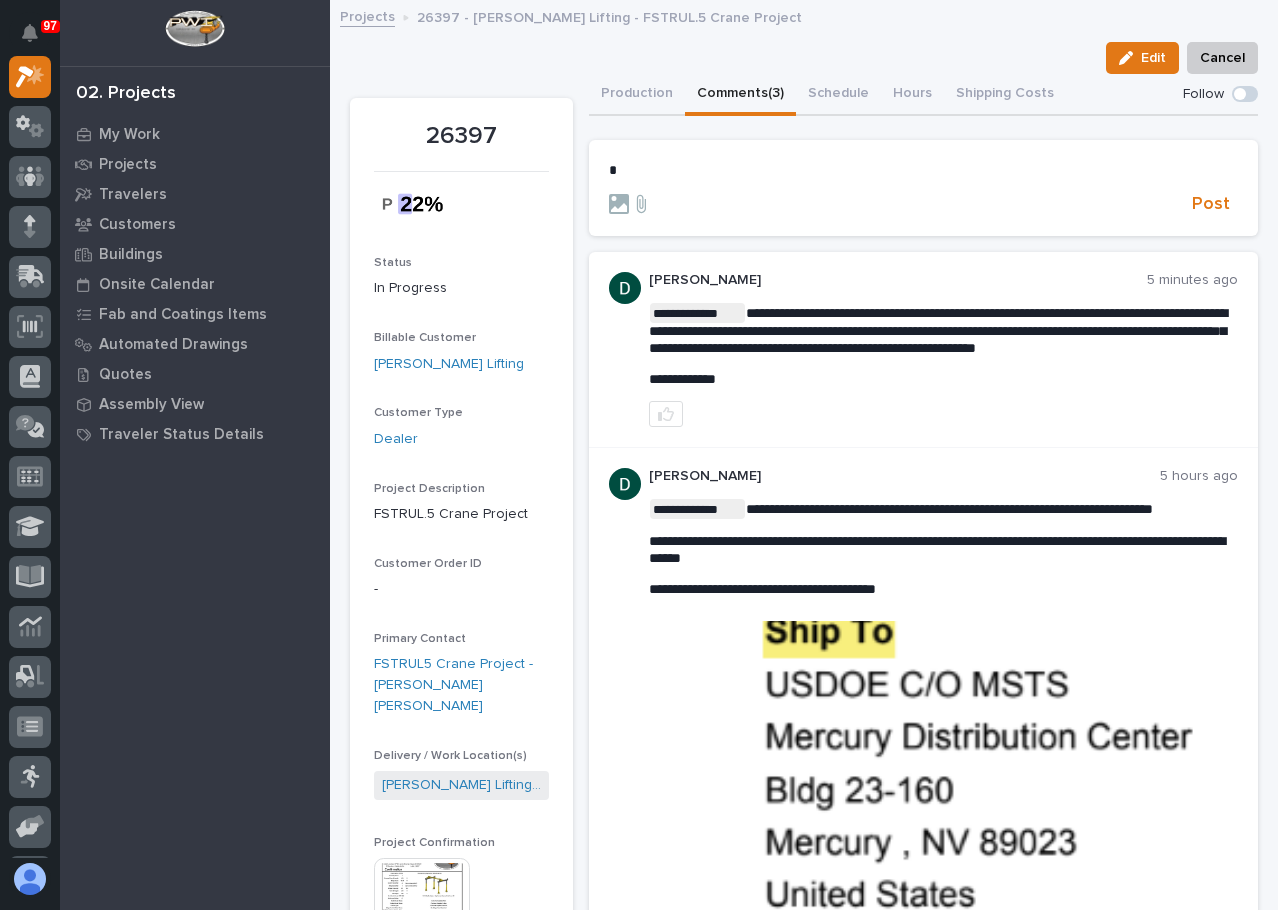 type 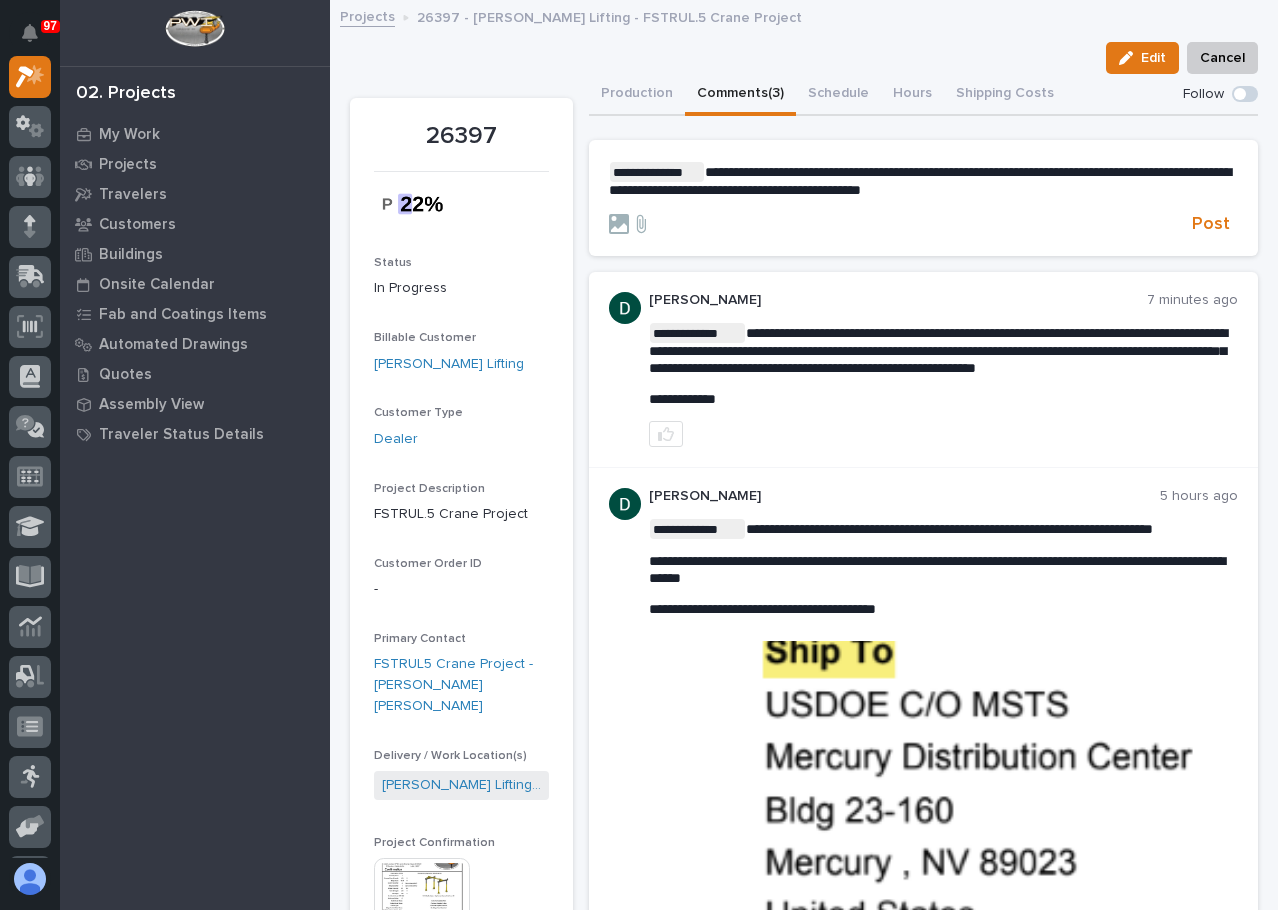 click on "**********" at bounding box center (920, 181) 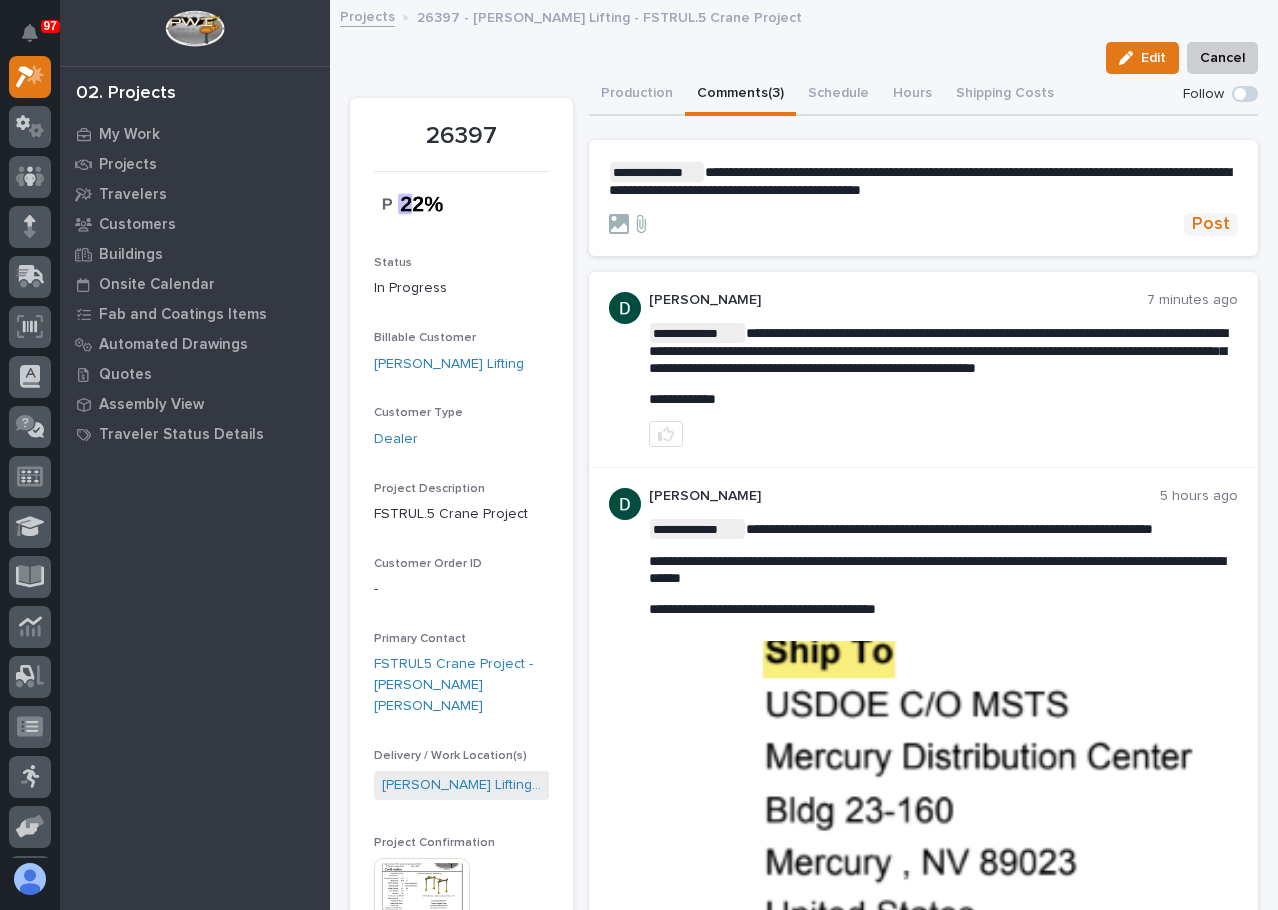 click on "Post" at bounding box center [1211, 224] 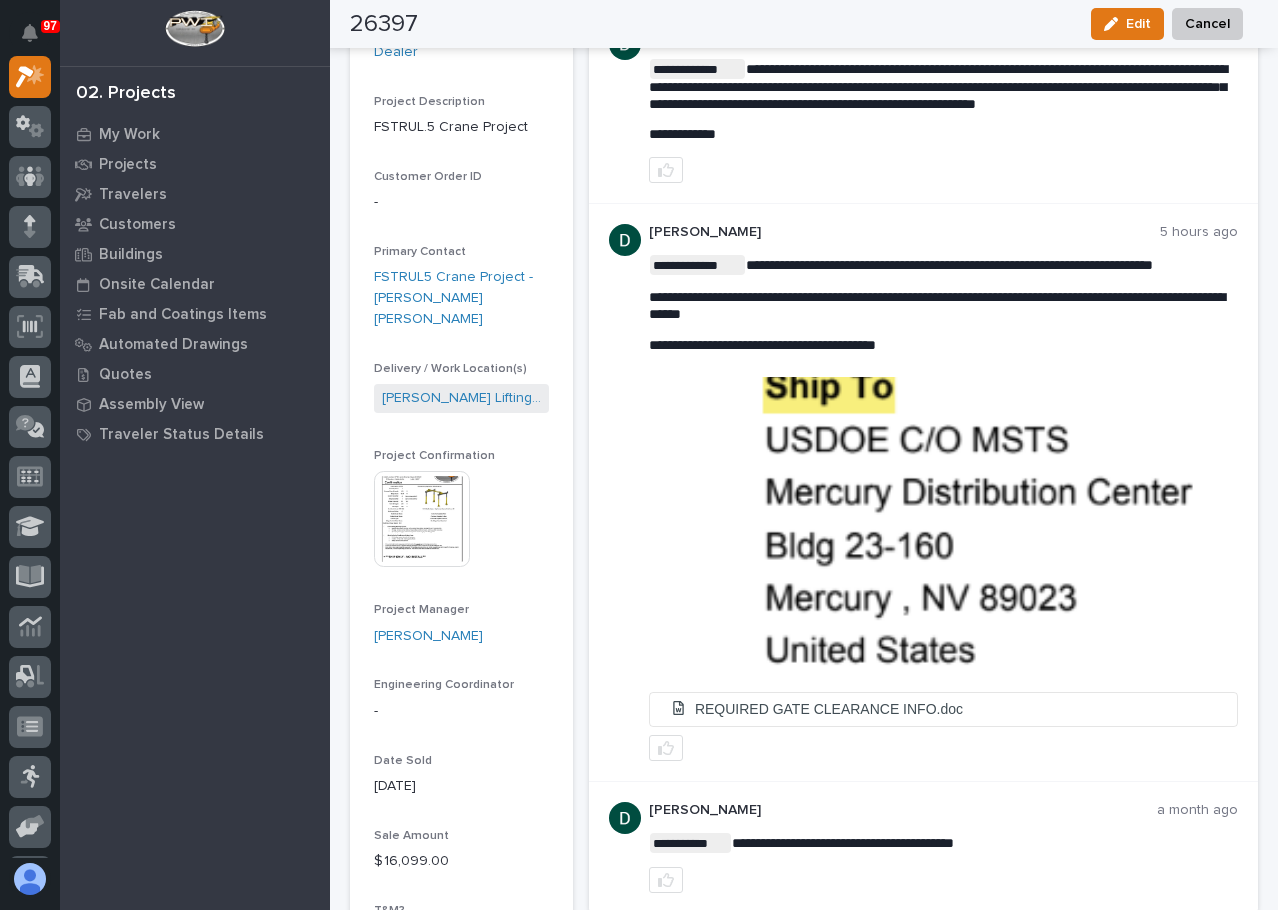 scroll, scrollTop: 500, scrollLeft: 0, axis: vertical 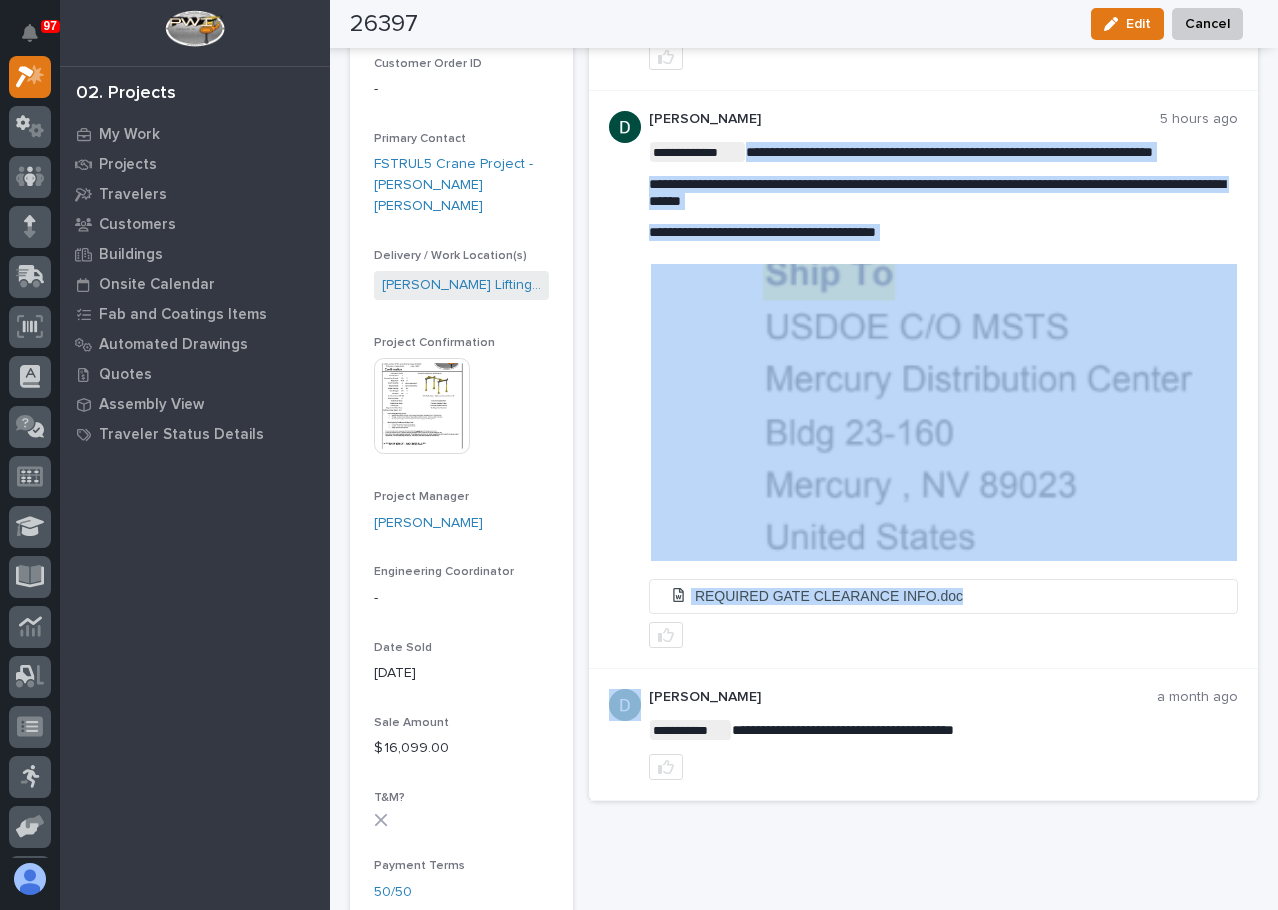 drag, startPoint x: 958, startPoint y: 659, endPoint x: 793, endPoint y: 154, distance: 531.27203 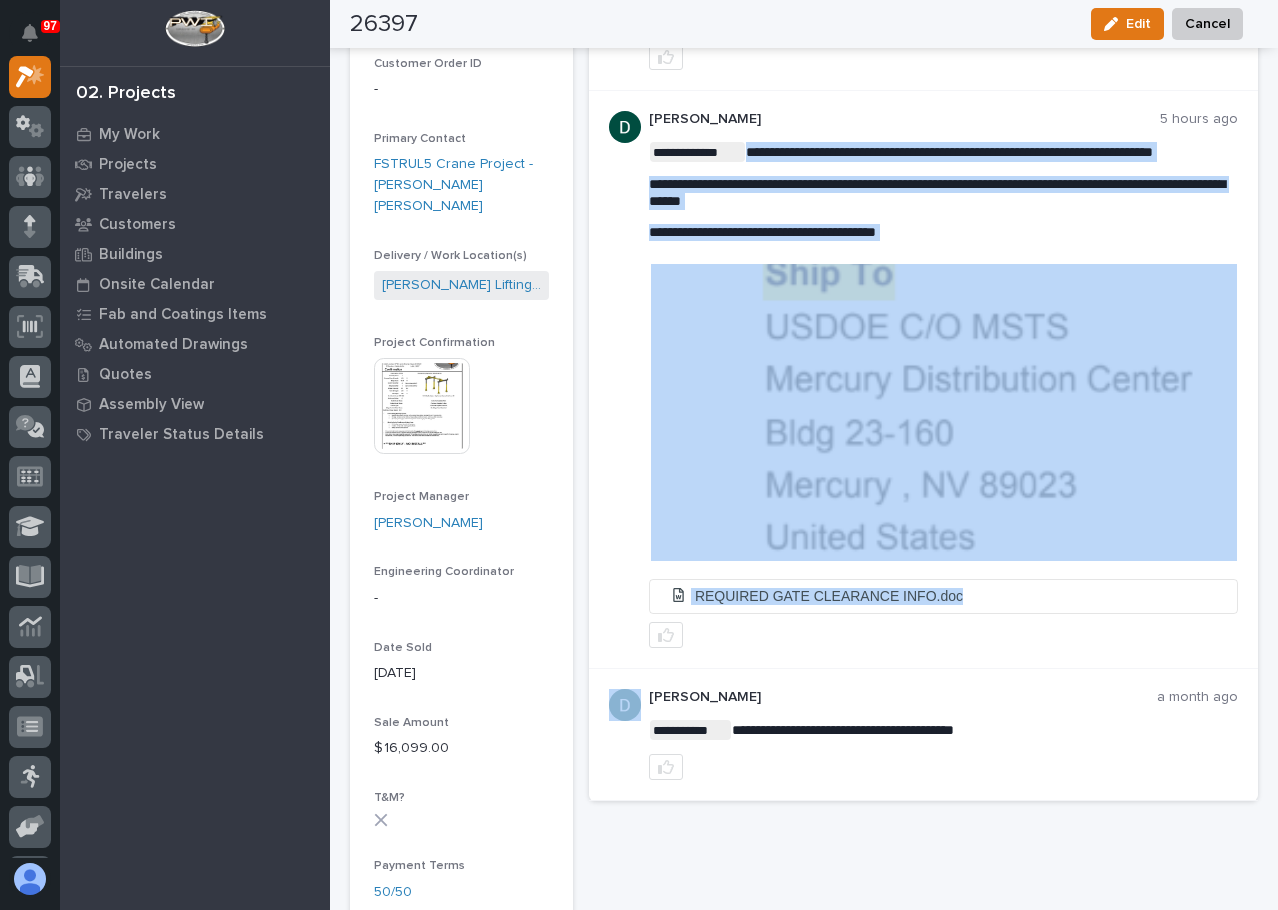 click on "**********" at bounding box center [943, 379] 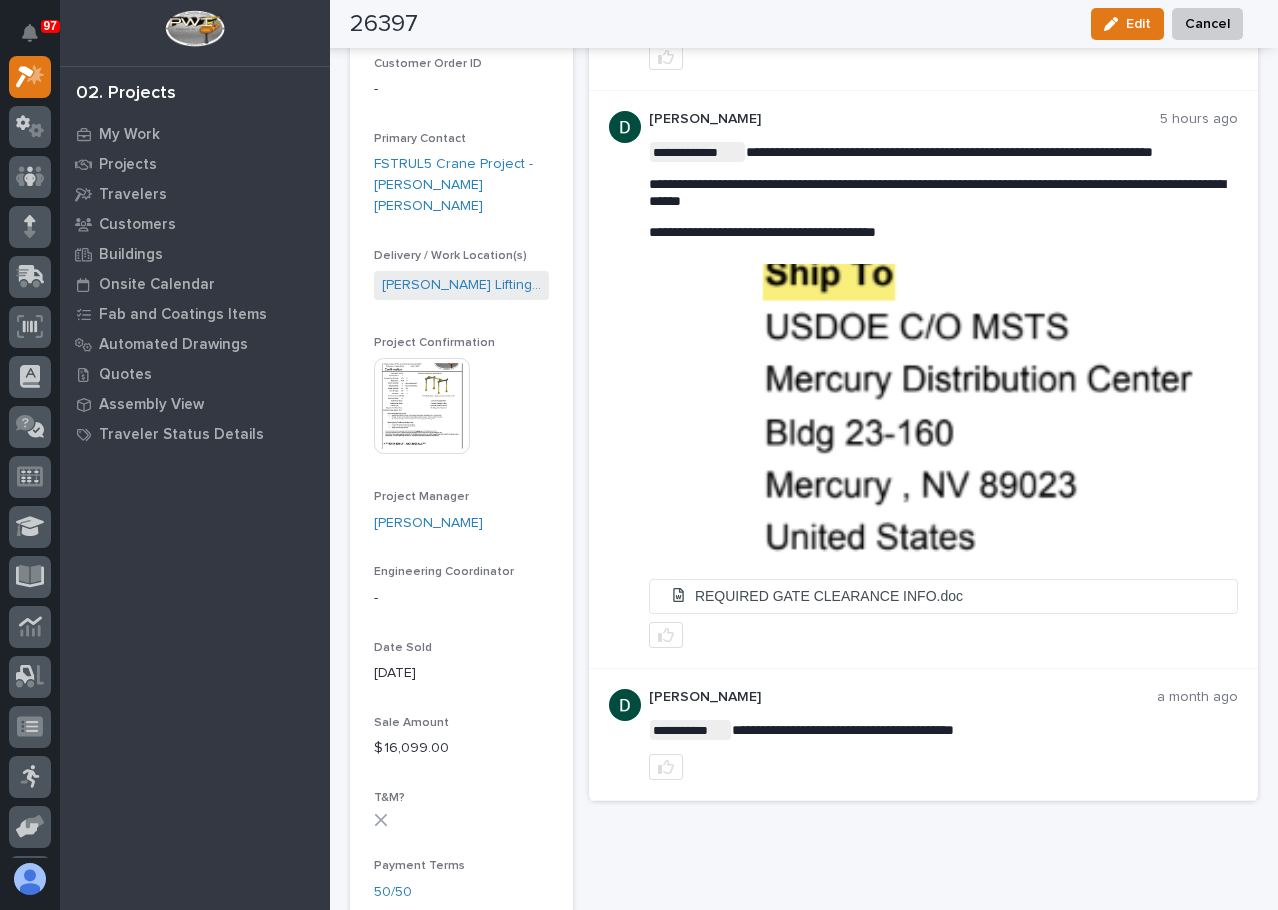 drag, startPoint x: 829, startPoint y: 139, endPoint x: 852, endPoint y: 145, distance: 23.769728 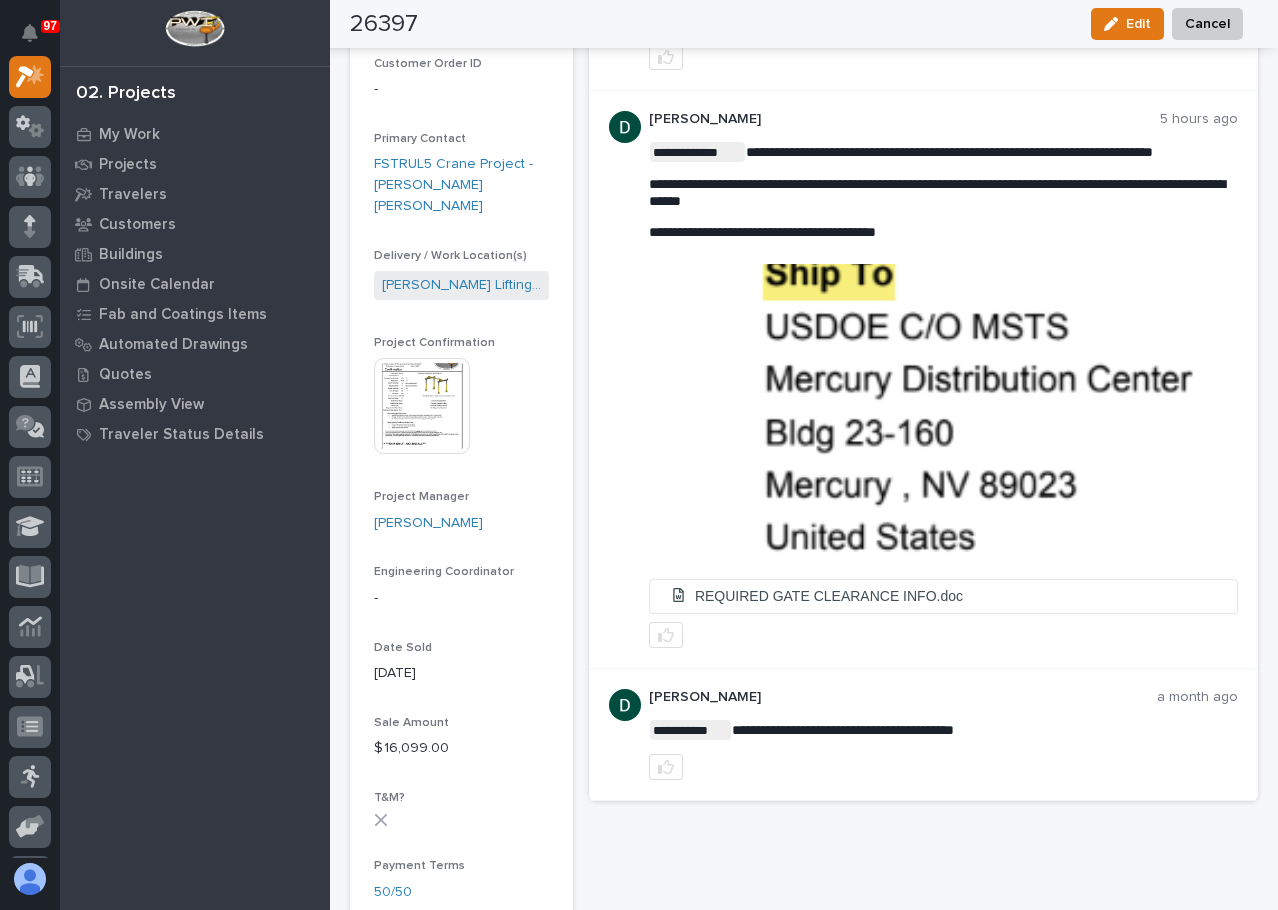 click on "[PERSON_NAME]" at bounding box center (904, 119) 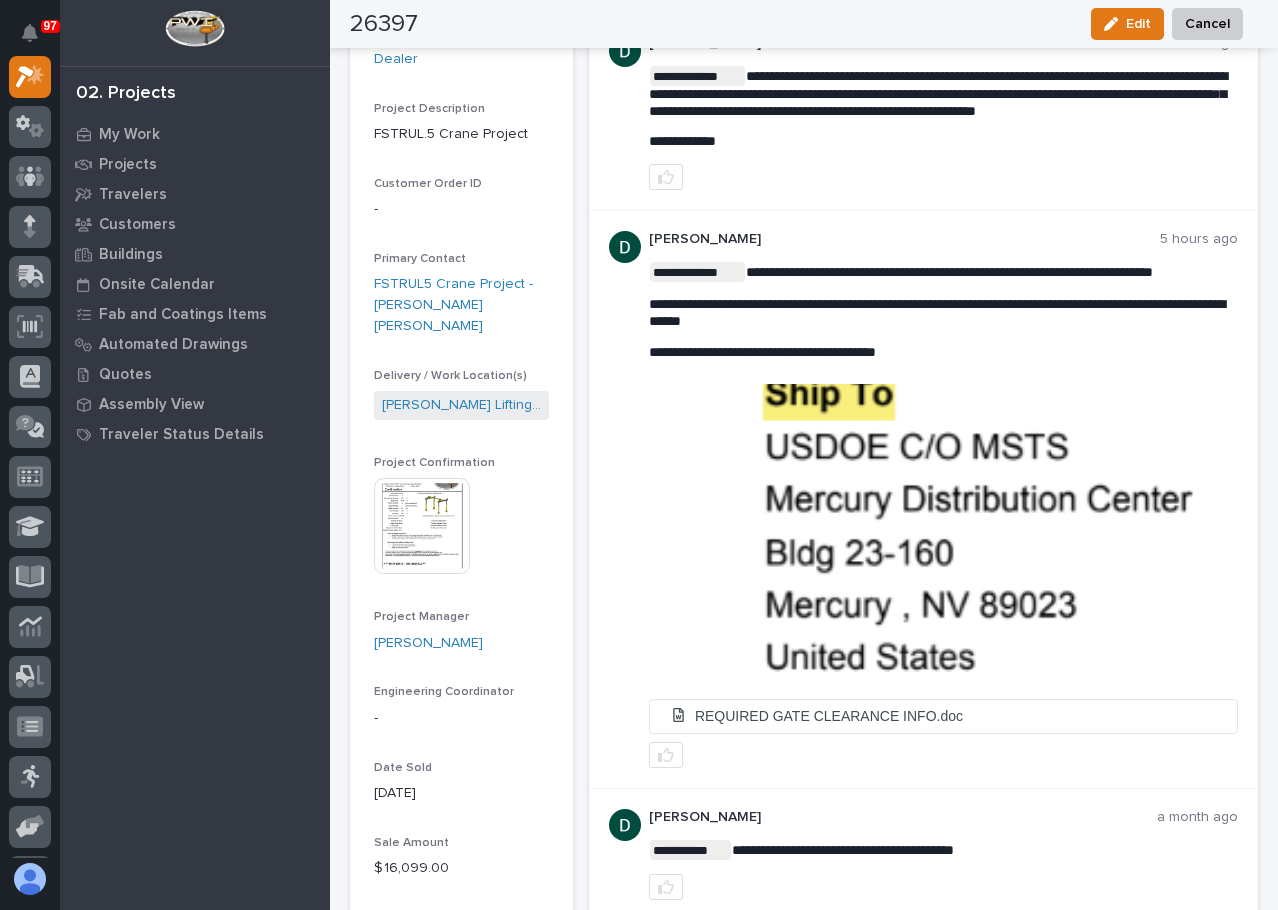 scroll, scrollTop: 0, scrollLeft: 0, axis: both 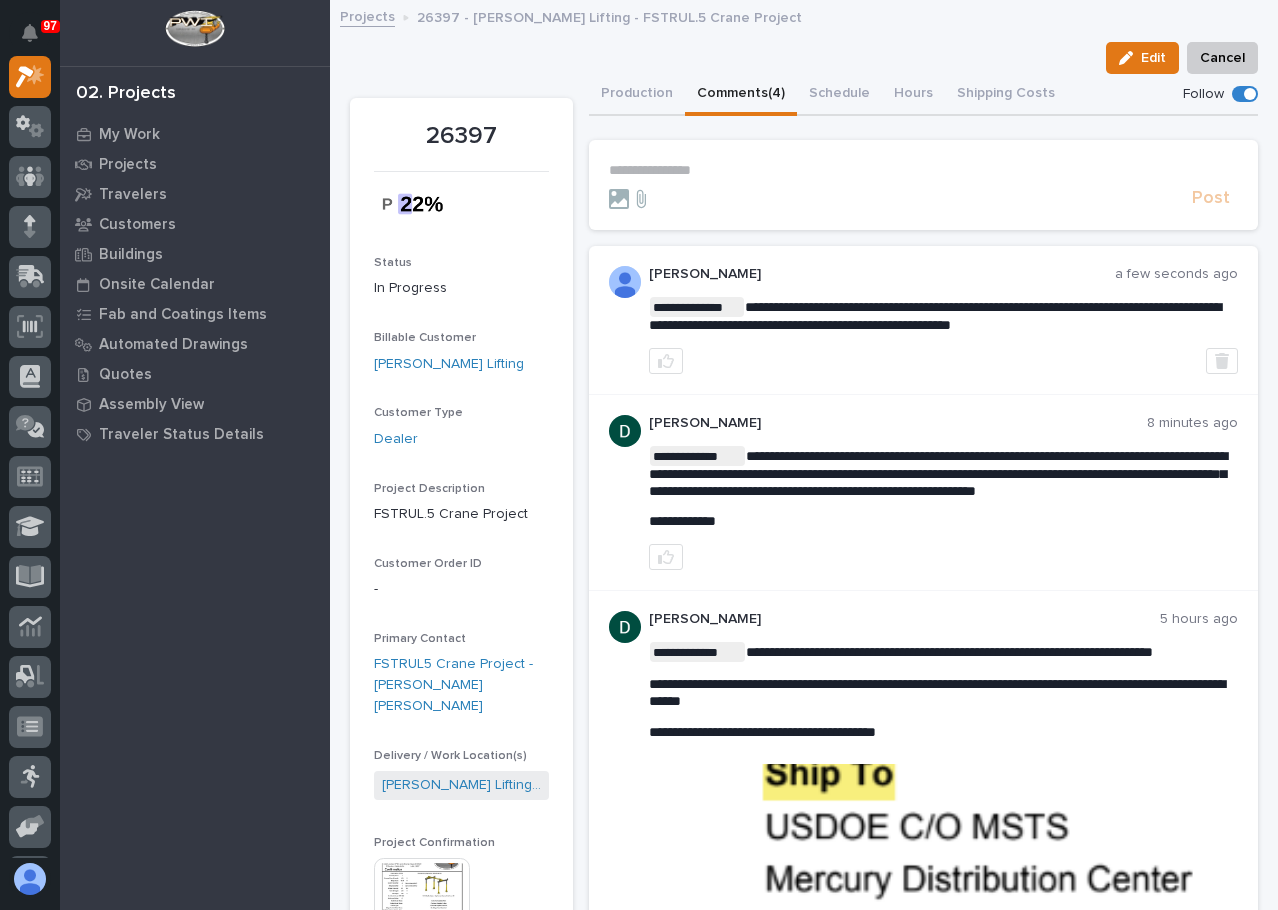 click on "**********" at bounding box center [923, 170] 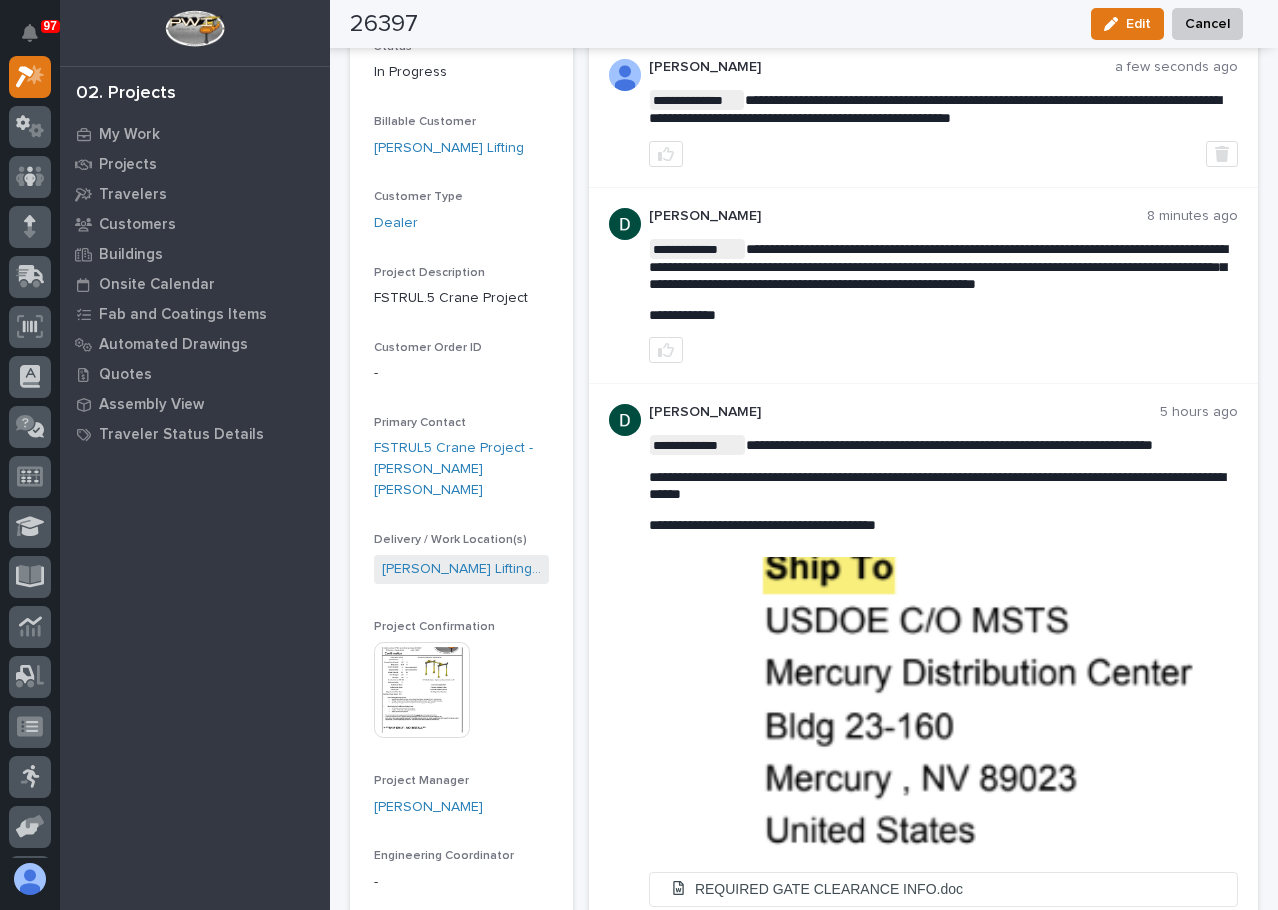 scroll, scrollTop: 0, scrollLeft: 0, axis: both 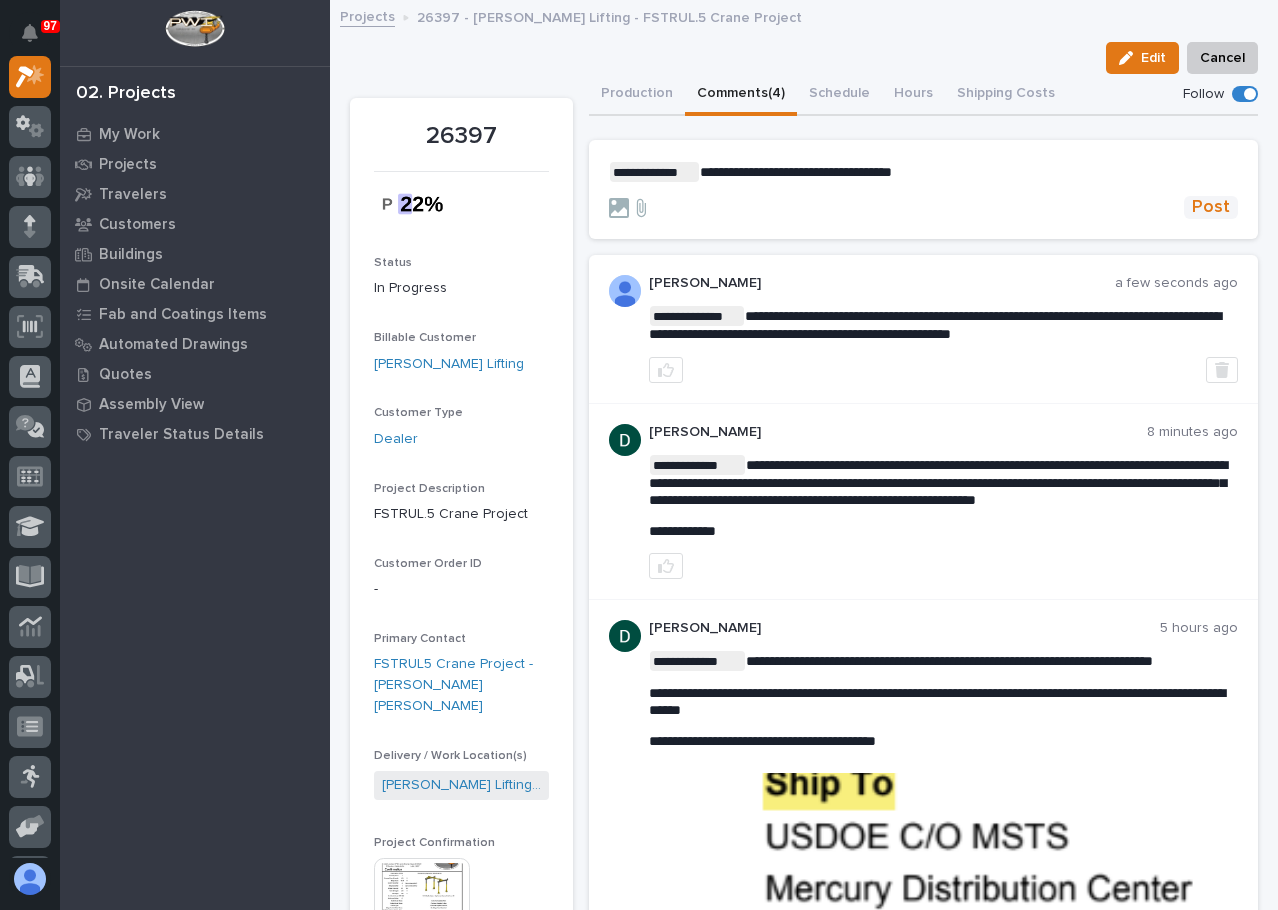 click on "Post" at bounding box center [1211, 207] 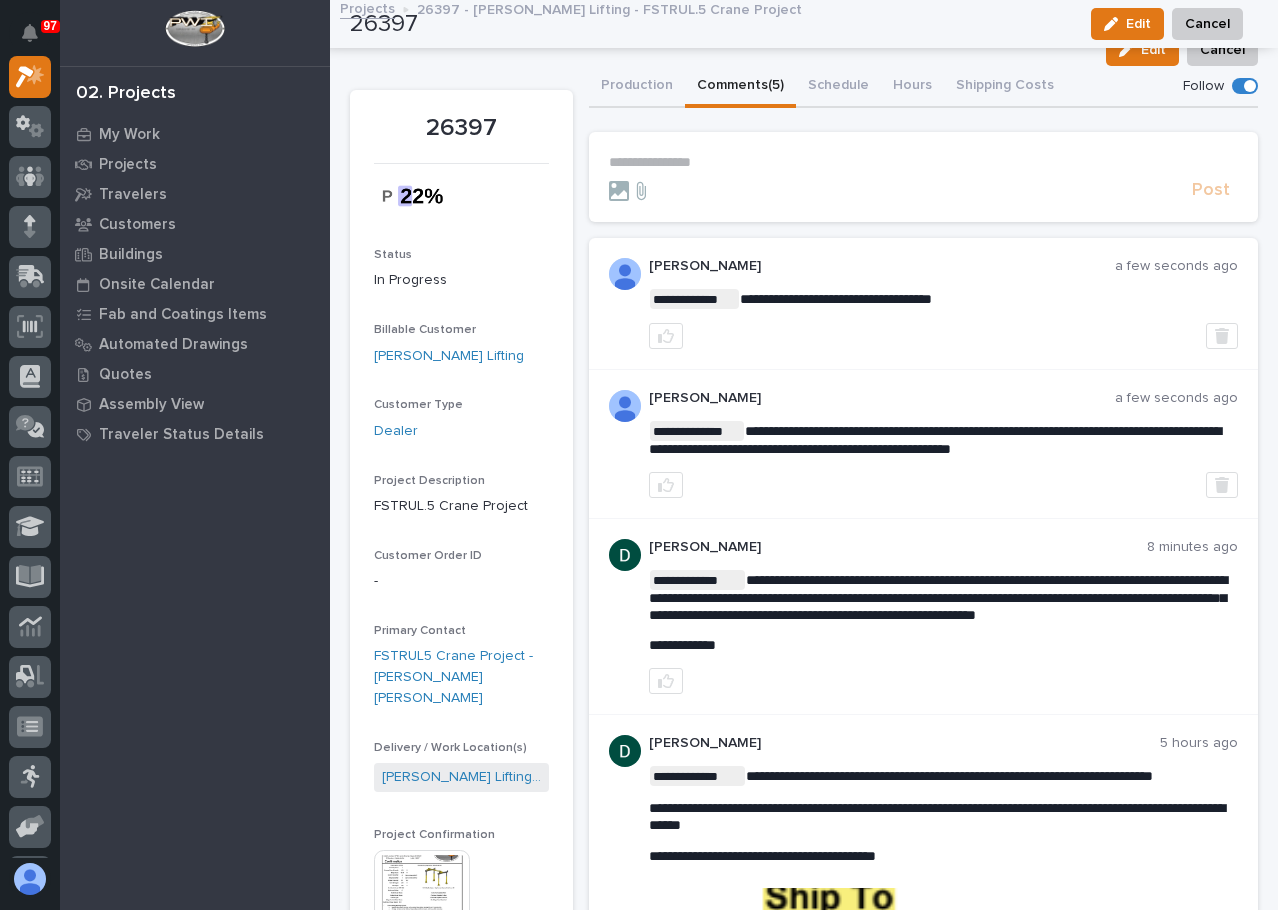 scroll, scrollTop: 0, scrollLeft: 0, axis: both 